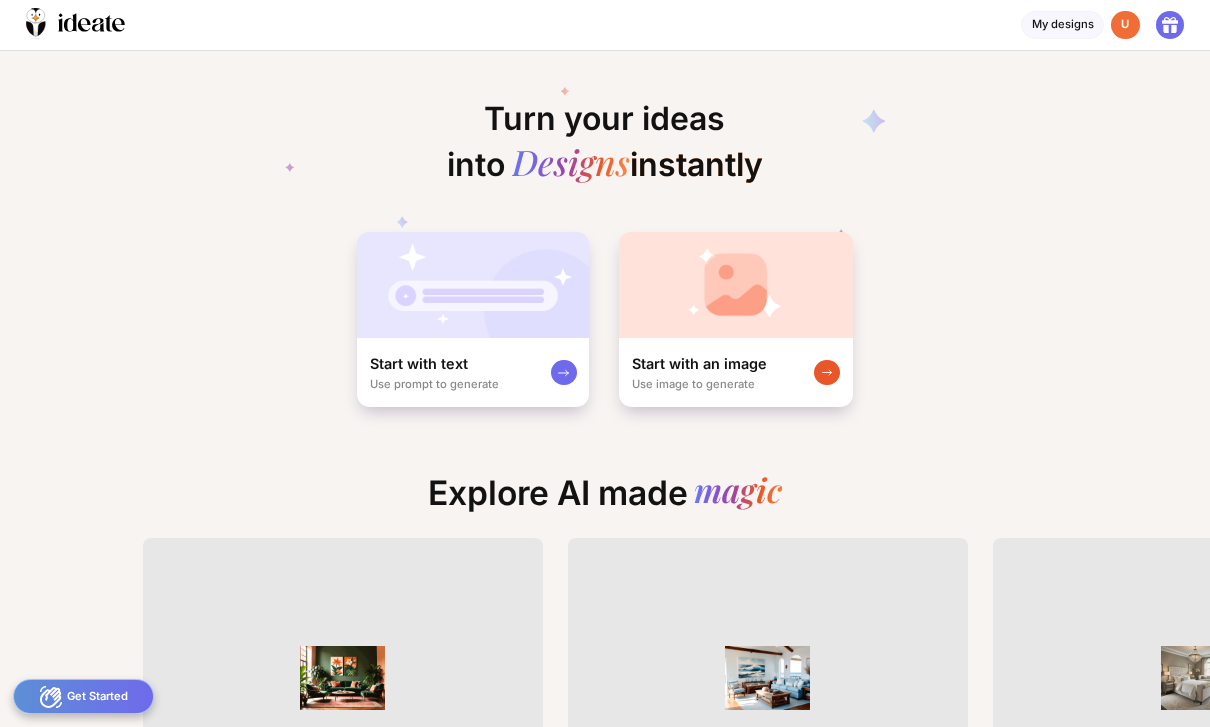 scroll, scrollTop: 0, scrollLeft: 0, axis: both 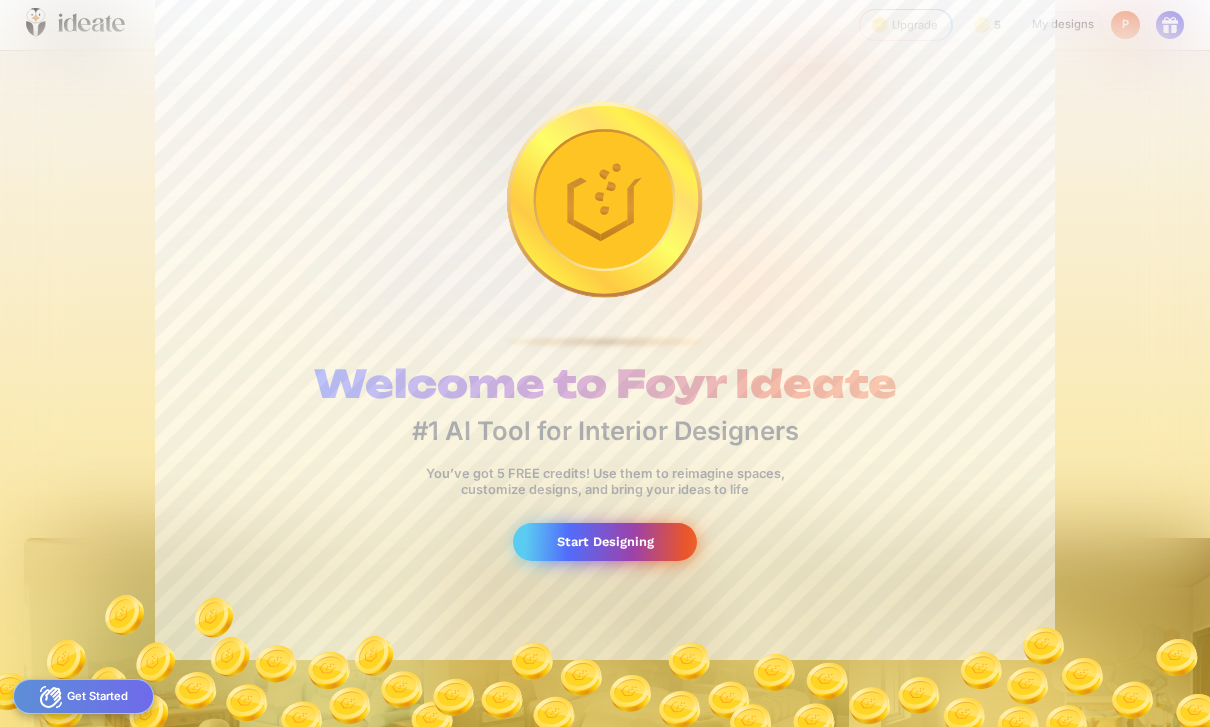 click on "Start Designing" at bounding box center (604, 541) 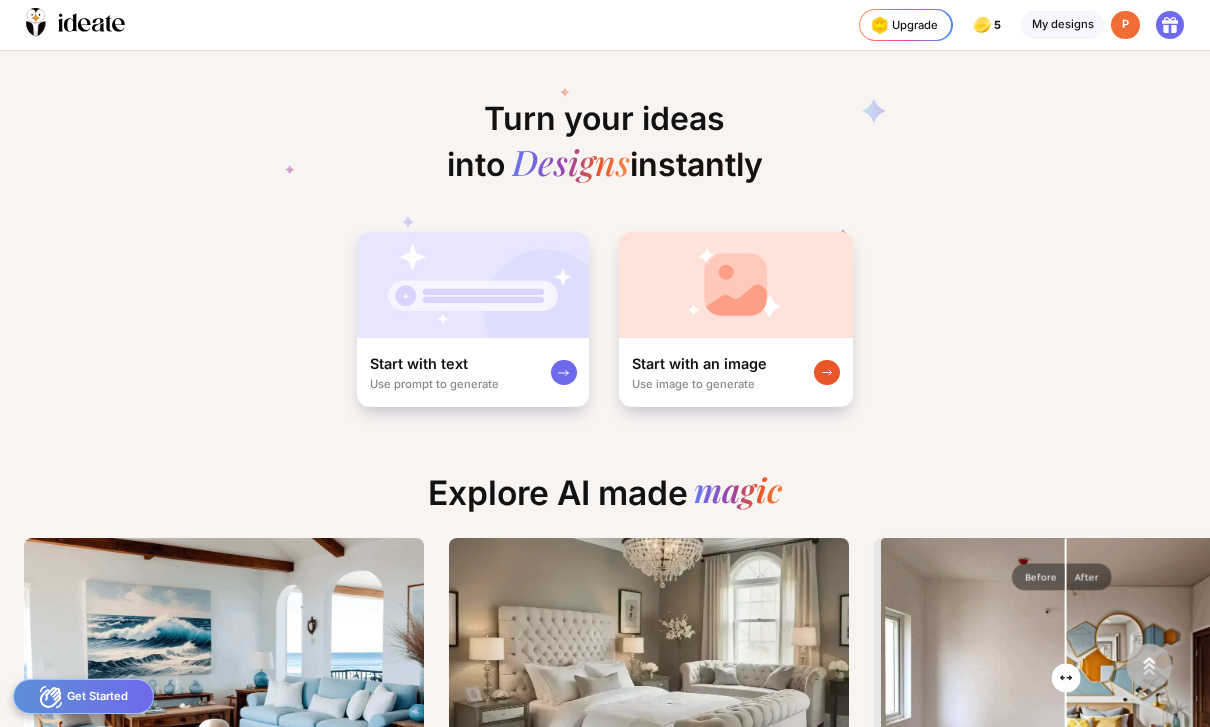 scroll, scrollTop: 0, scrollLeft: 0, axis: both 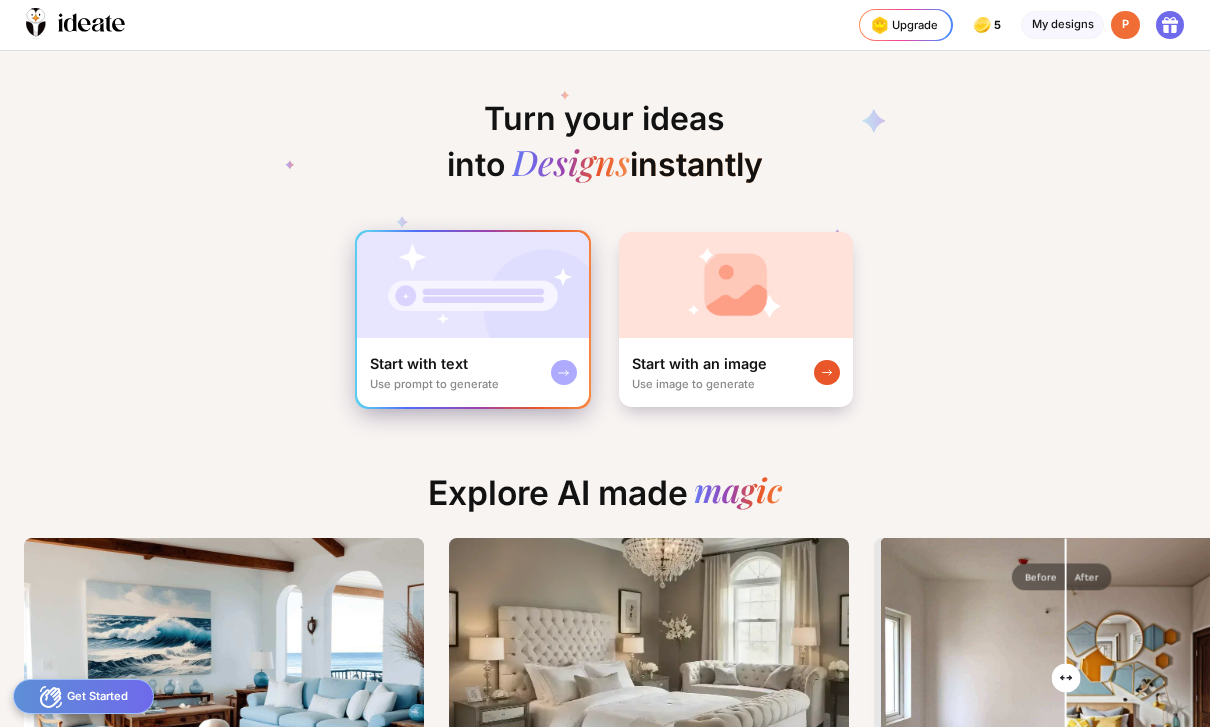click on "Use prompt to generate" at bounding box center (434, 384) 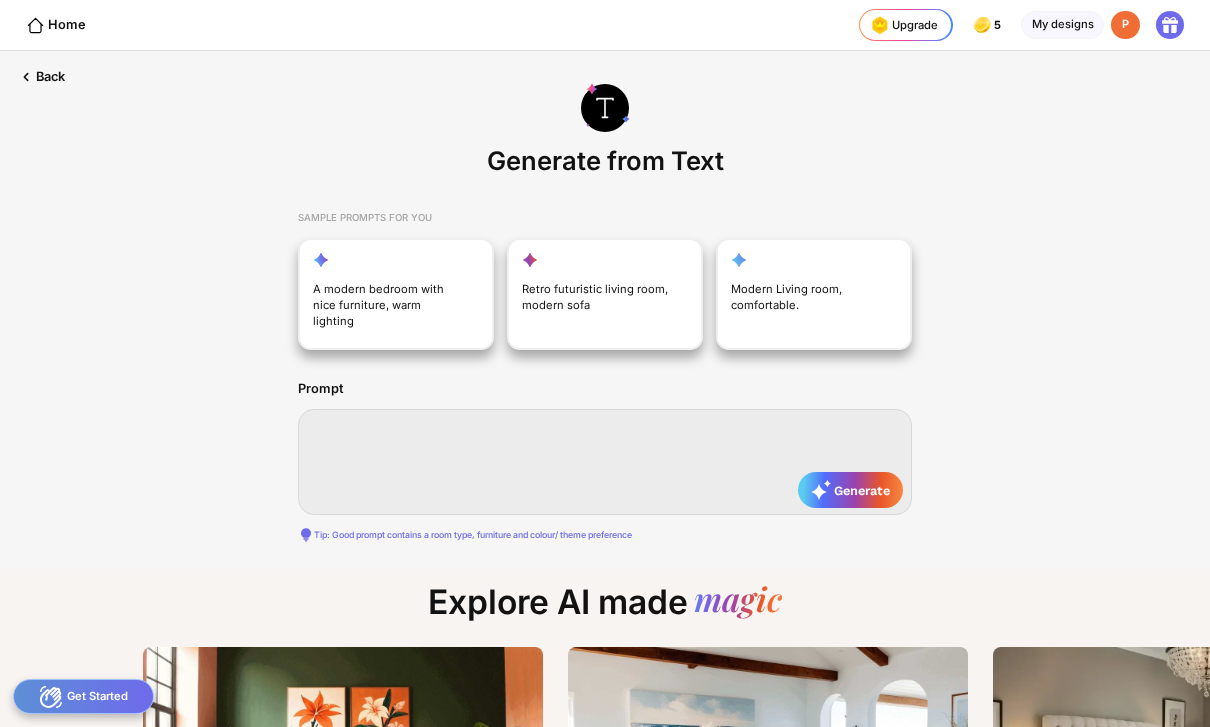 scroll, scrollTop: 0, scrollLeft: 84, axis: horizontal 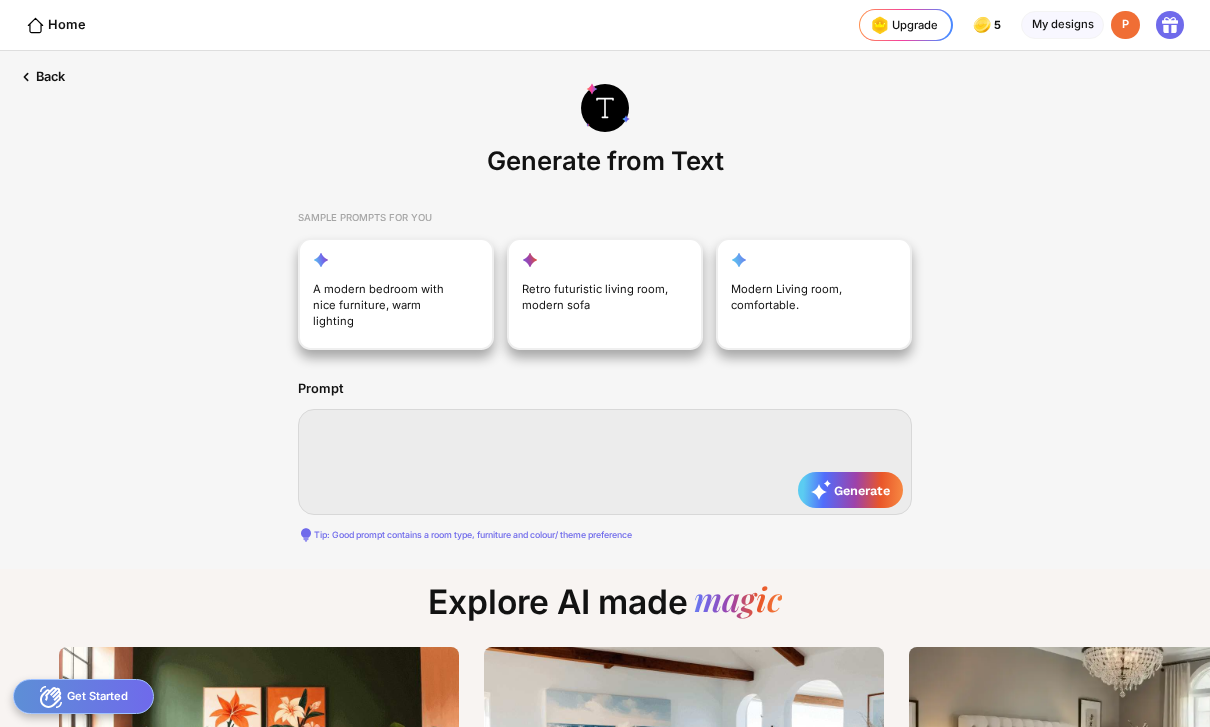 type on "*" 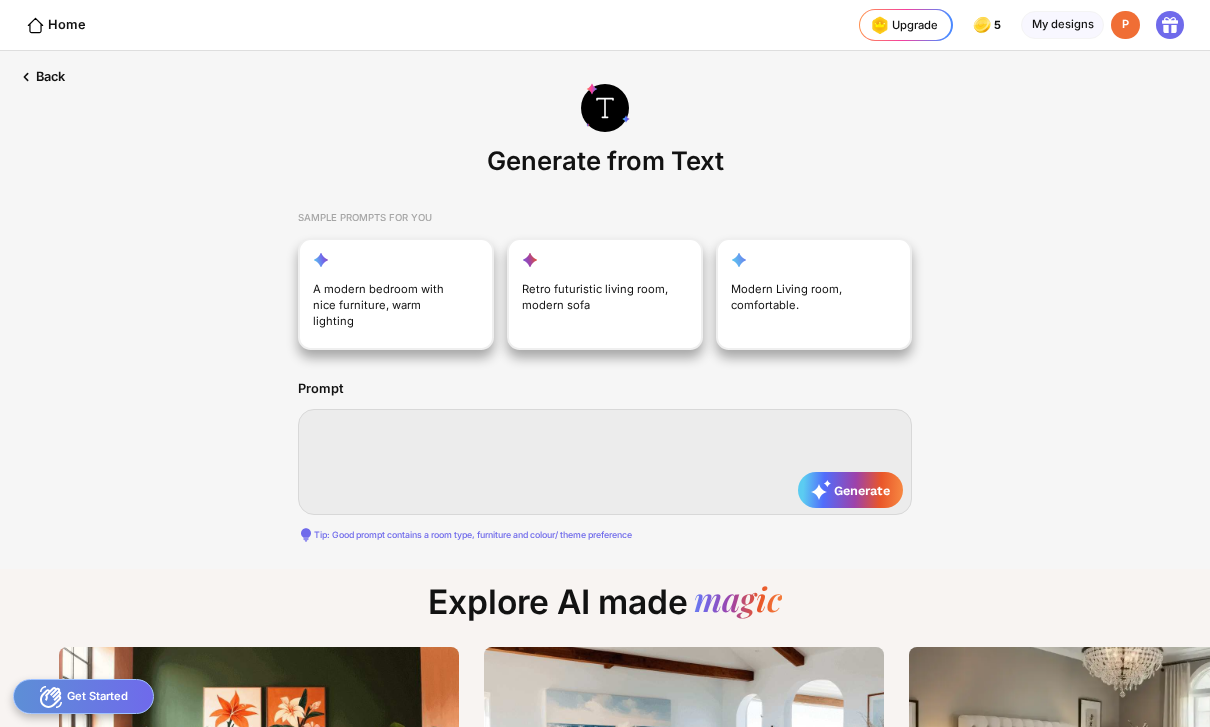 type on "*" 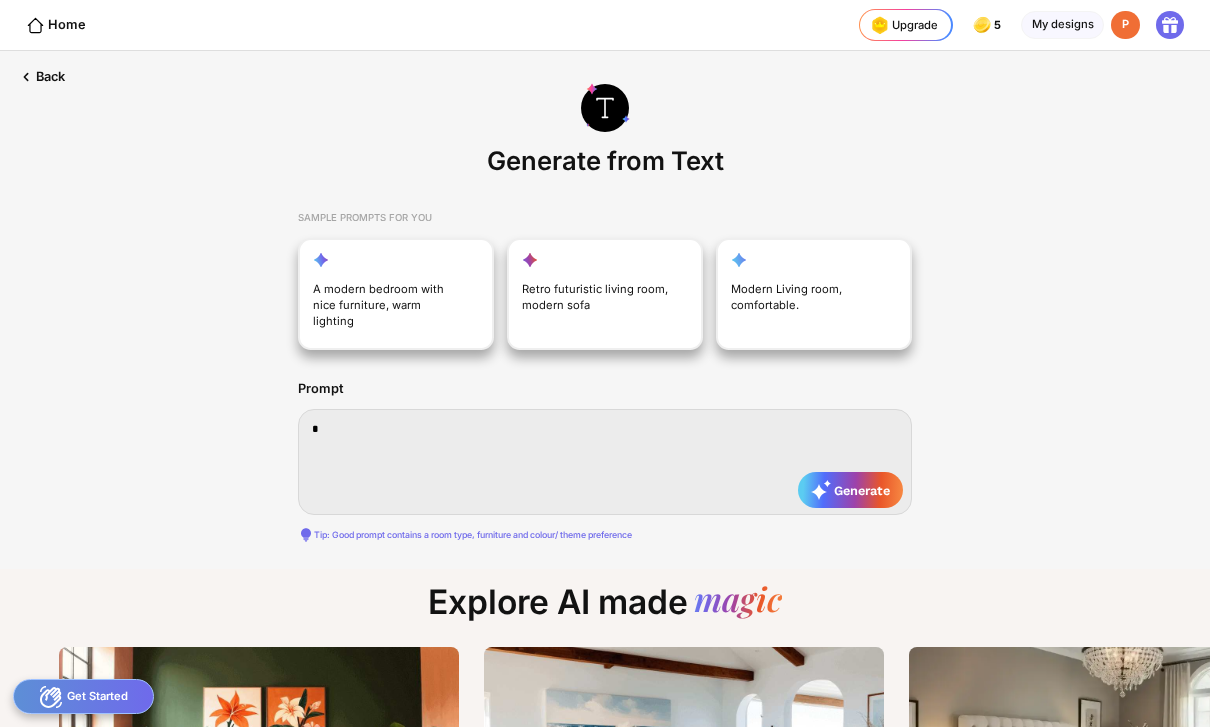 type on "**" 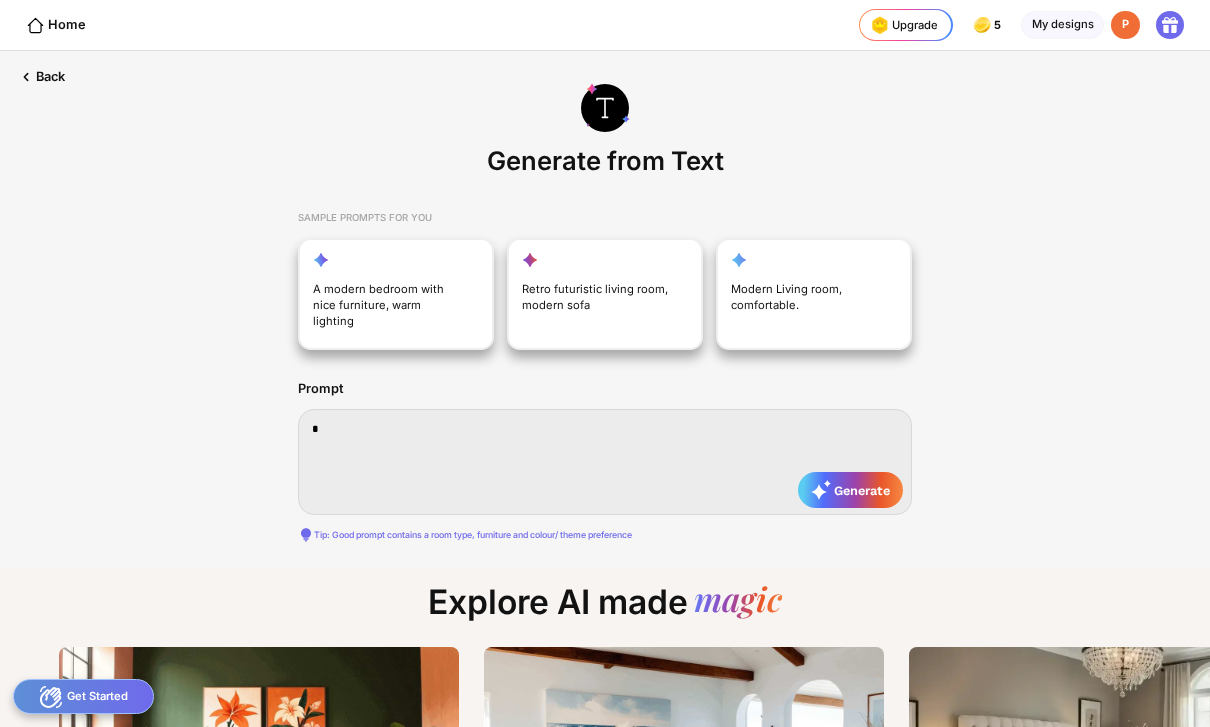 type on "**" 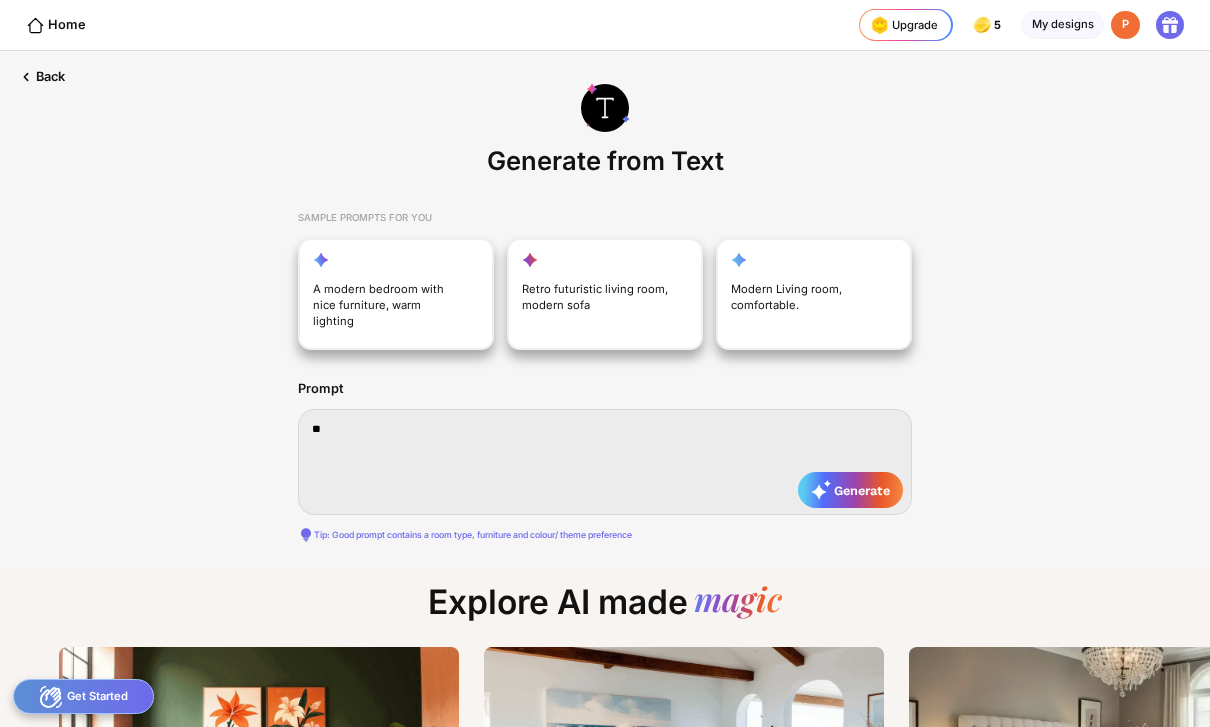 type on "***" 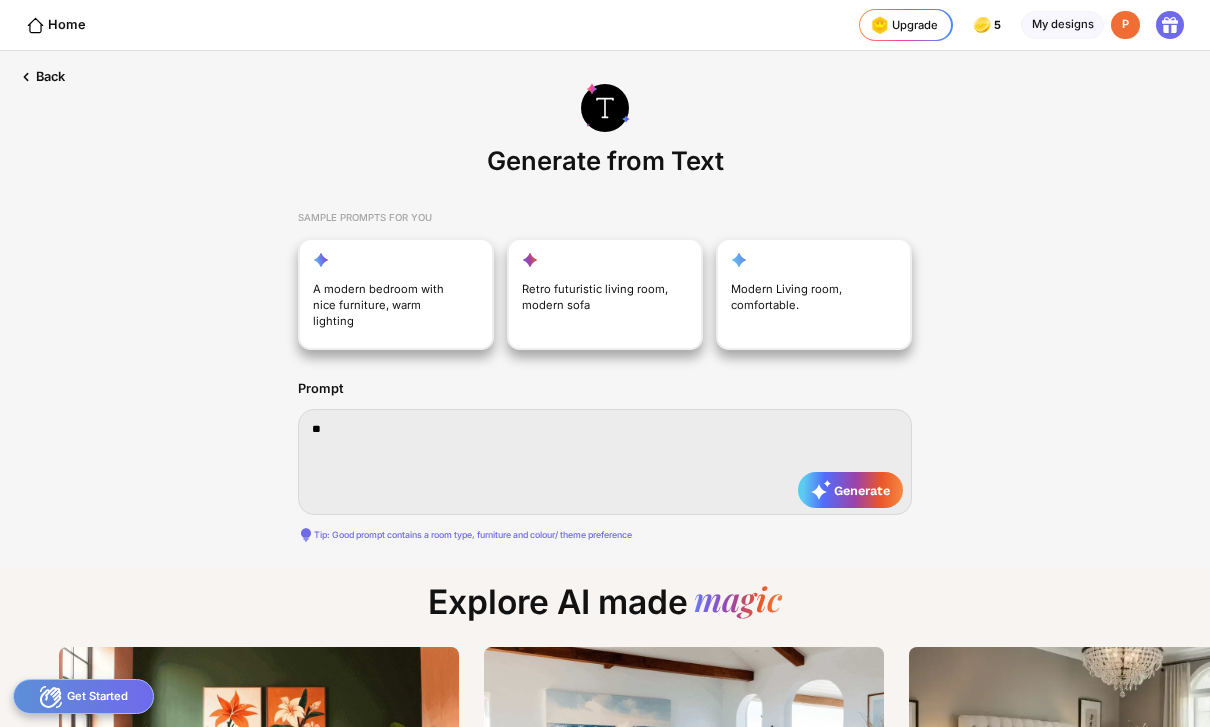 type on "***" 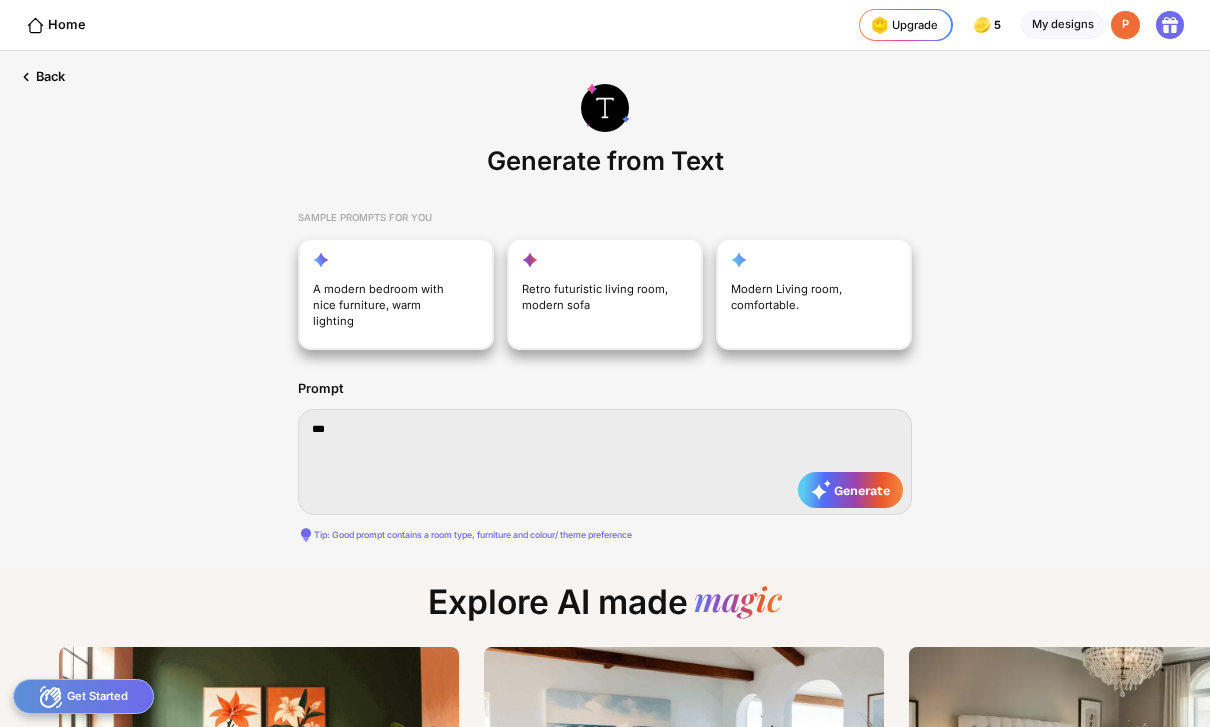 type on "****" 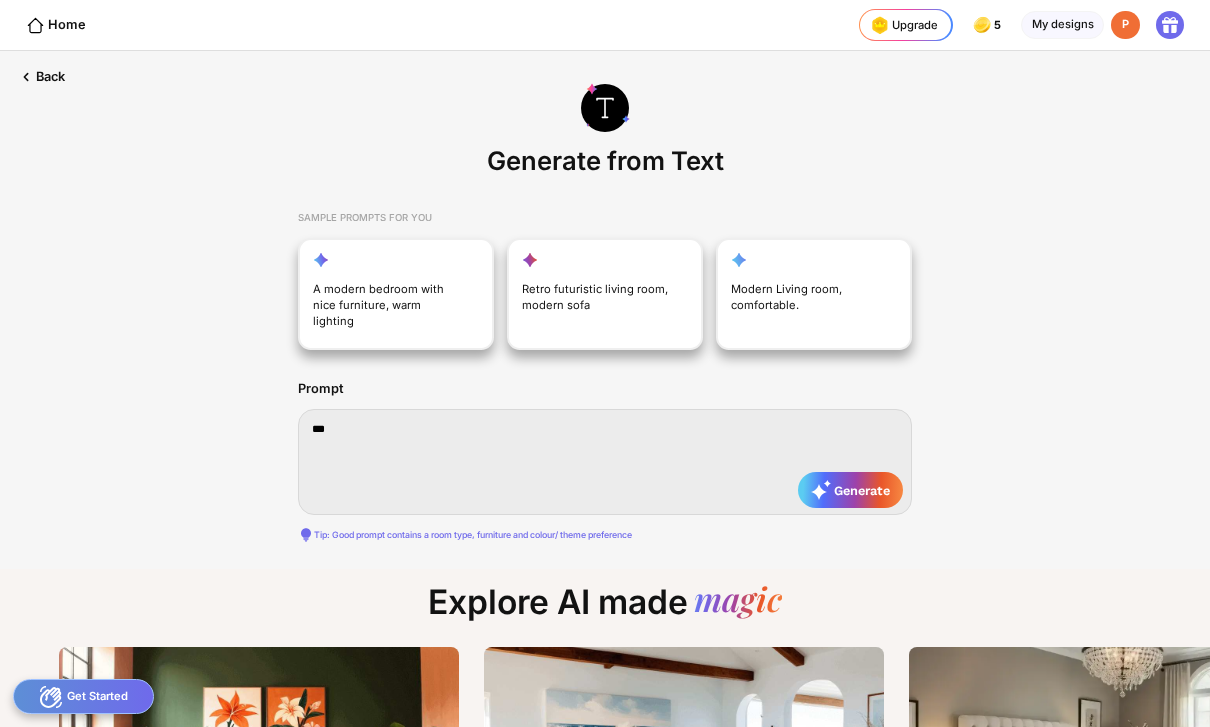 type on "****" 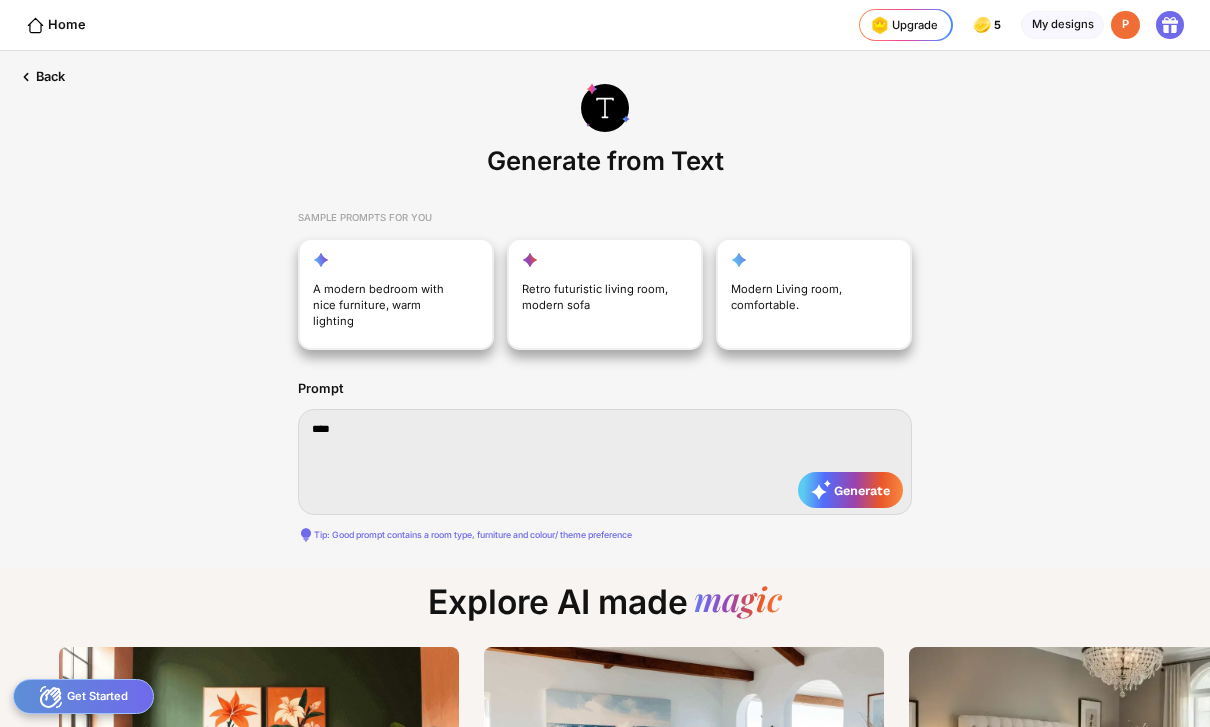 type on "*****" 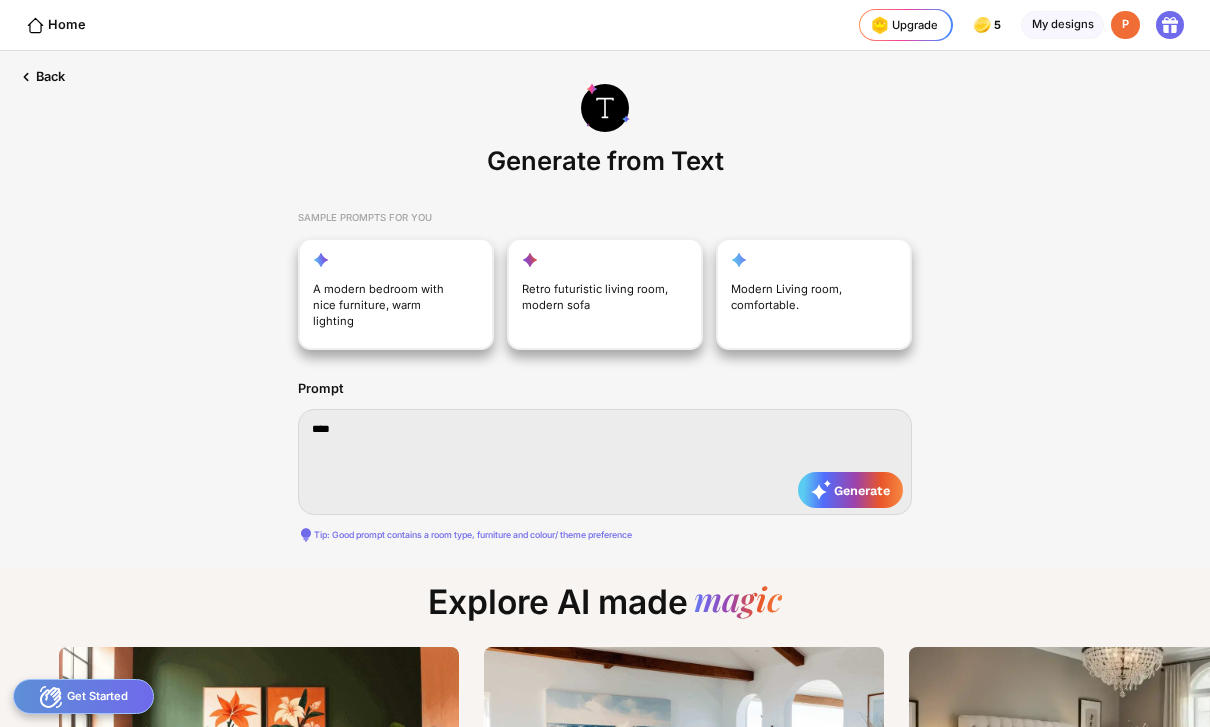 type on "*****" 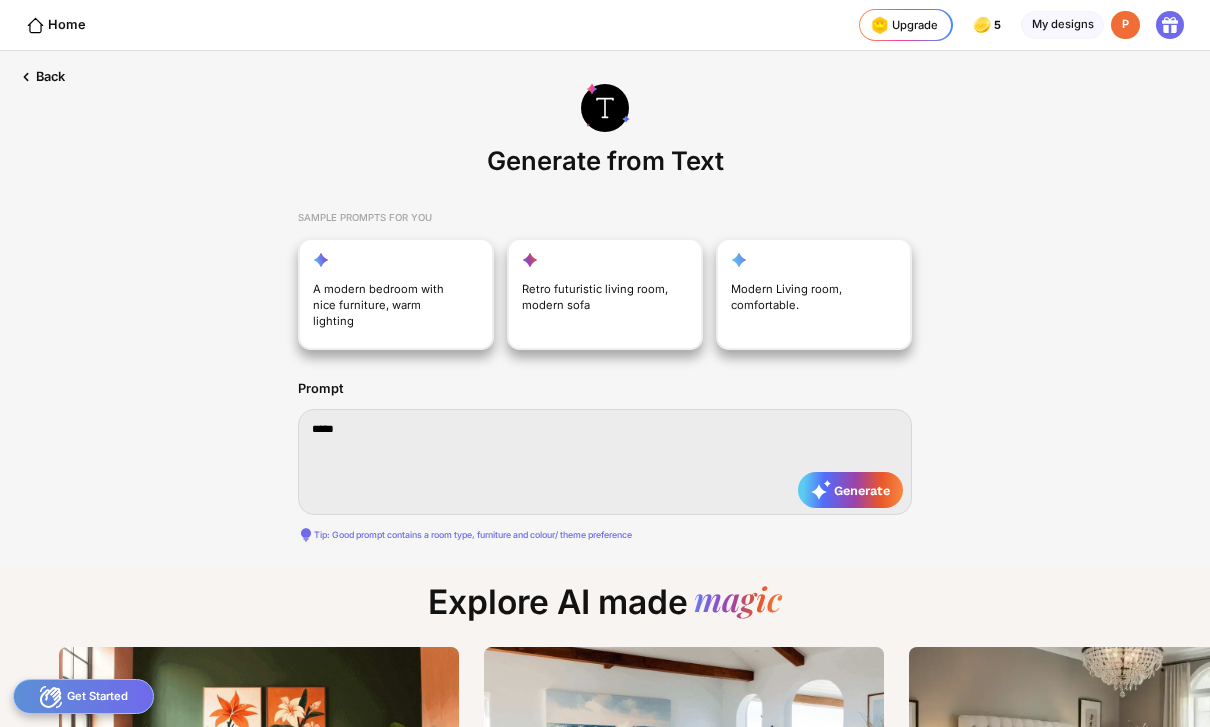 type on "******" 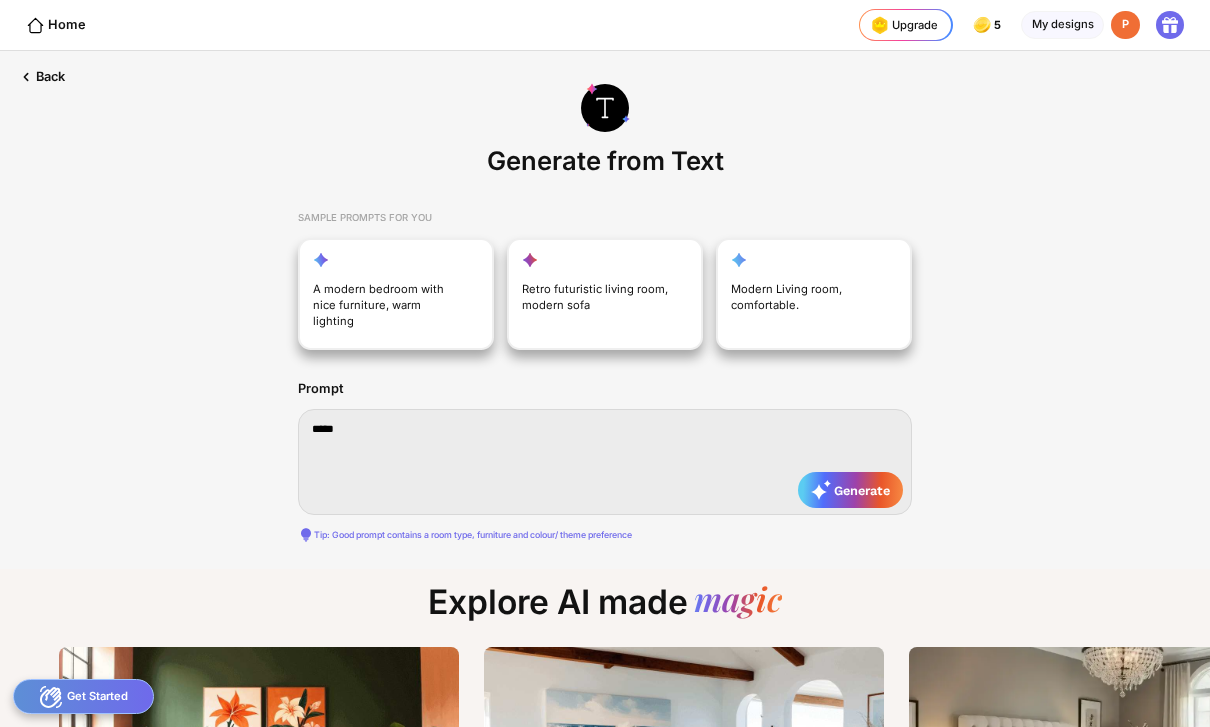 type on "******" 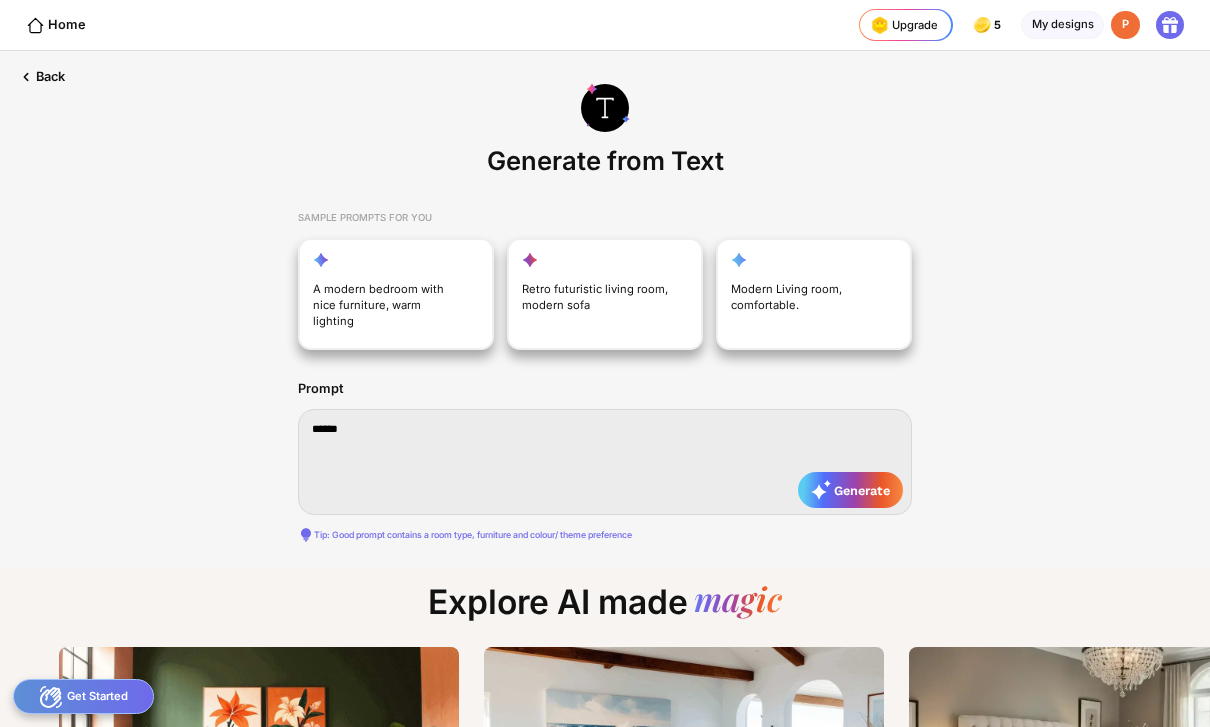 type on "******" 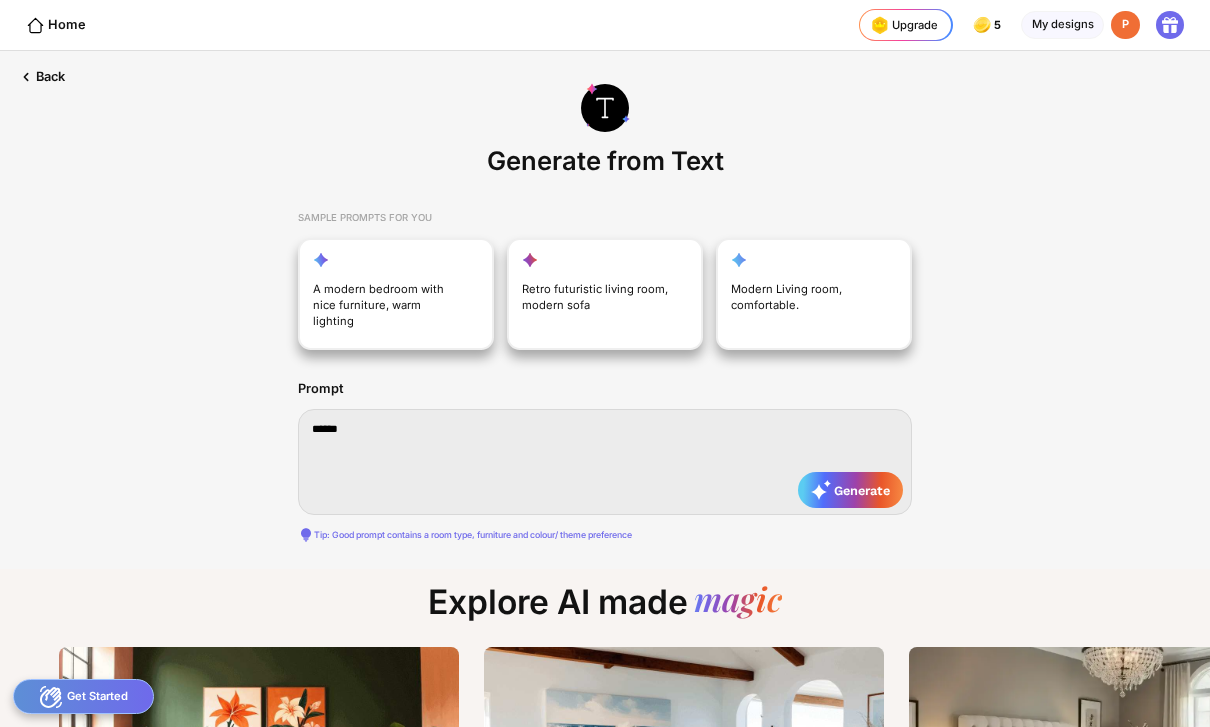 type on "******" 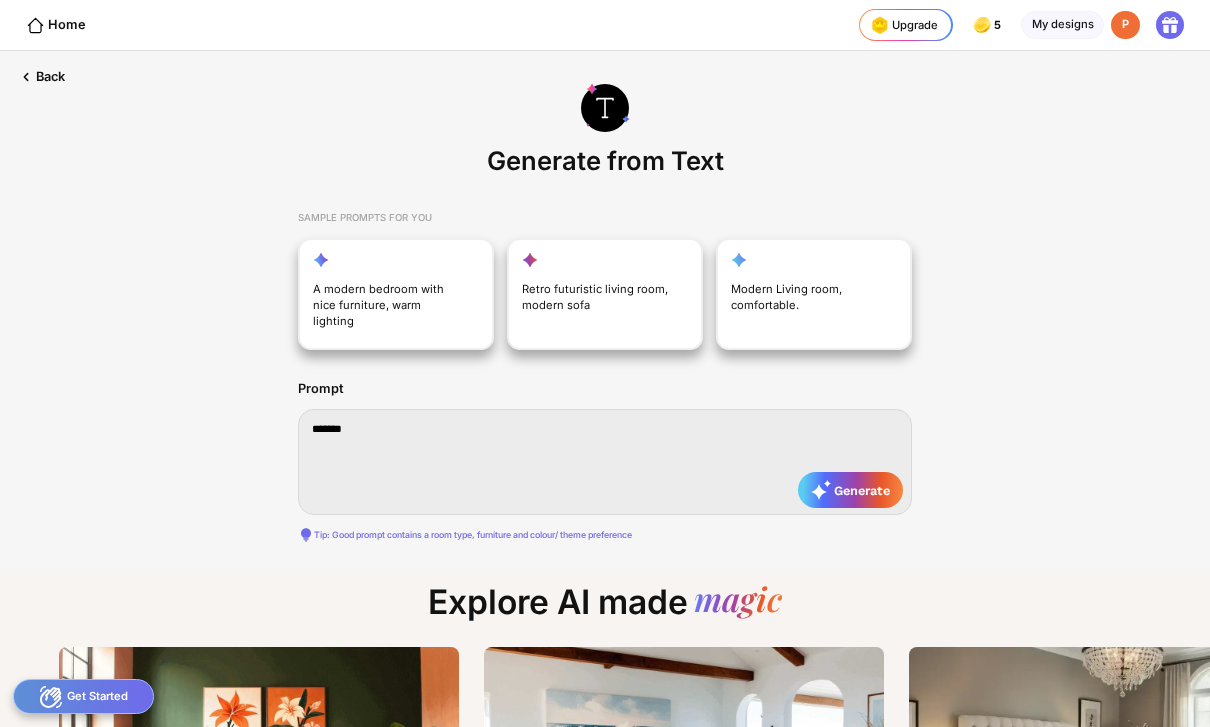type on "********" 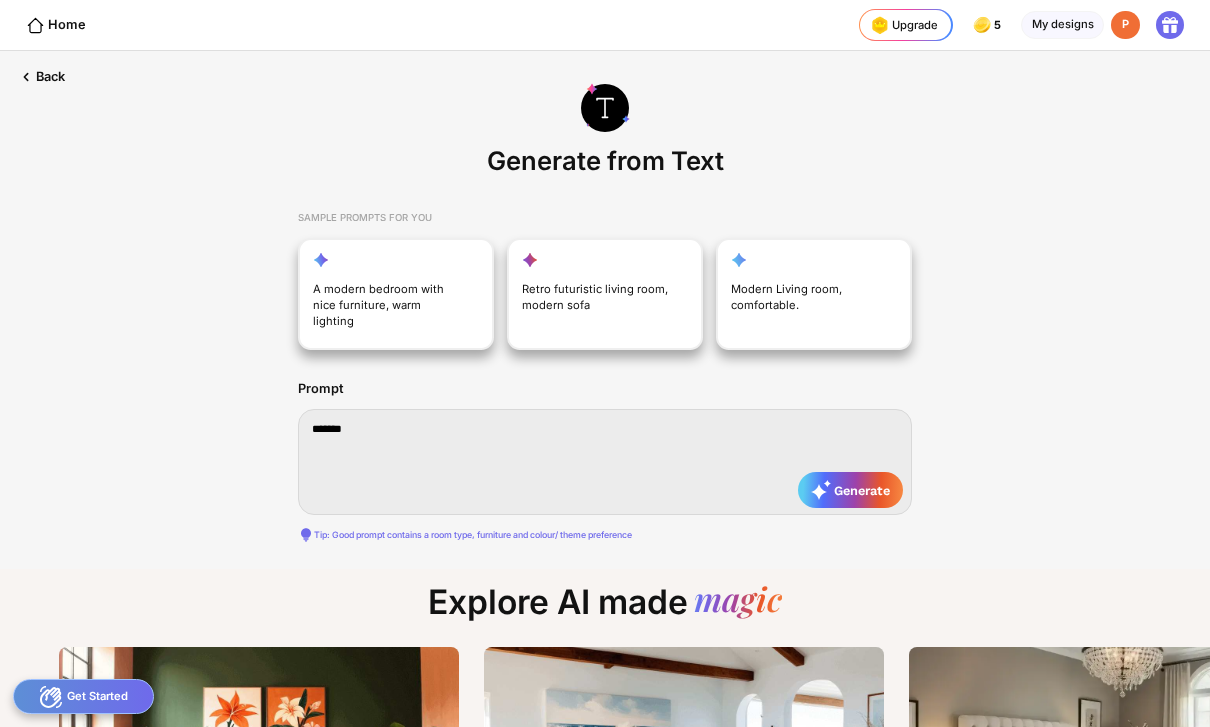 type on "********" 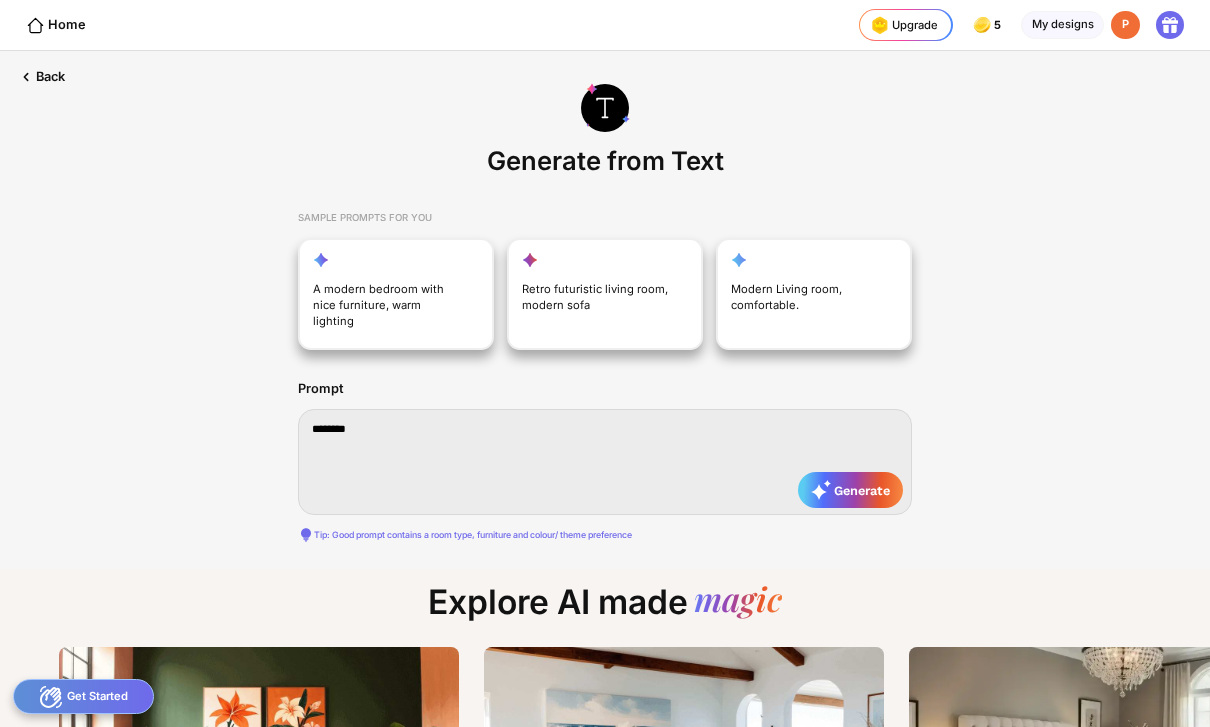type on "********" 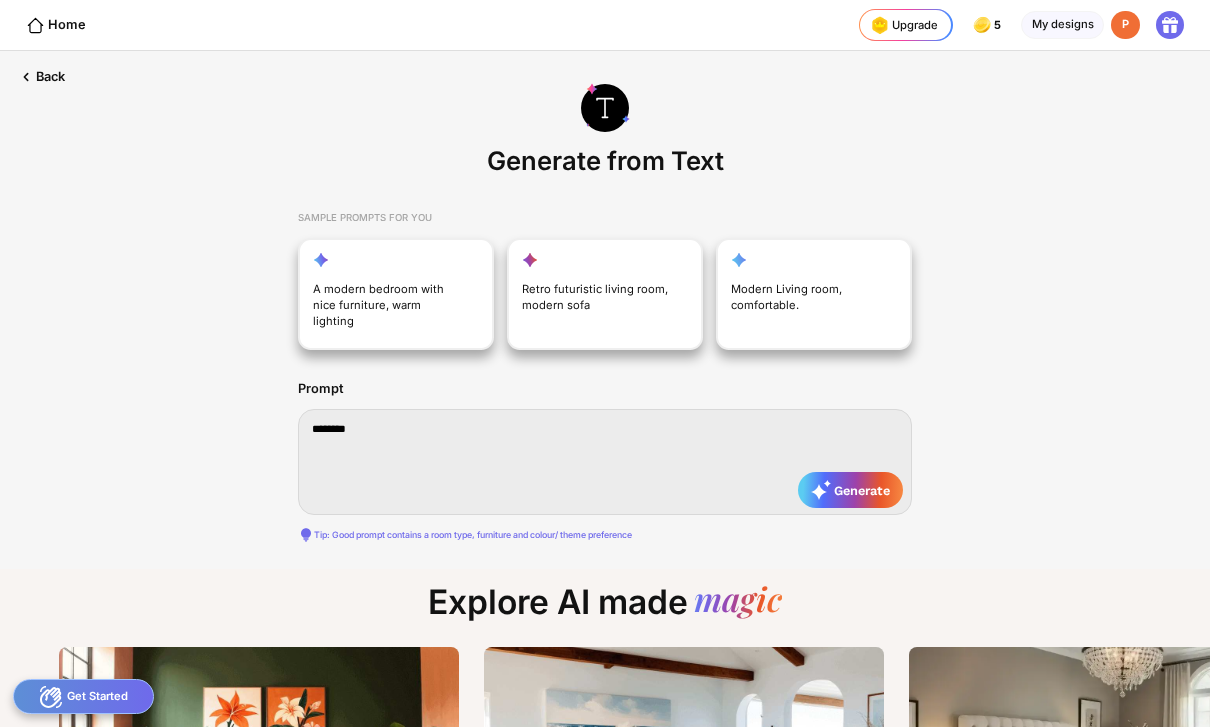 type on "********" 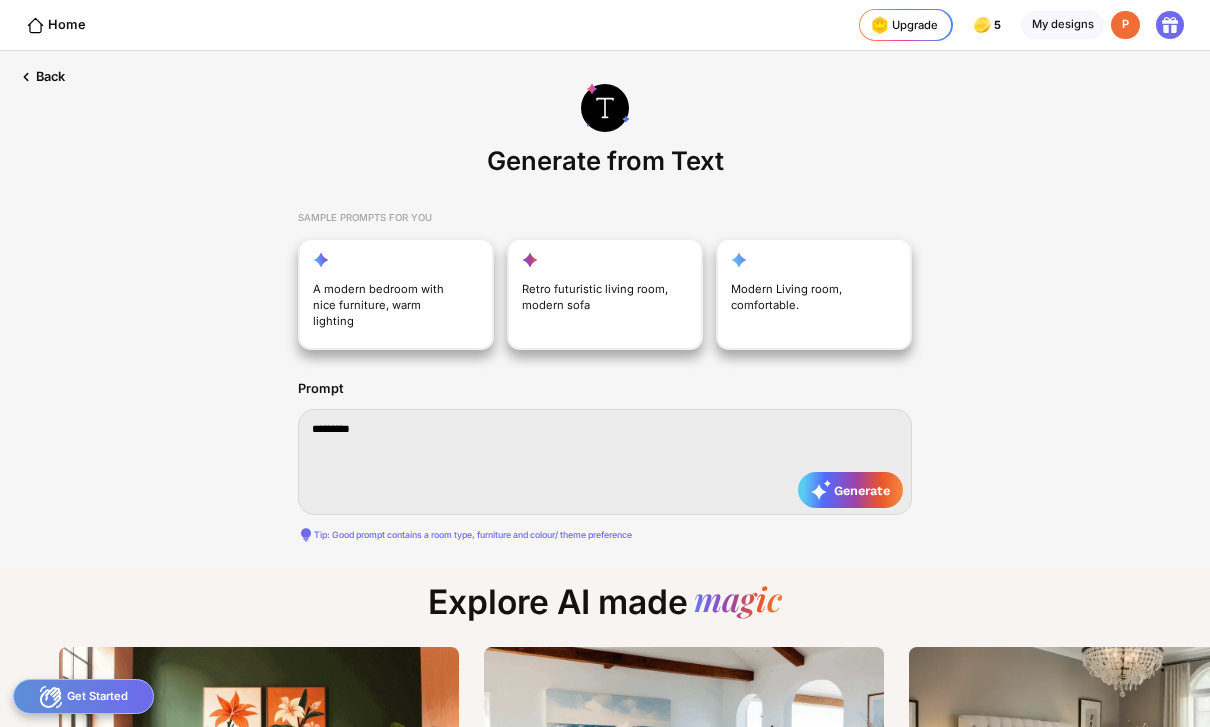 type on "**********" 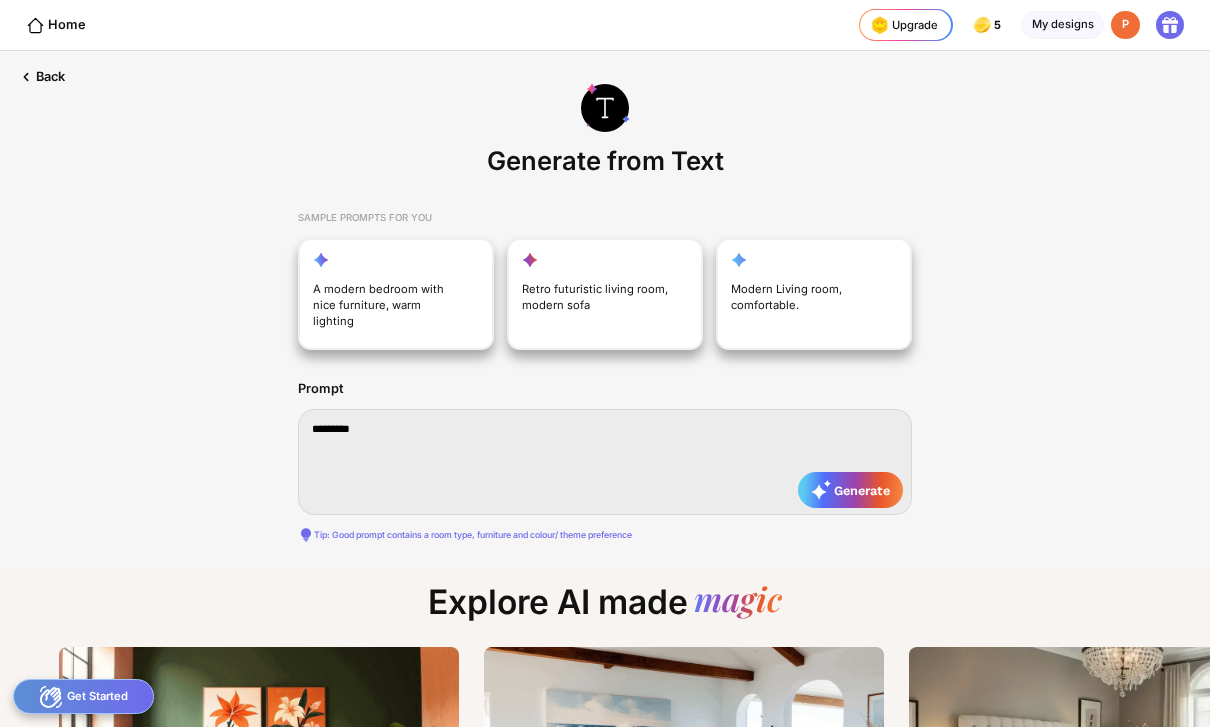type on "**********" 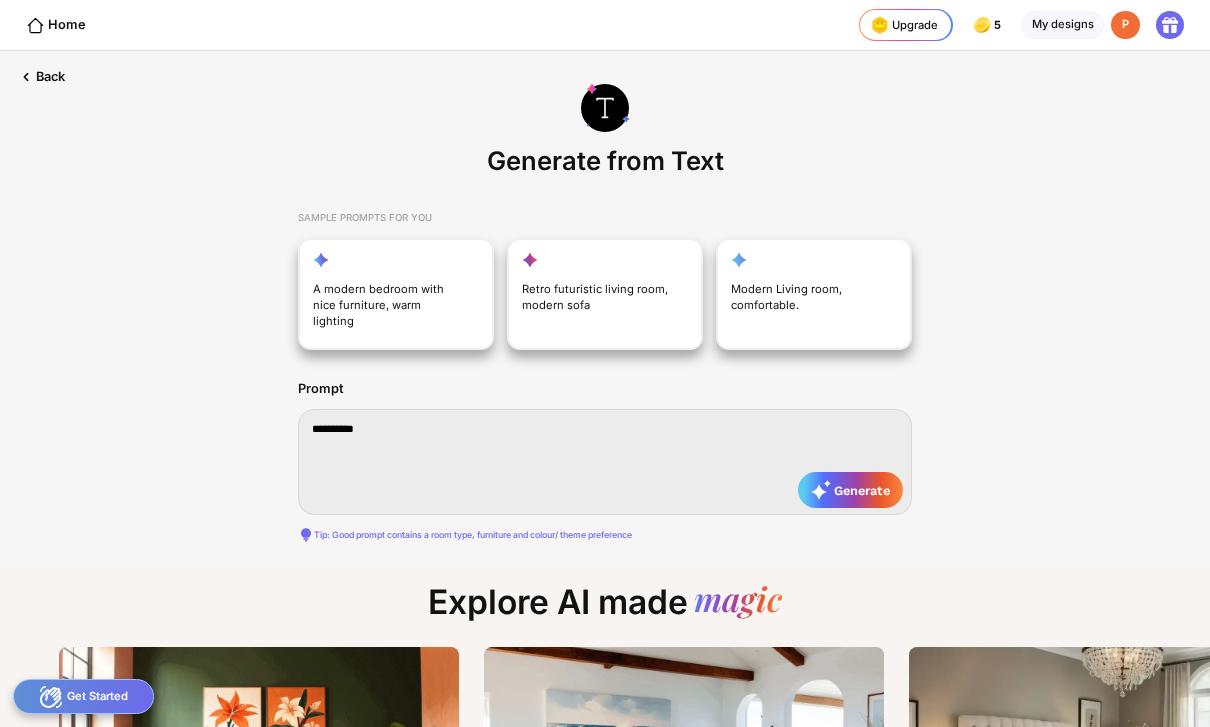 type on "**********" 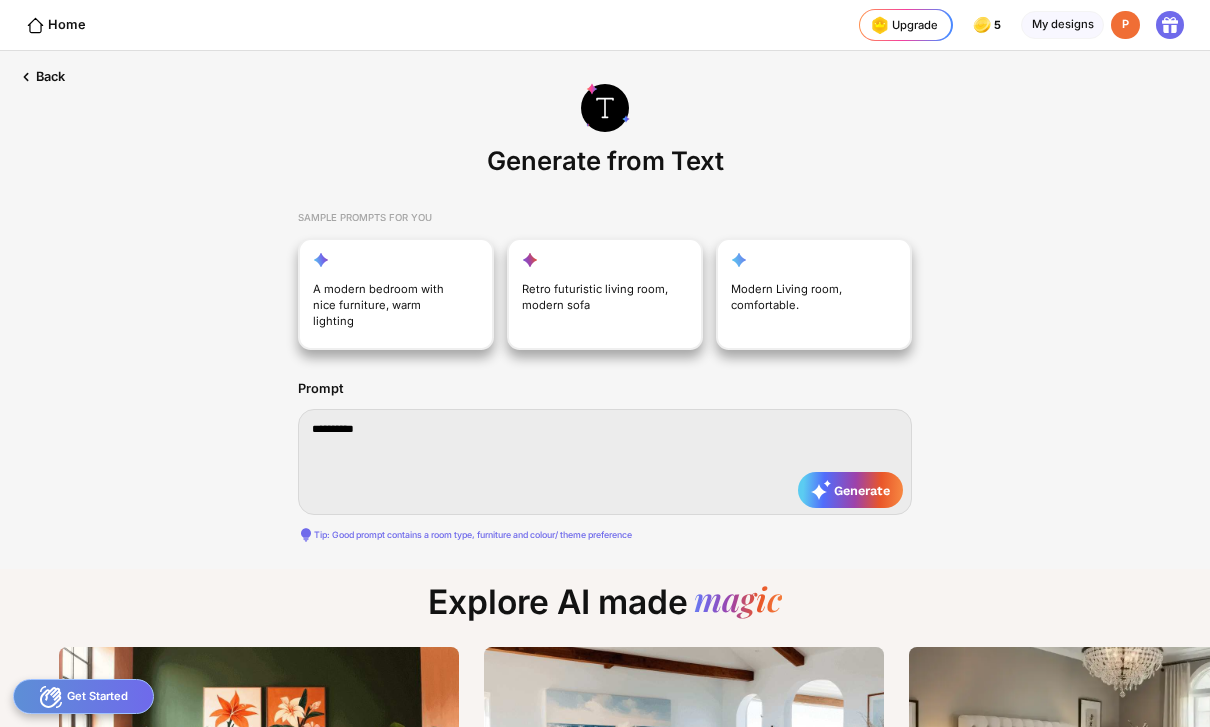 type on "**********" 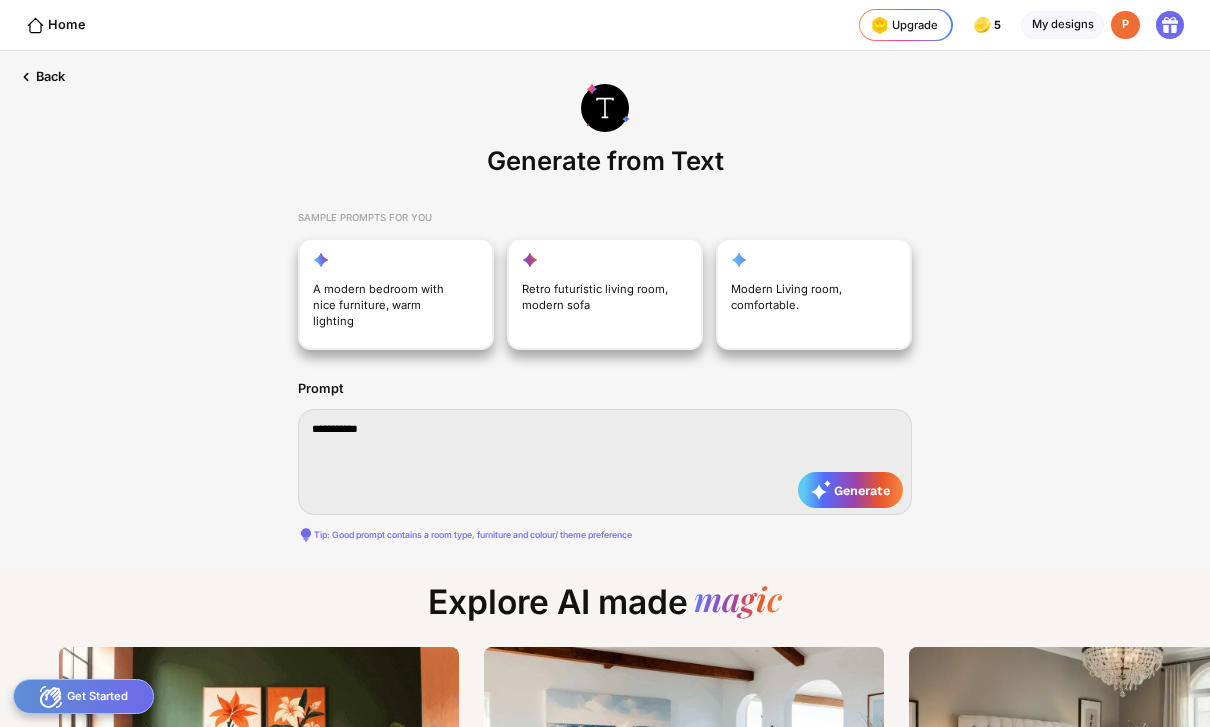 type on "**********" 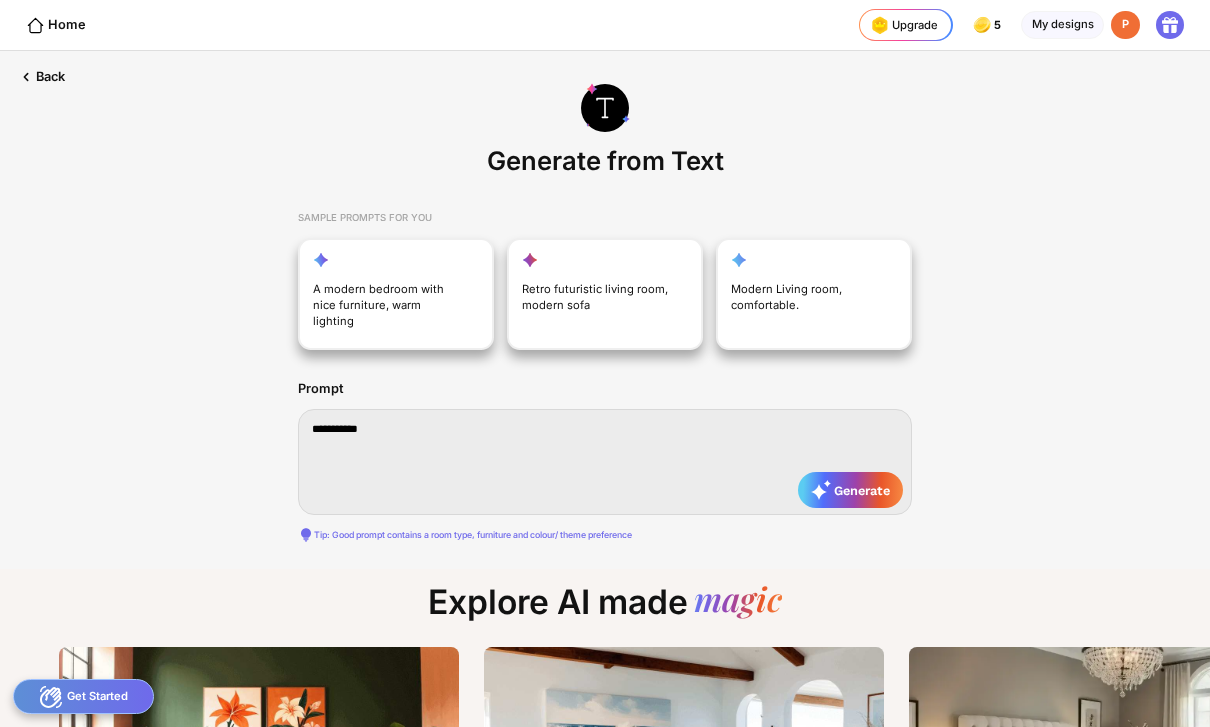 type on "**********" 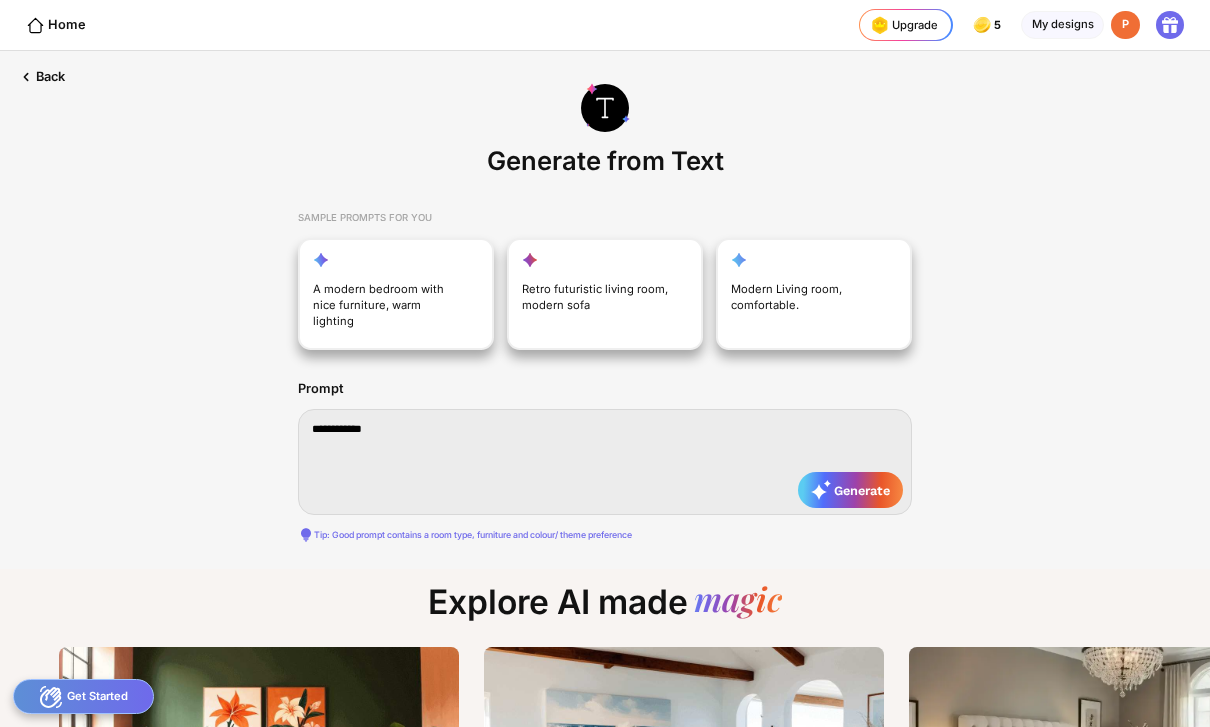 type on "**********" 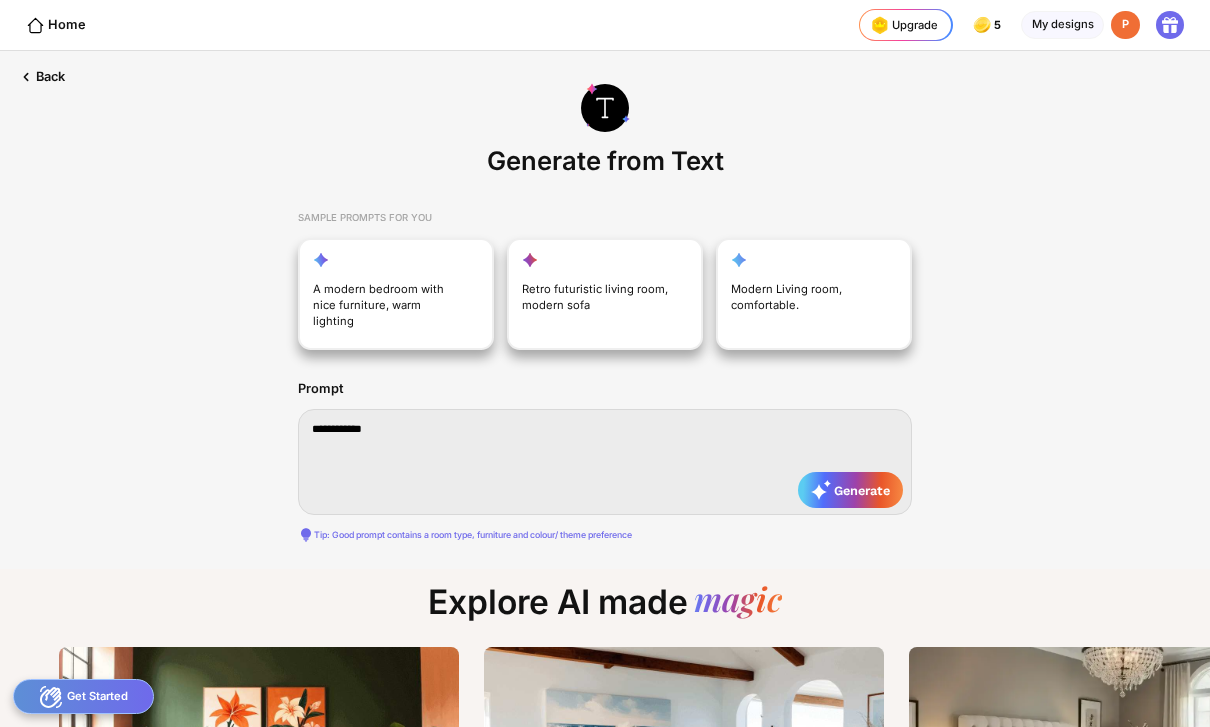type on "**********" 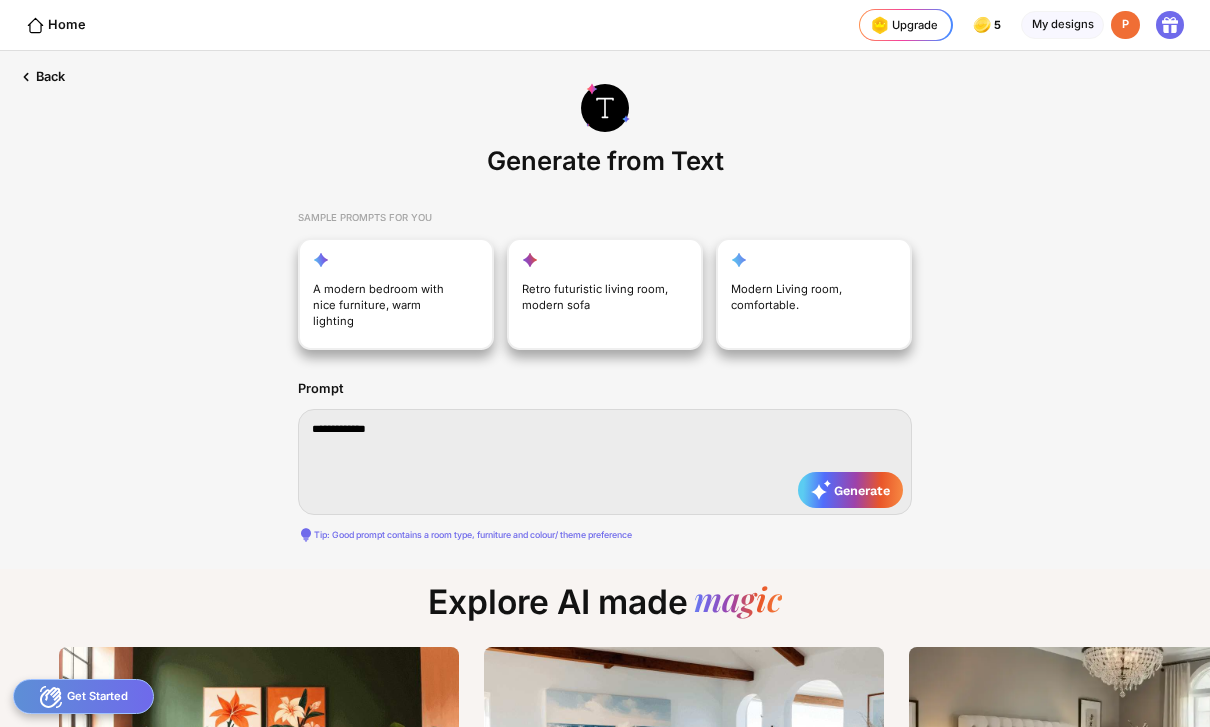 type on "**********" 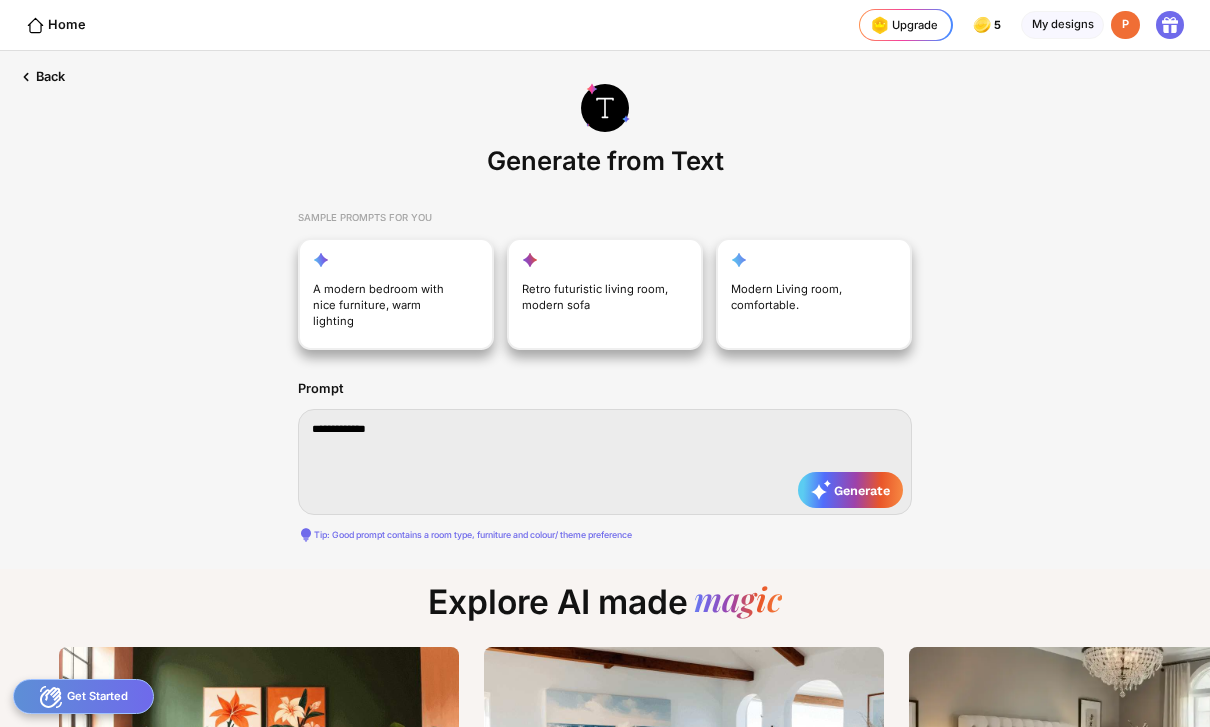 type on "**********" 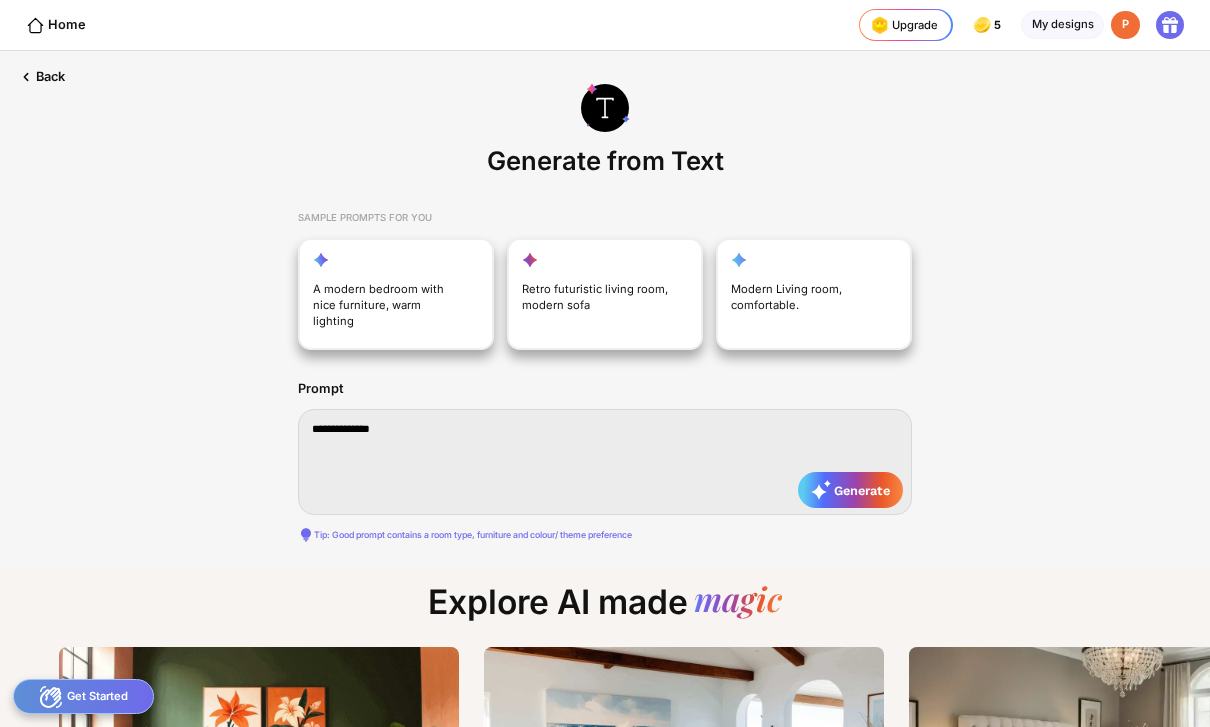 type on "**********" 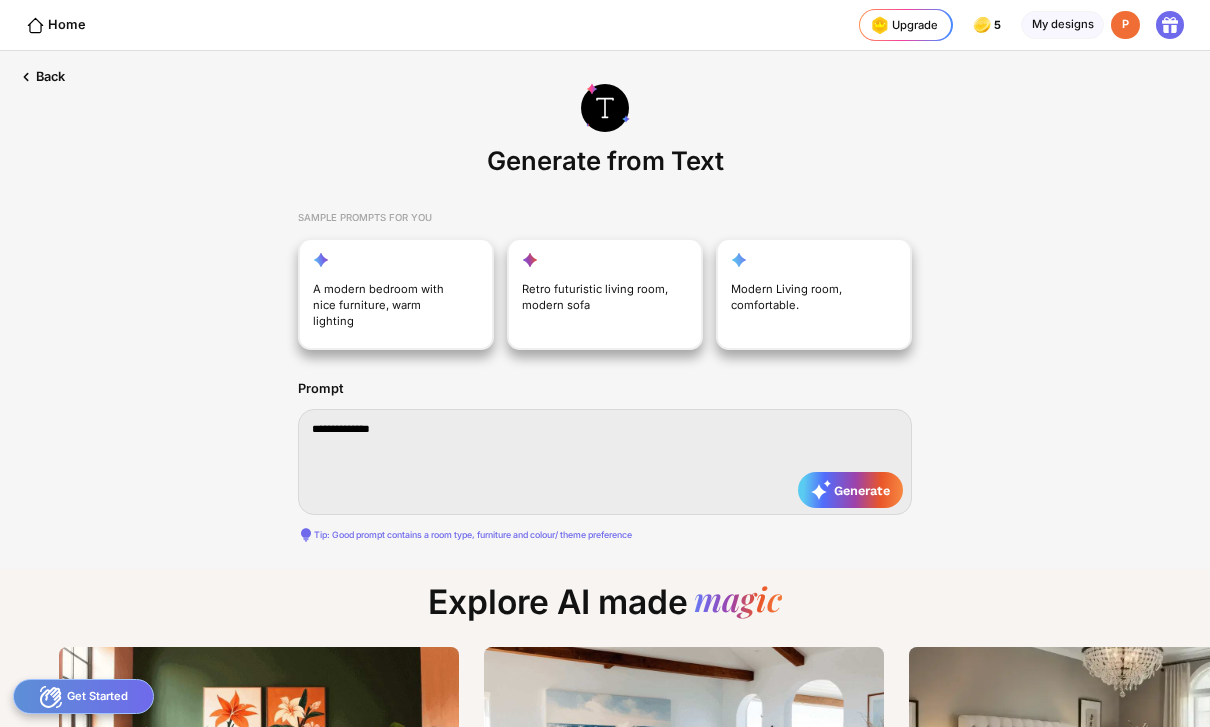 type on "**********" 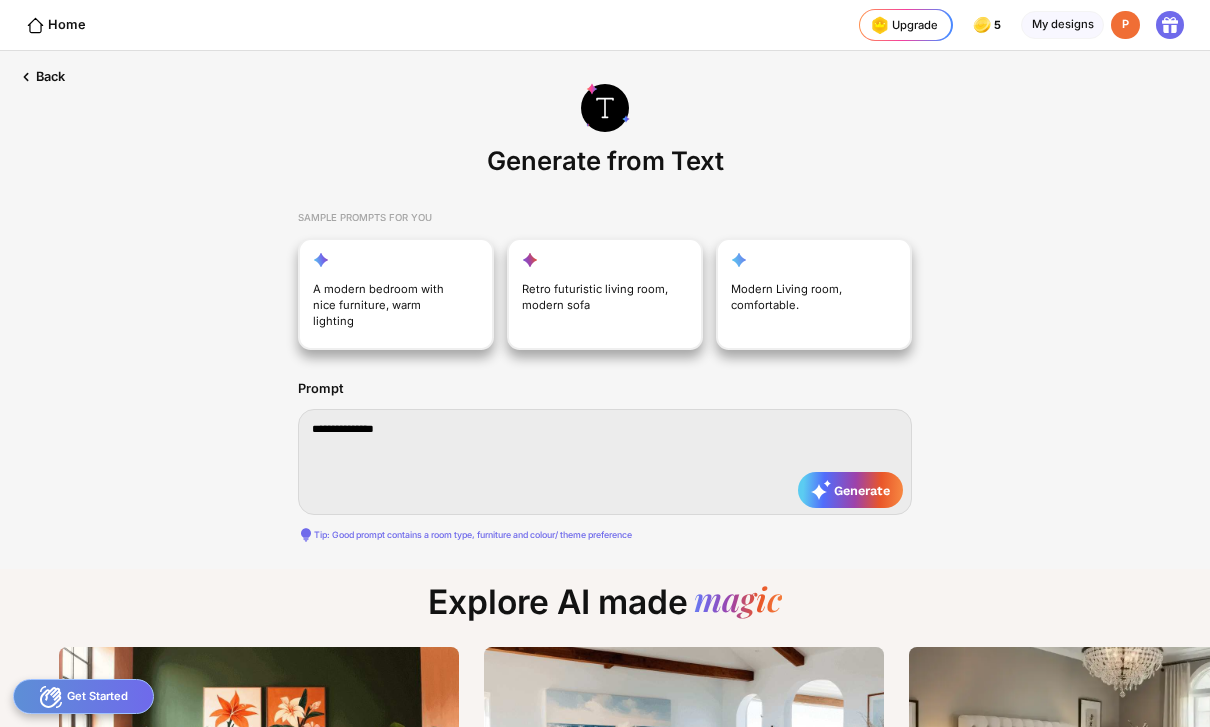 type on "**********" 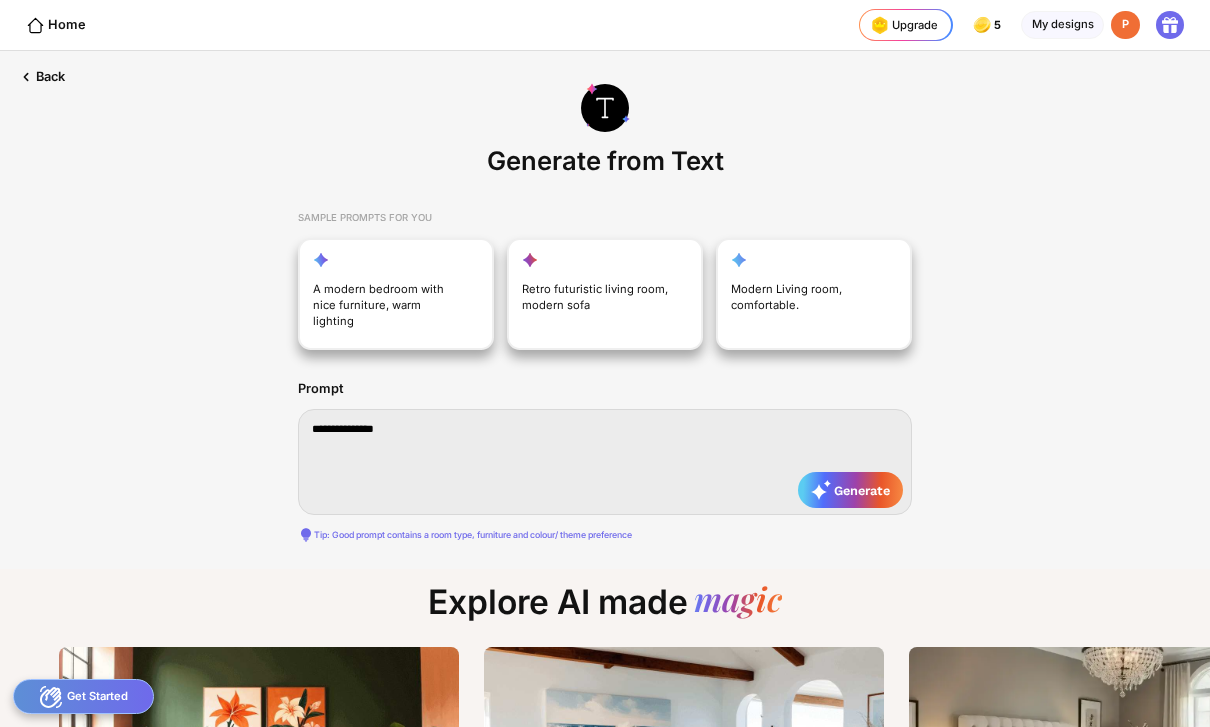 type on "**********" 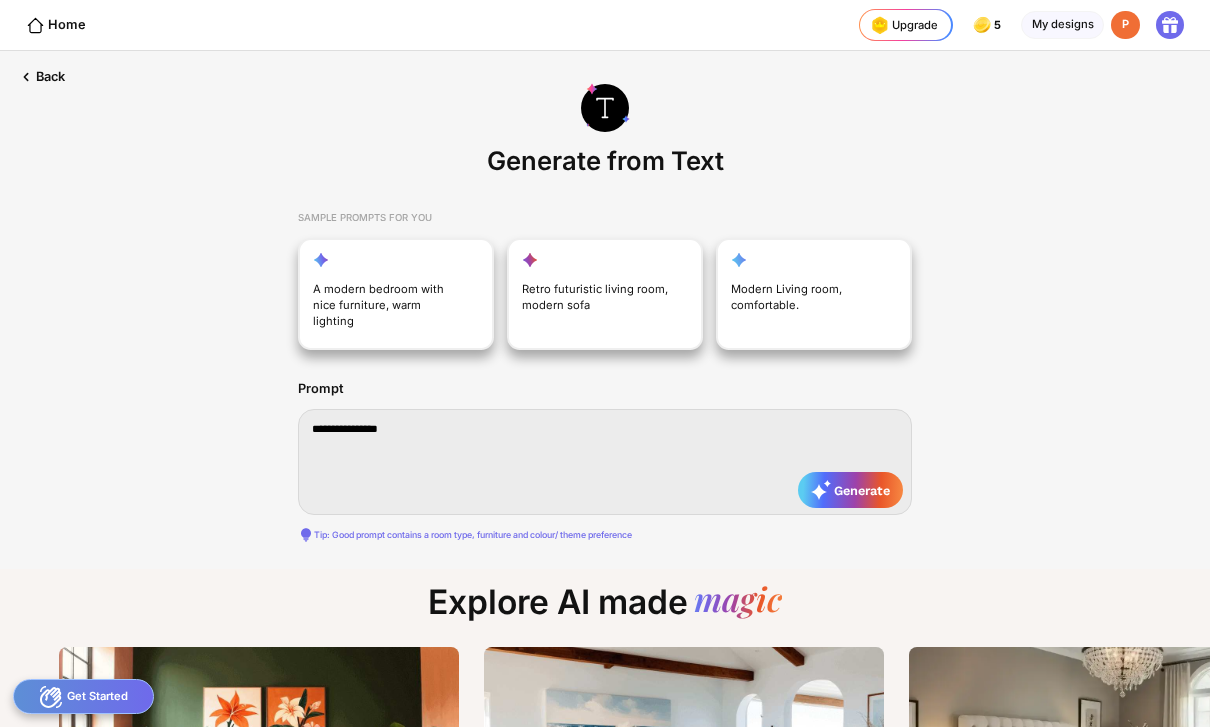 type on "**********" 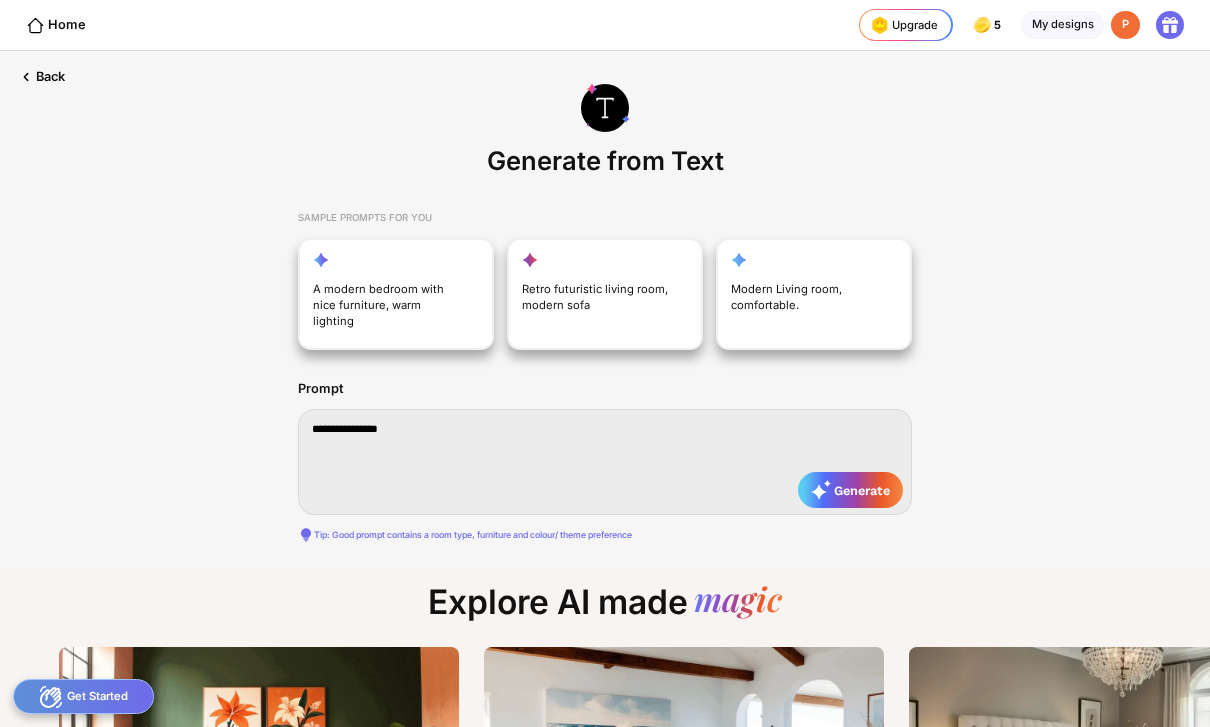 type on "**********" 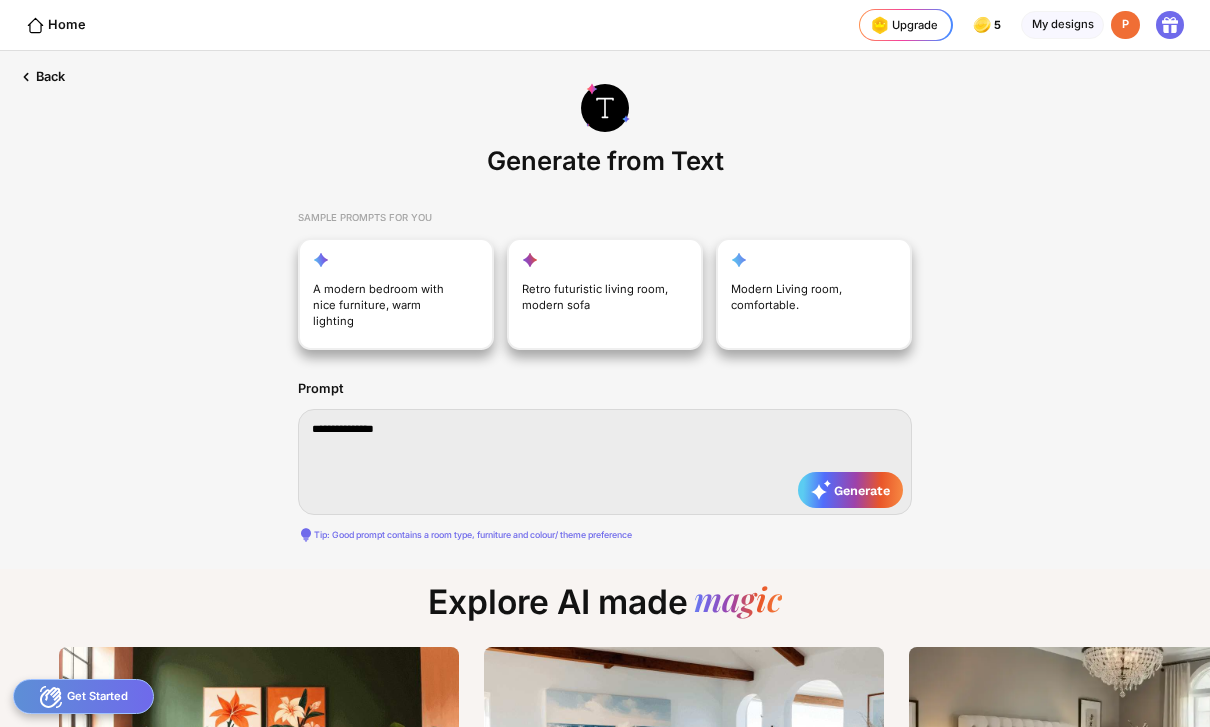 type on "**********" 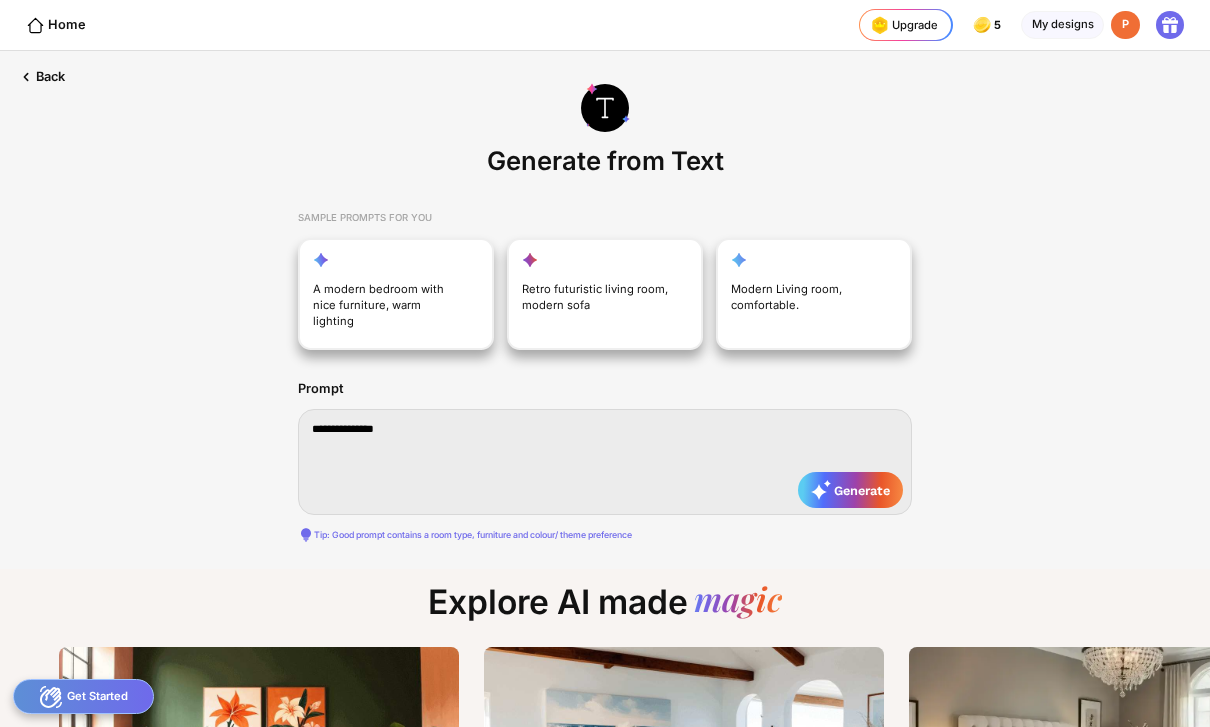 type on "**********" 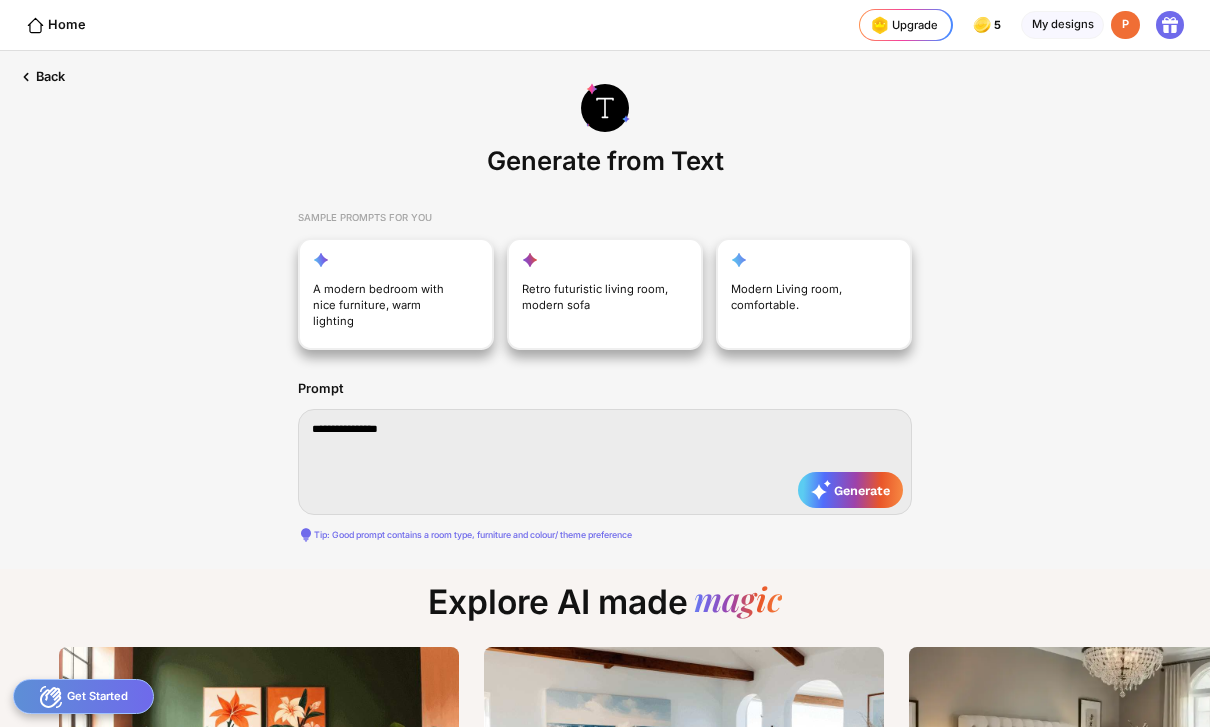 type on "**********" 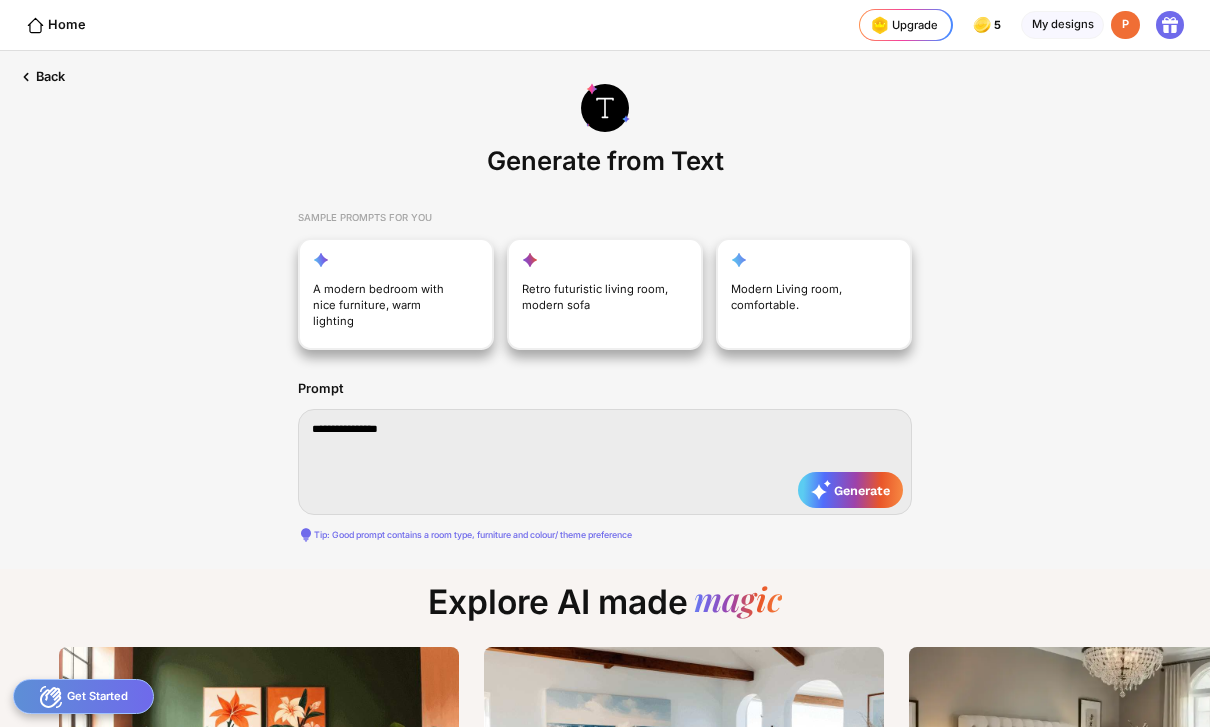 type on "**********" 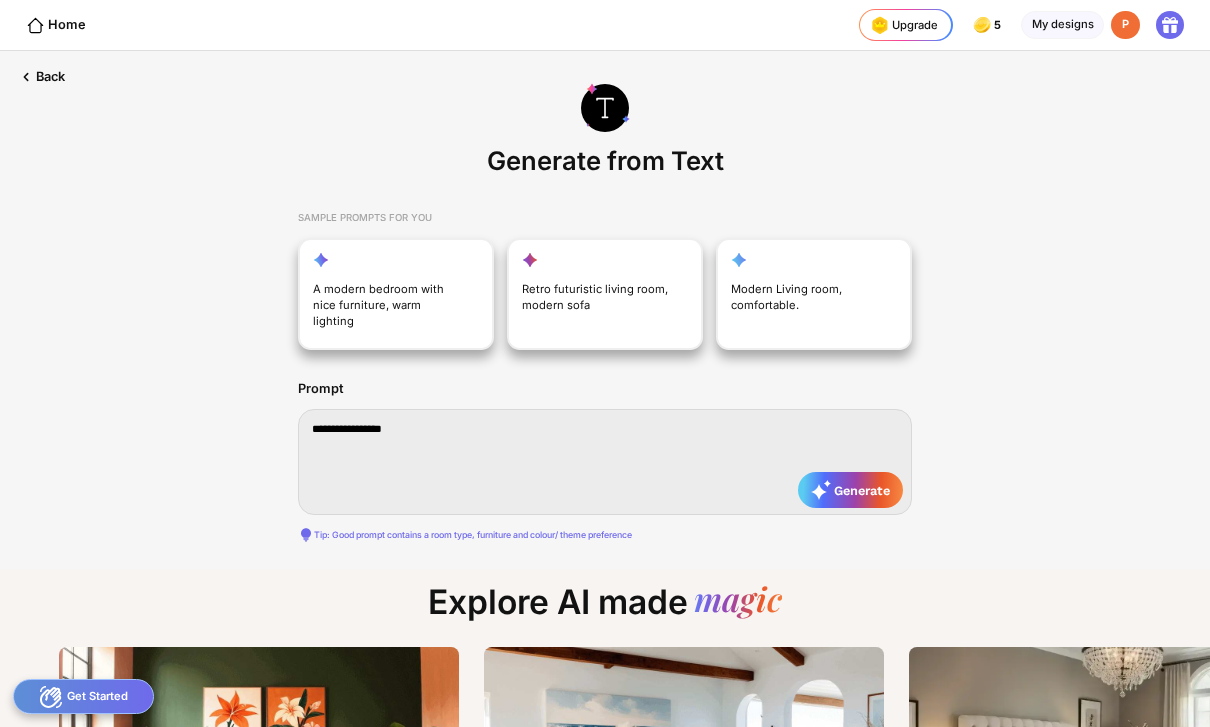type on "**********" 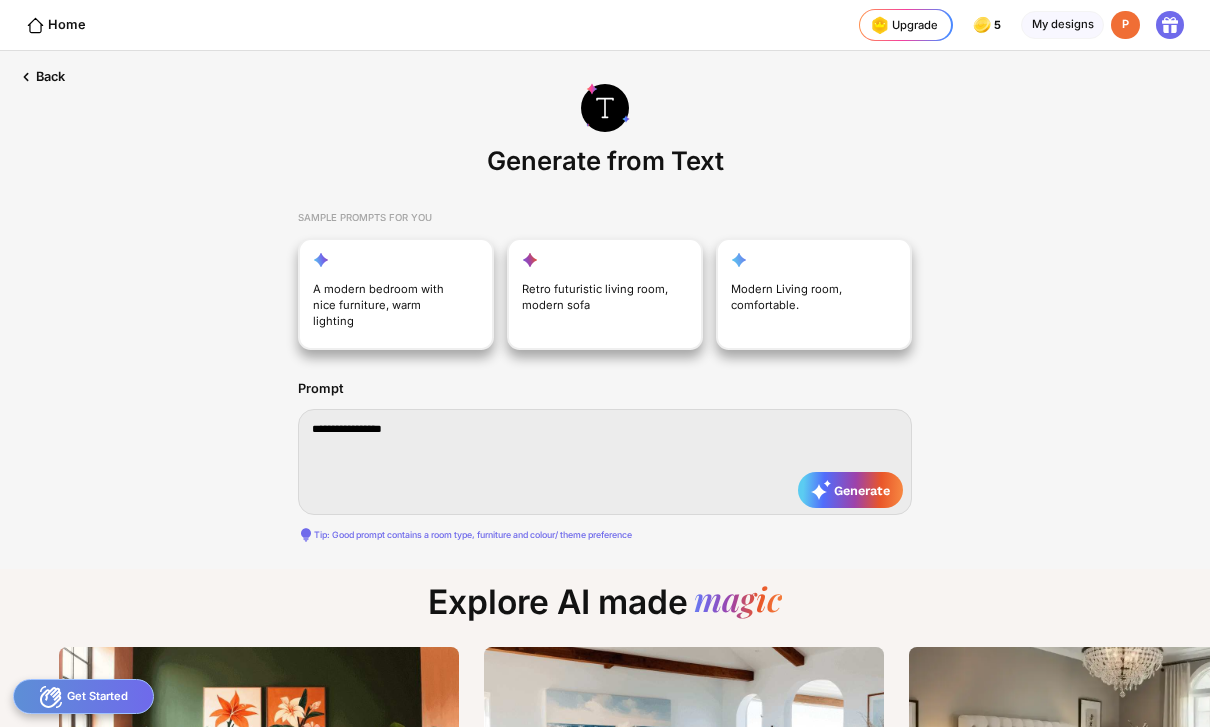 type on "**********" 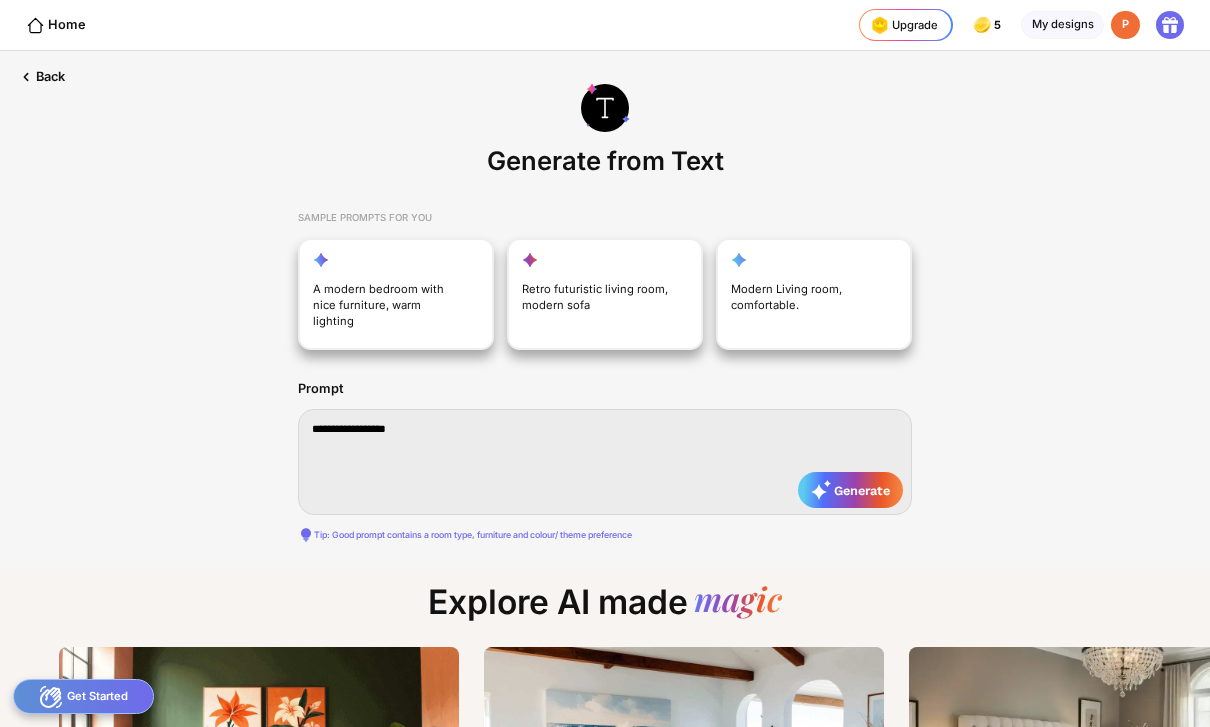 type on "**********" 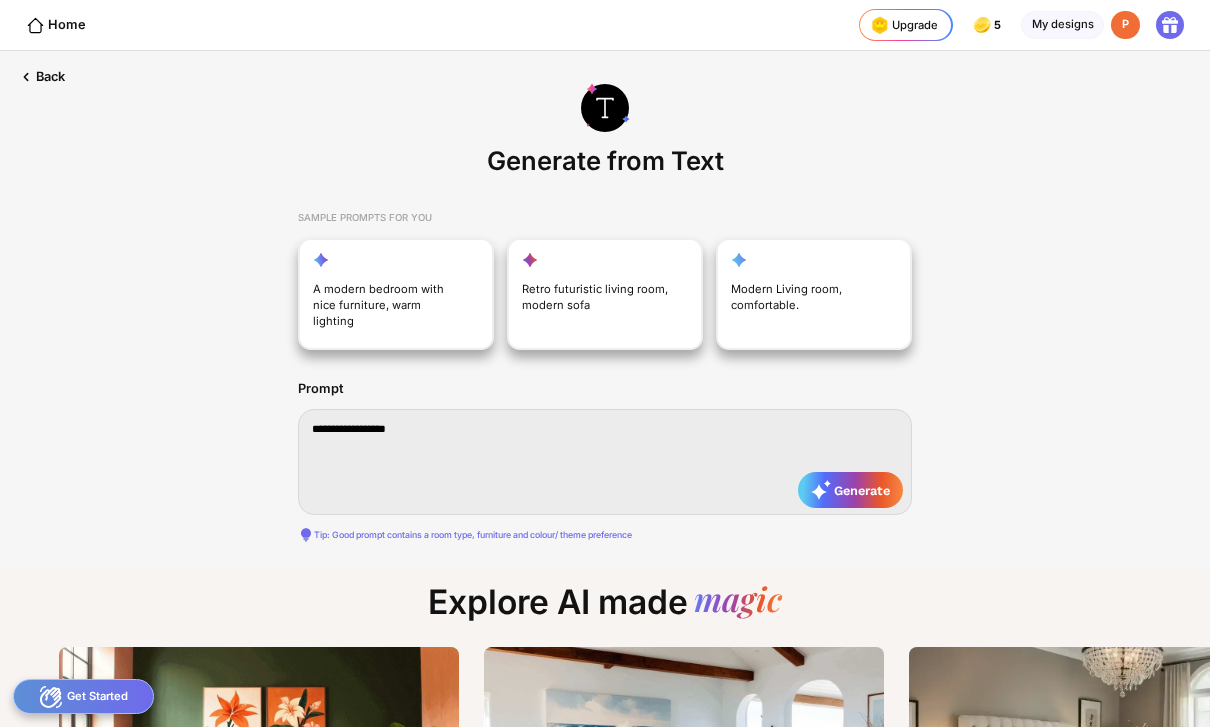 type on "**********" 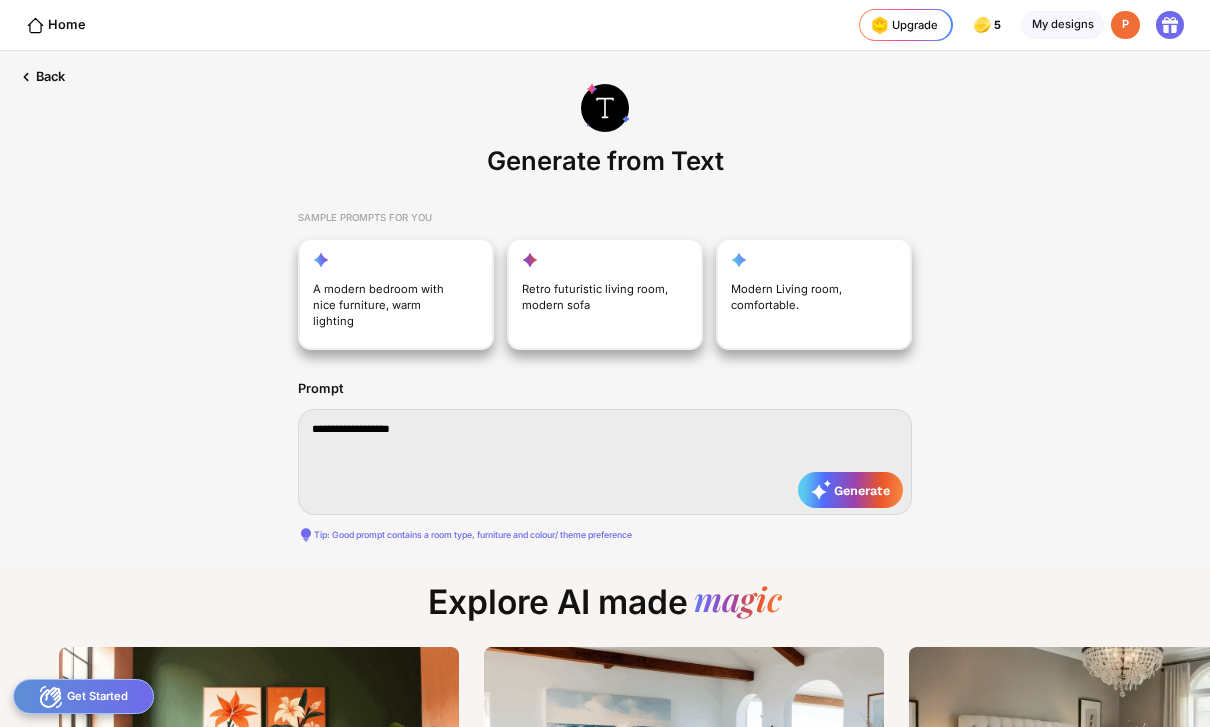 type on "**********" 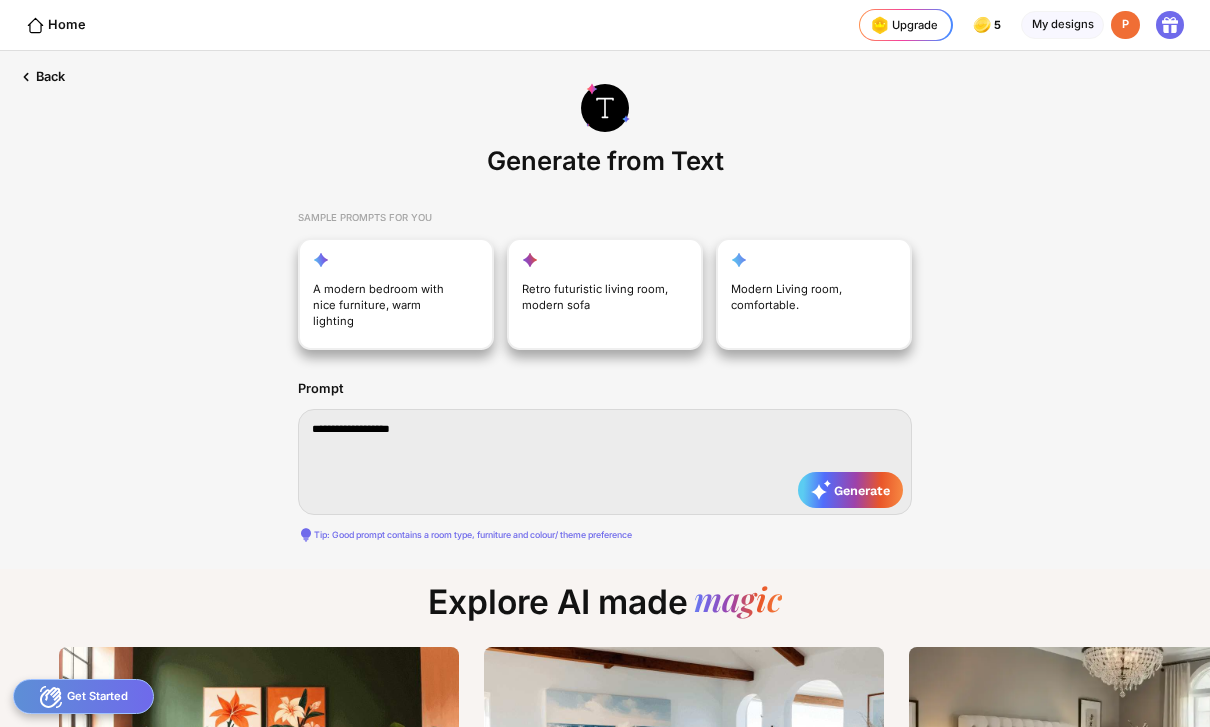 type on "**********" 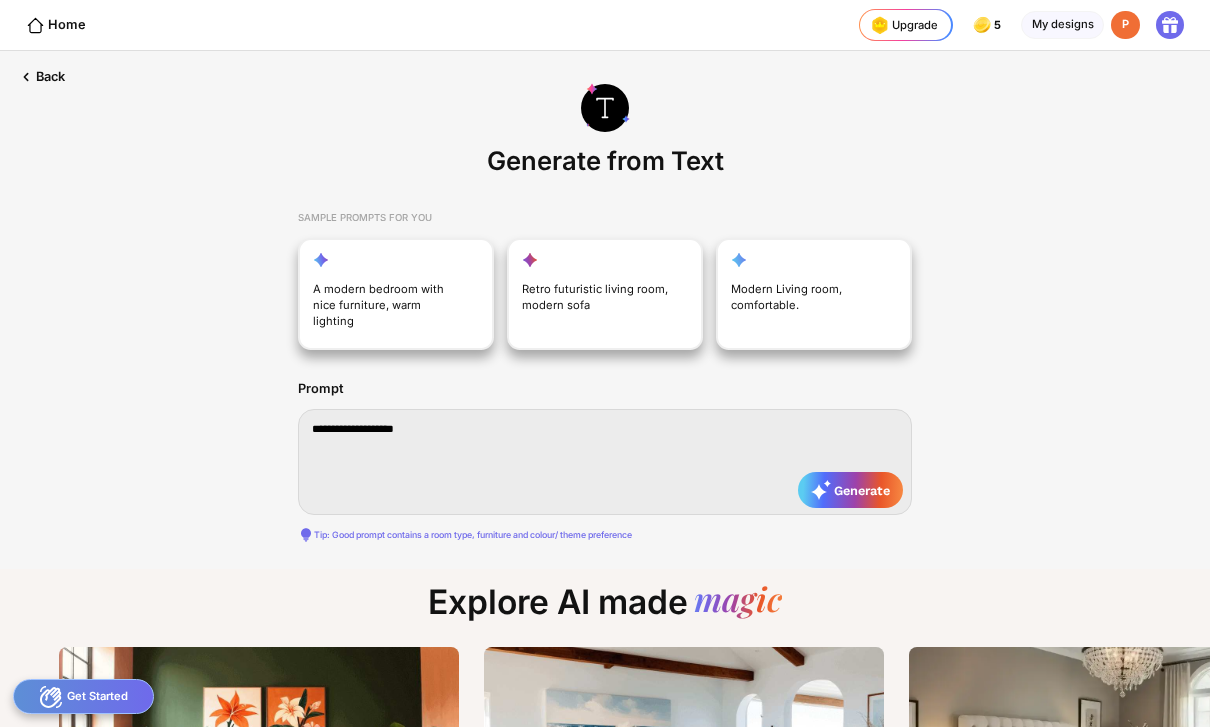 type on "**********" 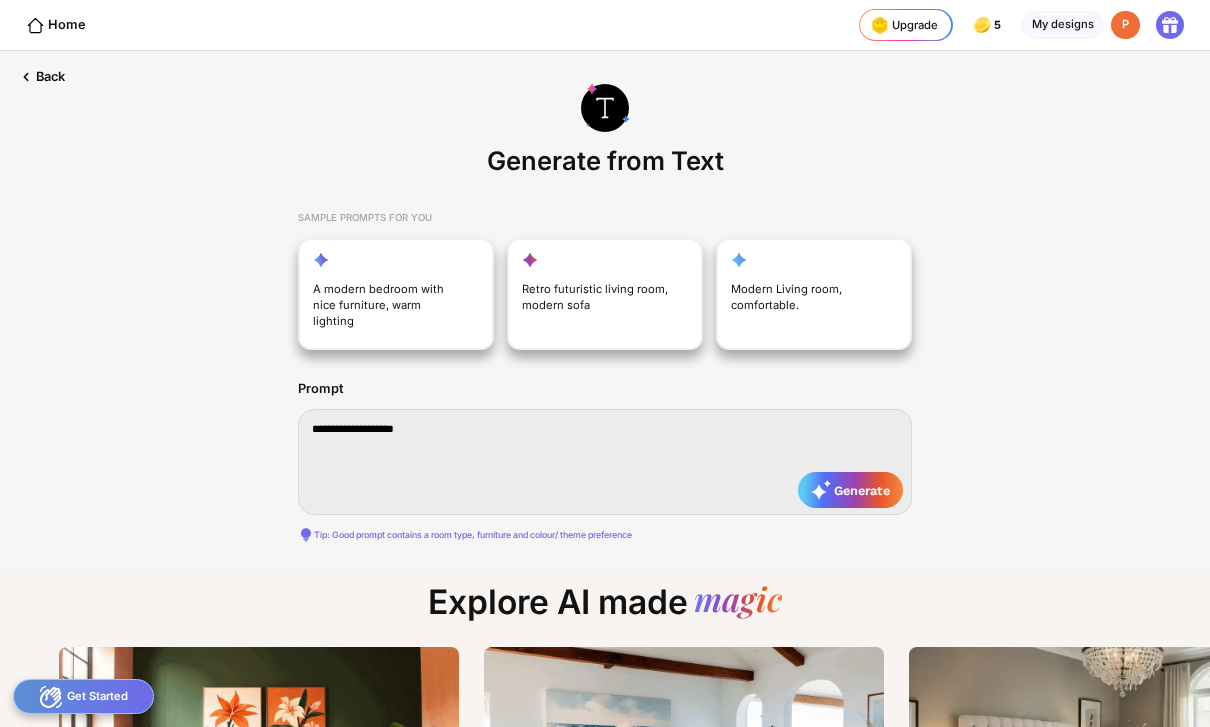 type on "**********" 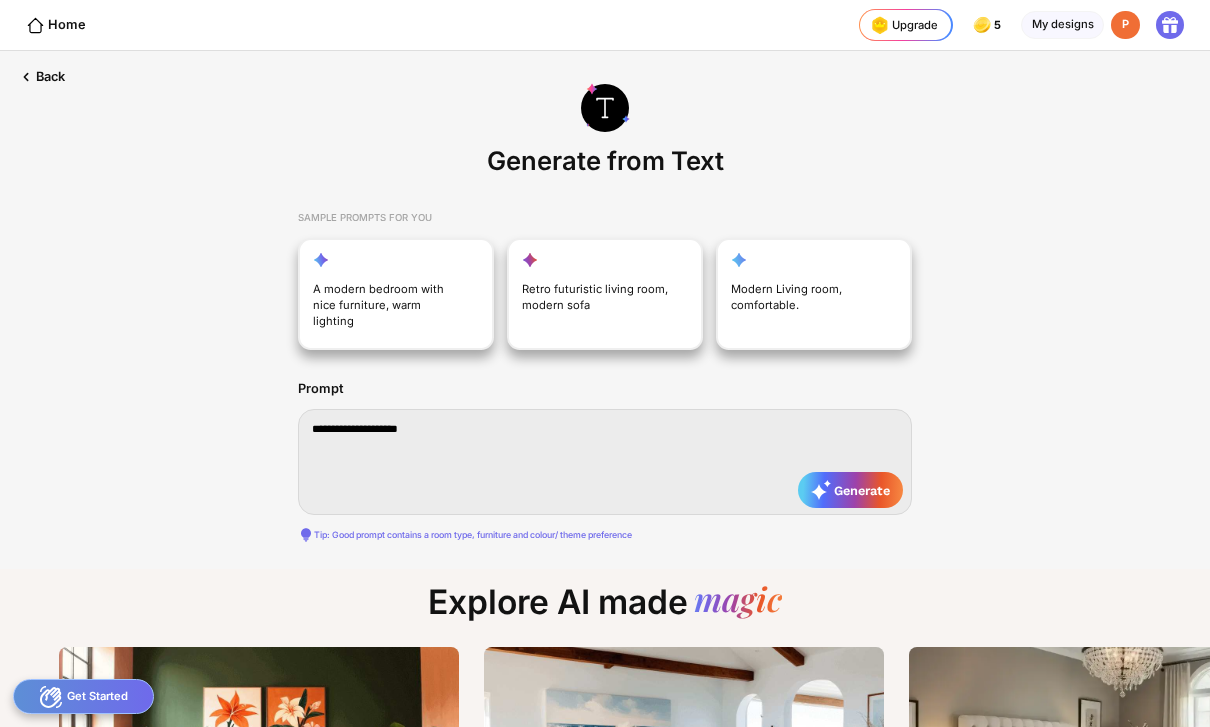 type on "**********" 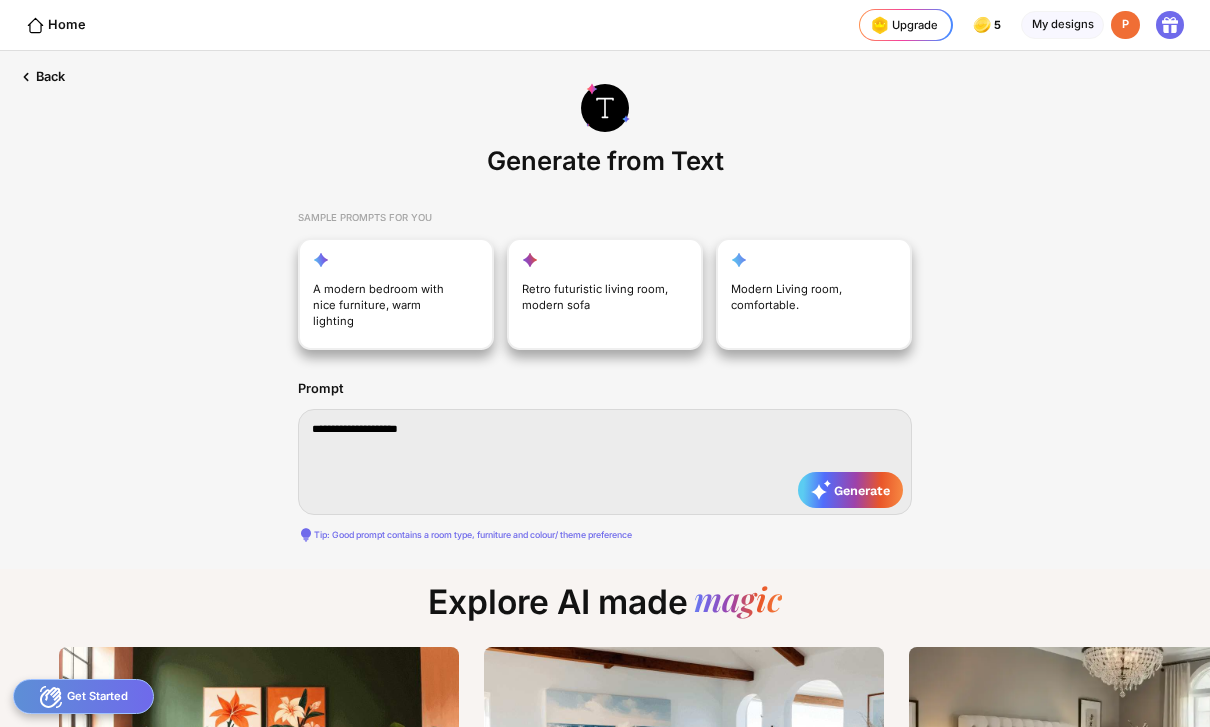type on "**********" 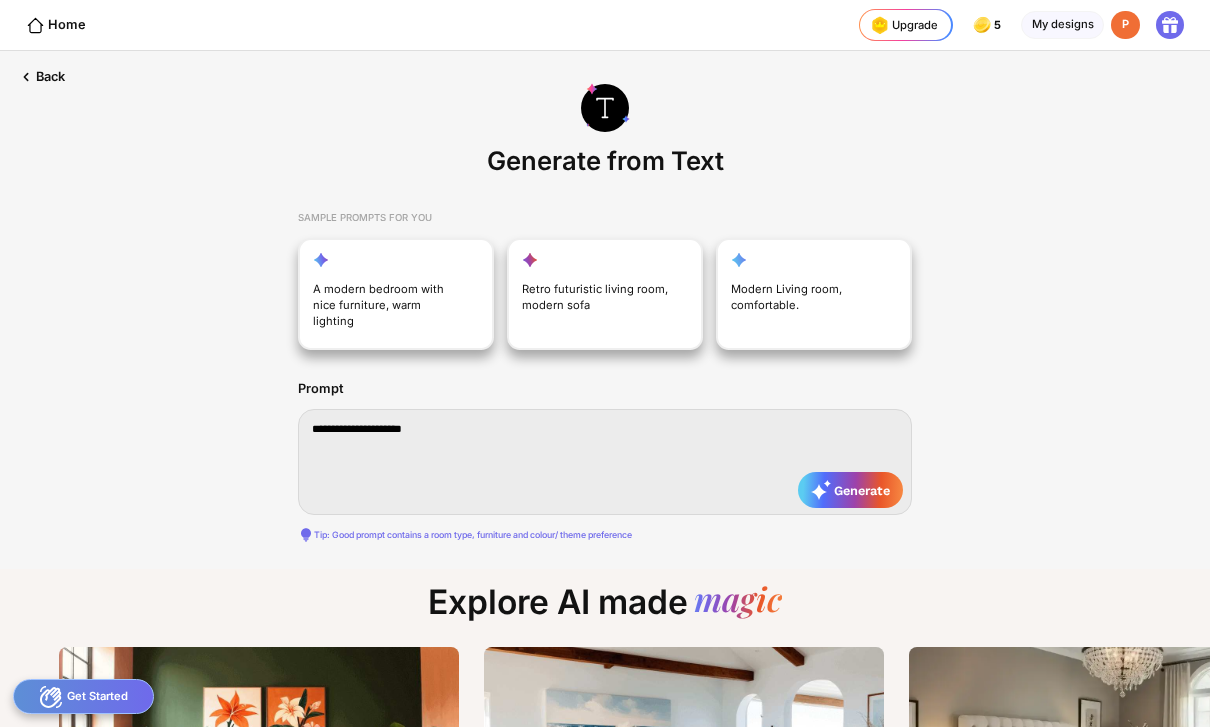 type on "**********" 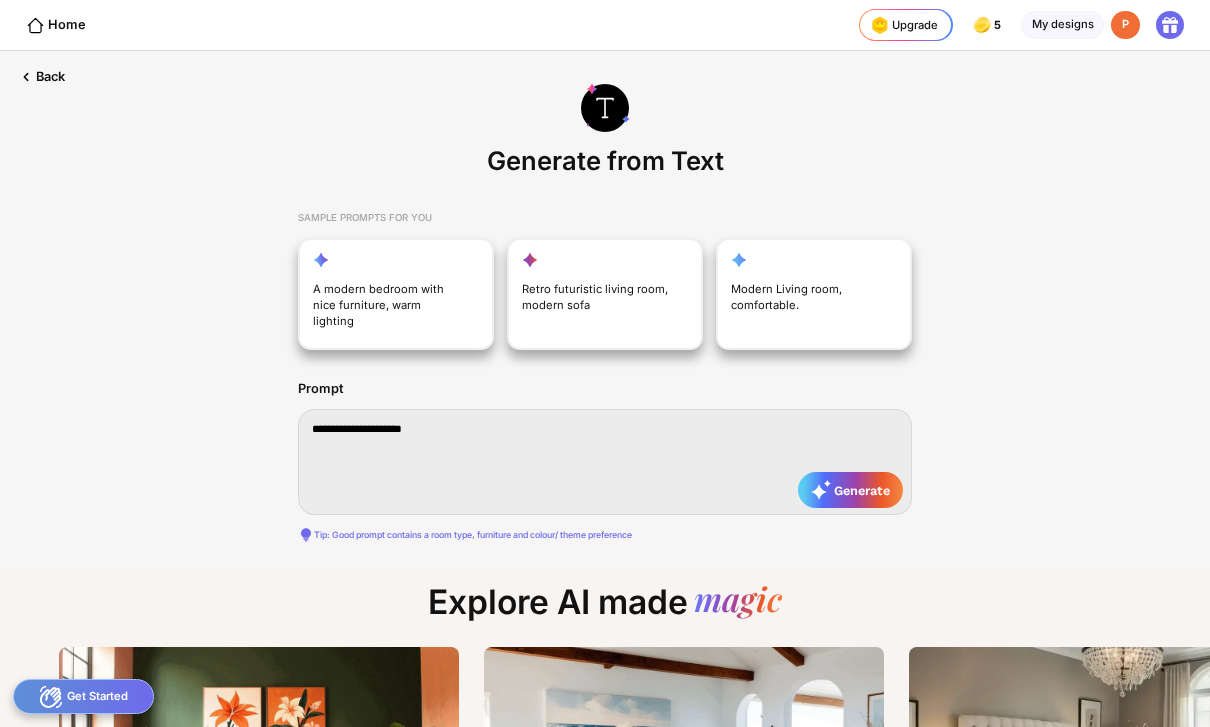 type on "**********" 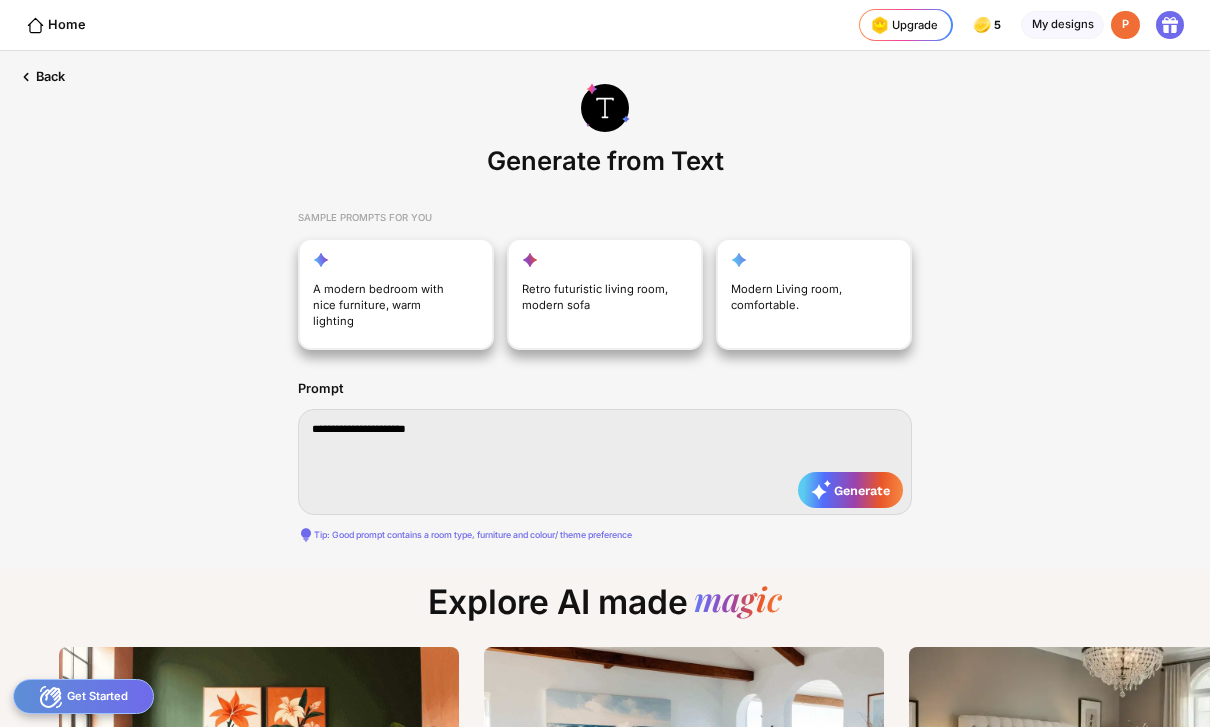 type on "**********" 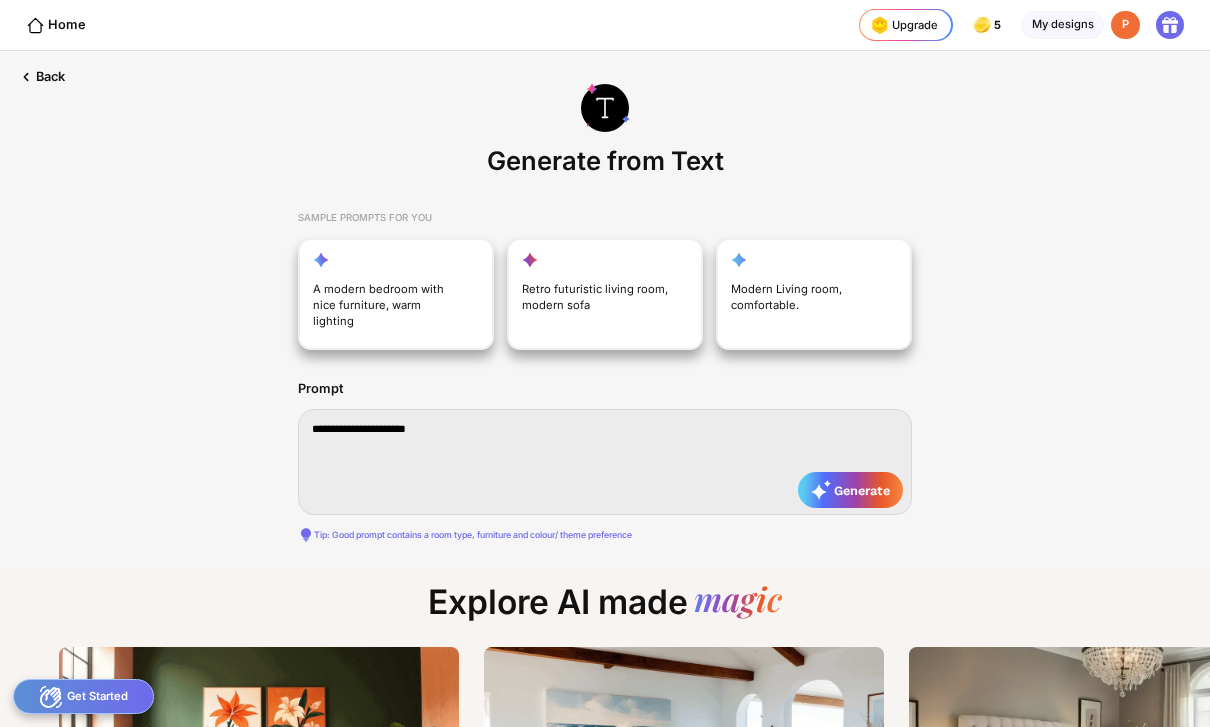type on "**********" 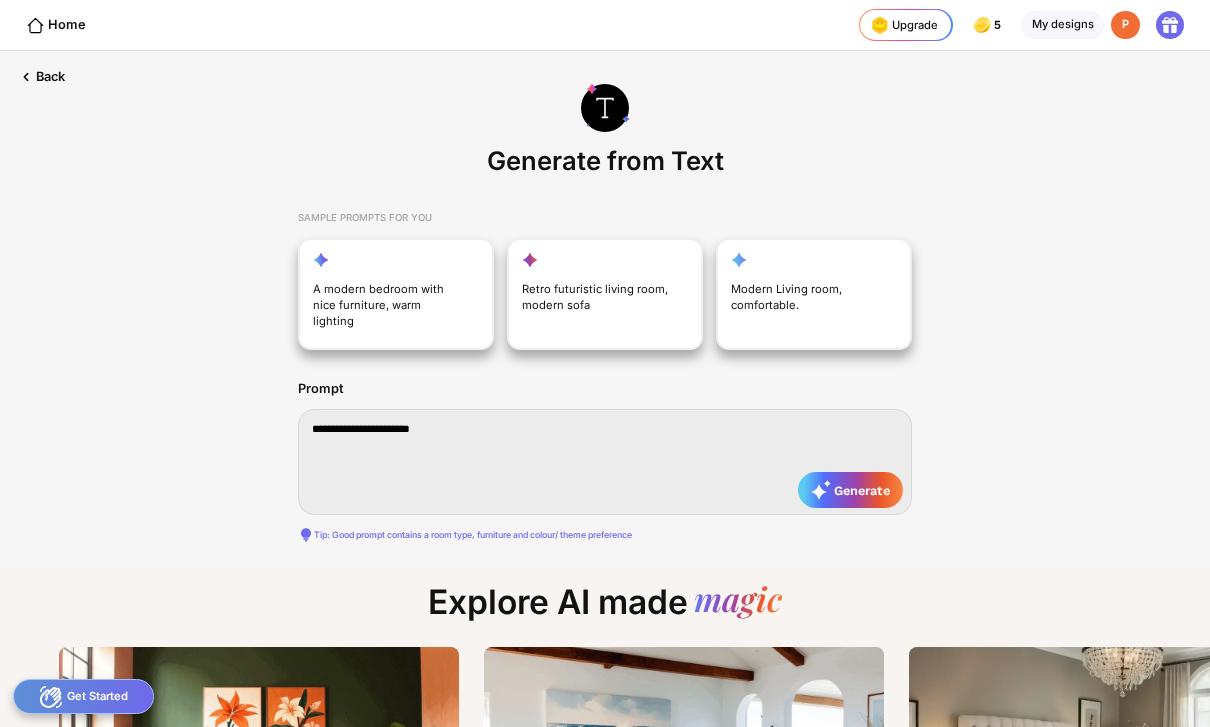 type on "**********" 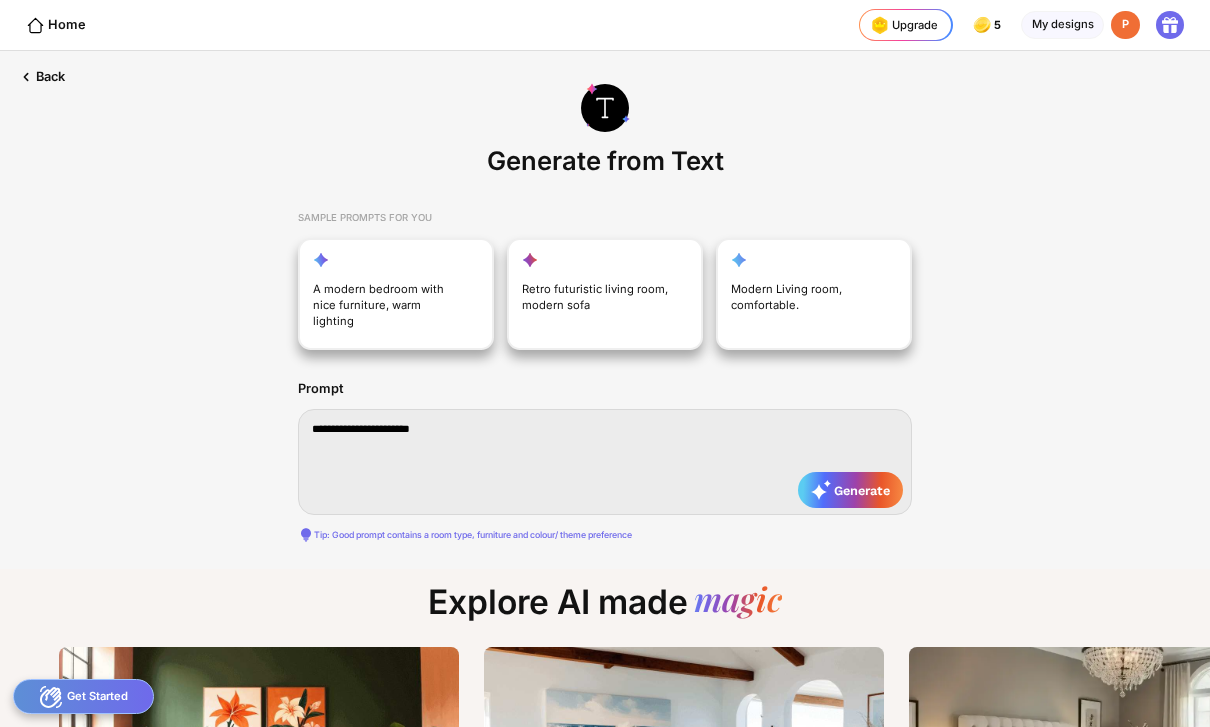 type on "**********" 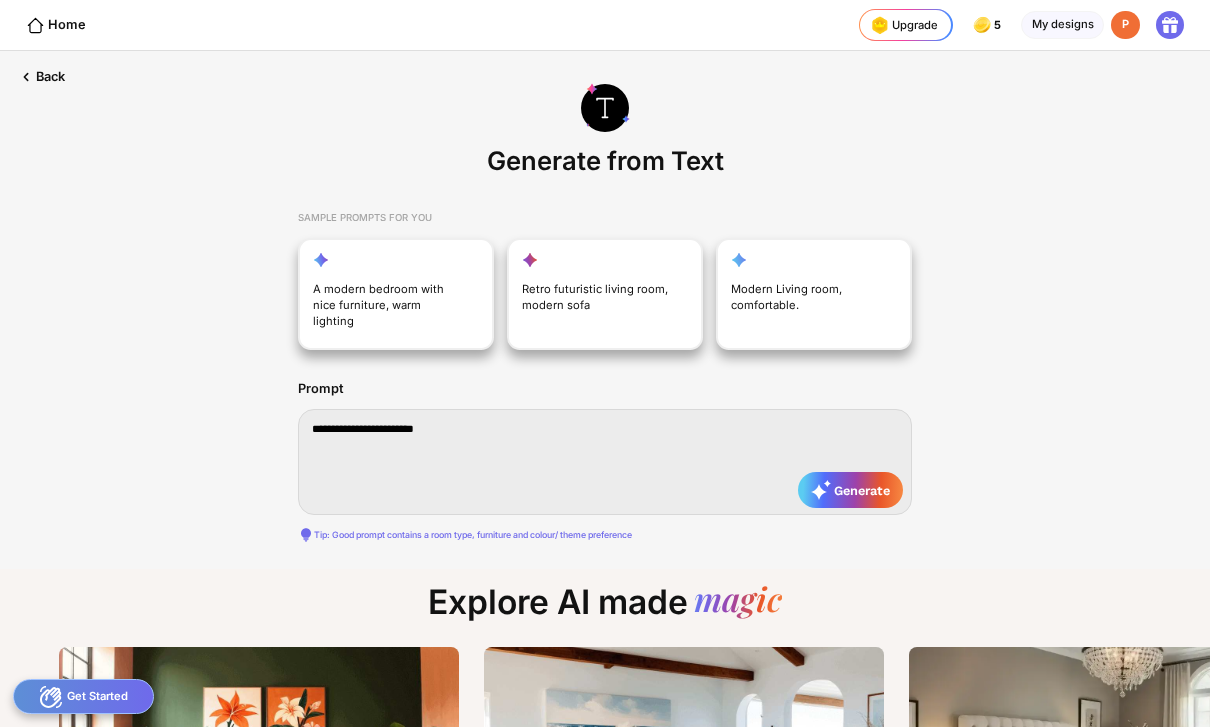 type on "**********" 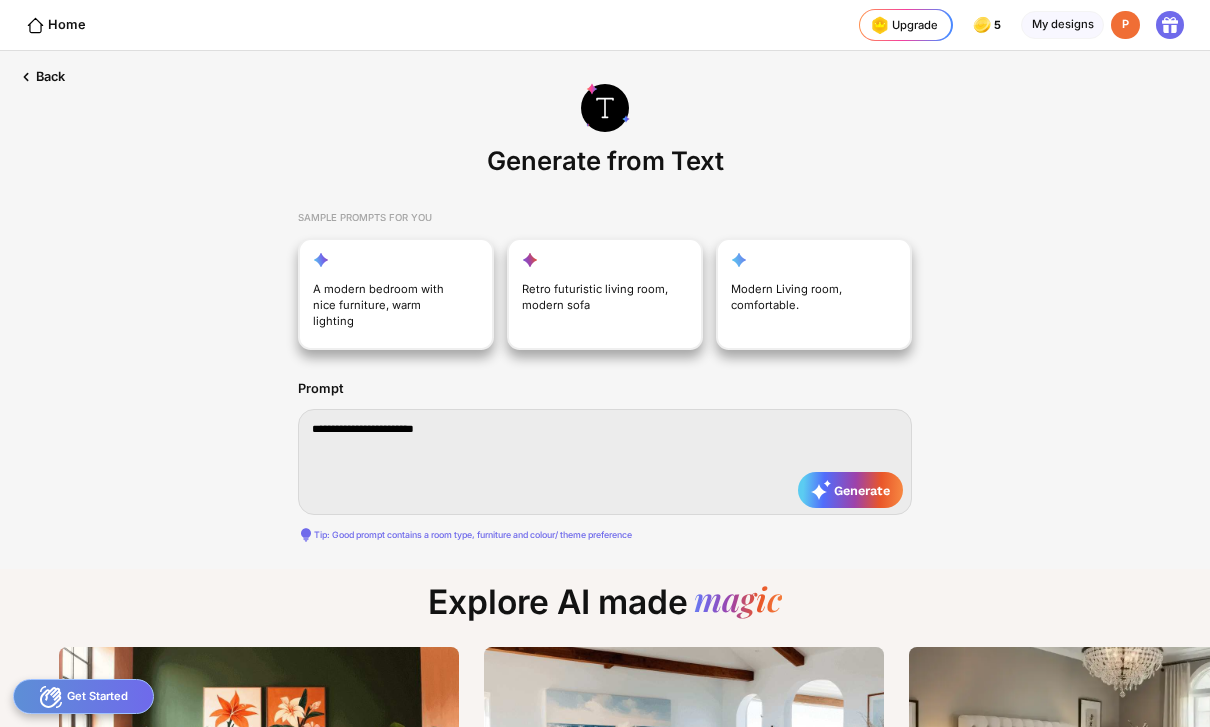type on "**********" 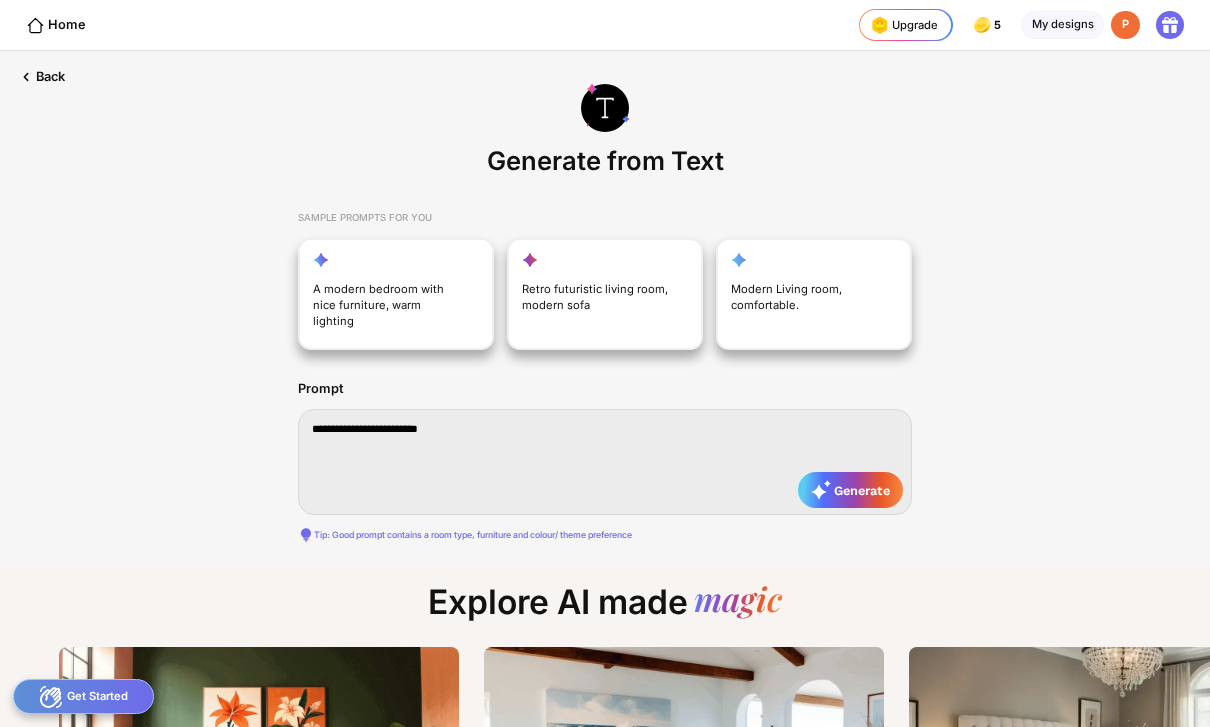 type on "**********" 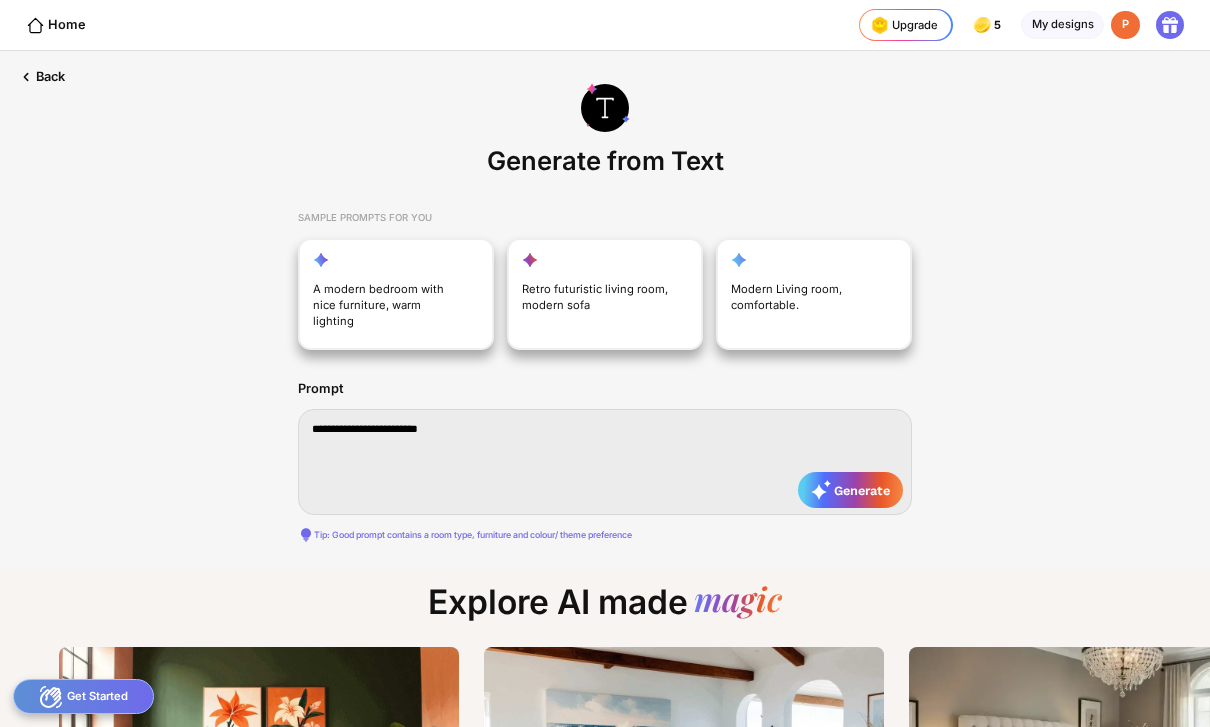 type on "**********" 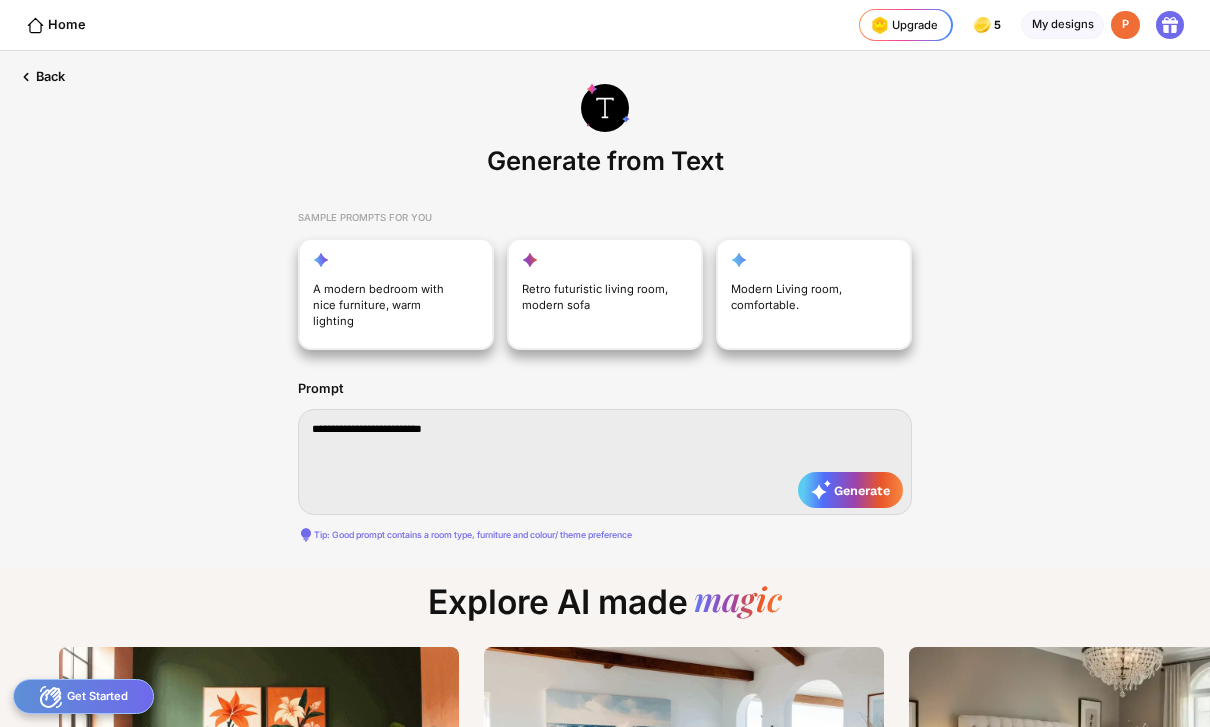 type on "**********" 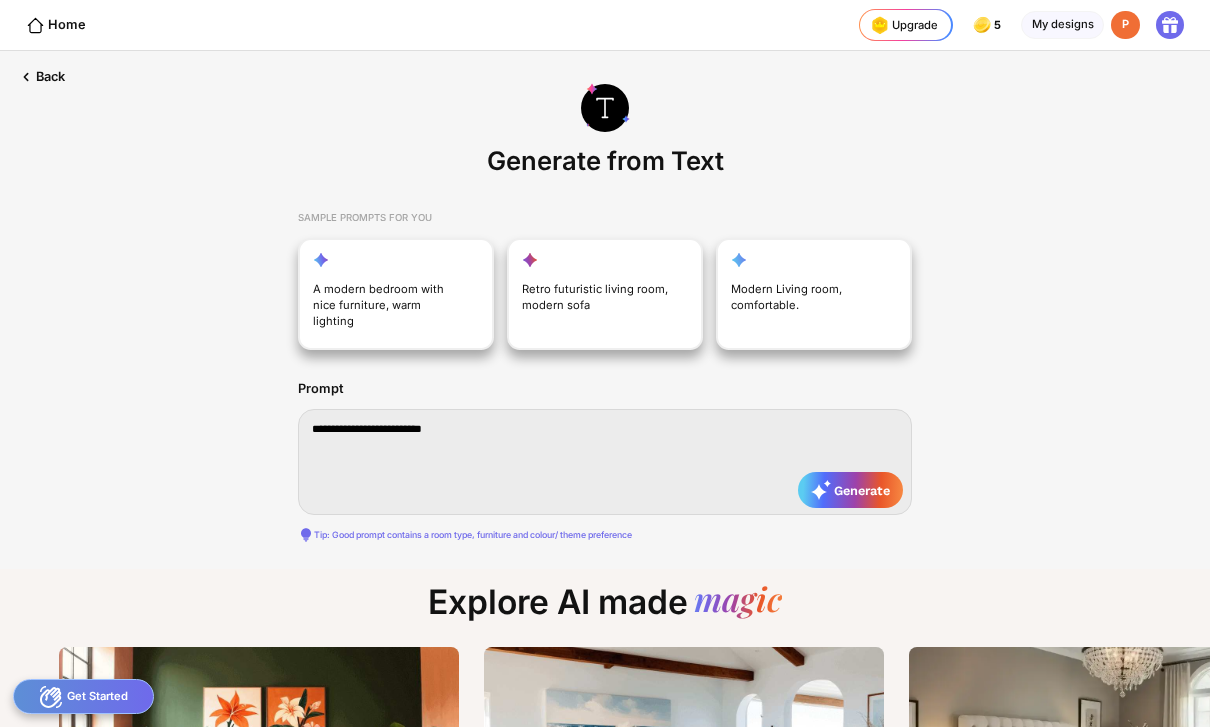 type on "**********" 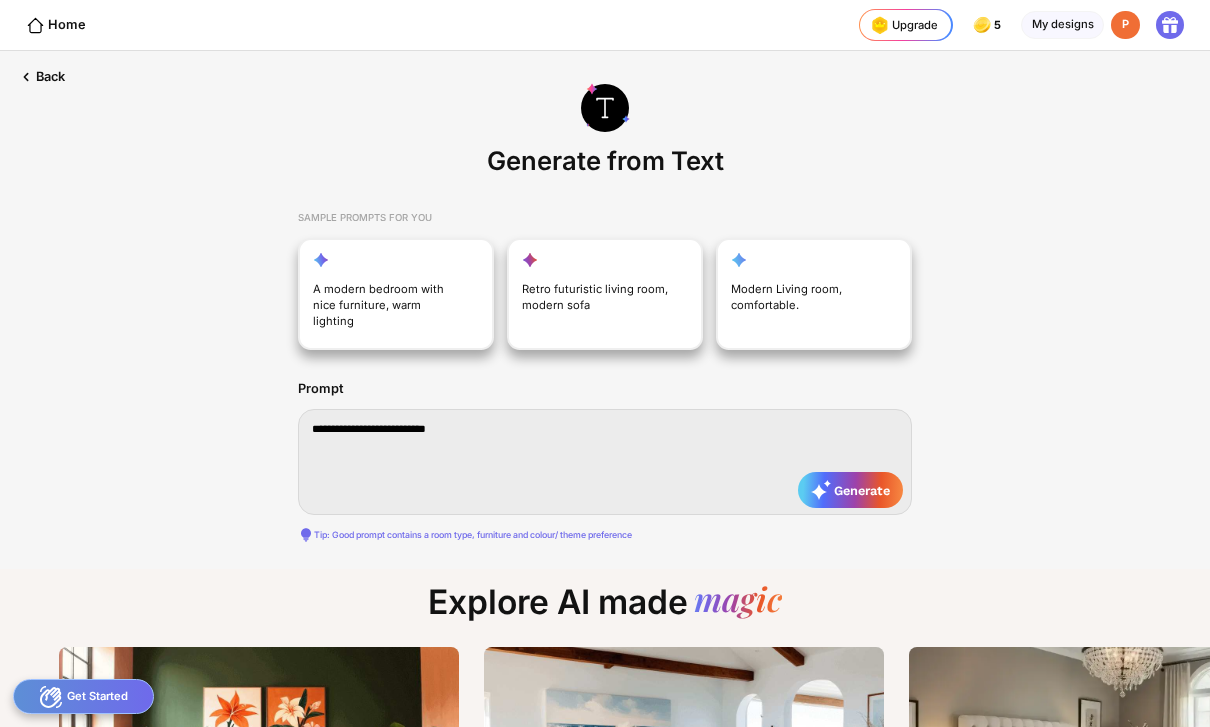 type on "**********" 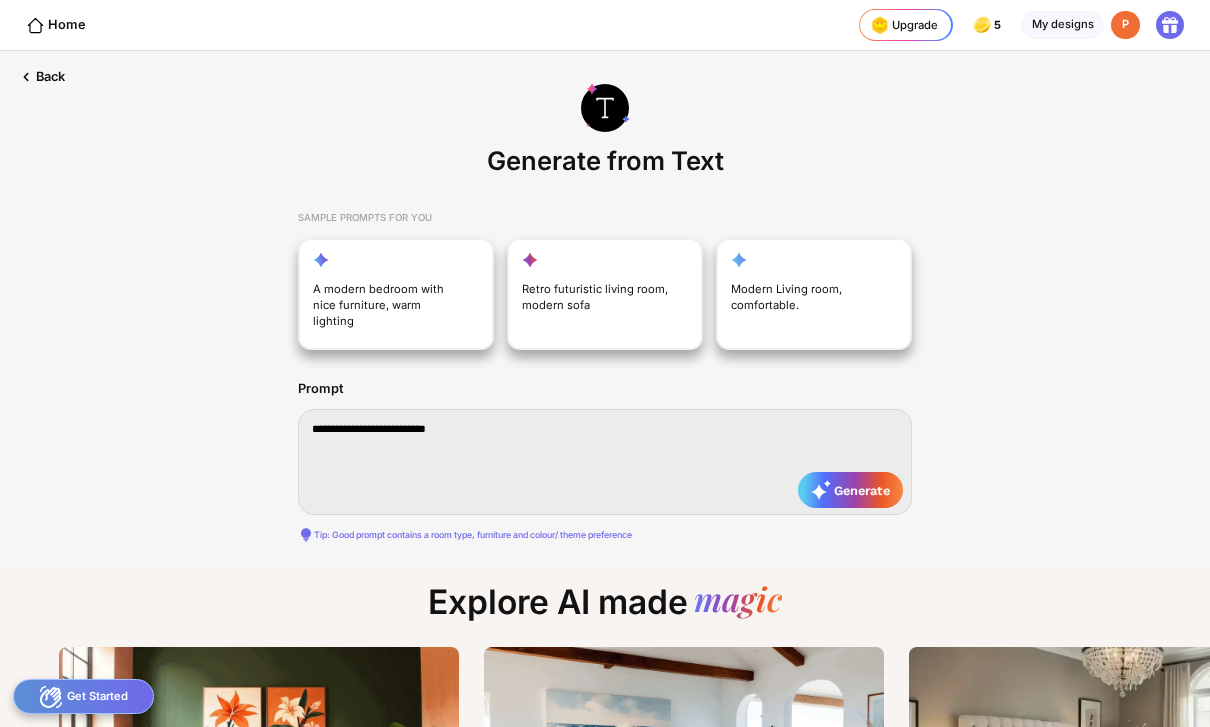 type on "**********" 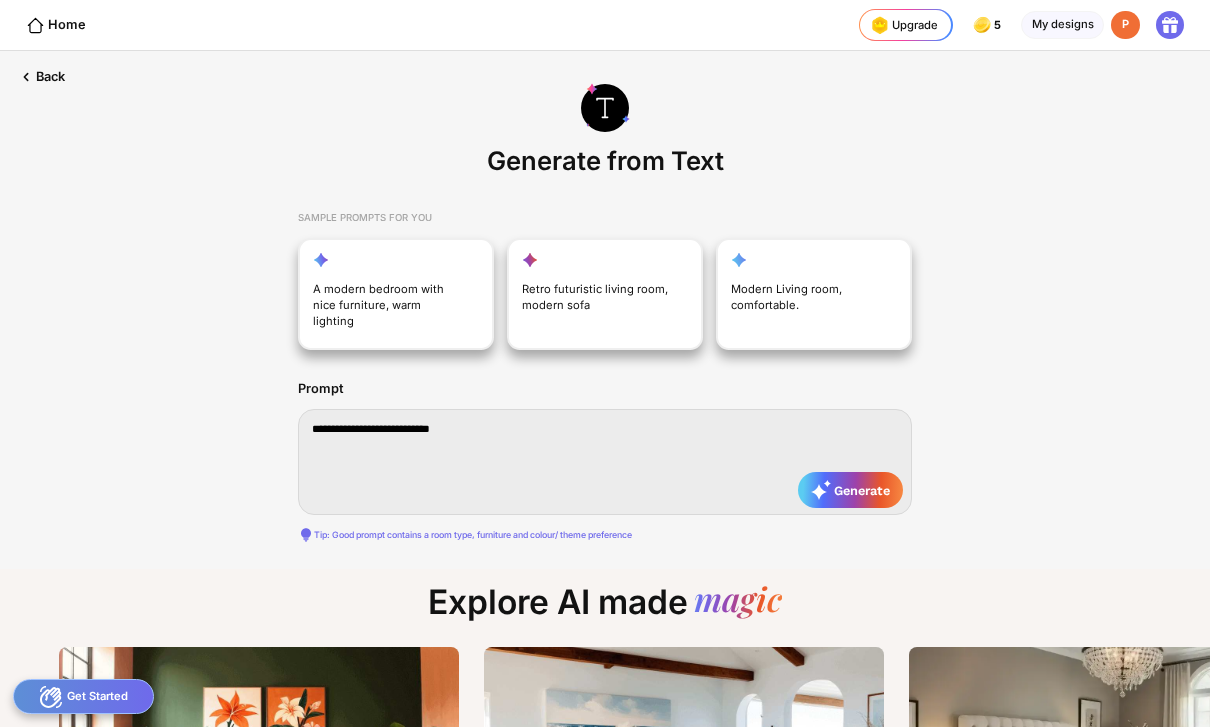 type on "**********" 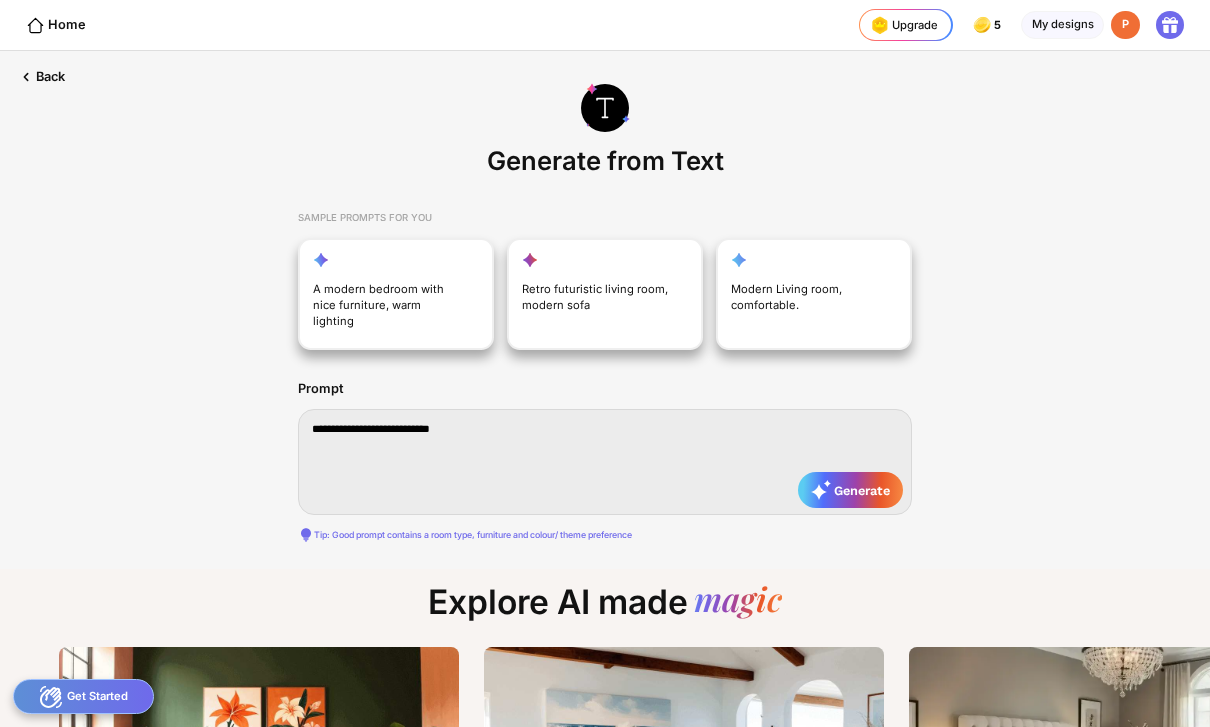 type on "**********" 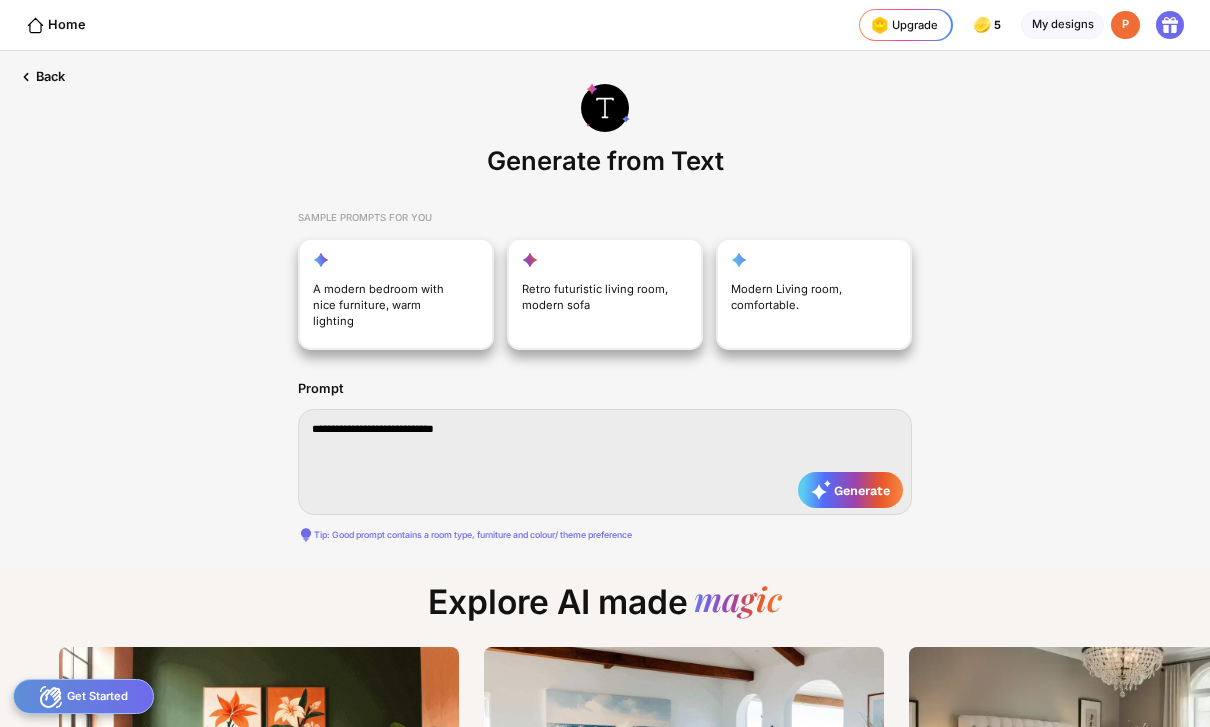 type on "**********" 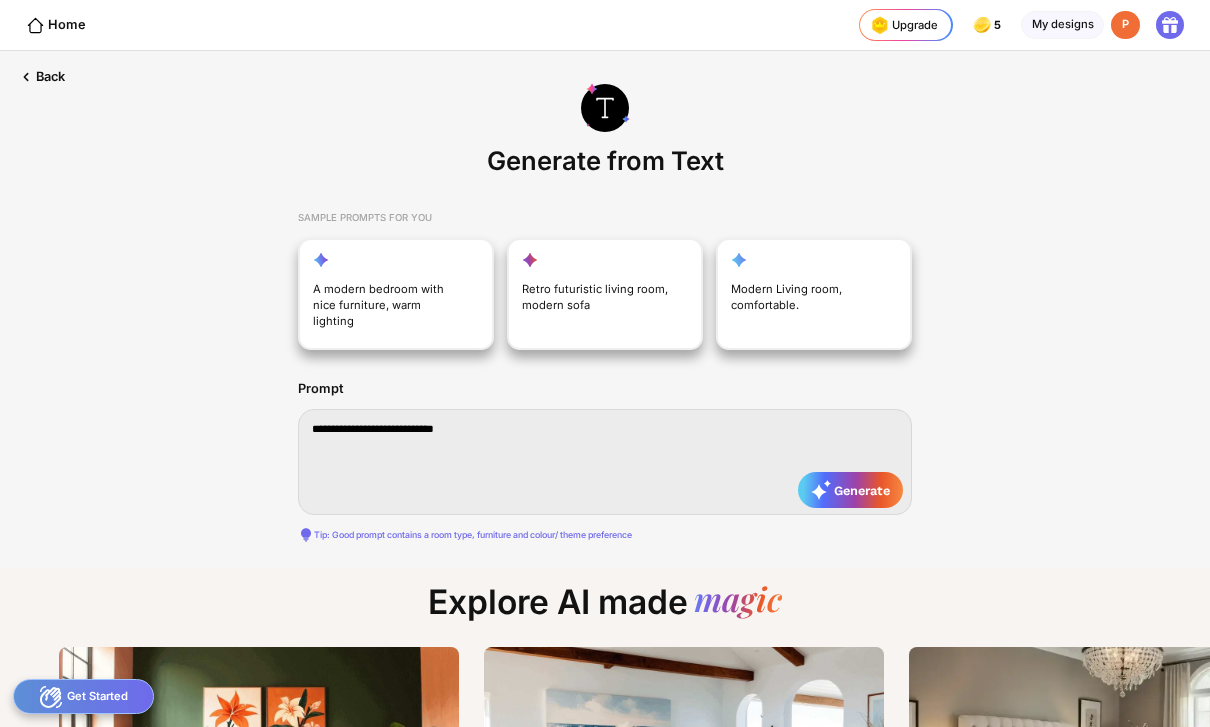 type on "**********" 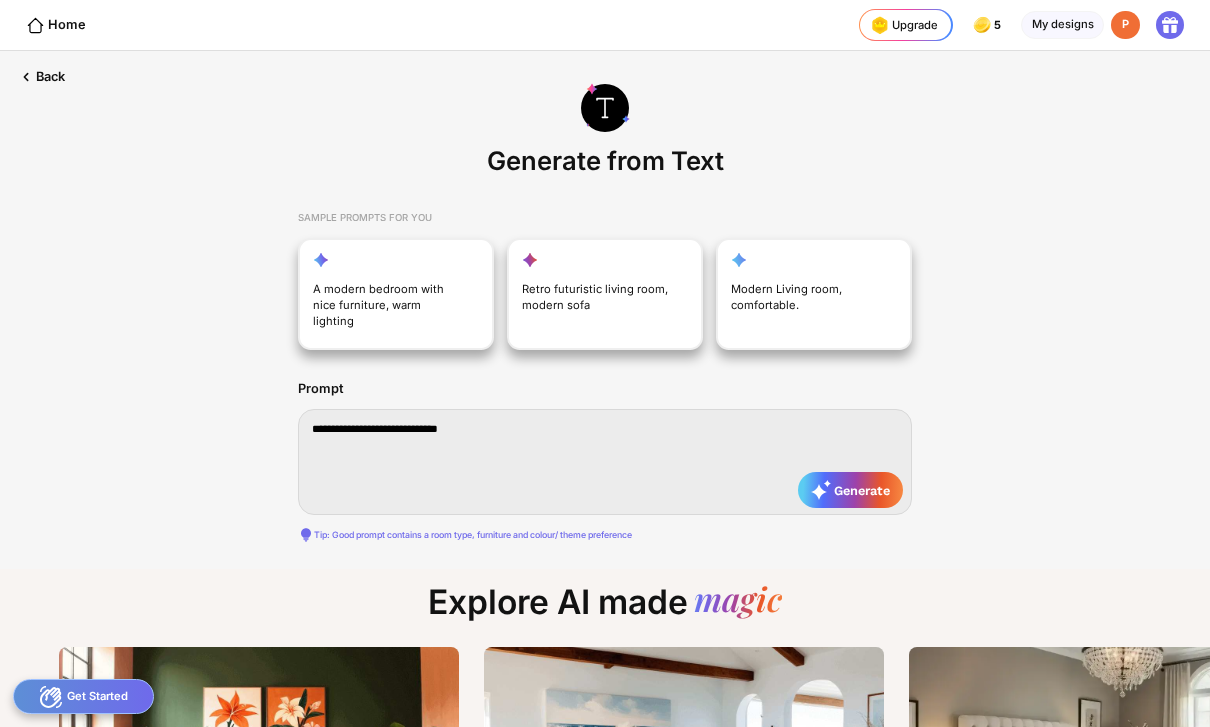 type on "**********" 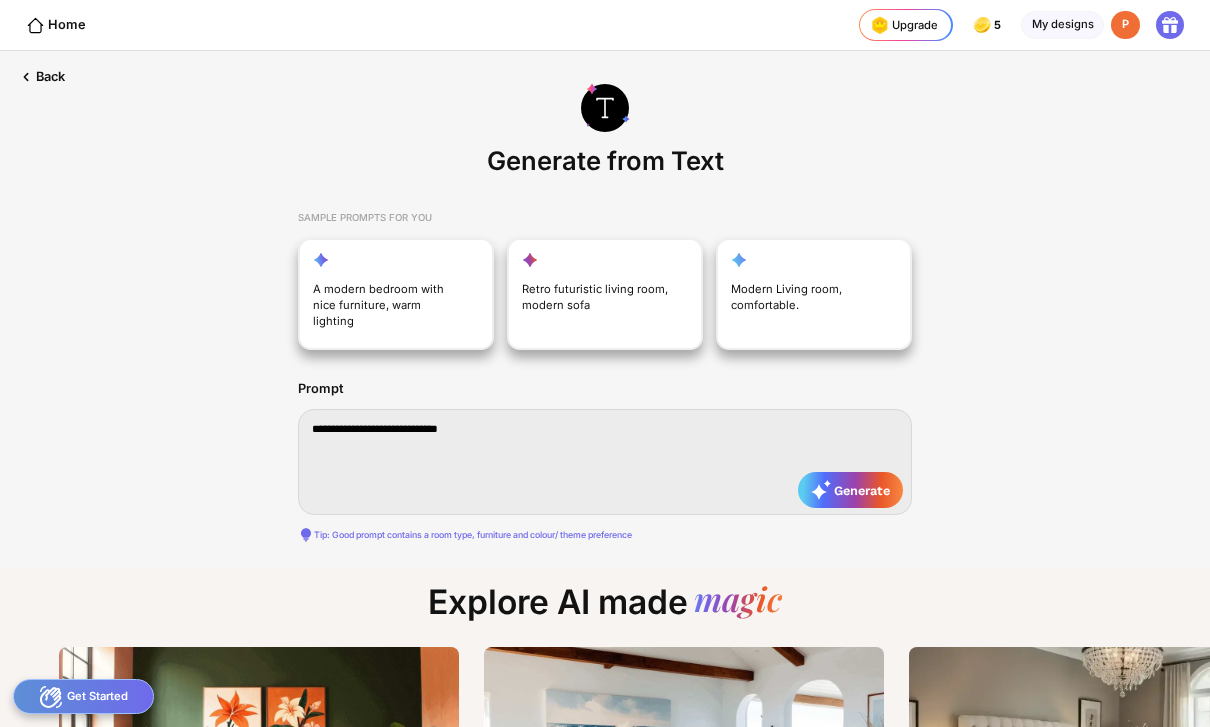type on "**********" 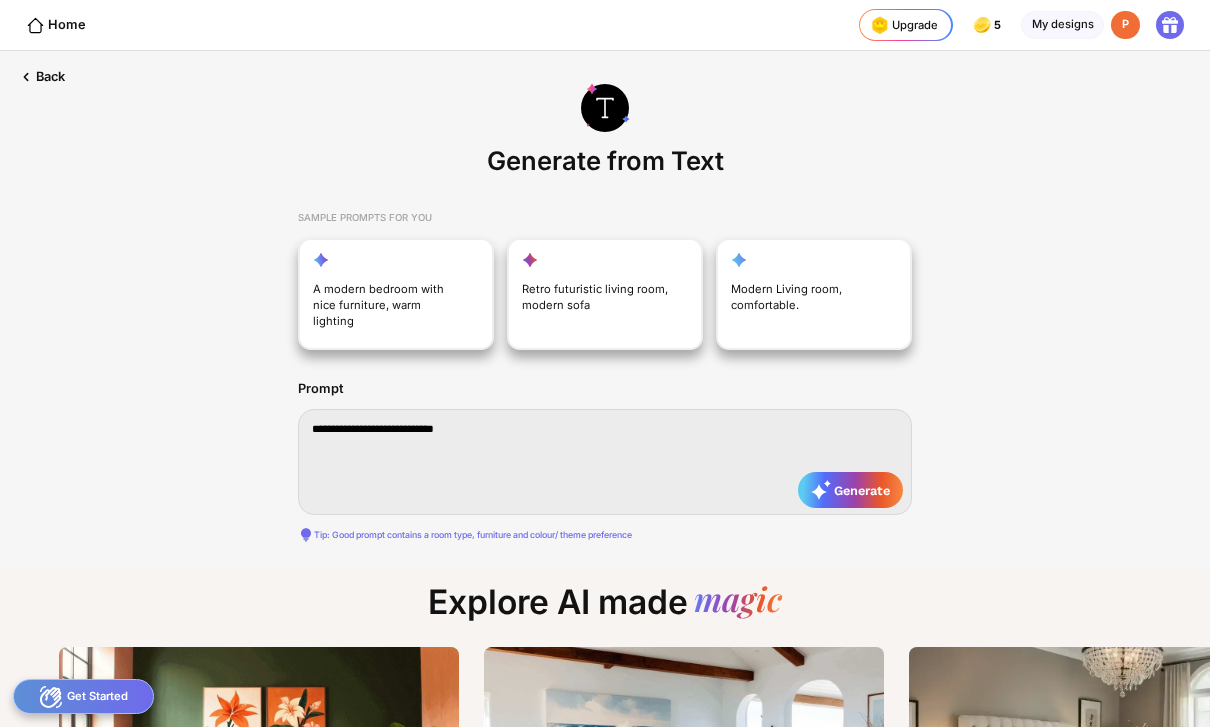 type on "**********" 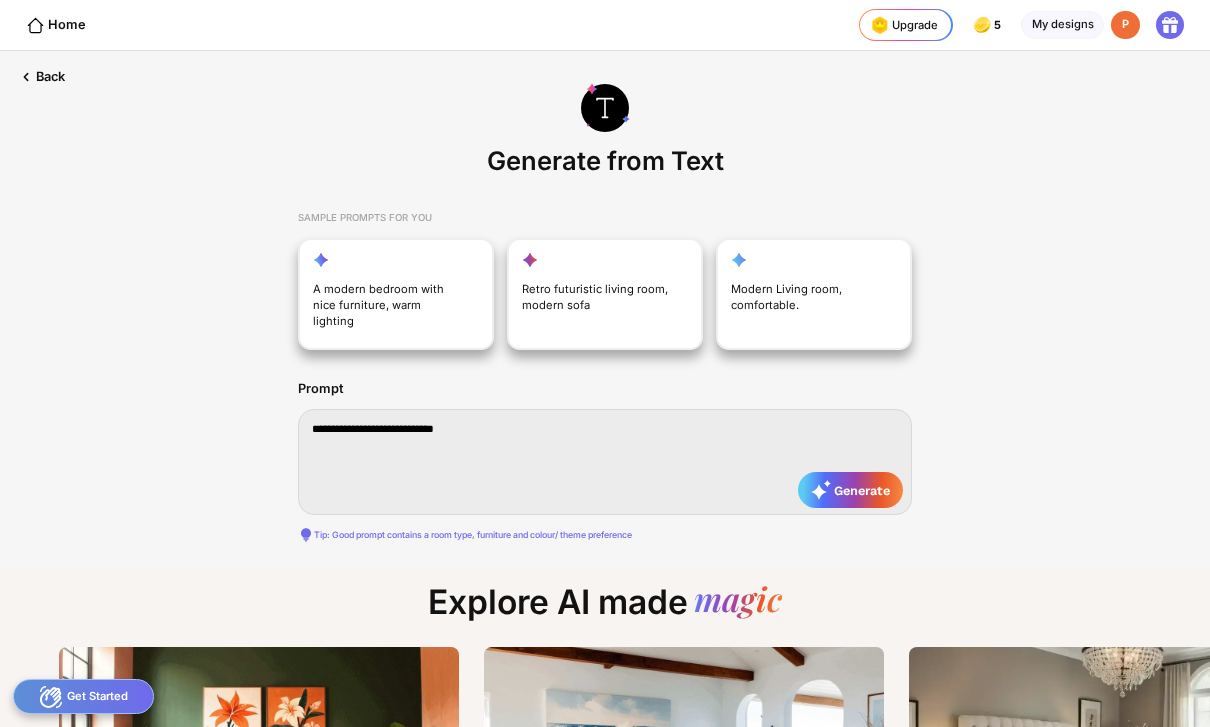 type on "**********" 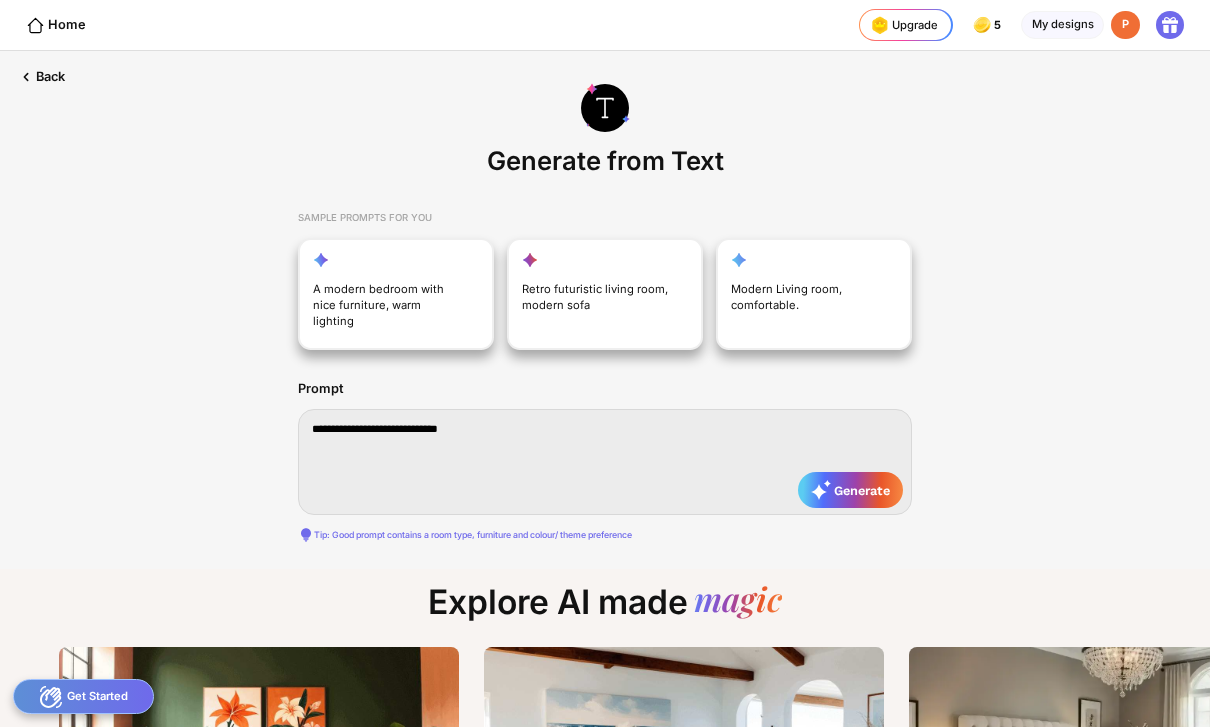 type on "**********" 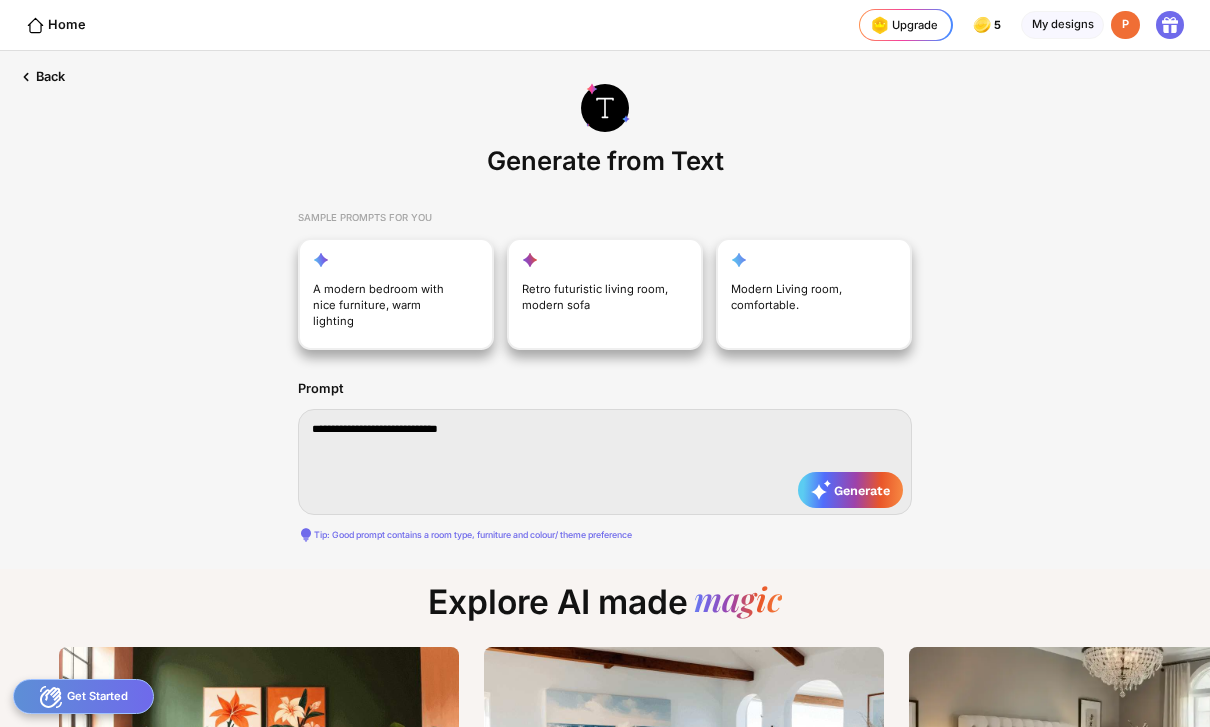 type on "**********" 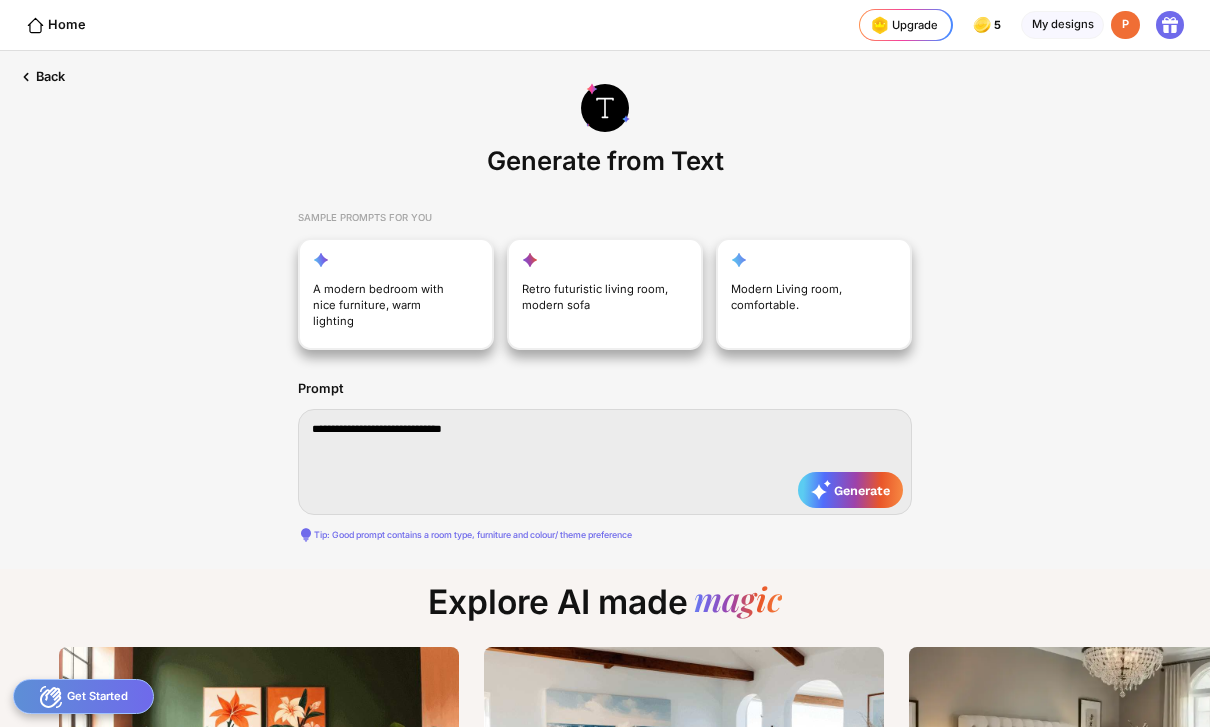type on "**********" 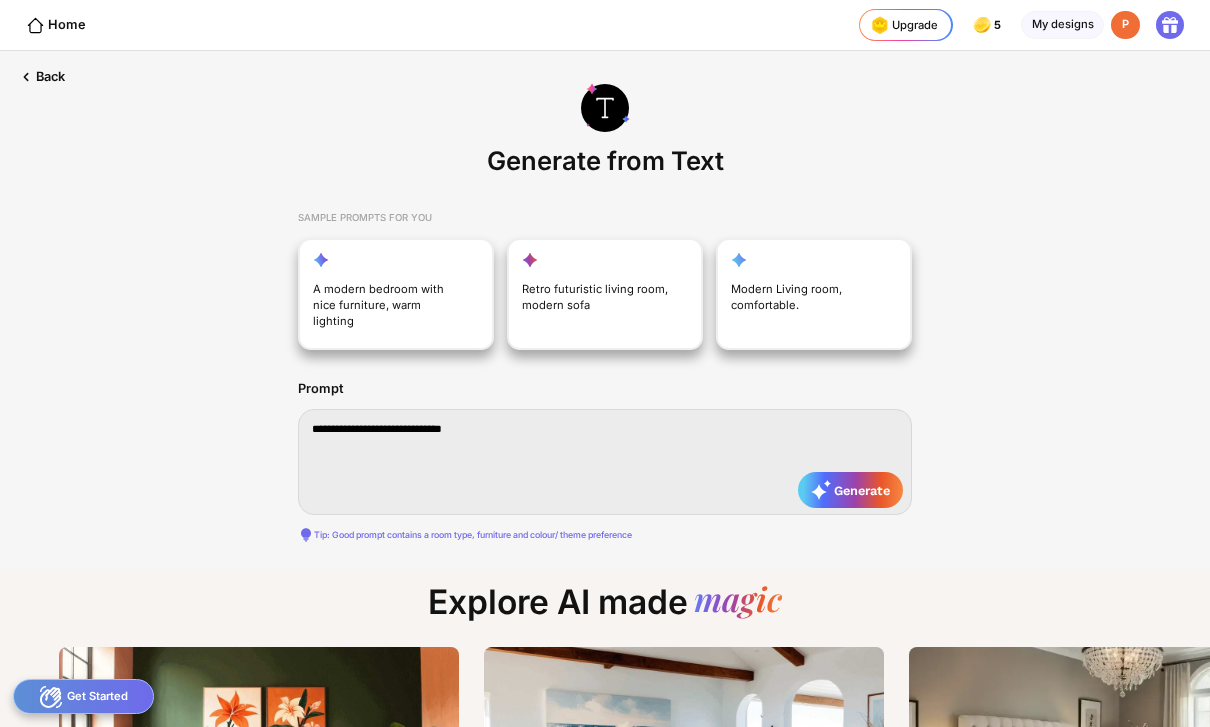 type on "**********" 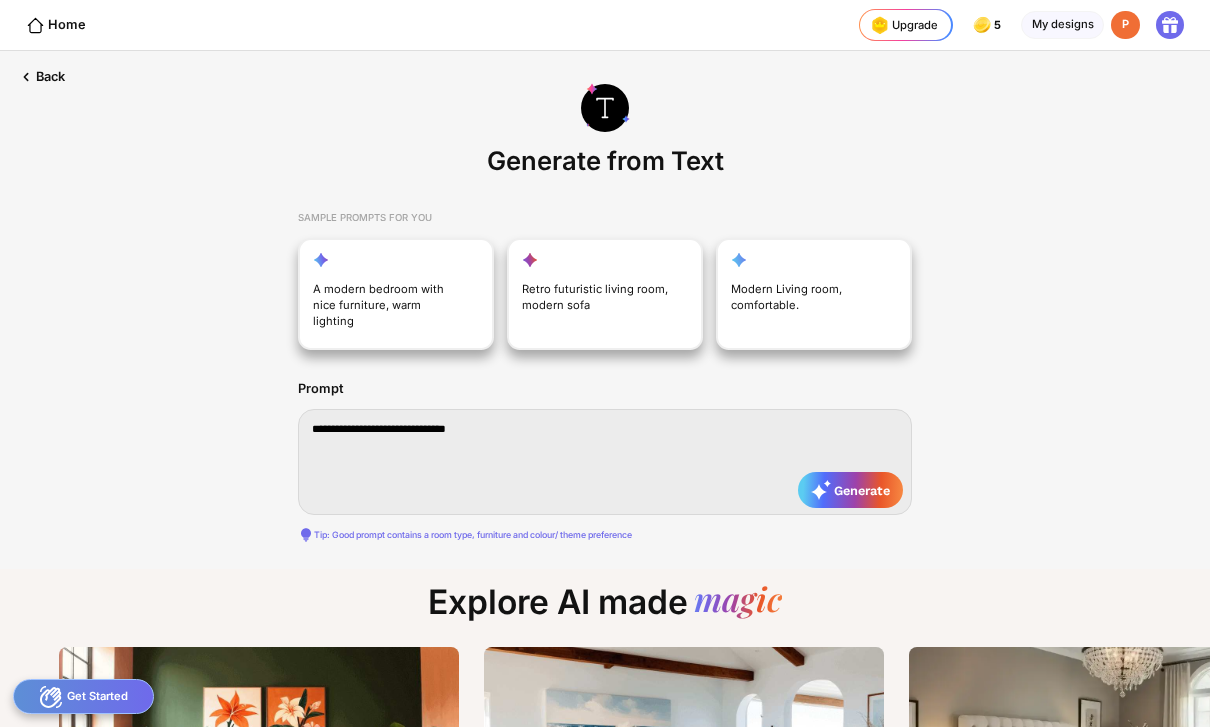 type on "**********" 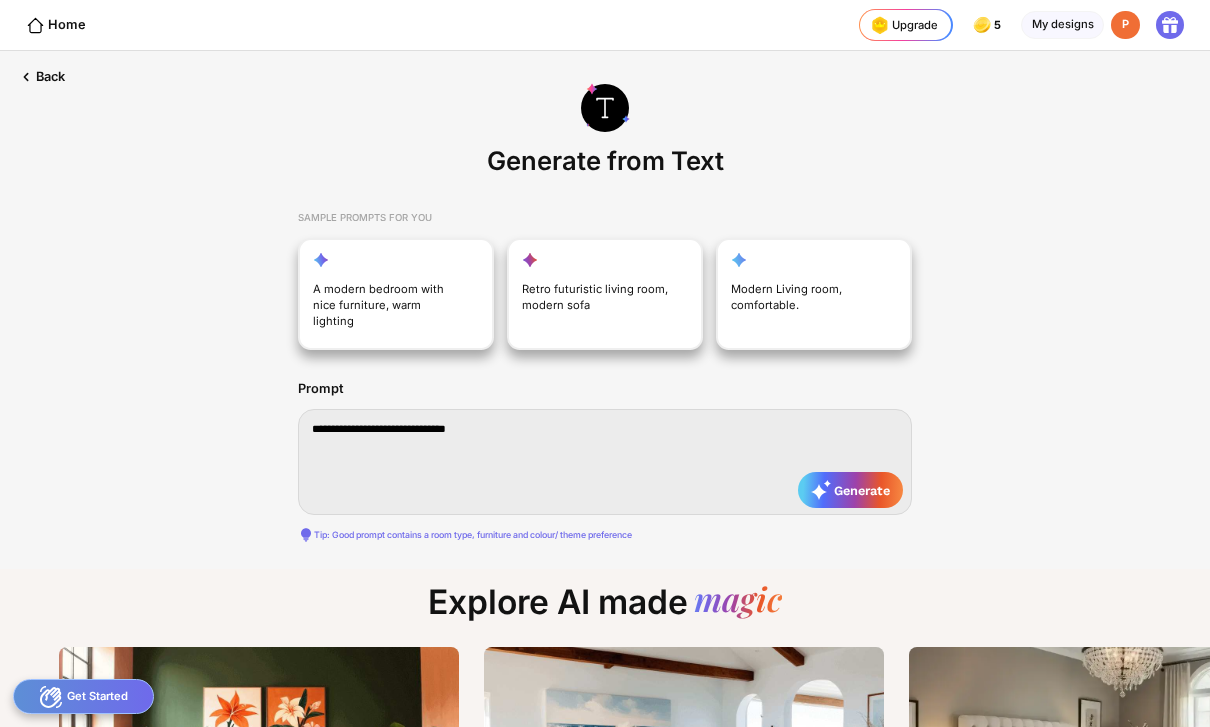 type on "**********" 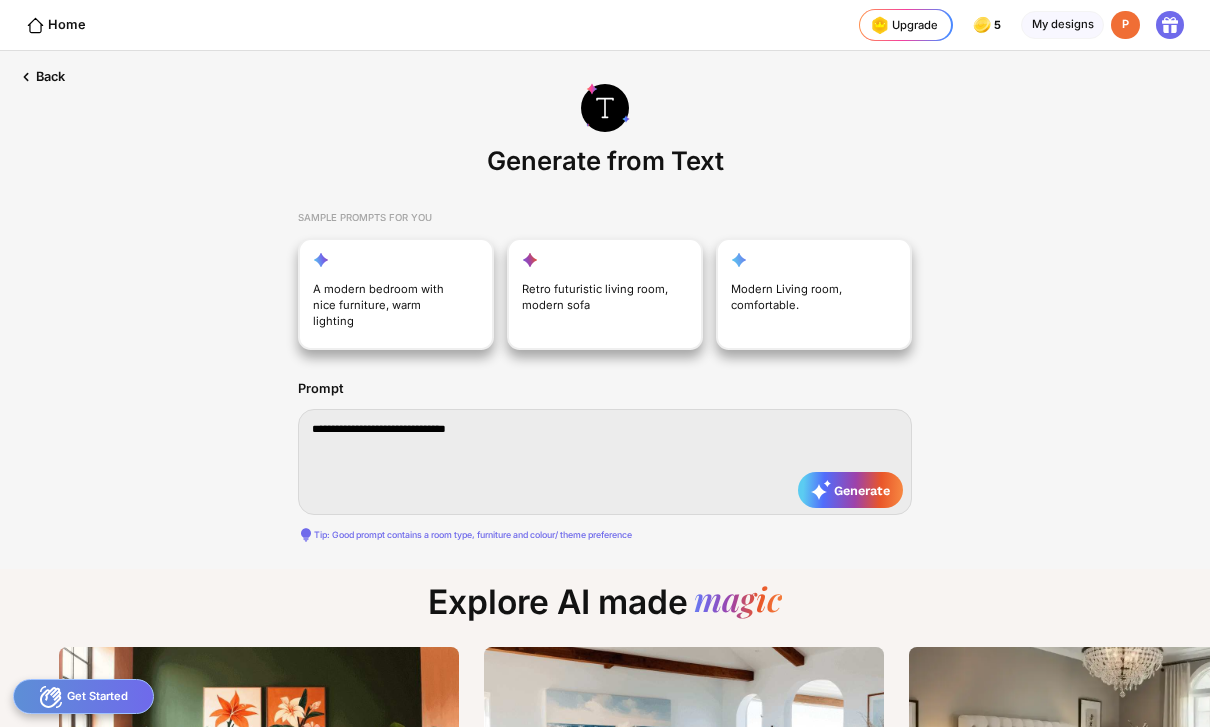 type on "**********" 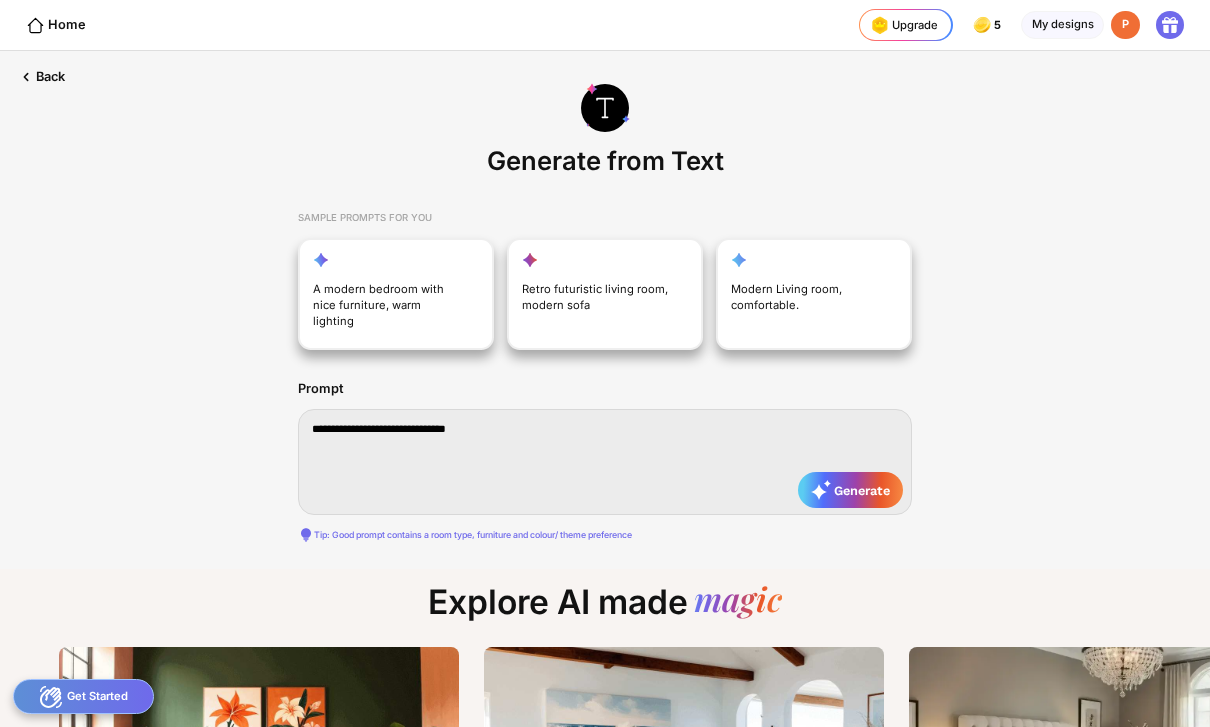 type on "**********" 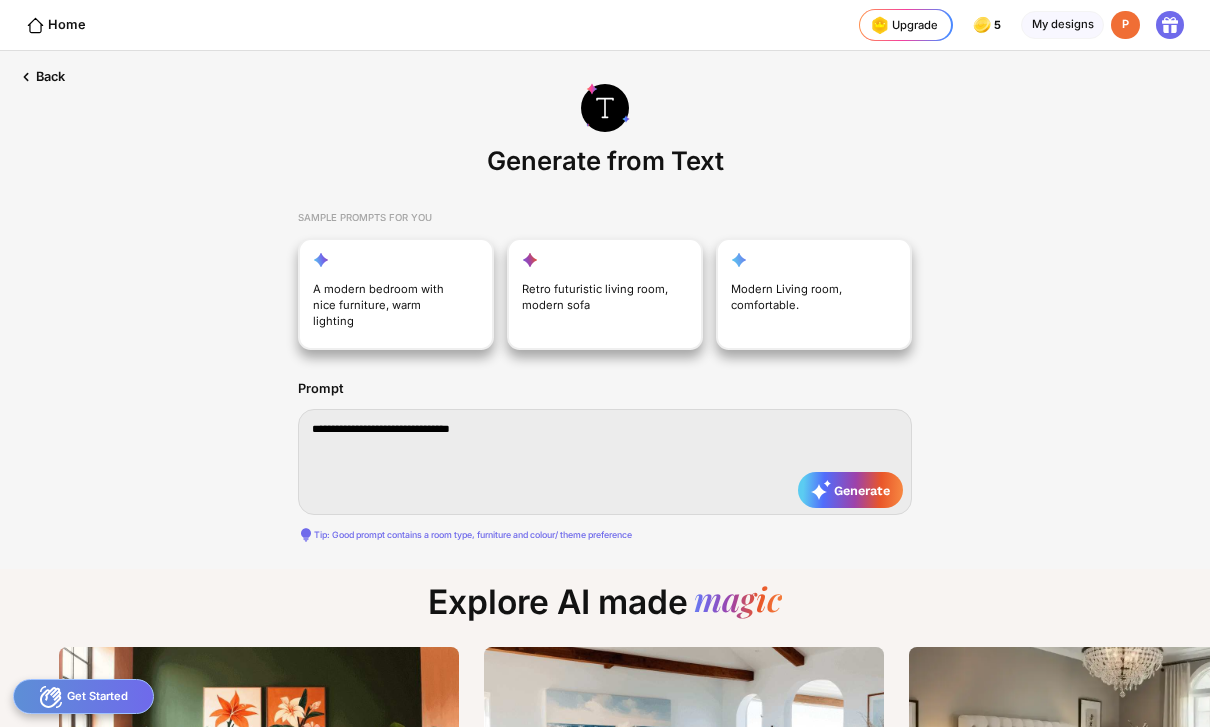 type on "**********" 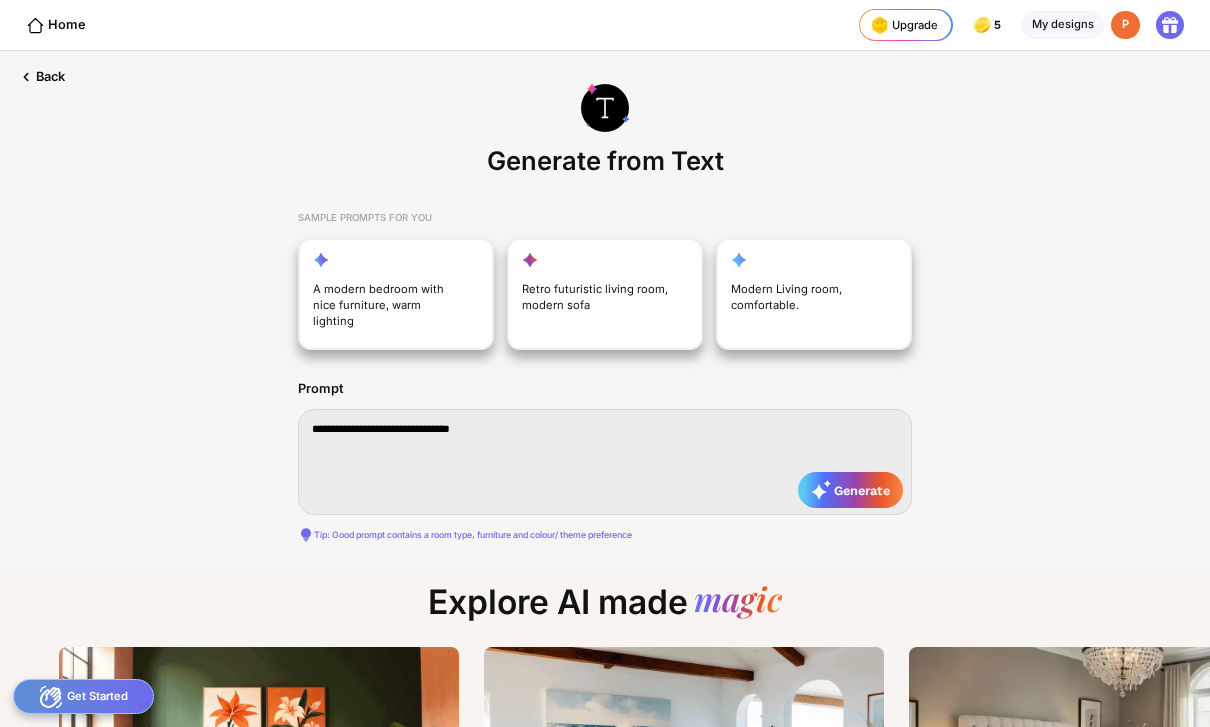 type on "**********" 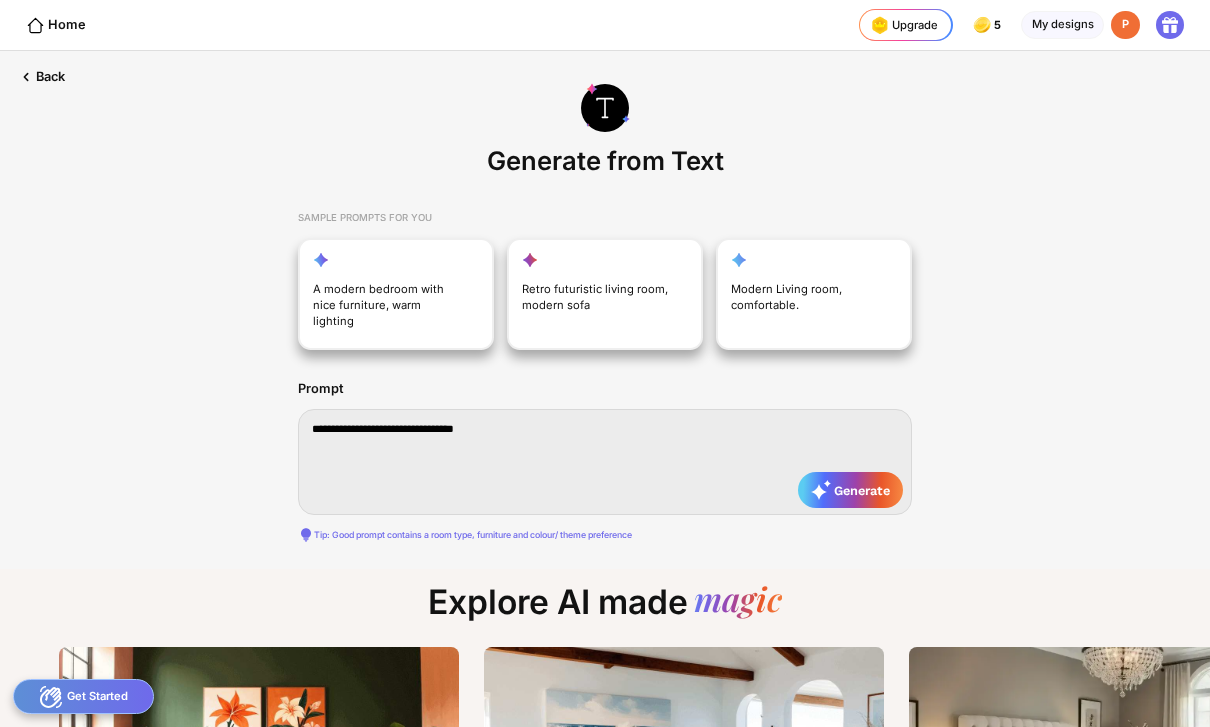 type on "**********" 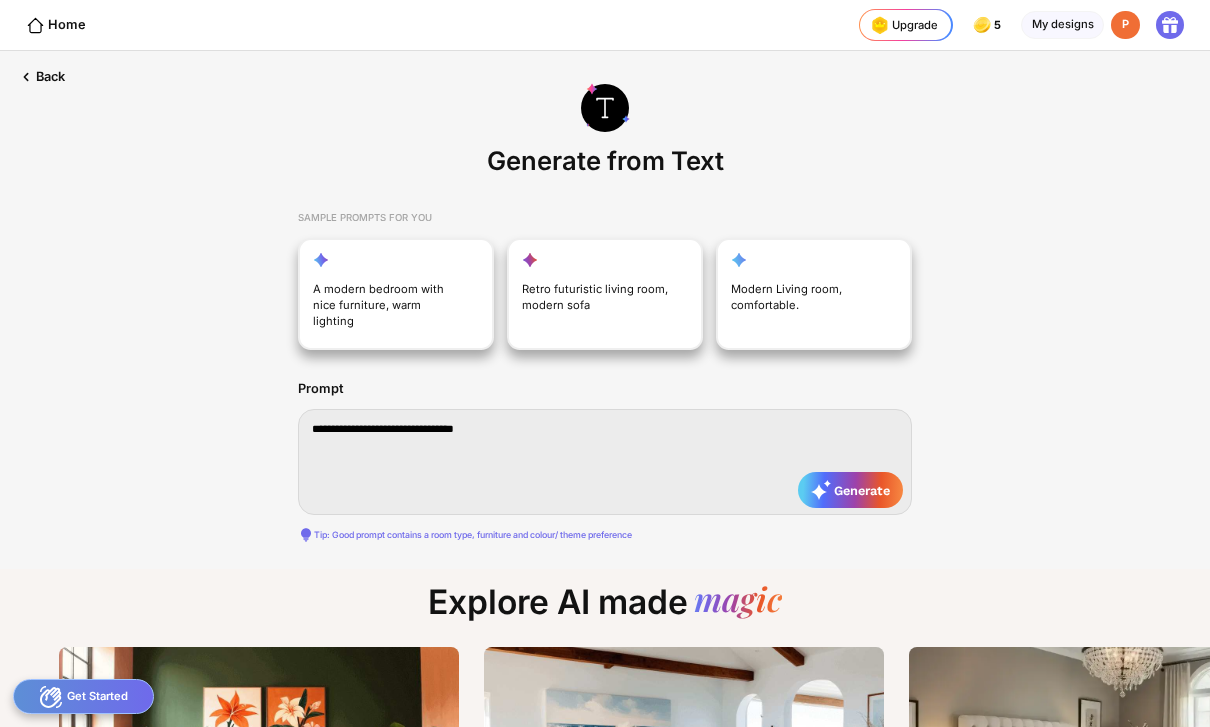 type on "**********" 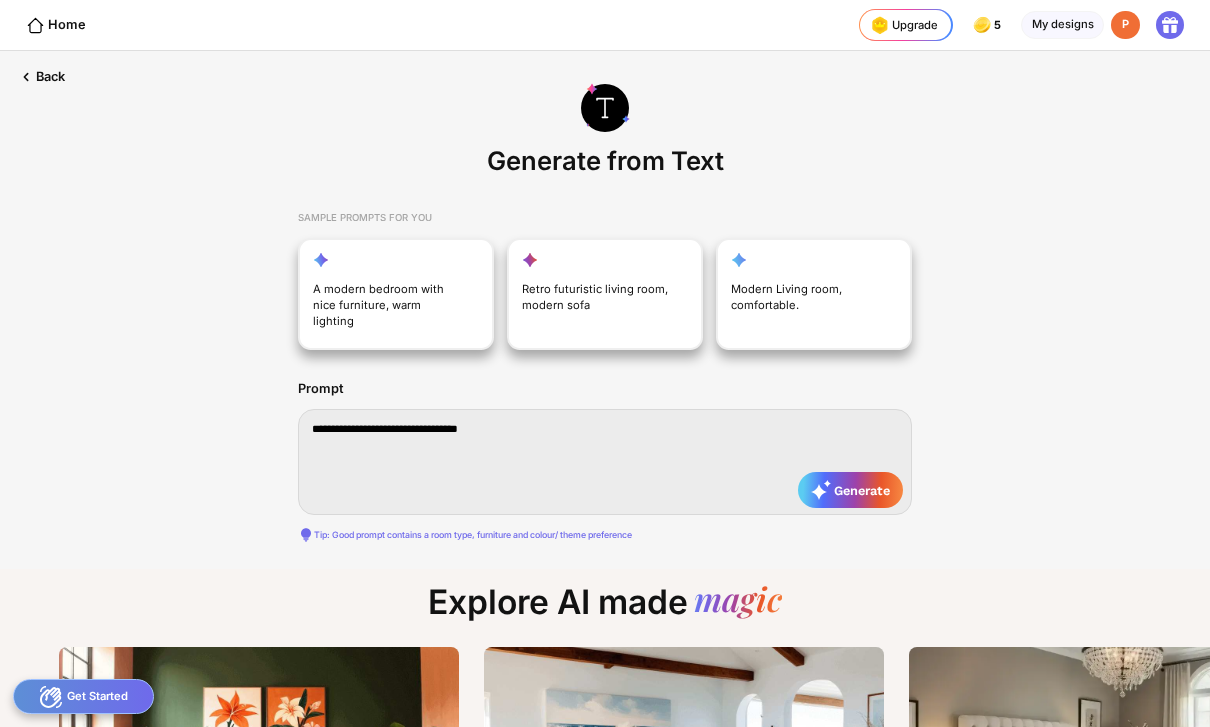 type on "**********" 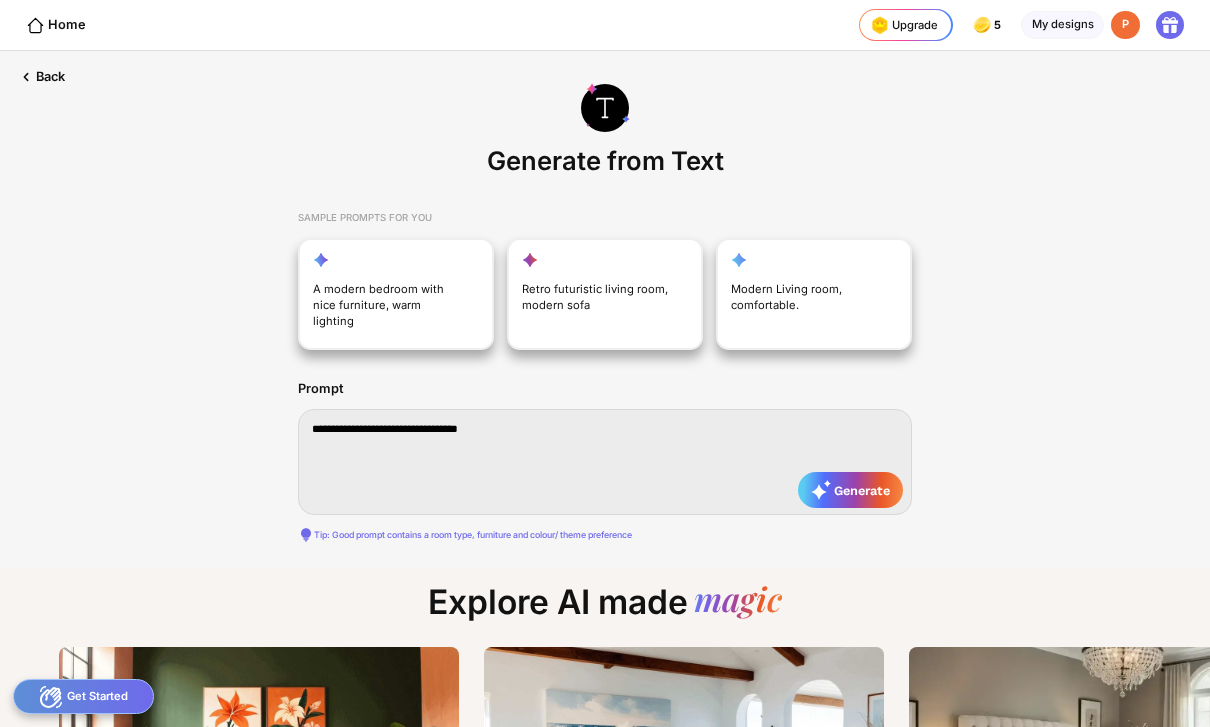 type on "**********" 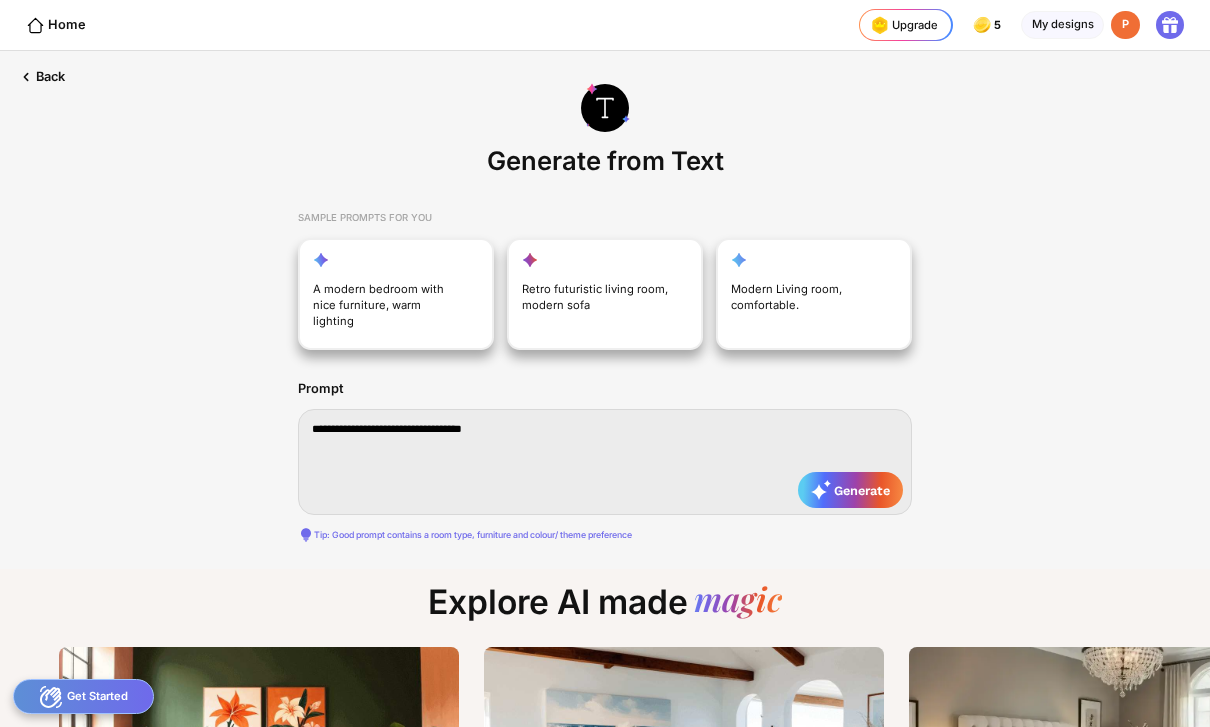type on "**********" 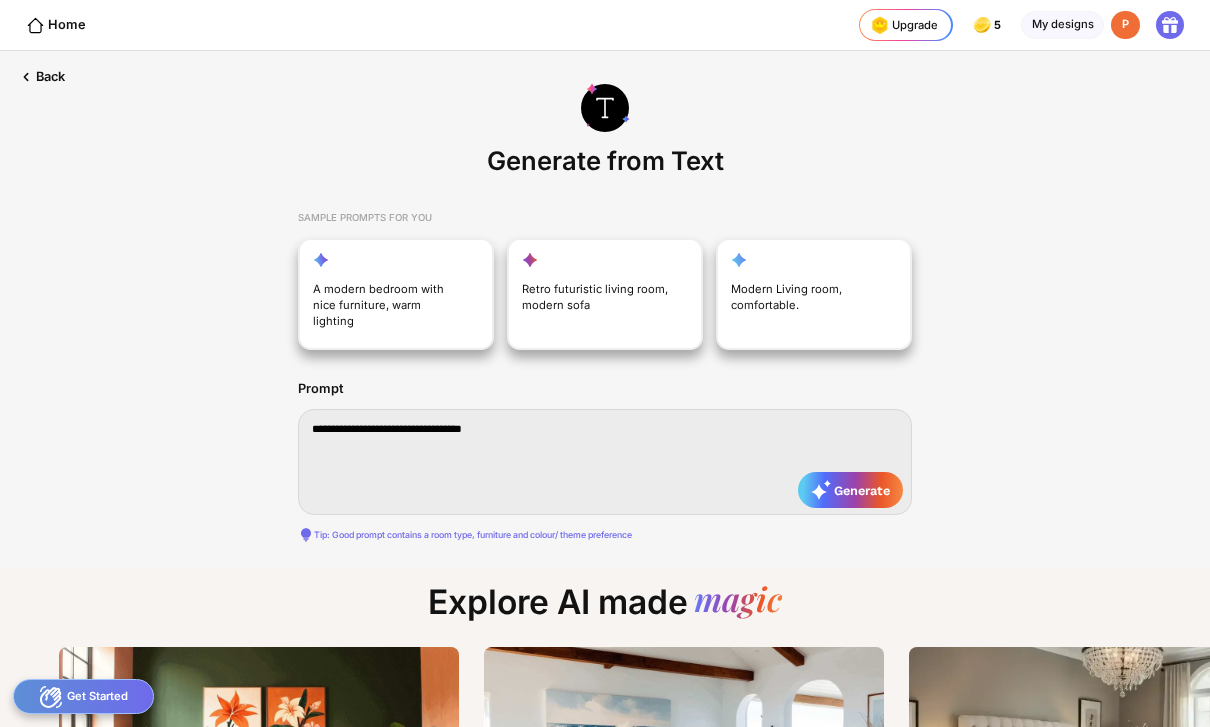 type on "**********" 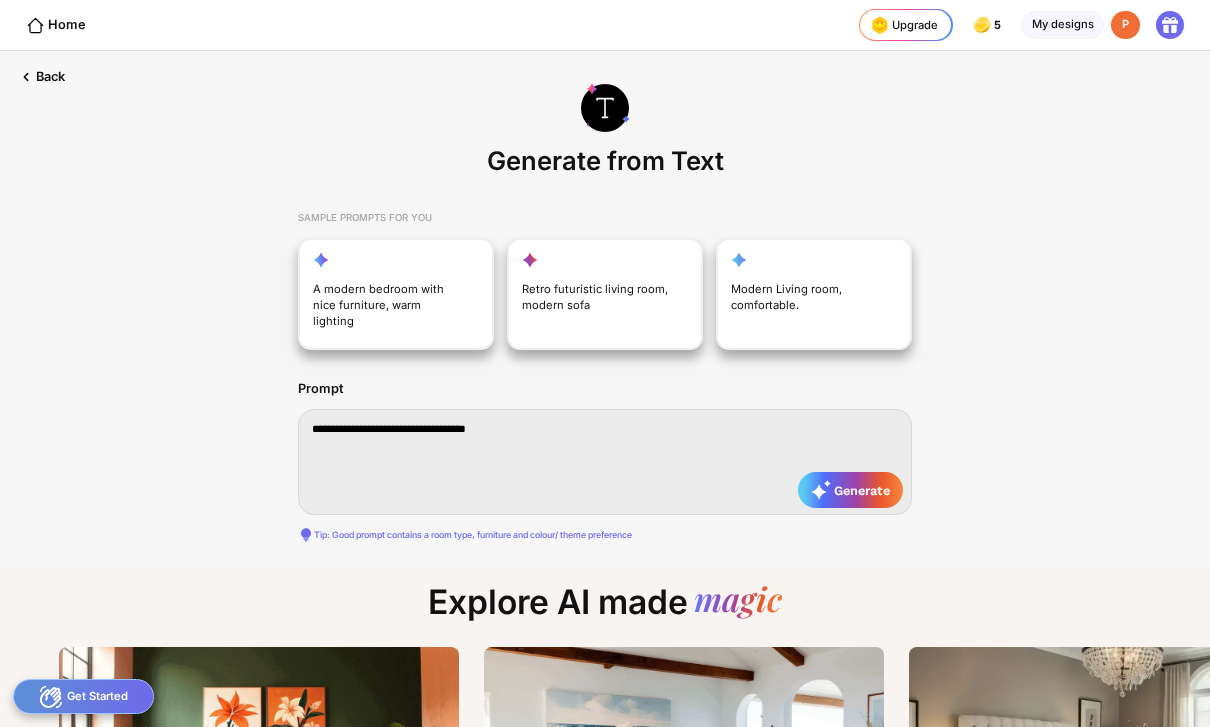 type on "**********" 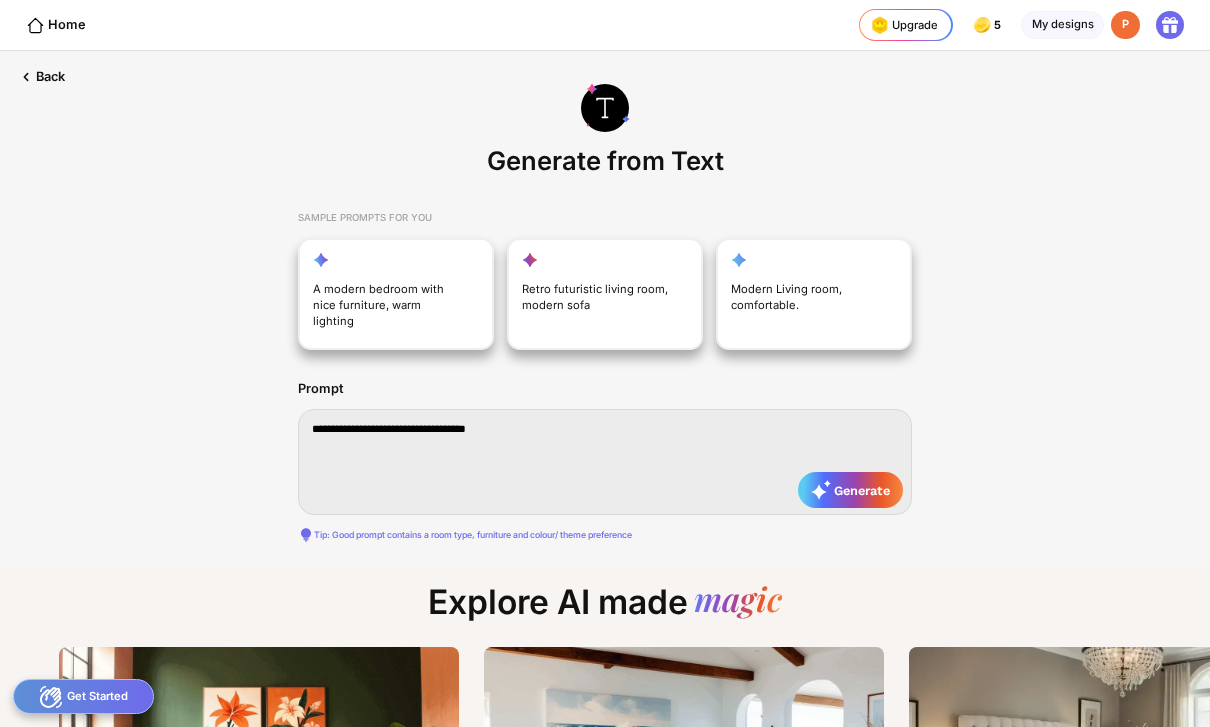 type on "**********" 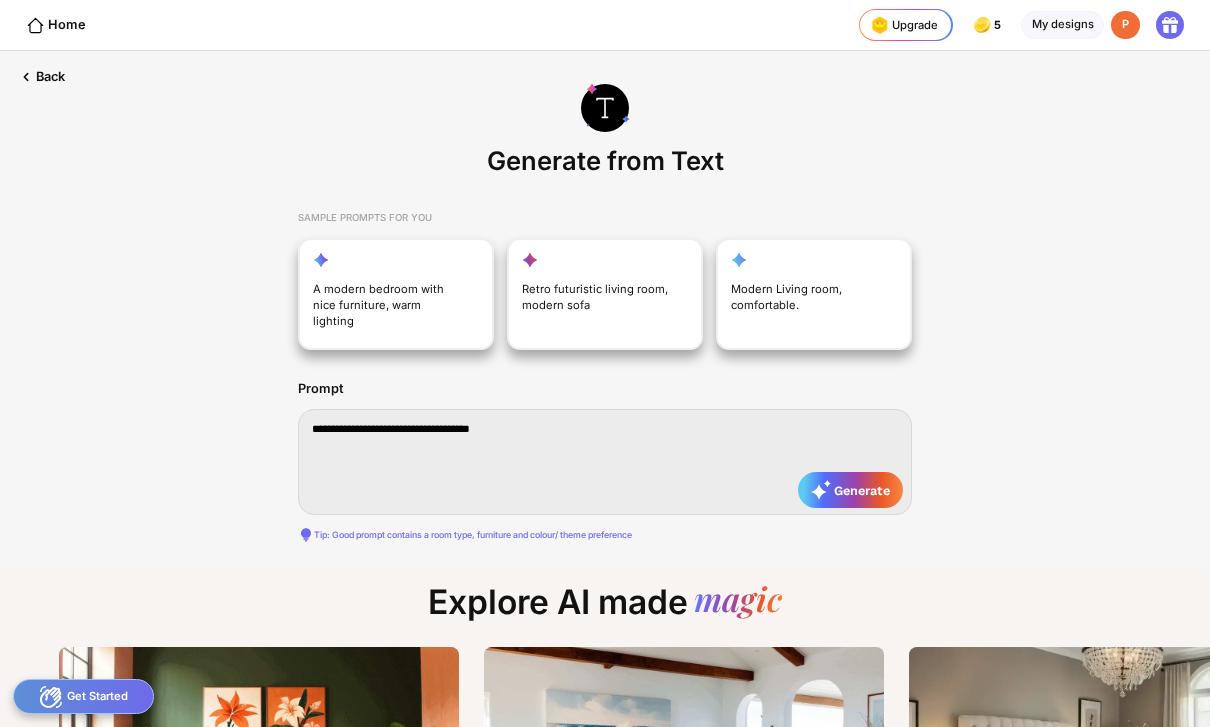 type on "**********" 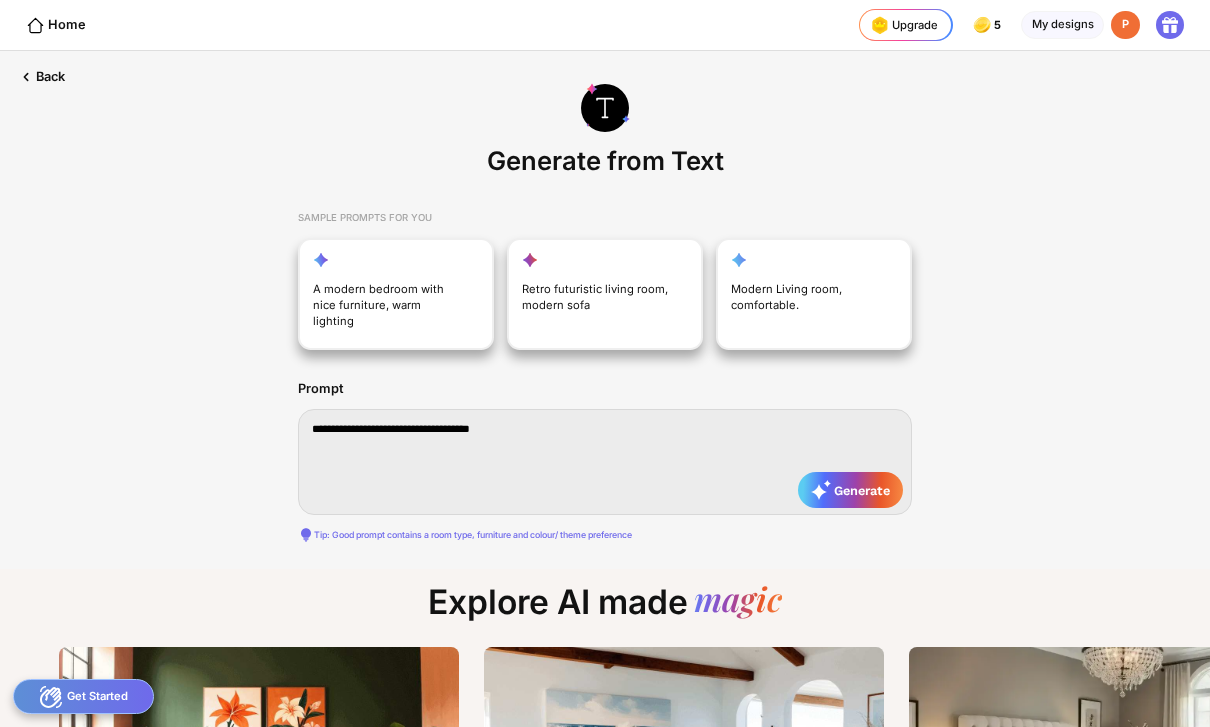 type on "**********" 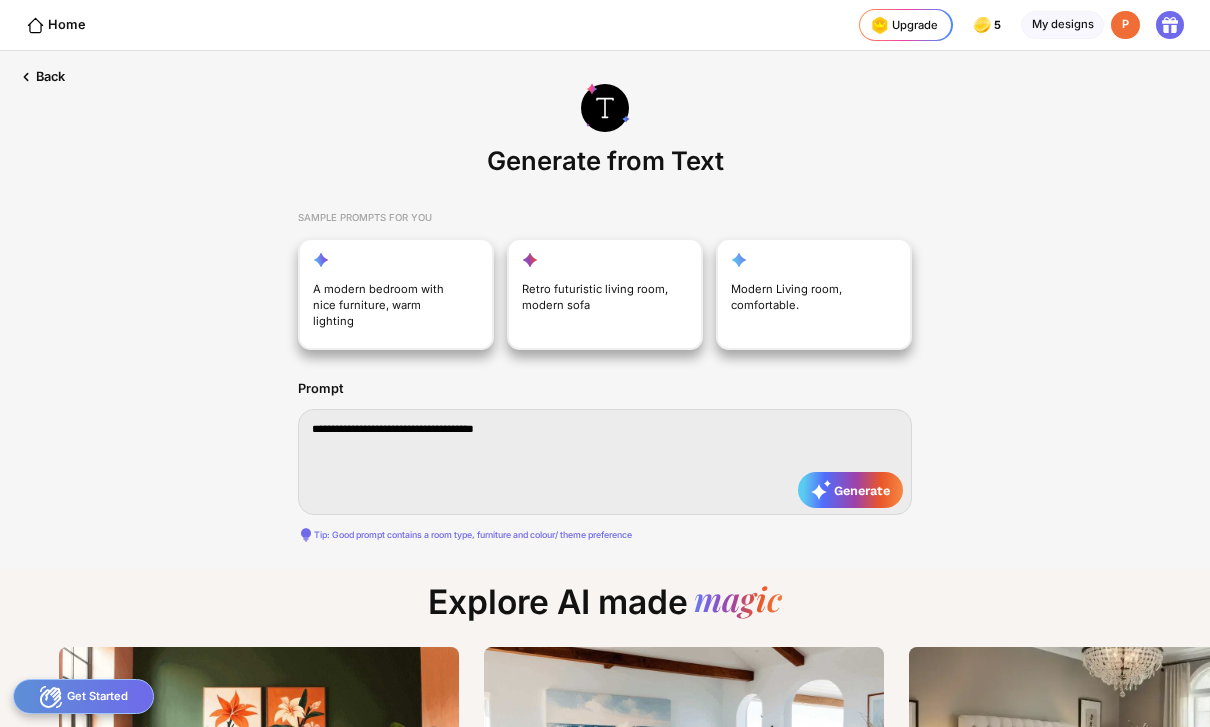 type on "**********" 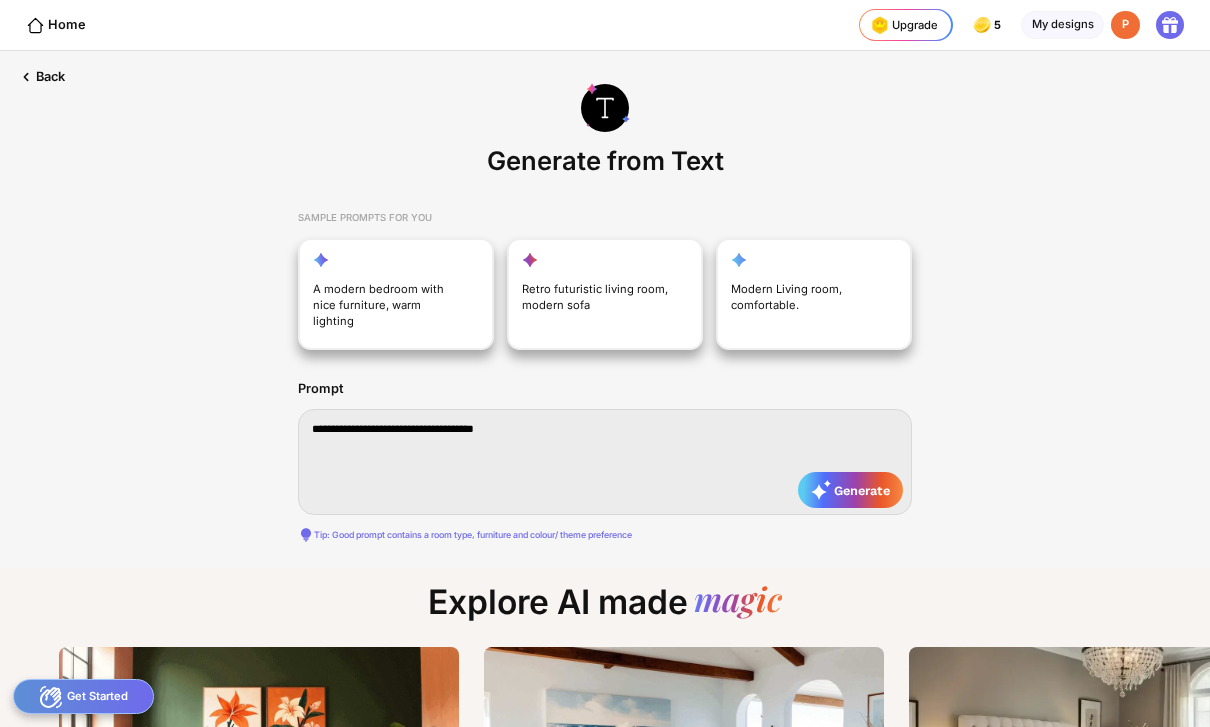 type on "**********" 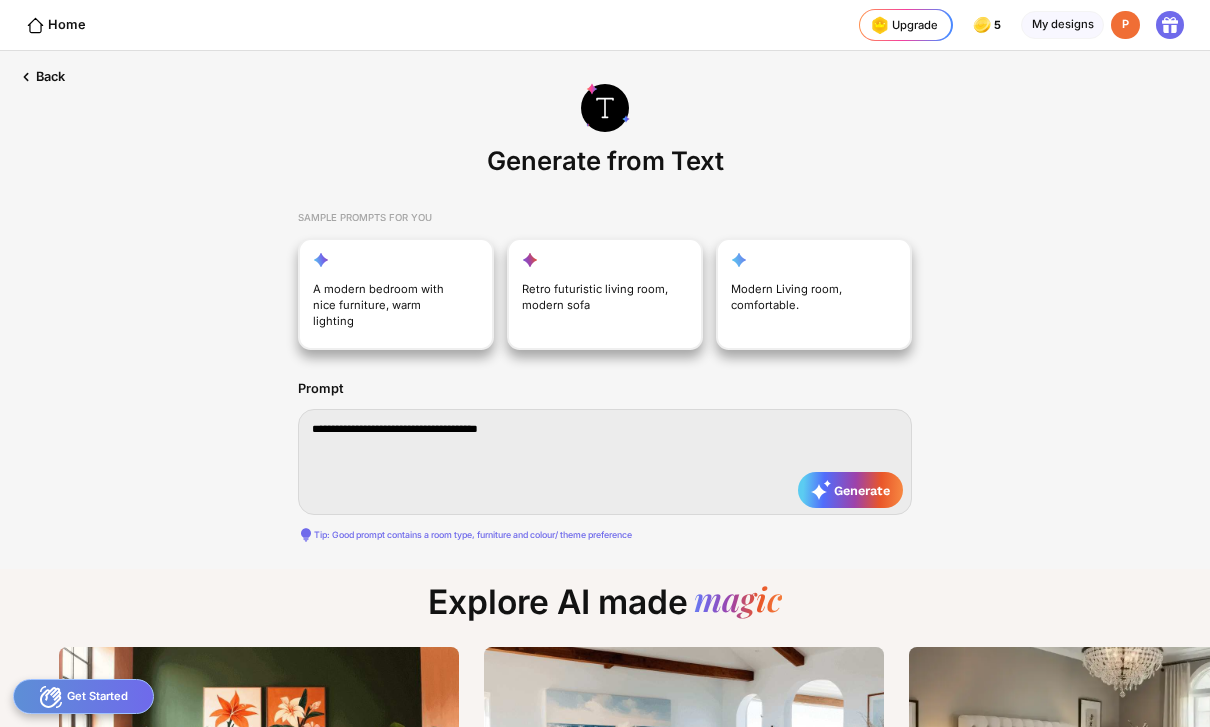 type on "**********" 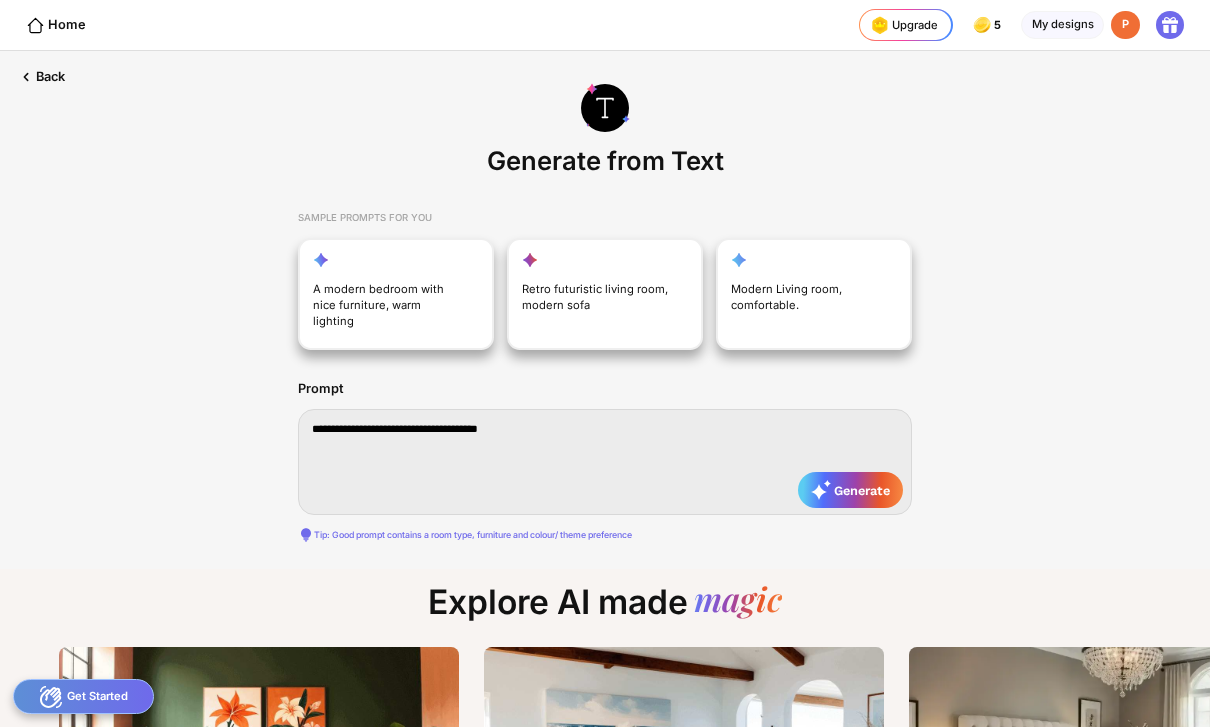 type on "**********" 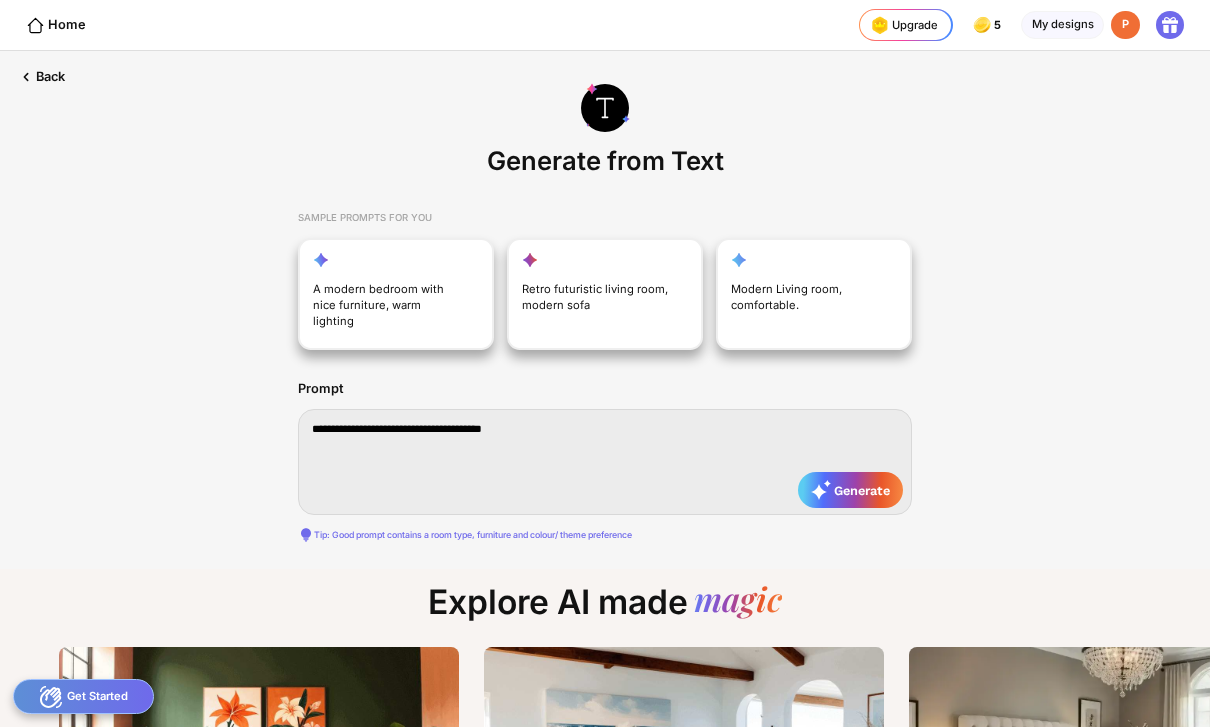 type on "**********" 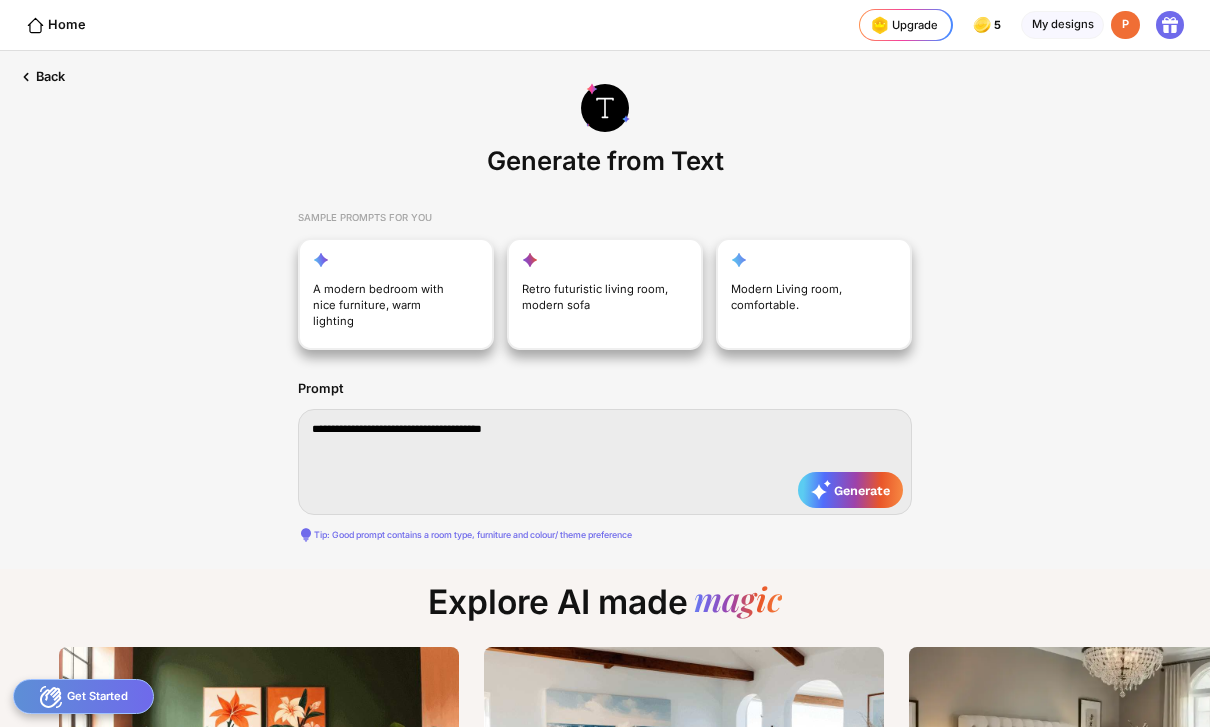 type on "**********" 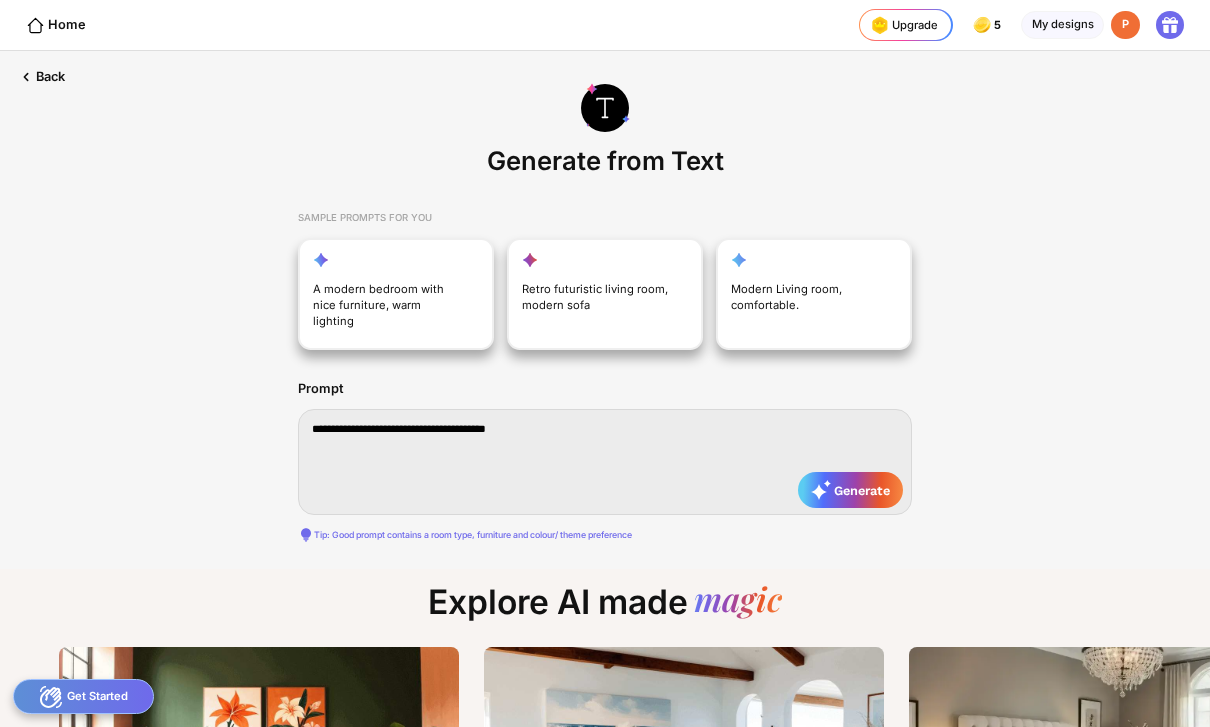 type on "**********" 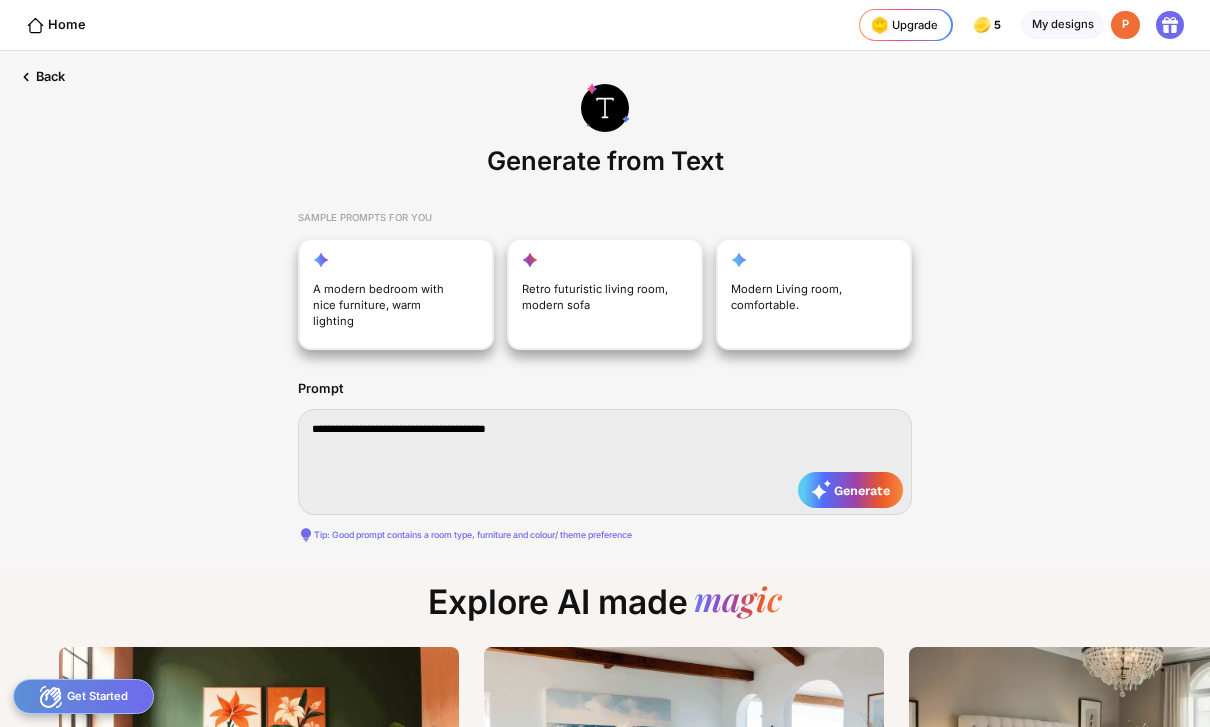 type on "**********" 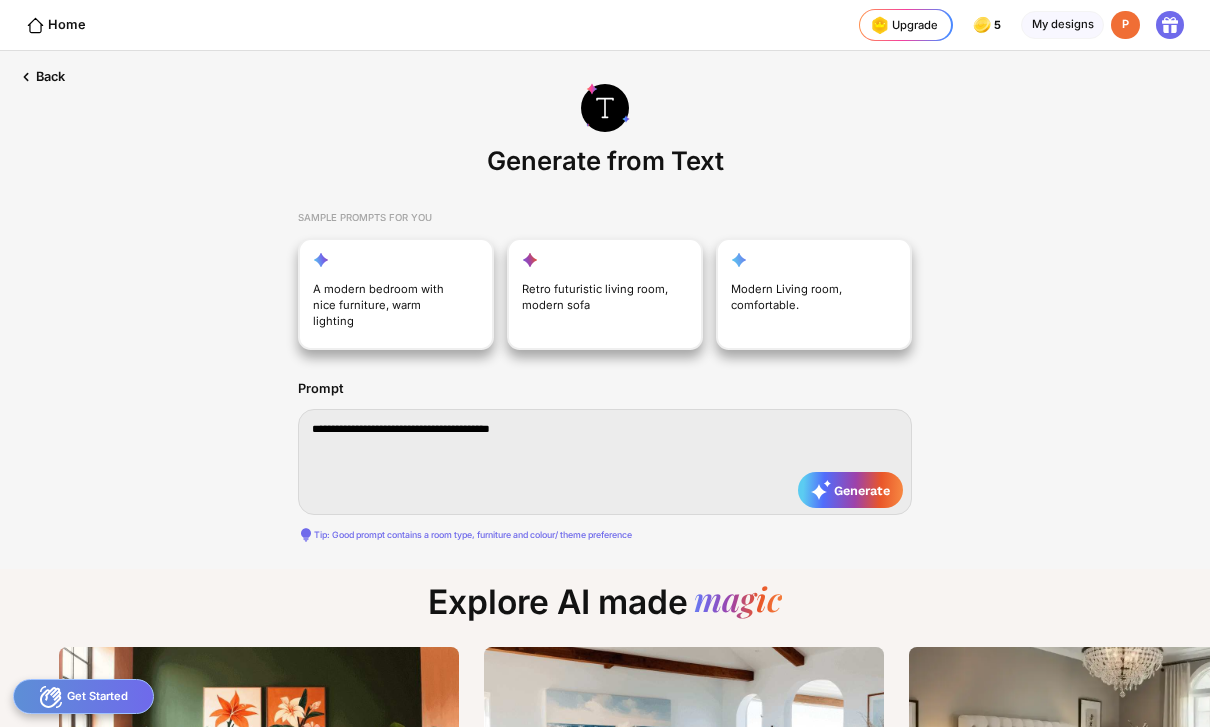 type on "**********" 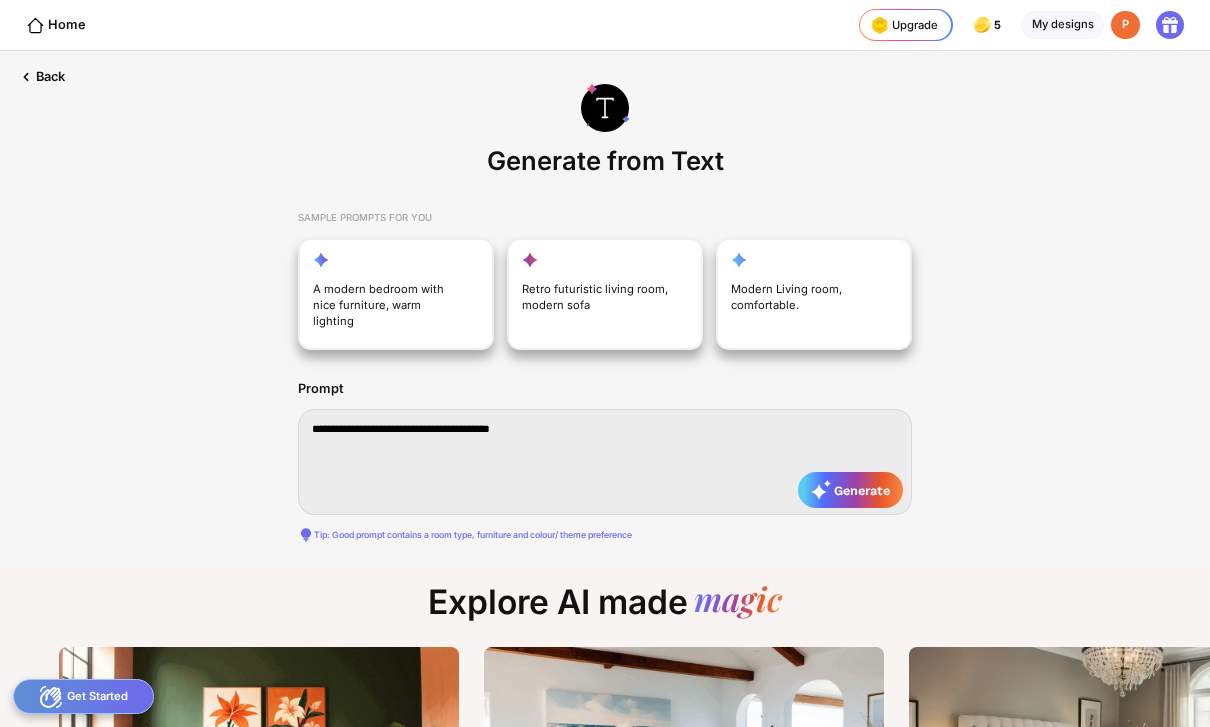 type on "**********" 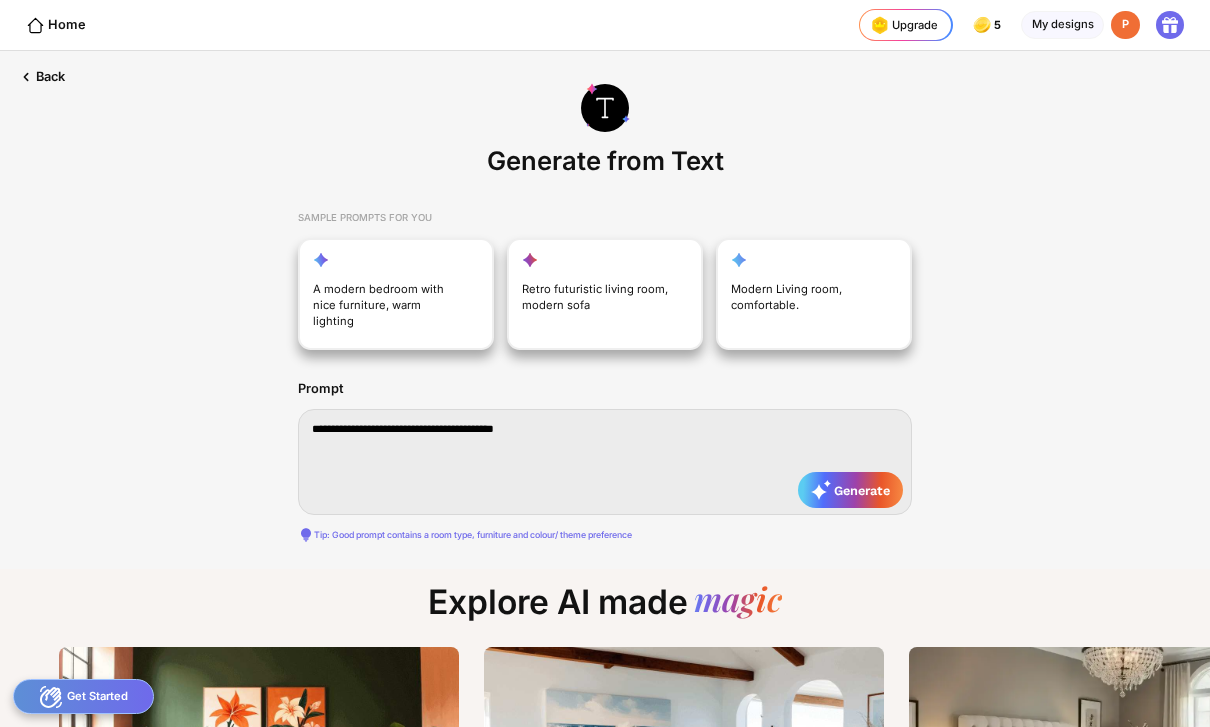 type on "**********" 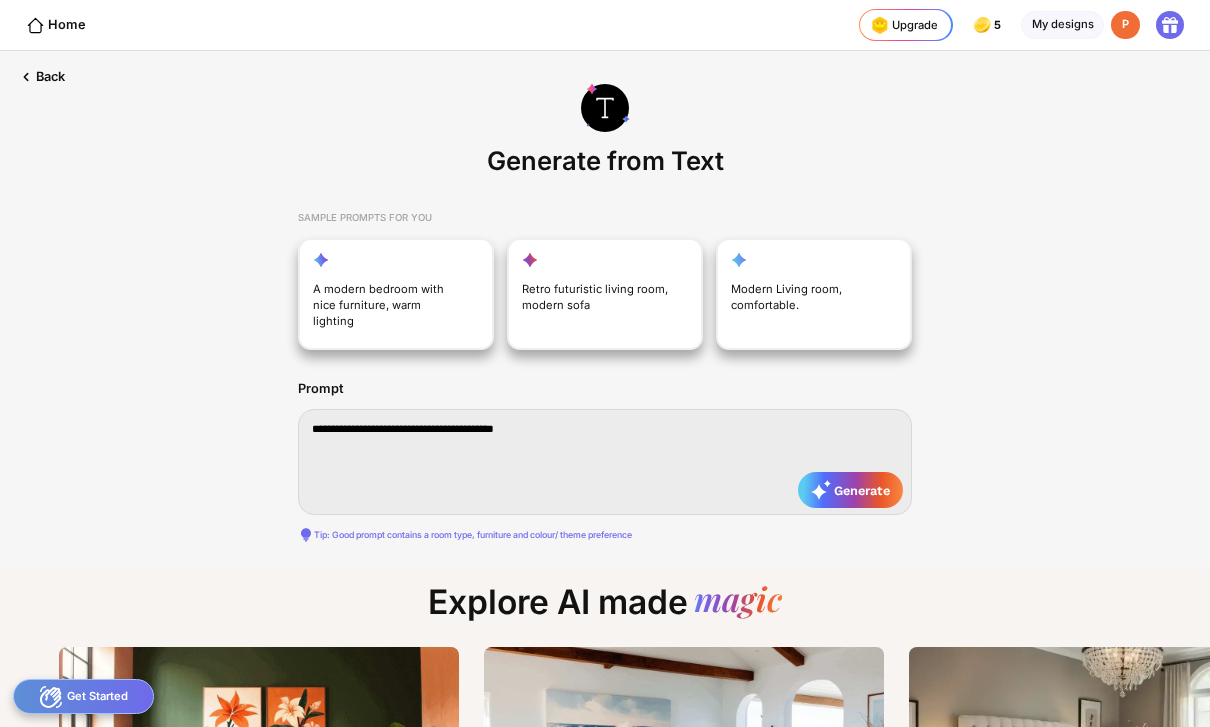 type on "**********" 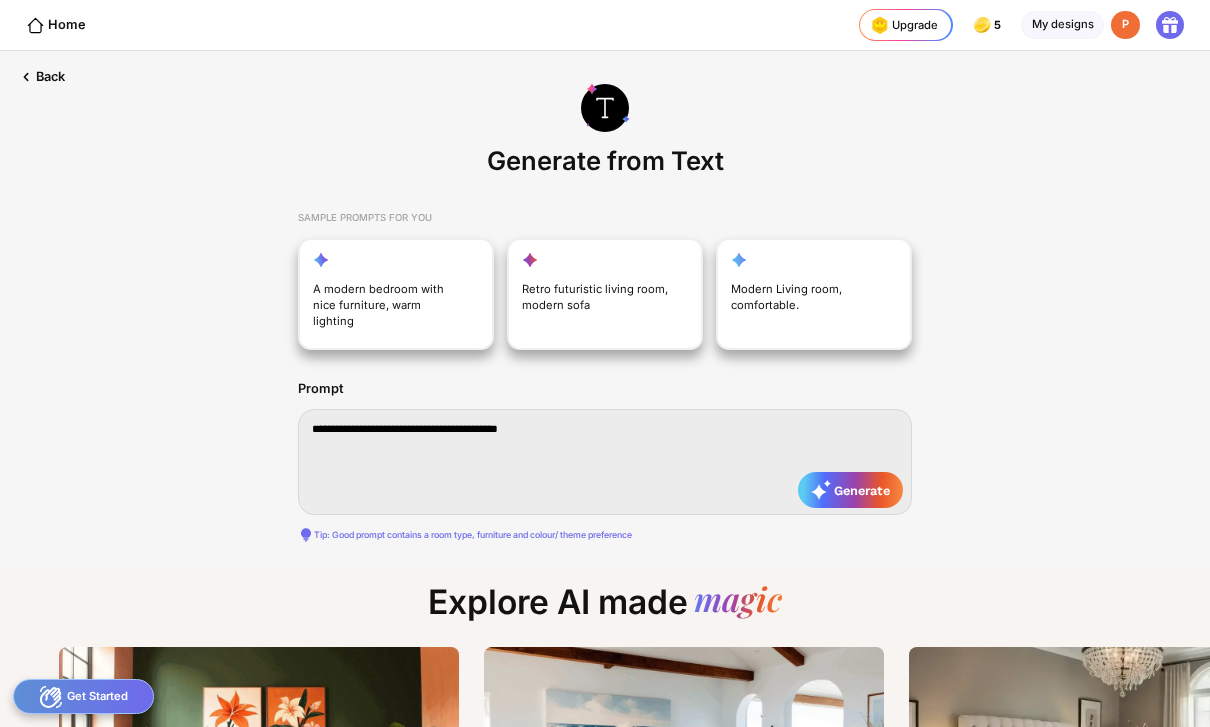 type on "**********" 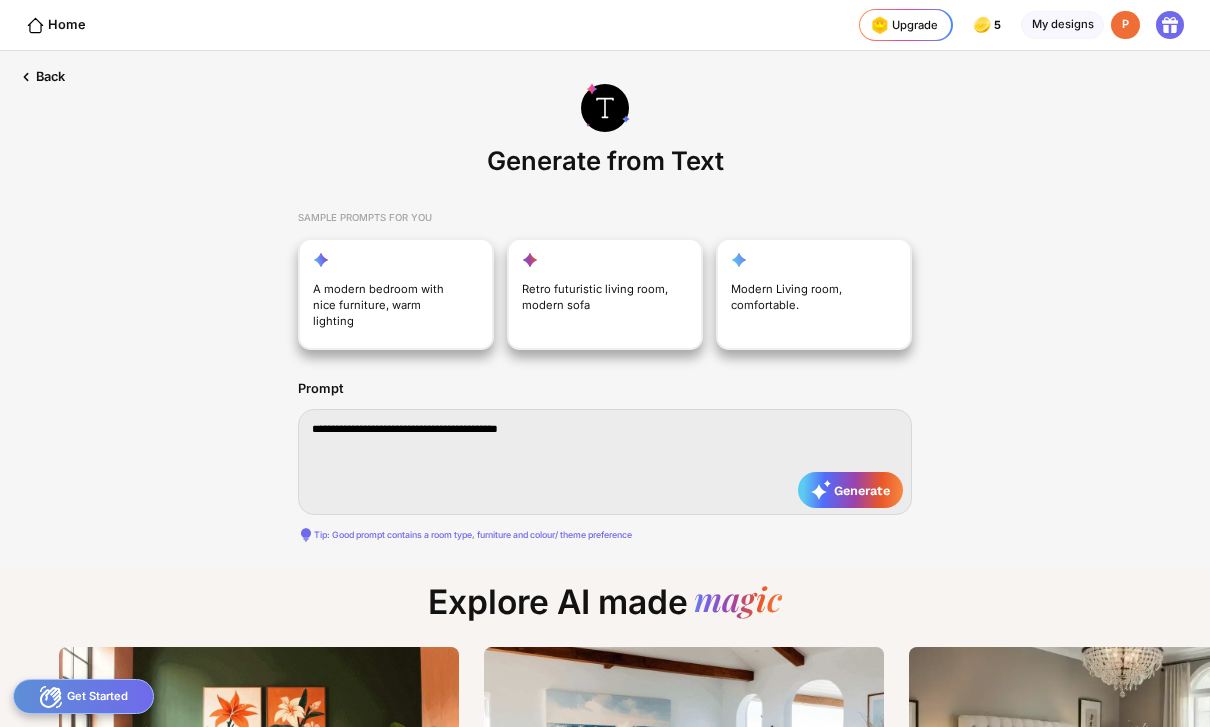 type on "**********" 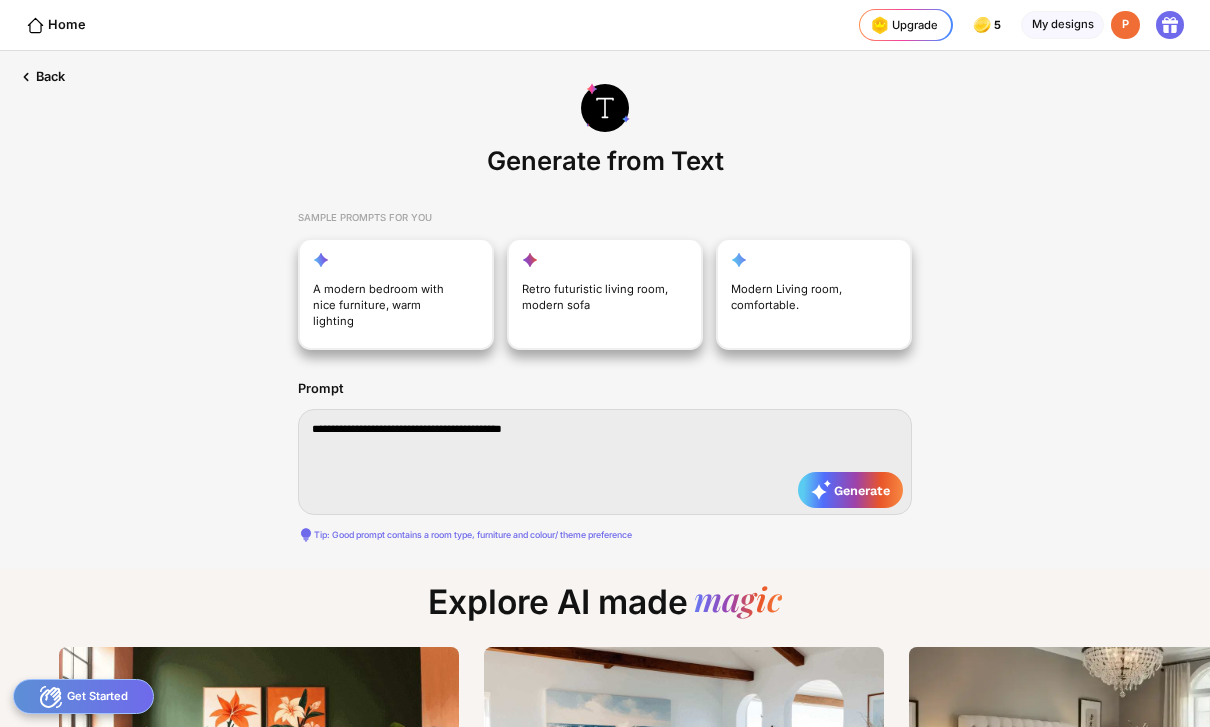 type on "**********" 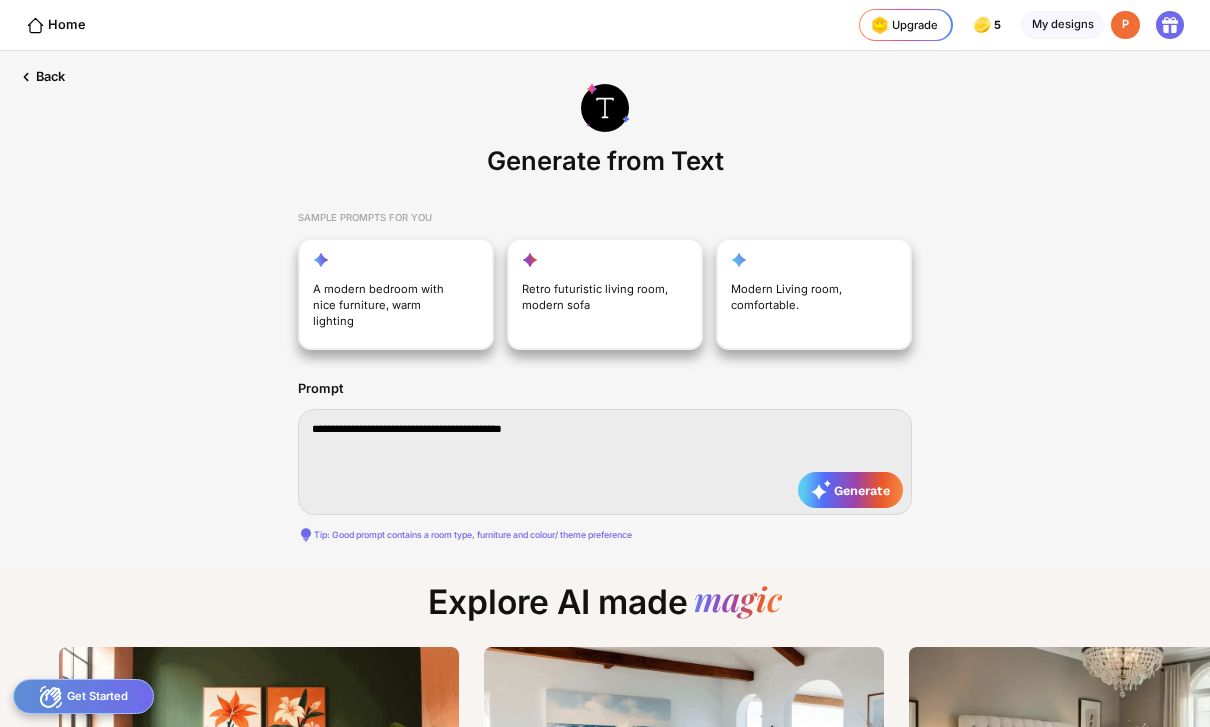 type on "**********" 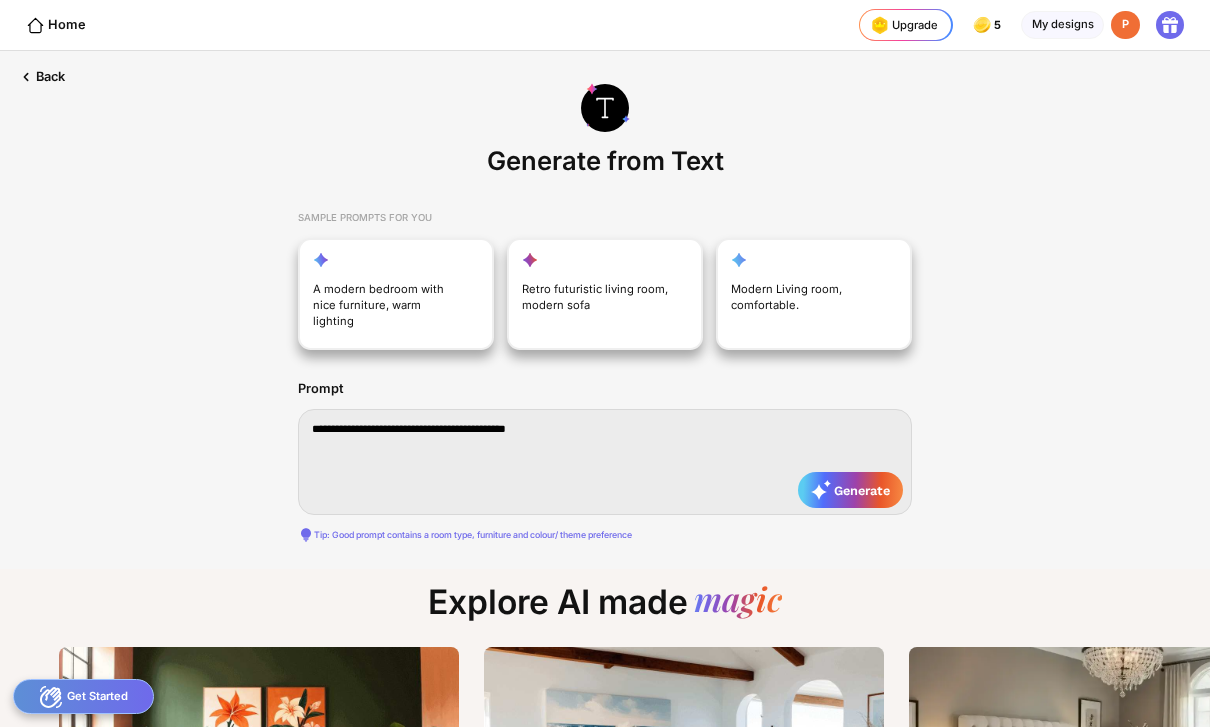 type on "**********" 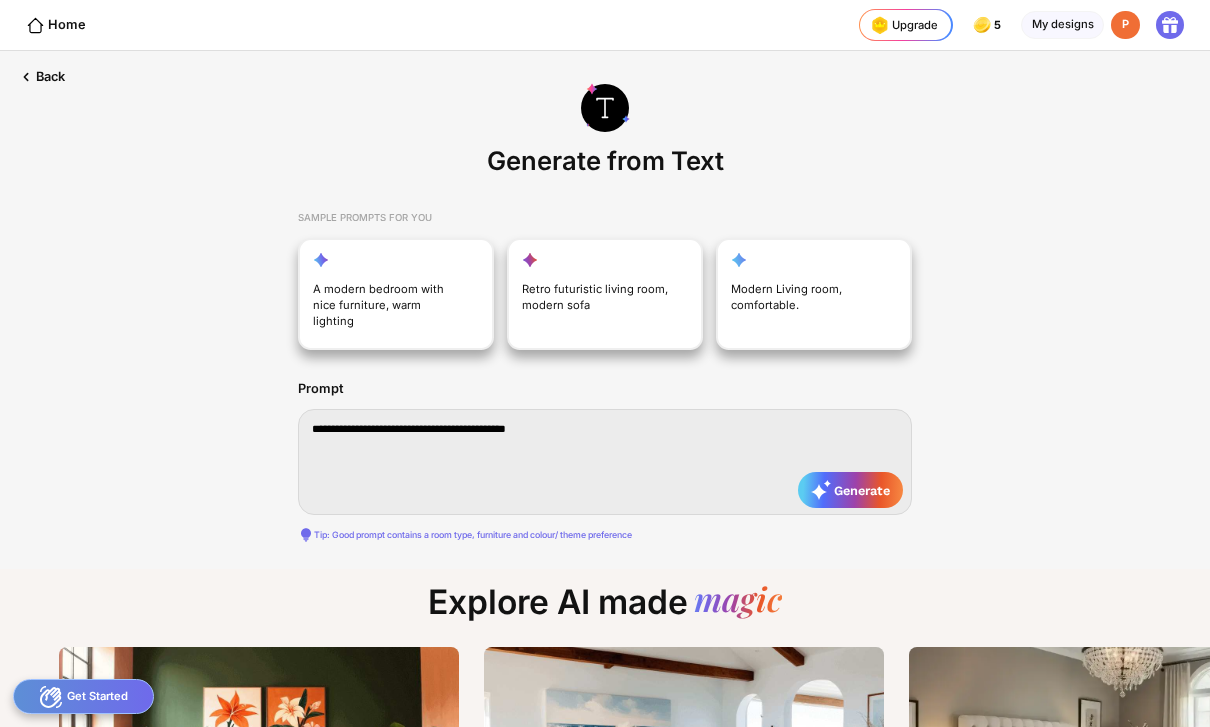 type on "**********" 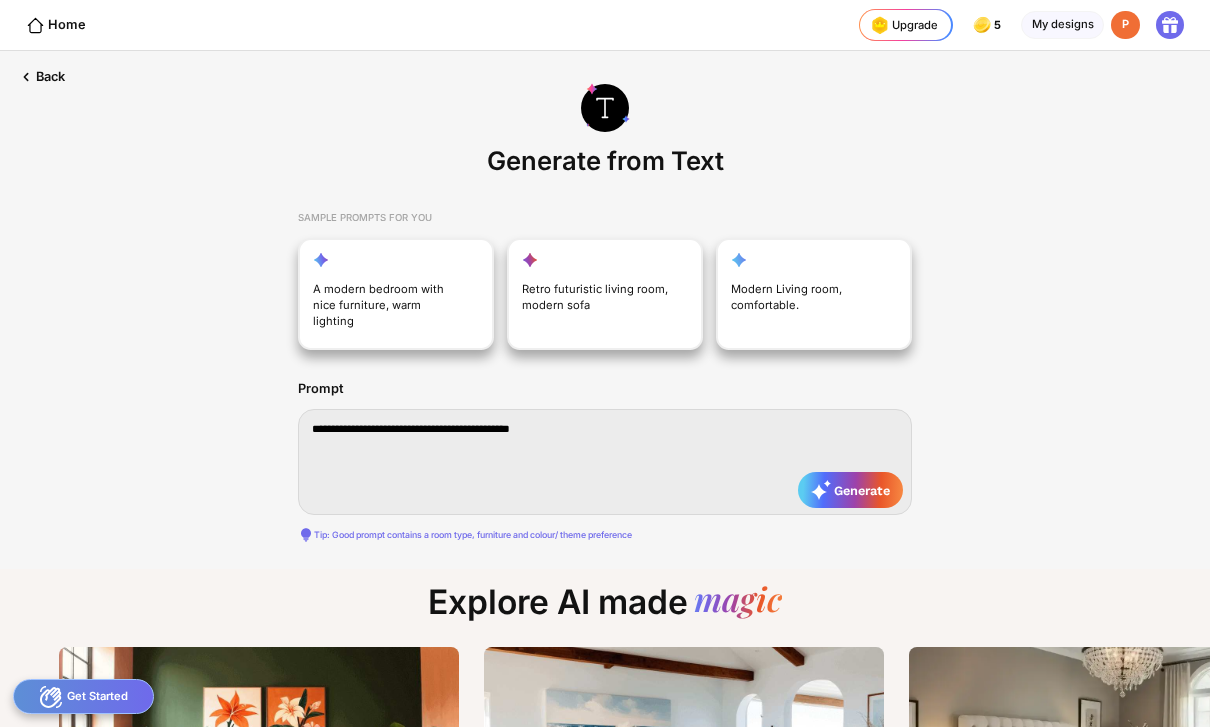 type on "**********" 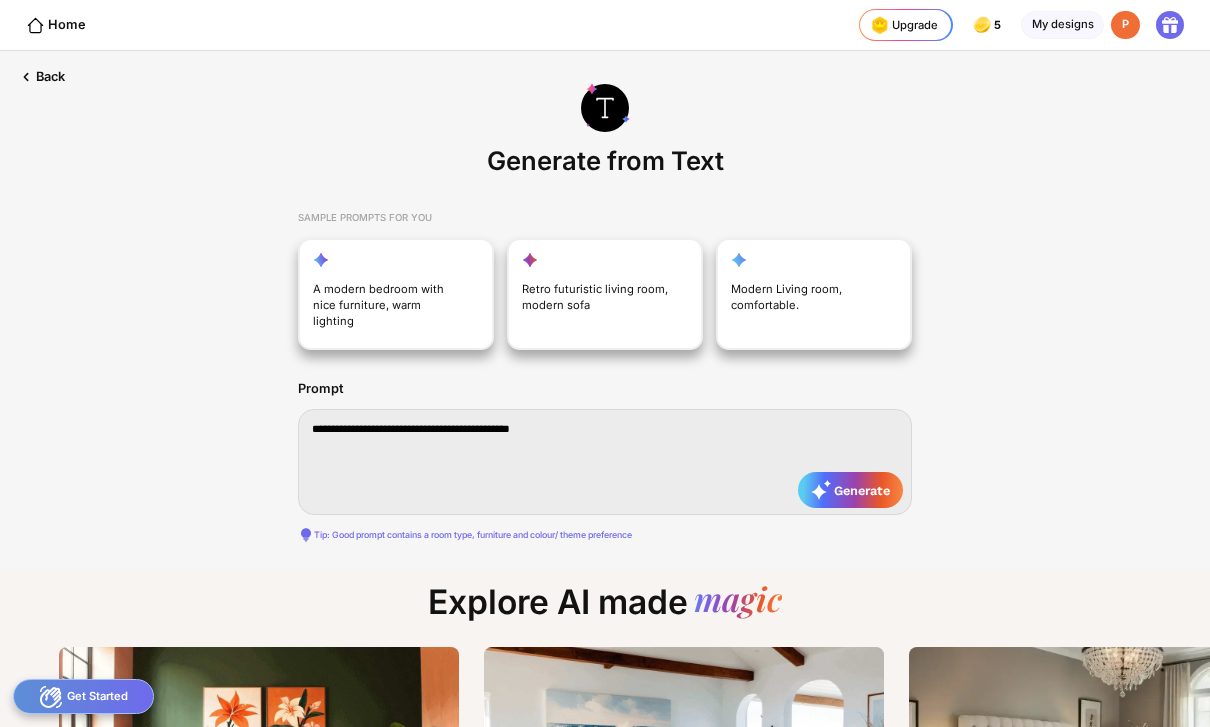 type on "**********" 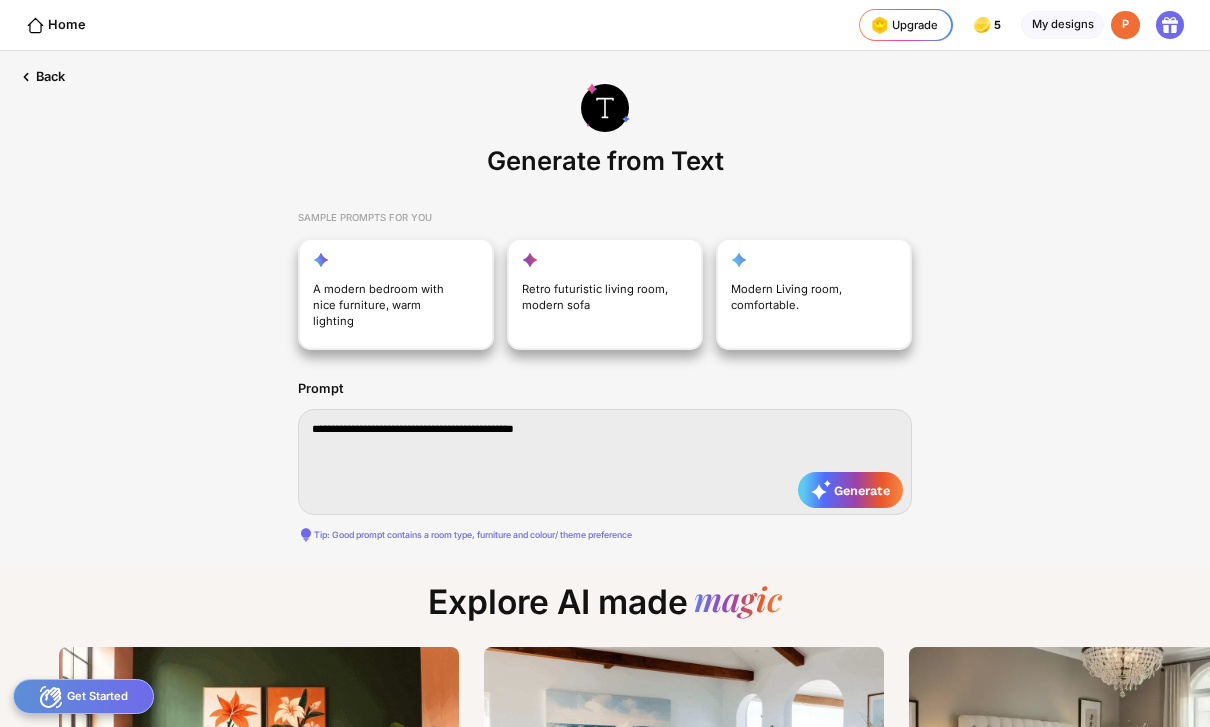 type on "**********" 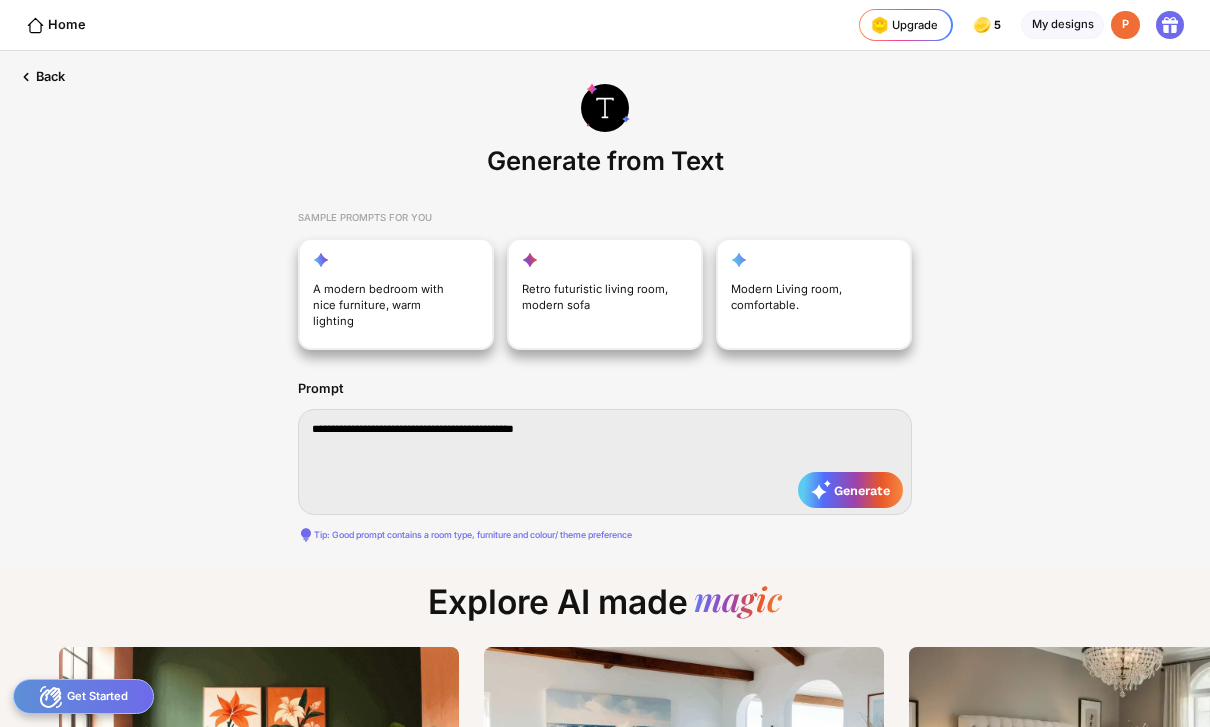 type on "**********" 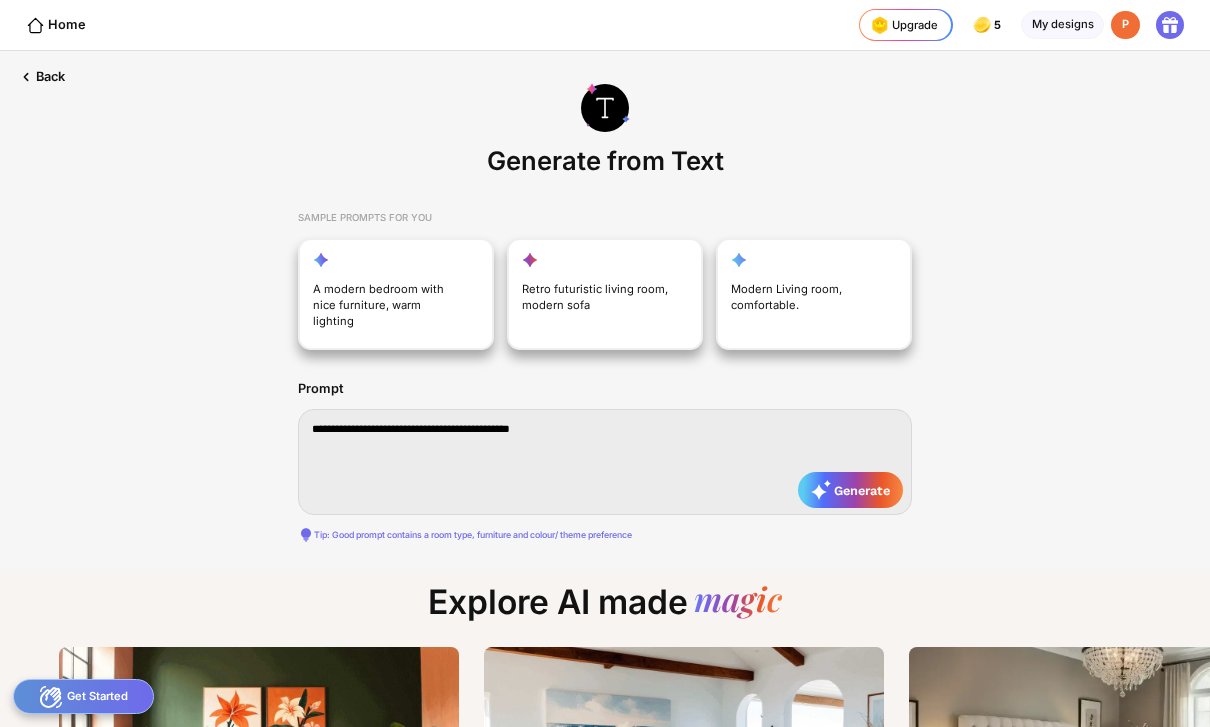 type on "**********" 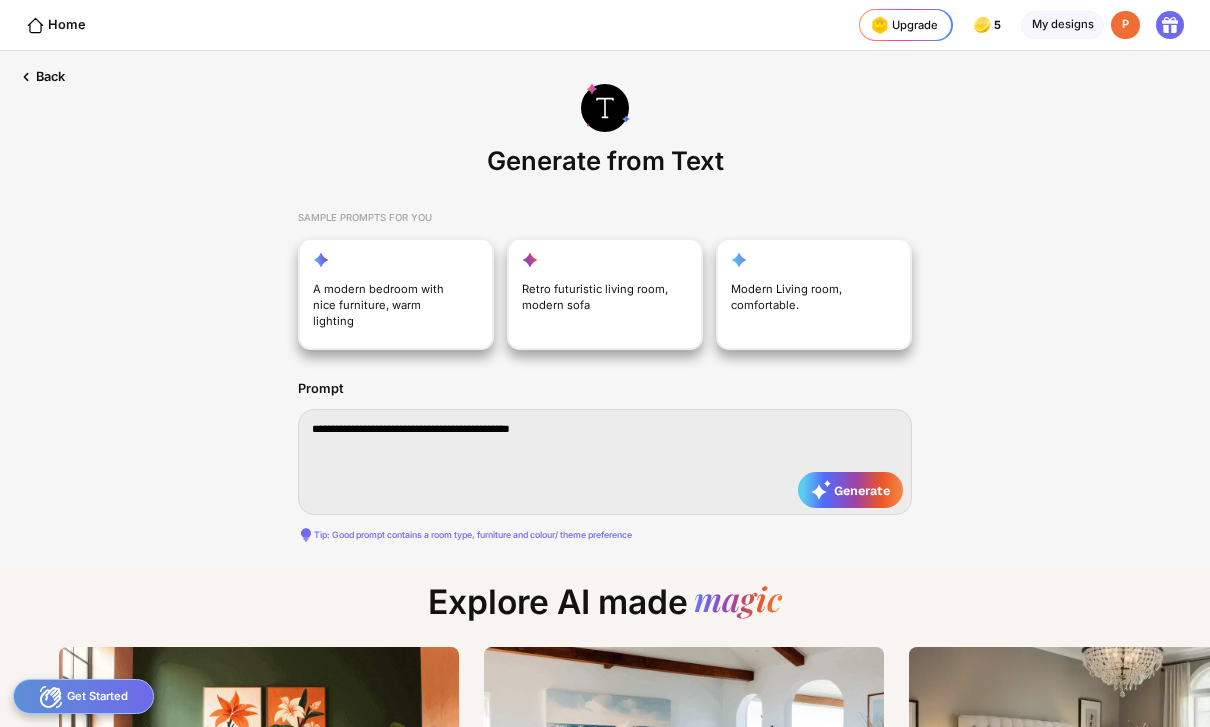 type on "**********" 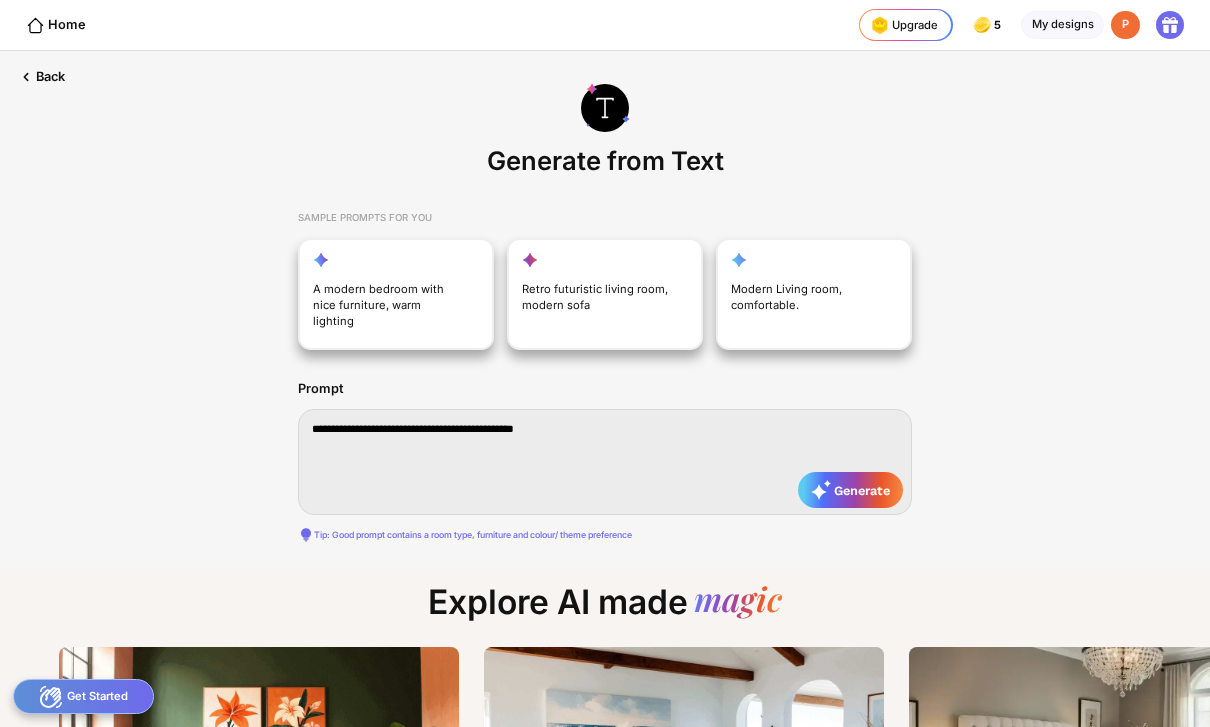 type on "**********" 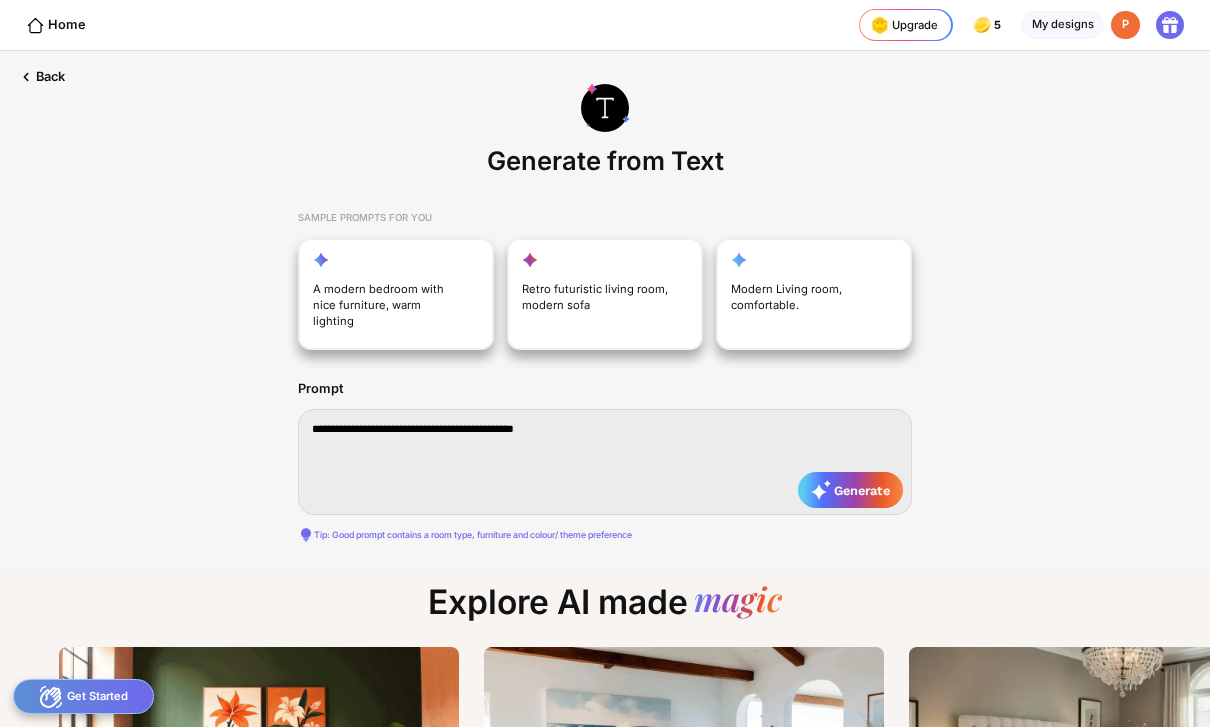 type on "**********" 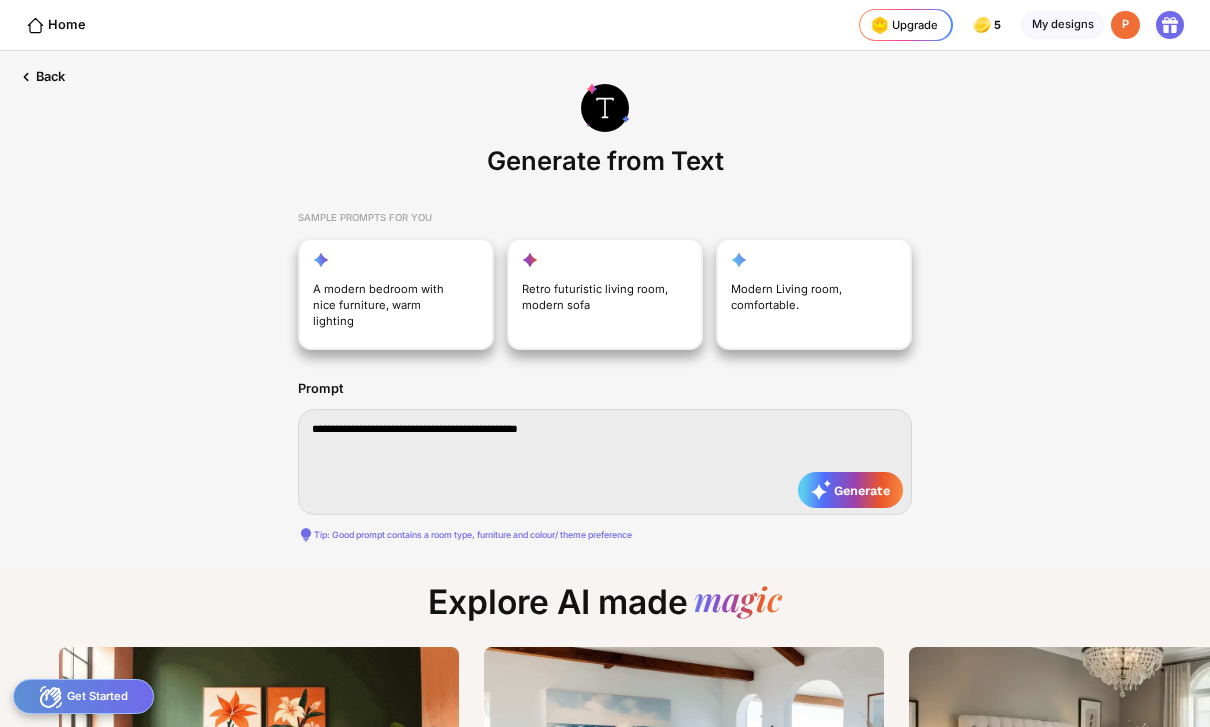 type on "**********" 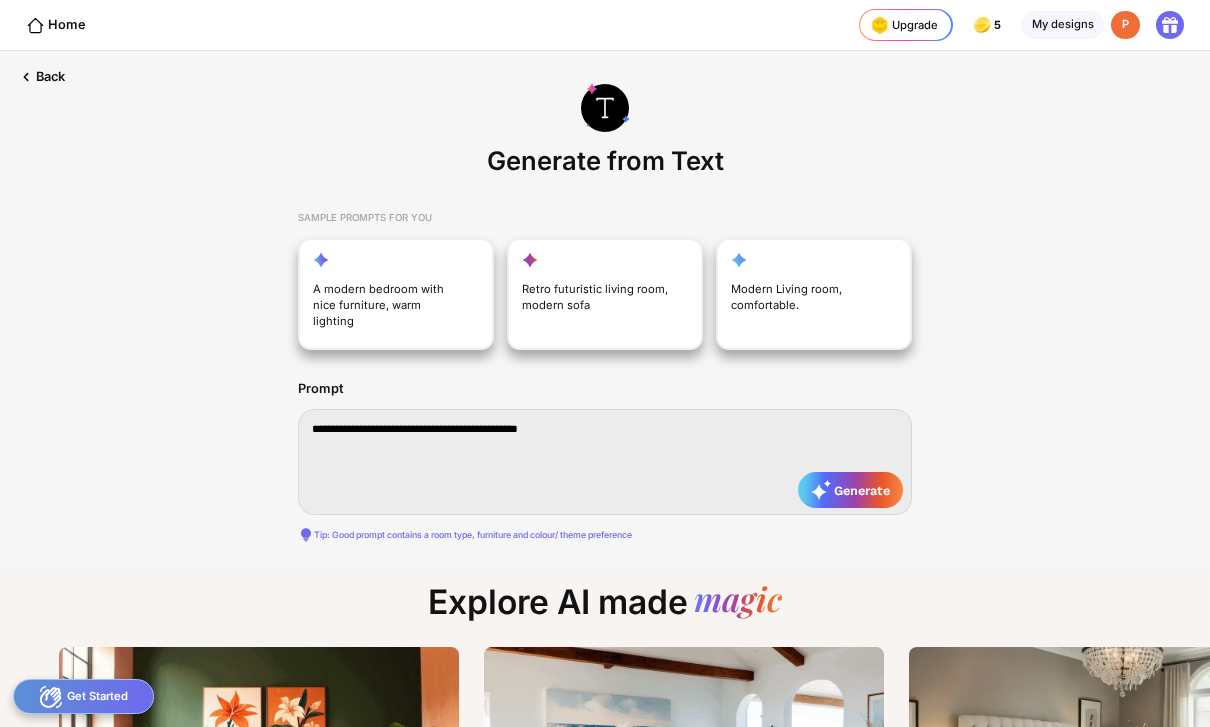 type on "**********" 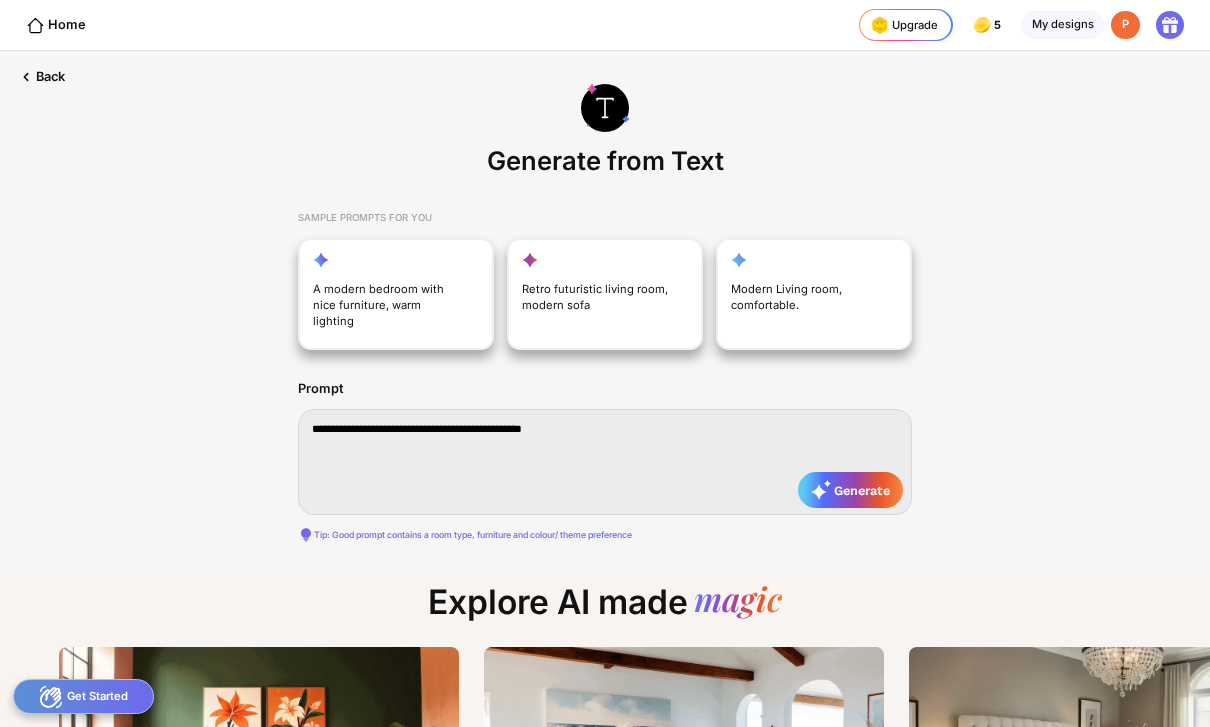 type on "**********" 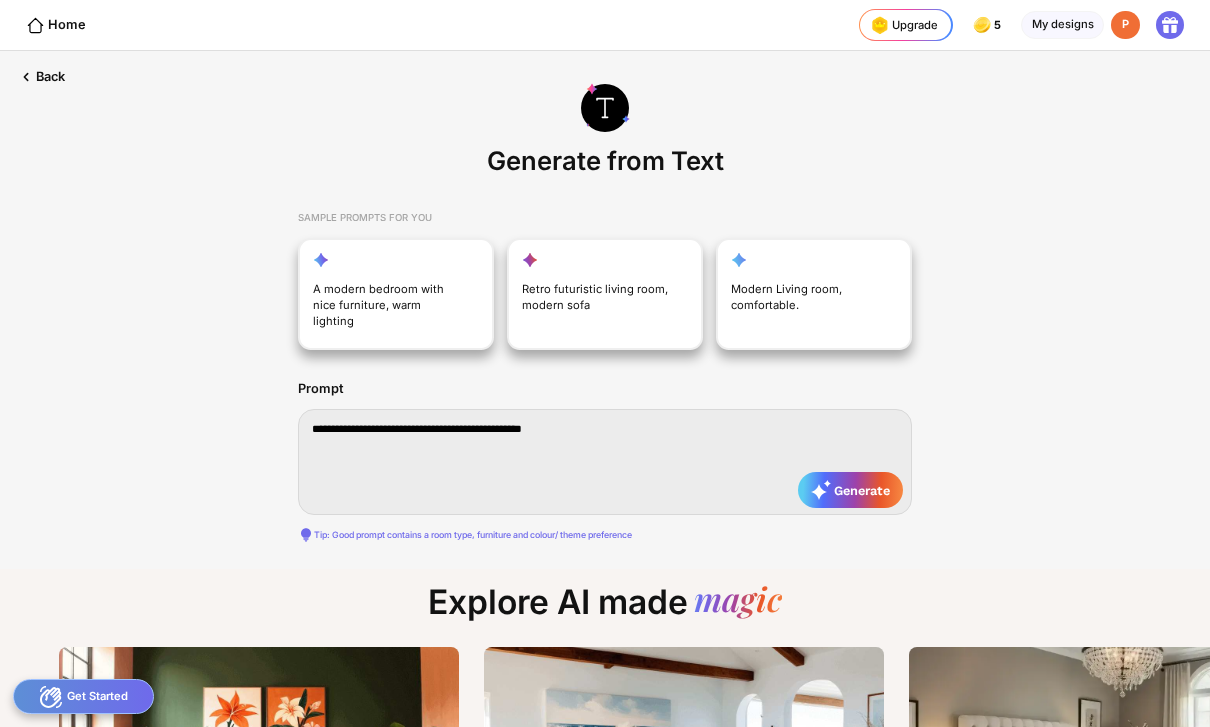 type on "**********" 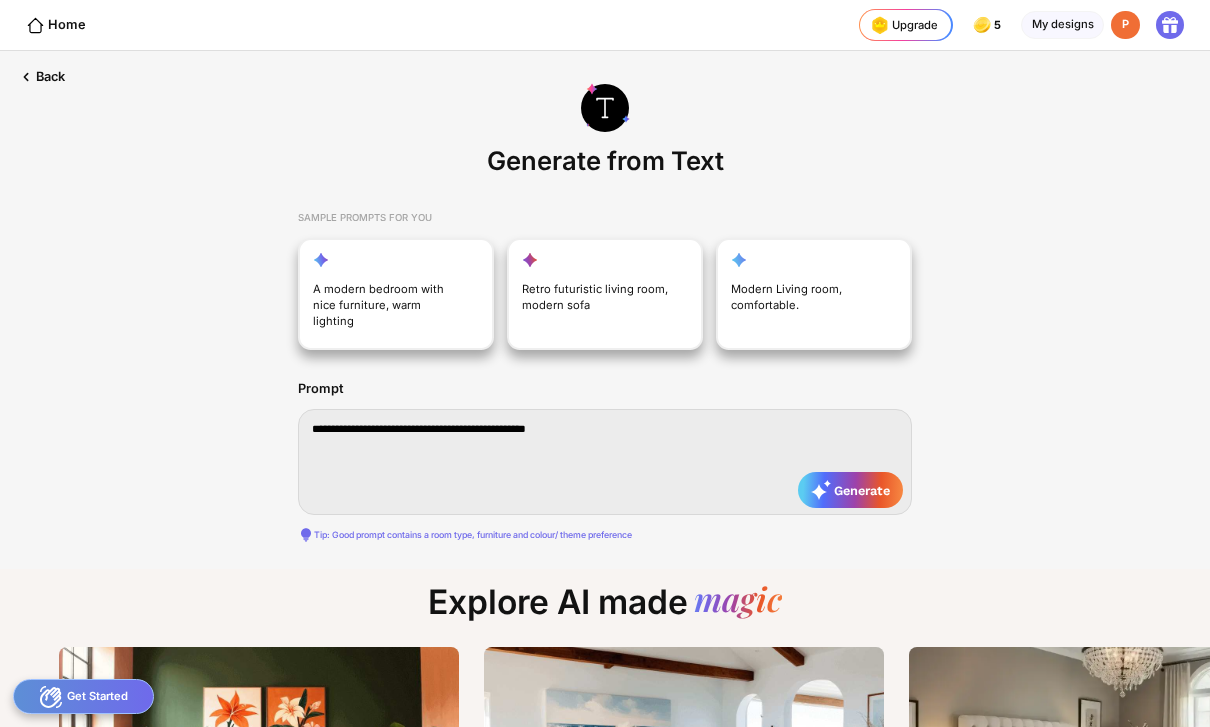type on "**********" 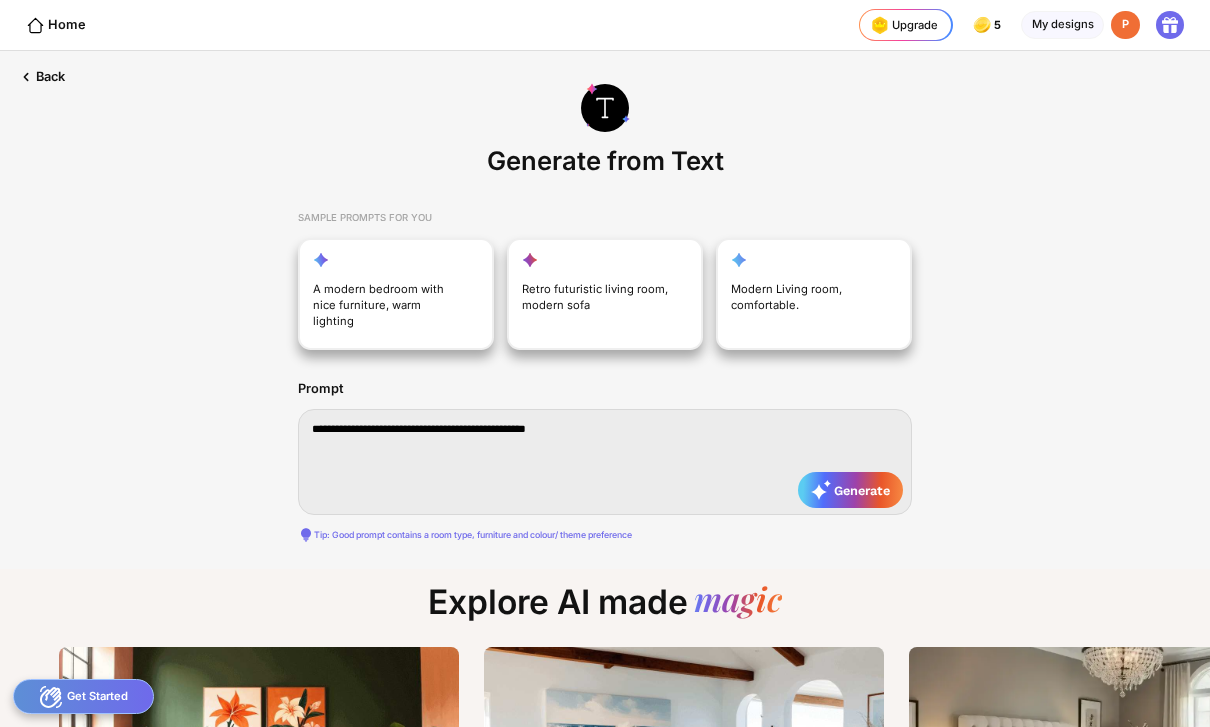 type on "**********" 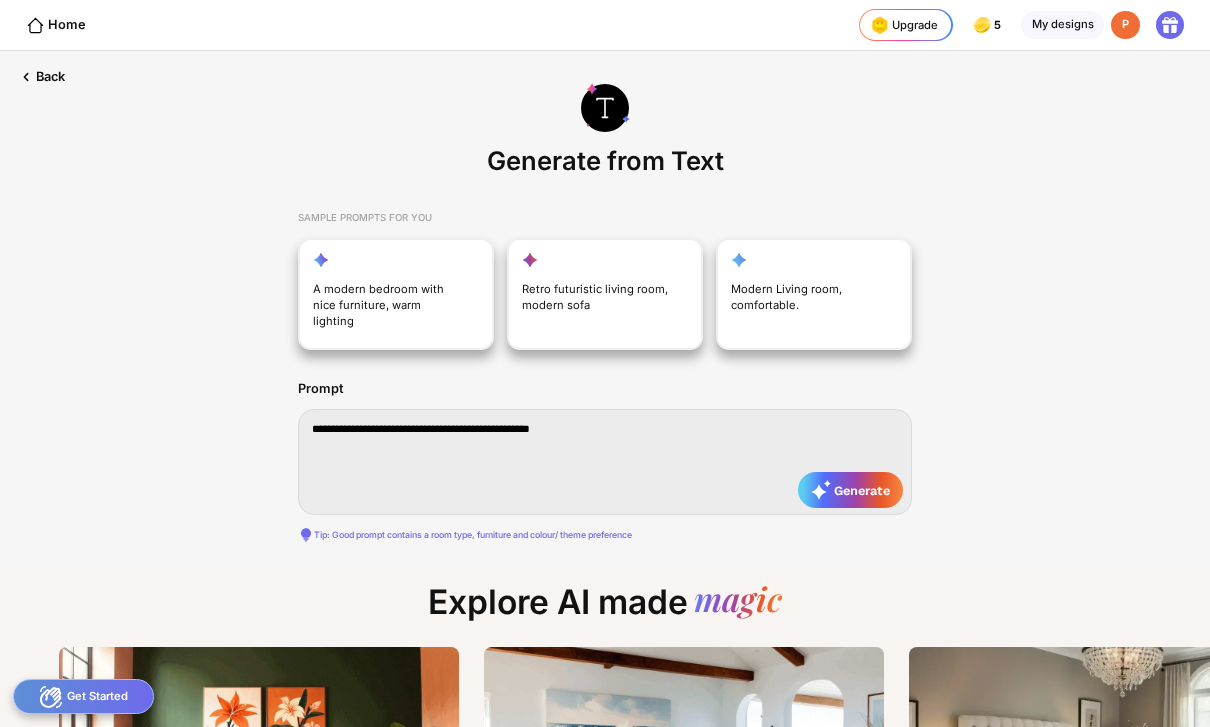 type on "**********" 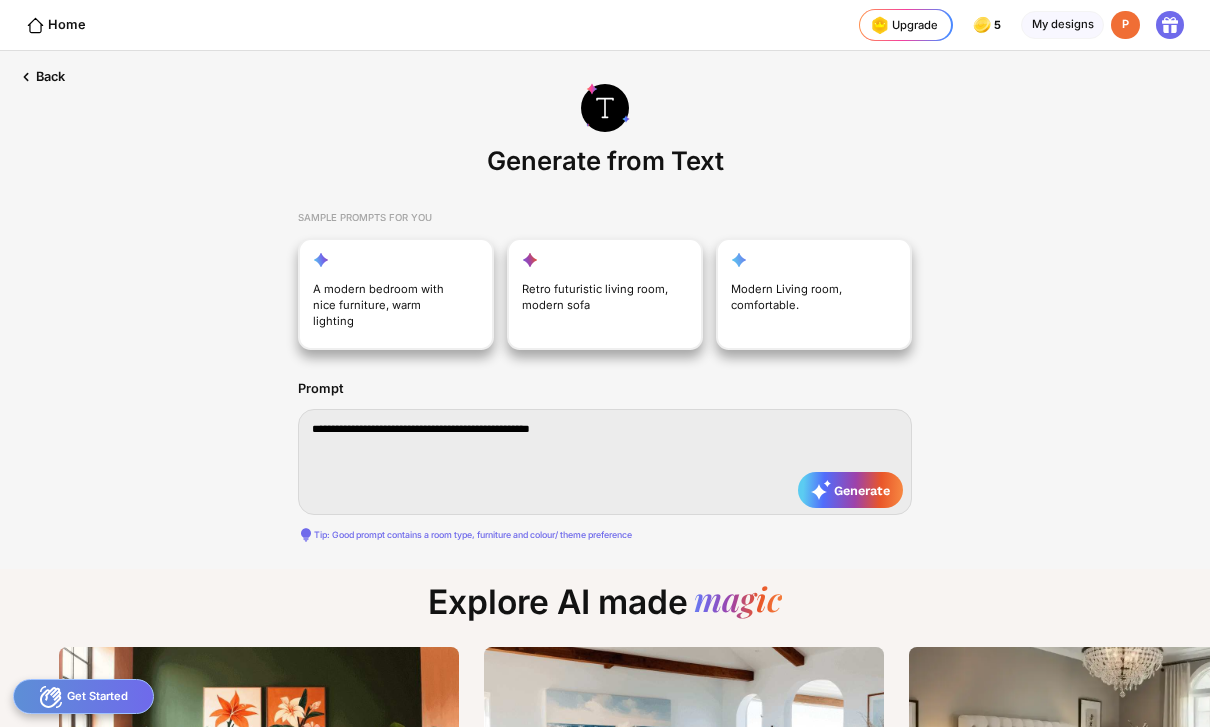 type on "**********" 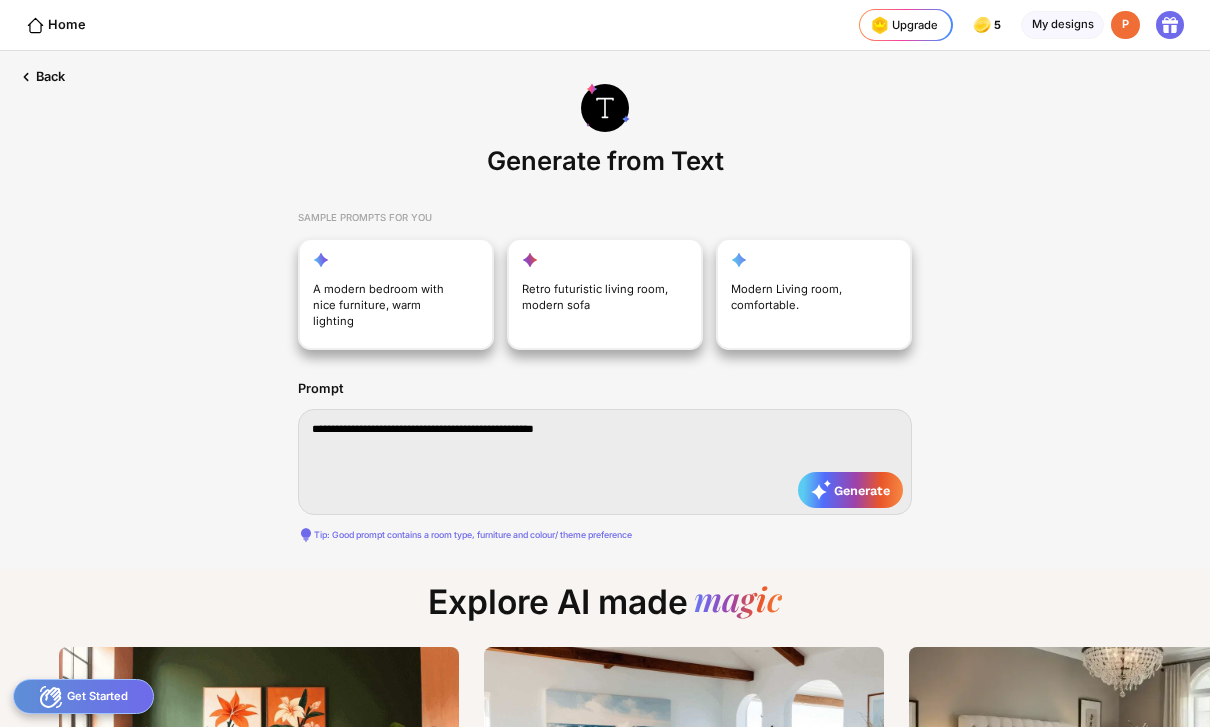 type on "**********" 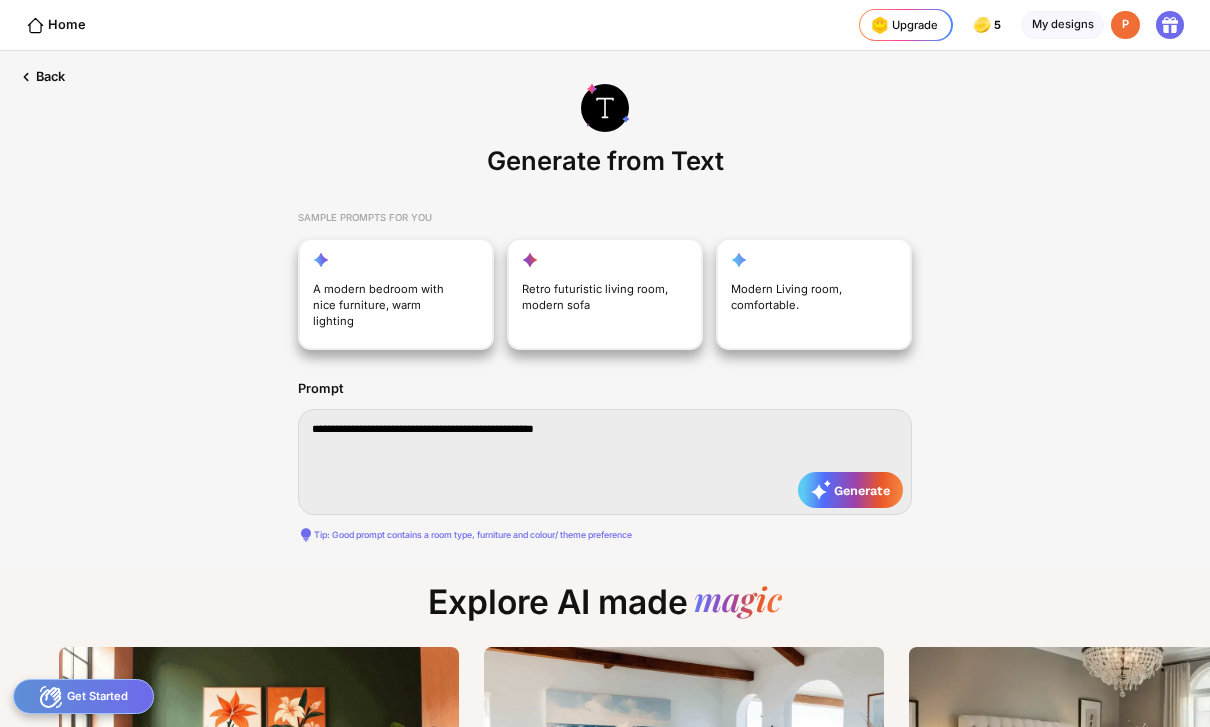 type on "**********" 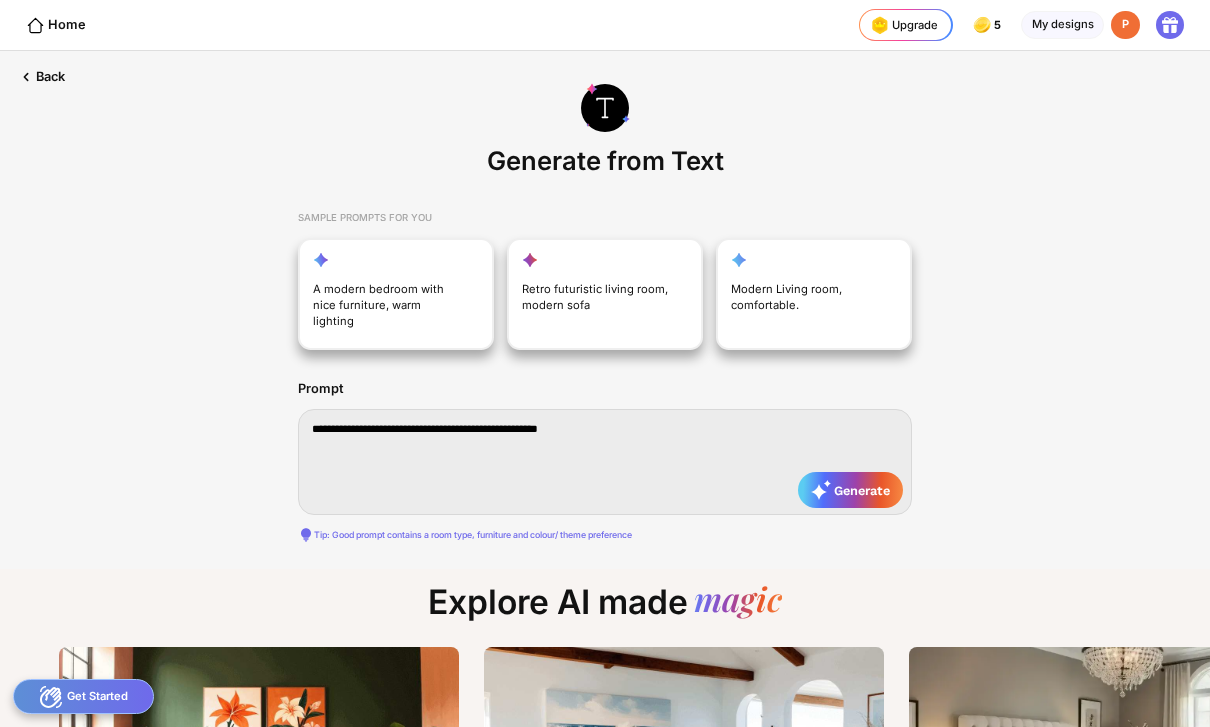 type on "**********" 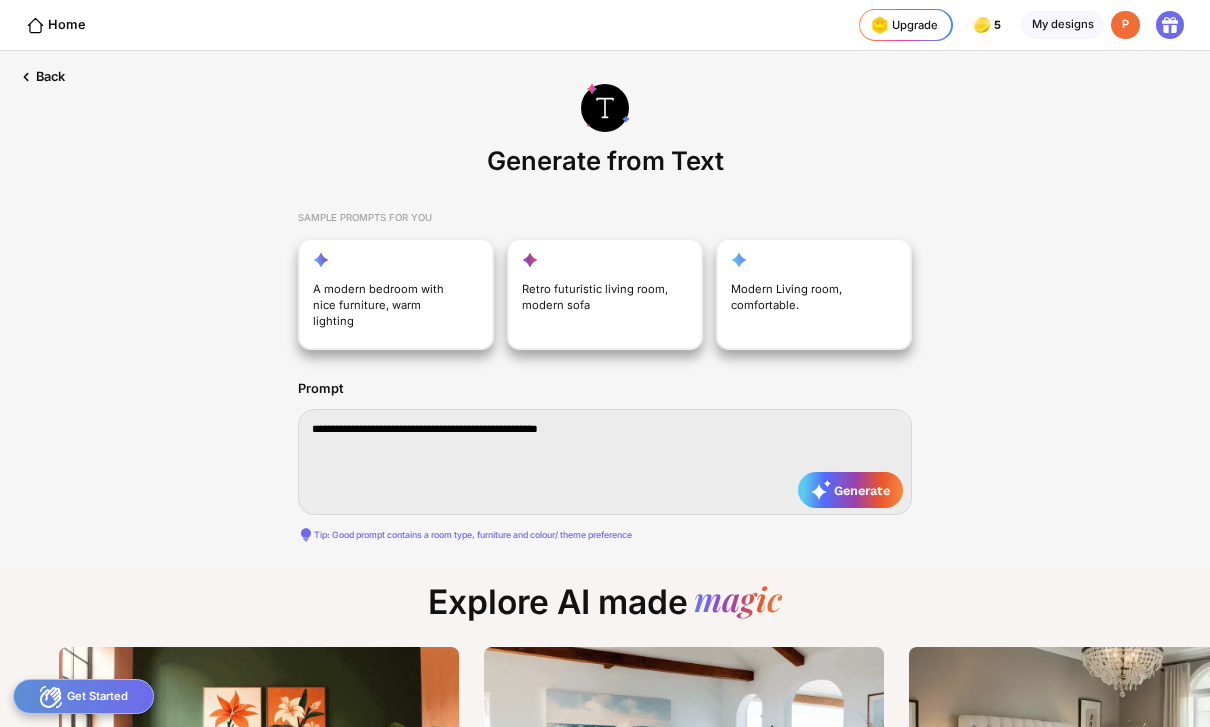 type on "**********" 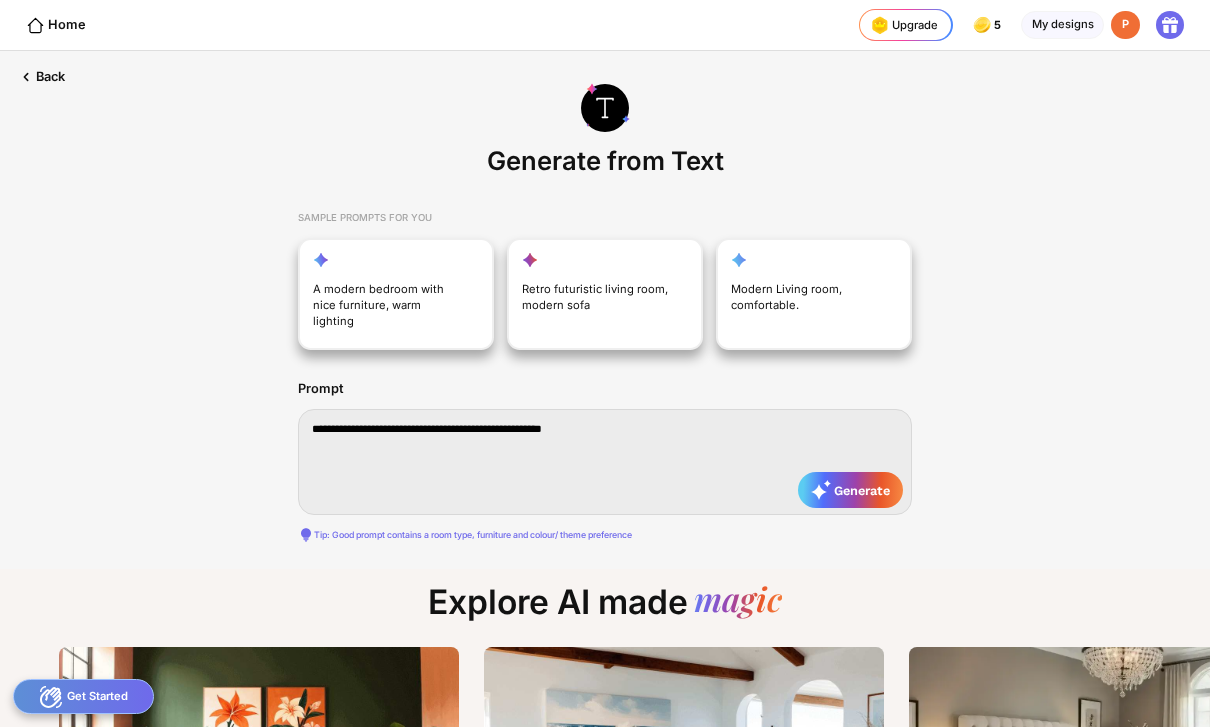 type on "**********" 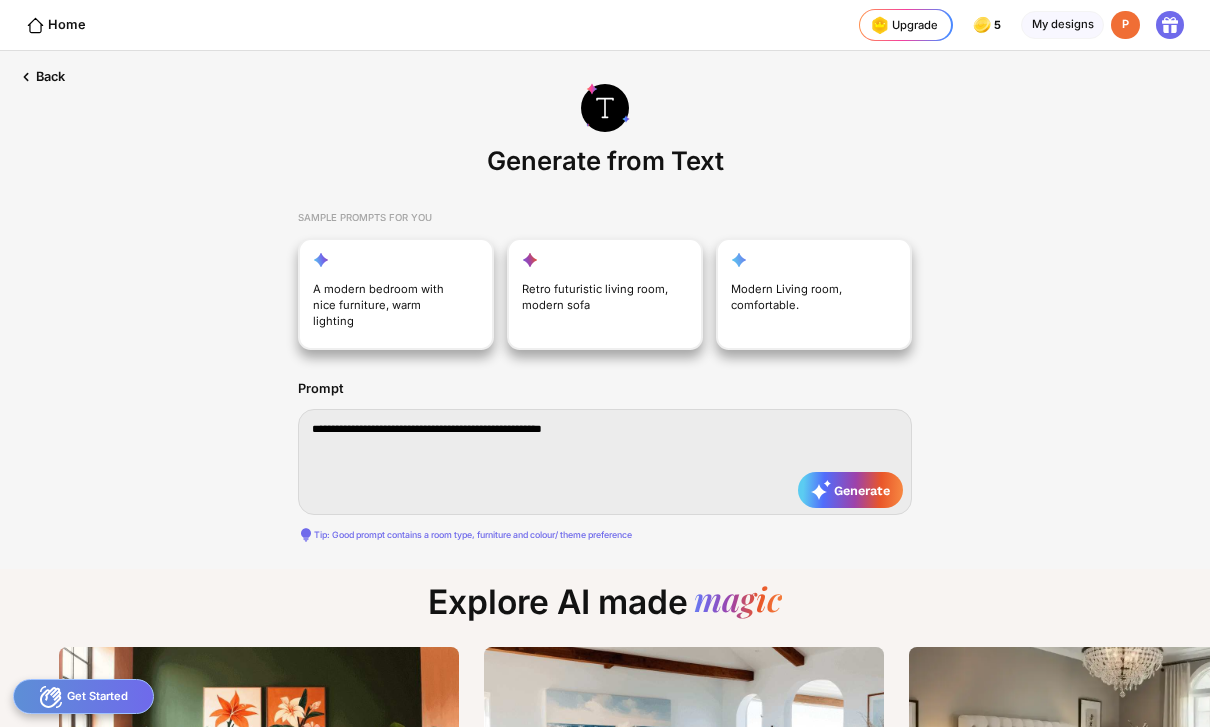 type on "**********" 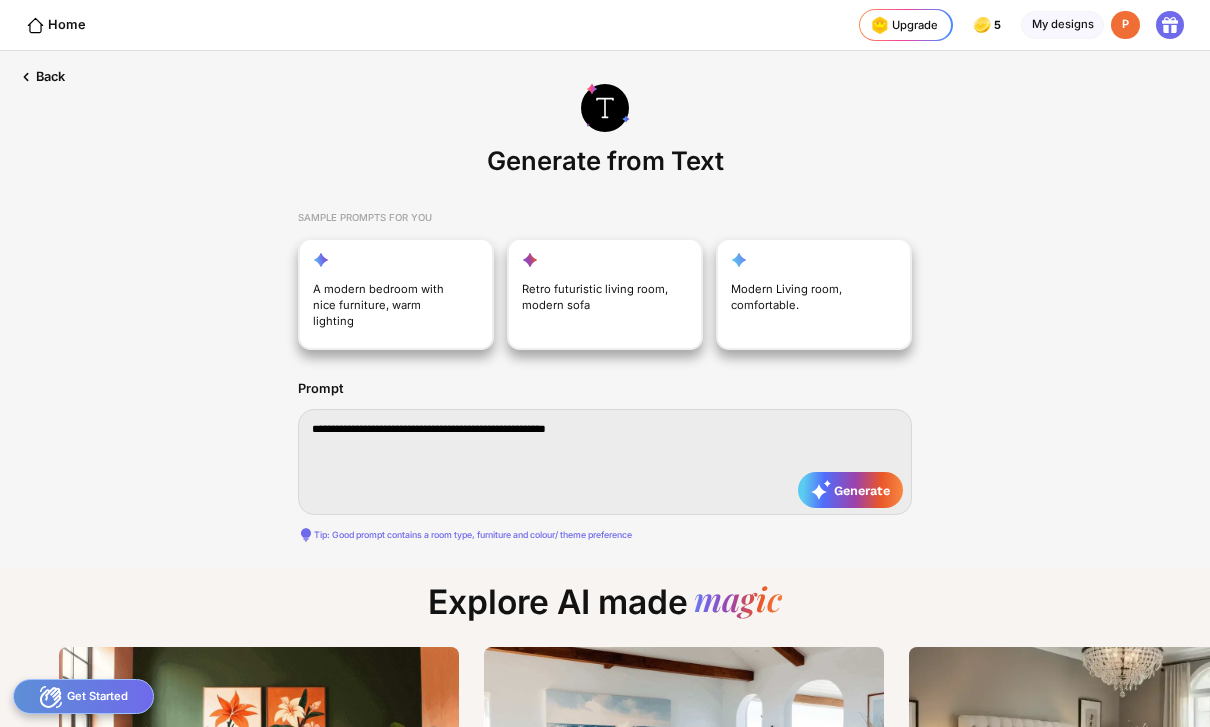 type on "**********" 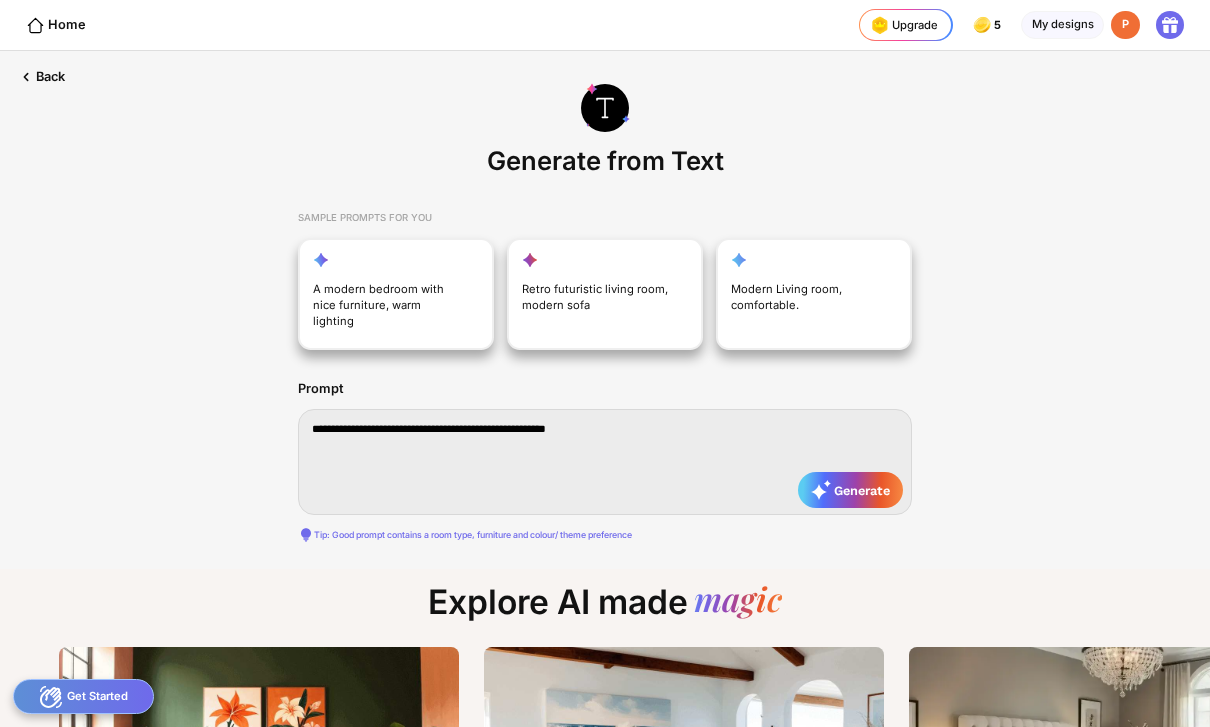 type on "**********" 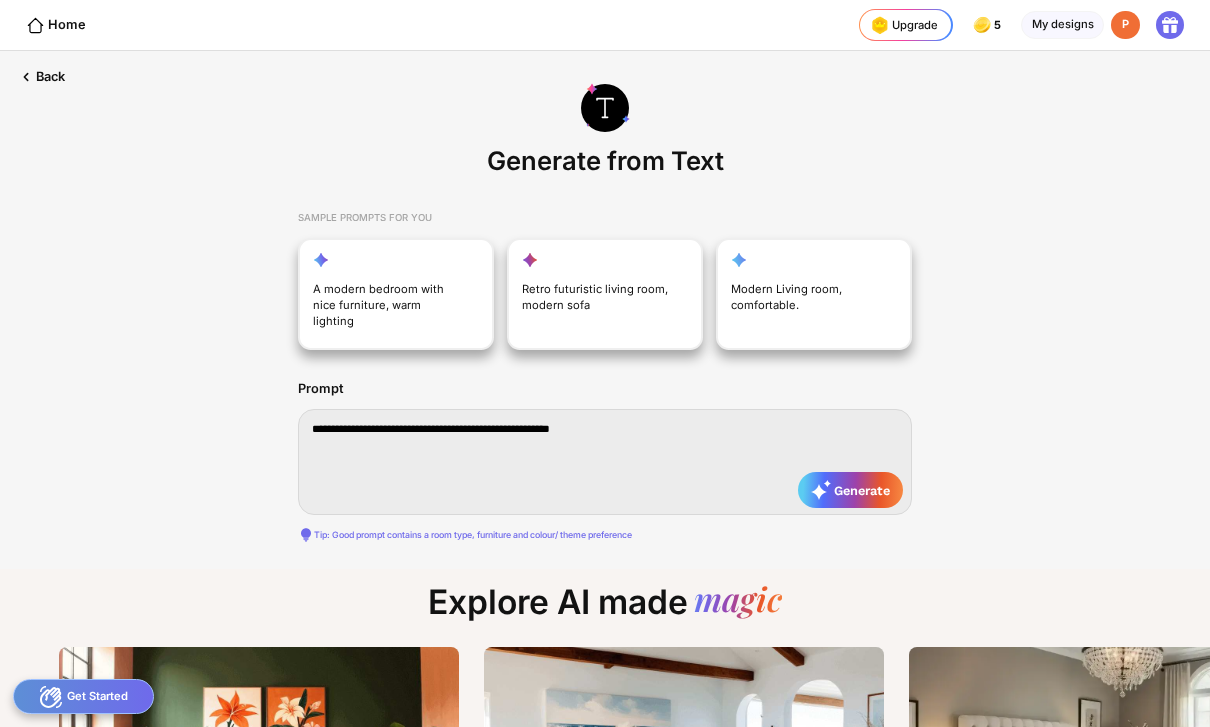 type on "**********" 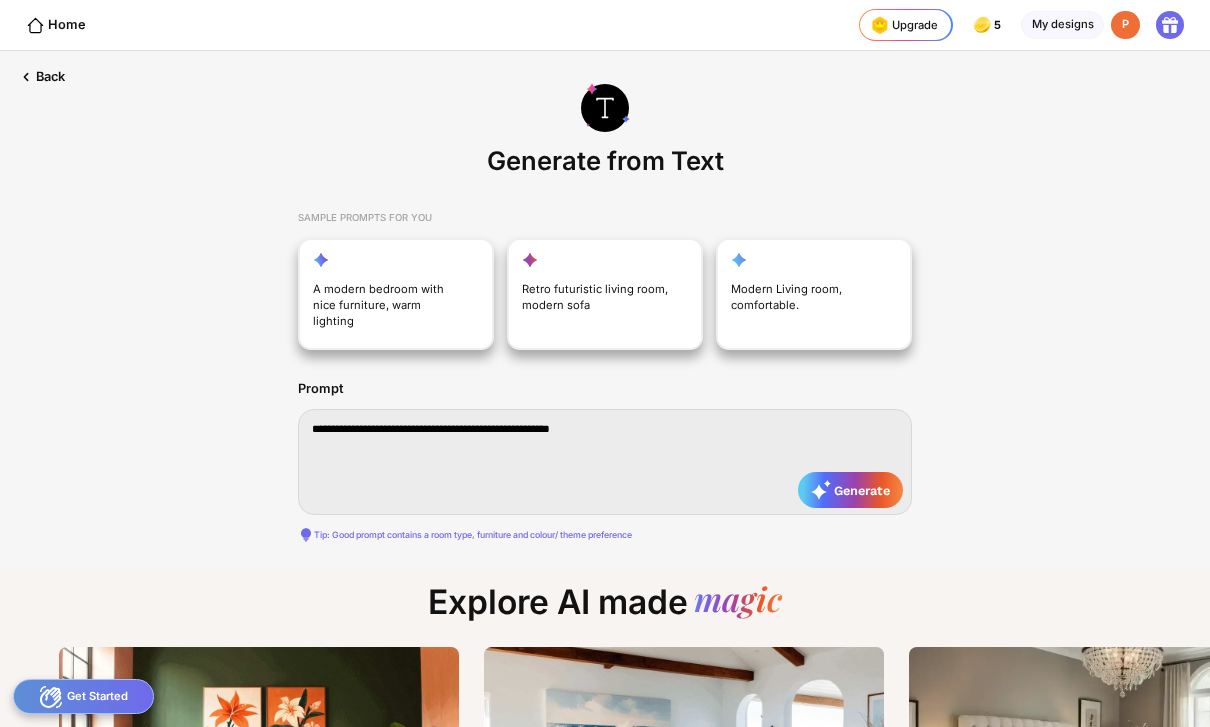 type on "**********" 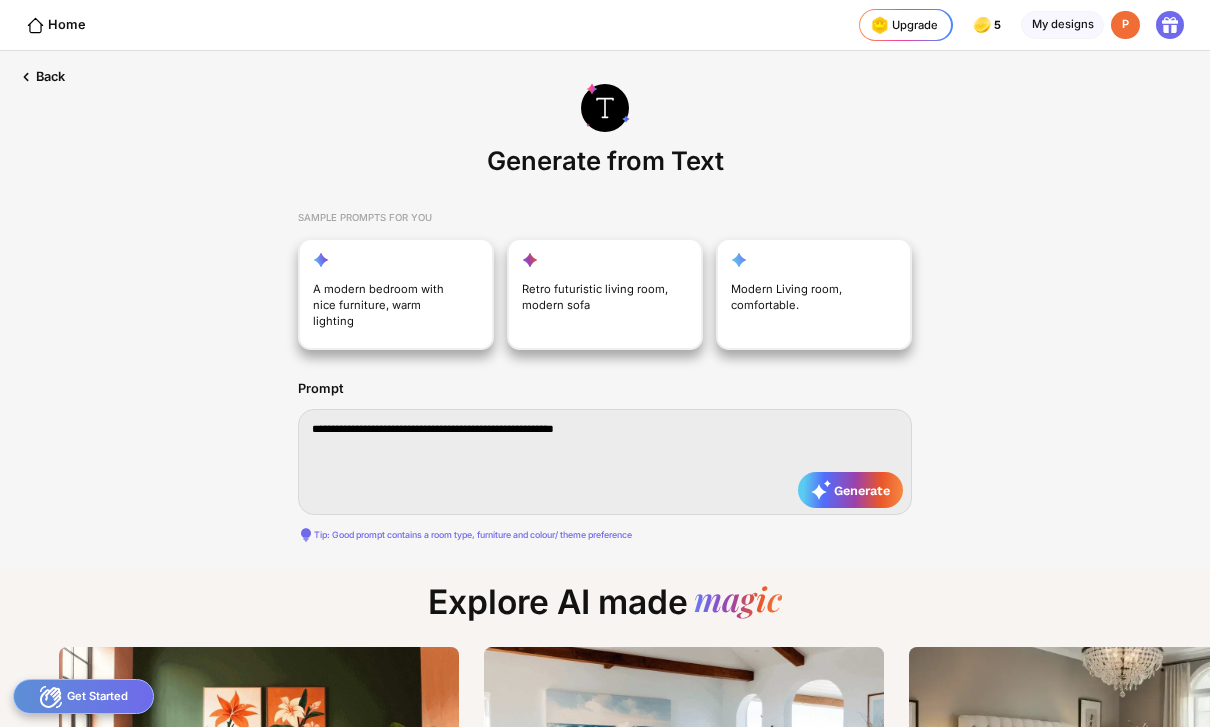 type on "**********" 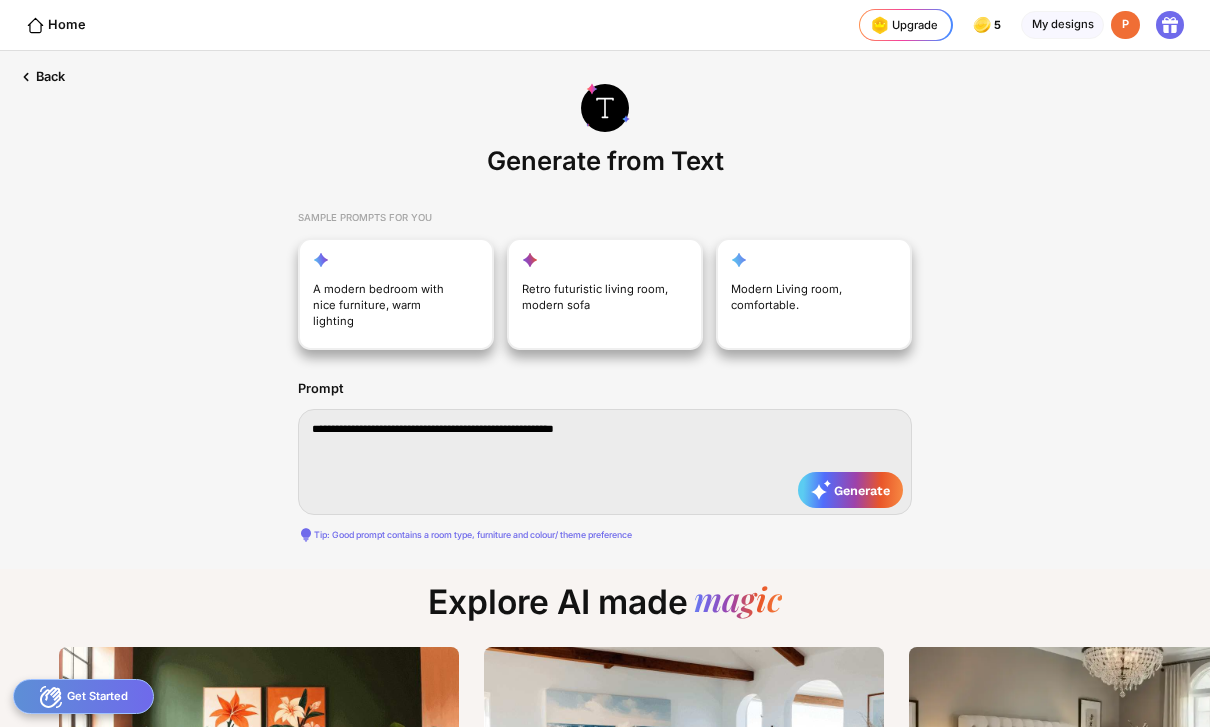 type on "**********" 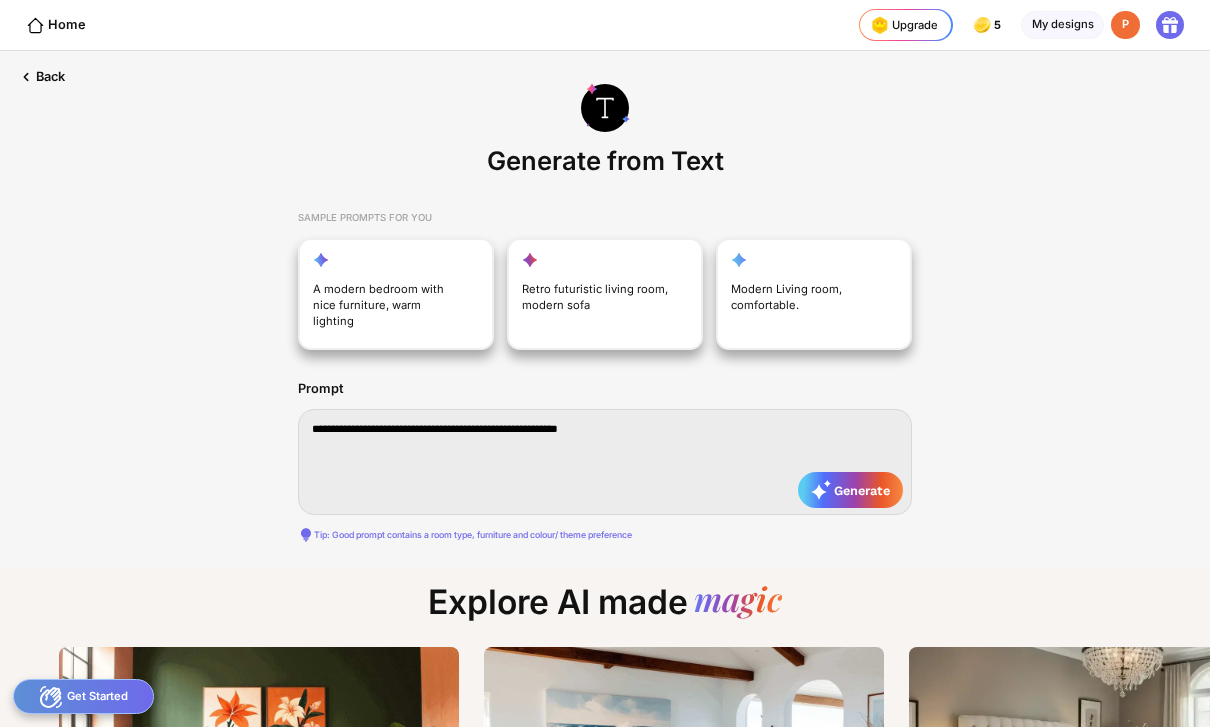 type on "**********" 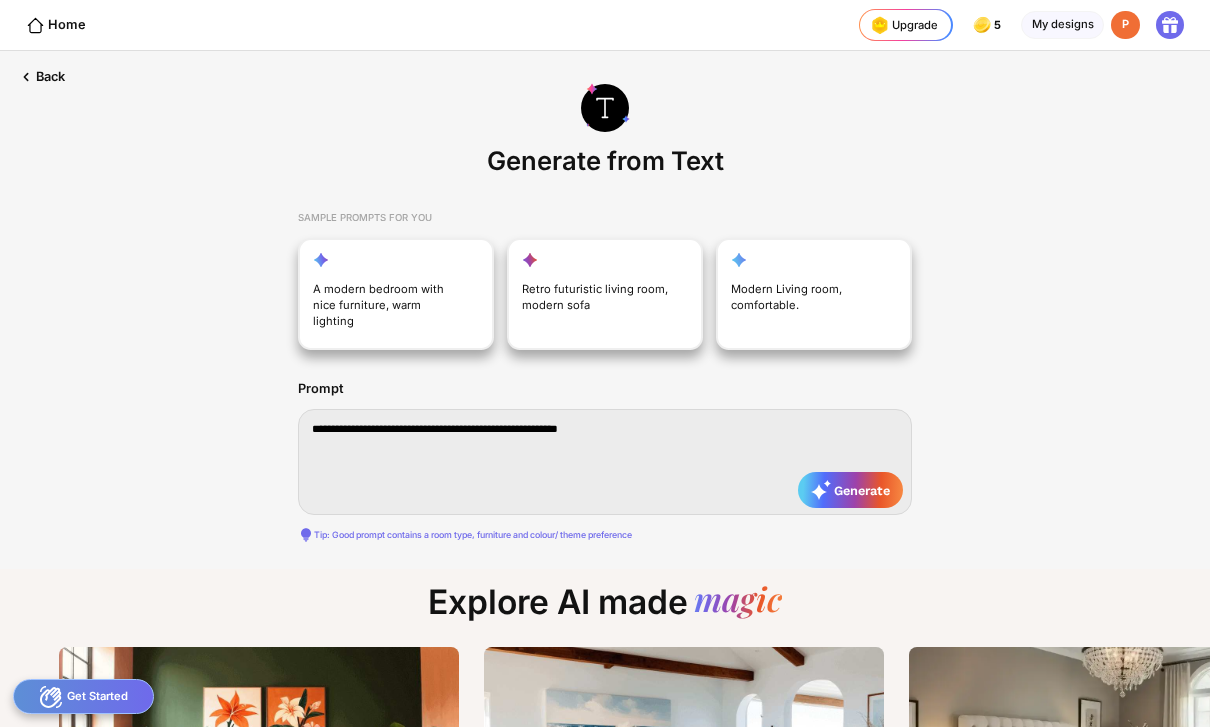type on "**********" 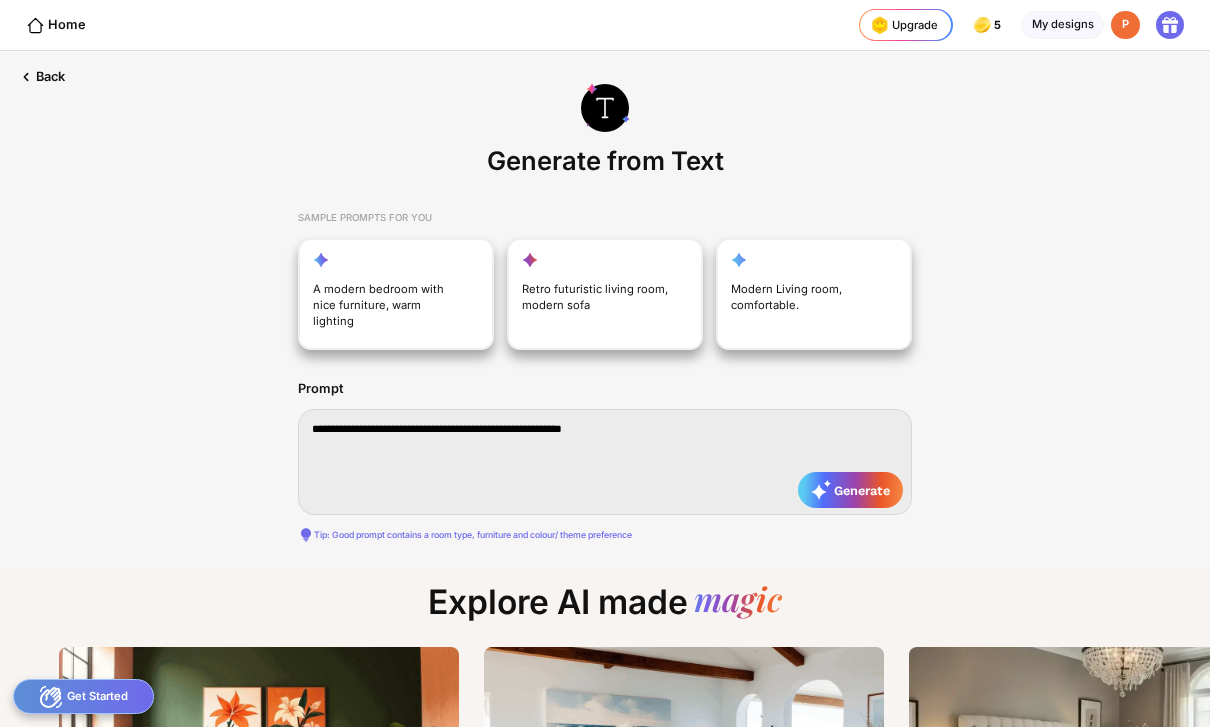 type on "**********" 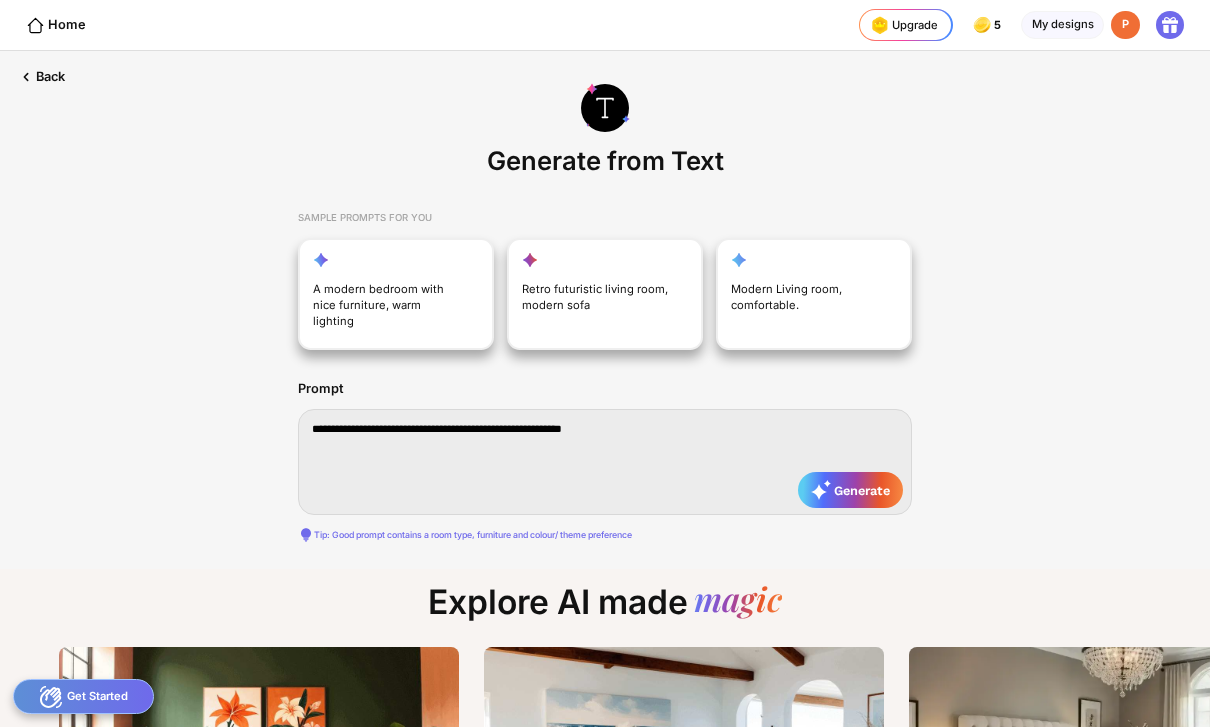 type on "**********" 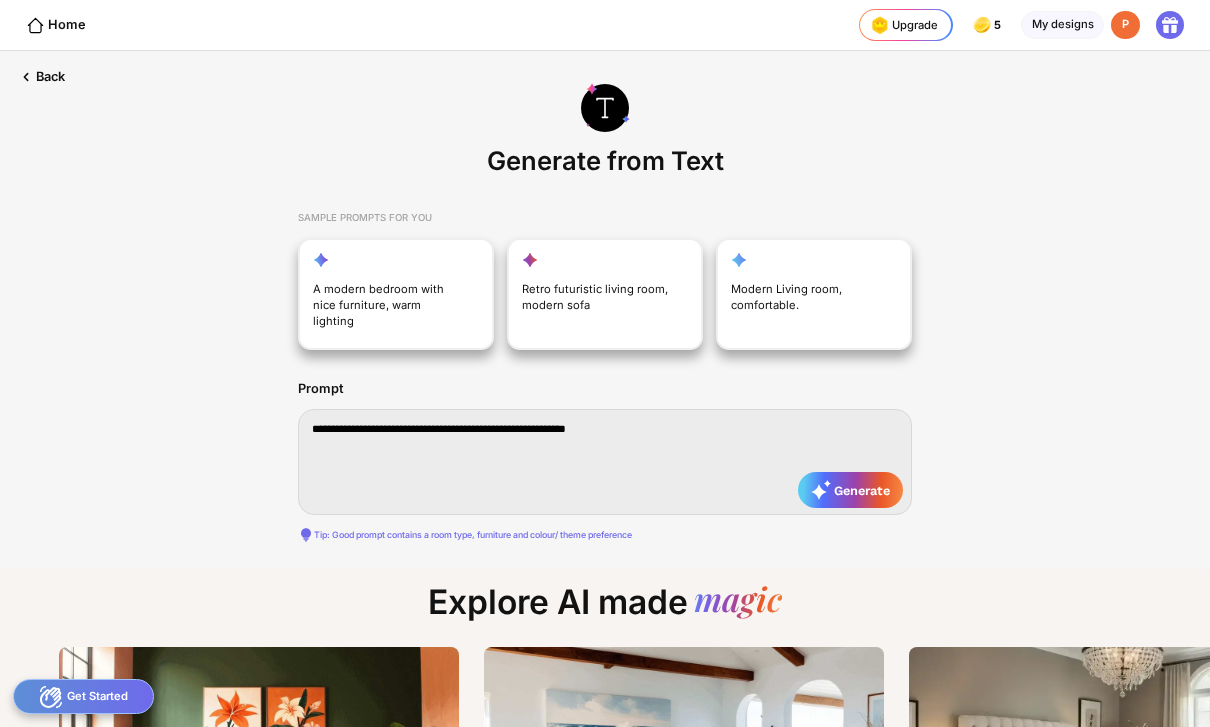 type on "**********" 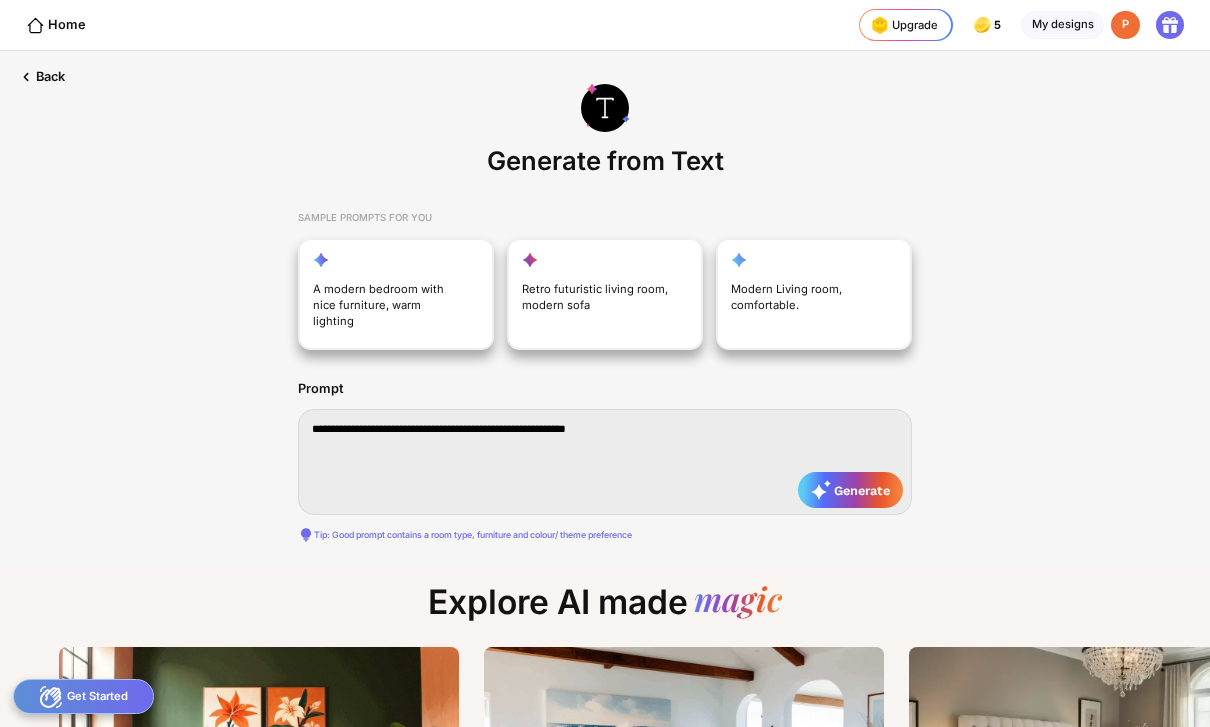 type on "**********" 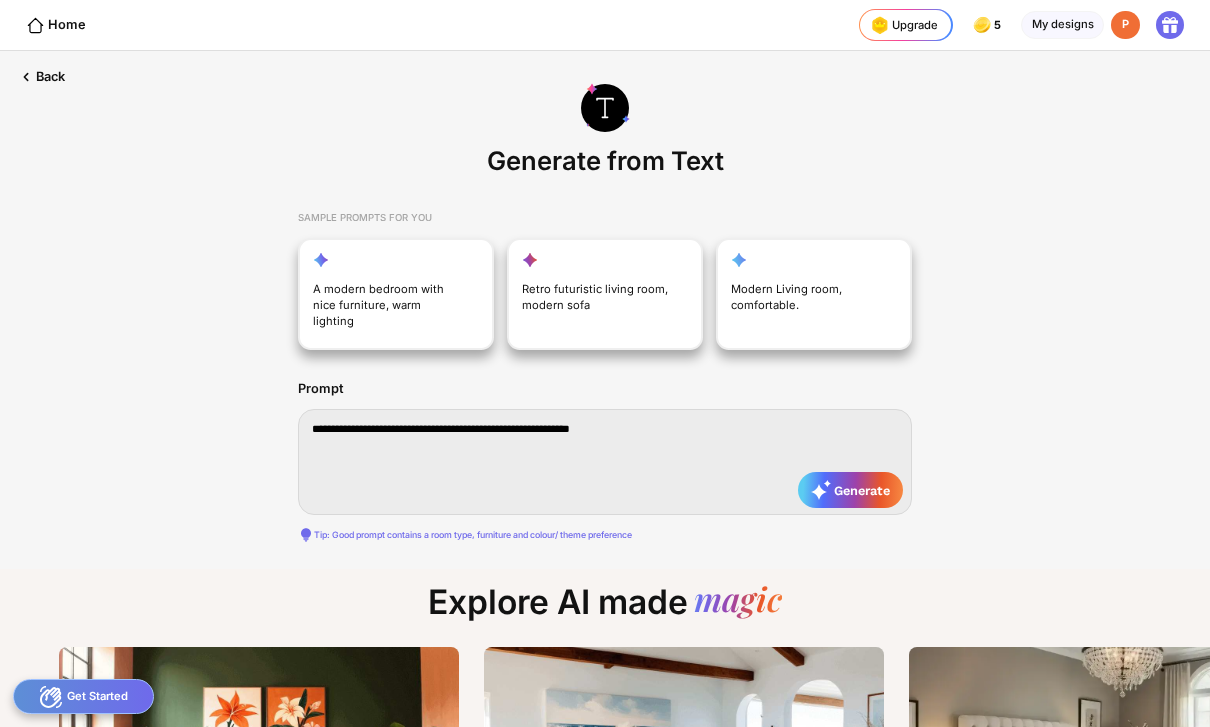 type on "**********" 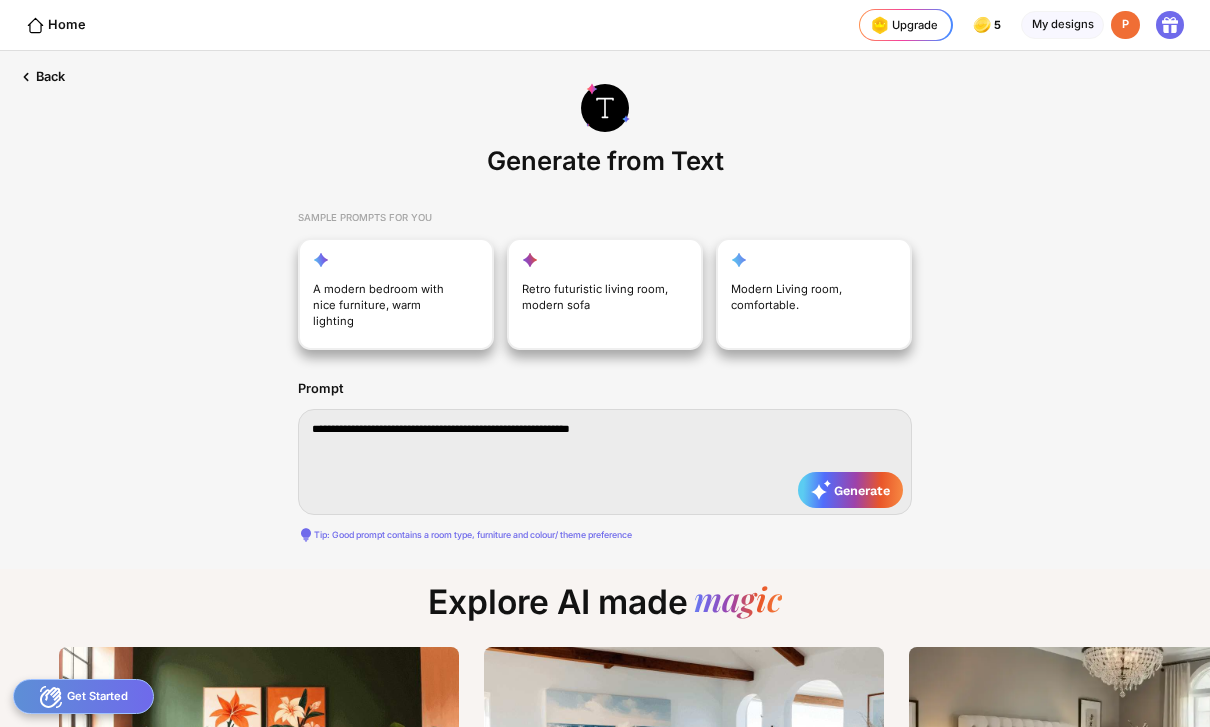 type on "**********" 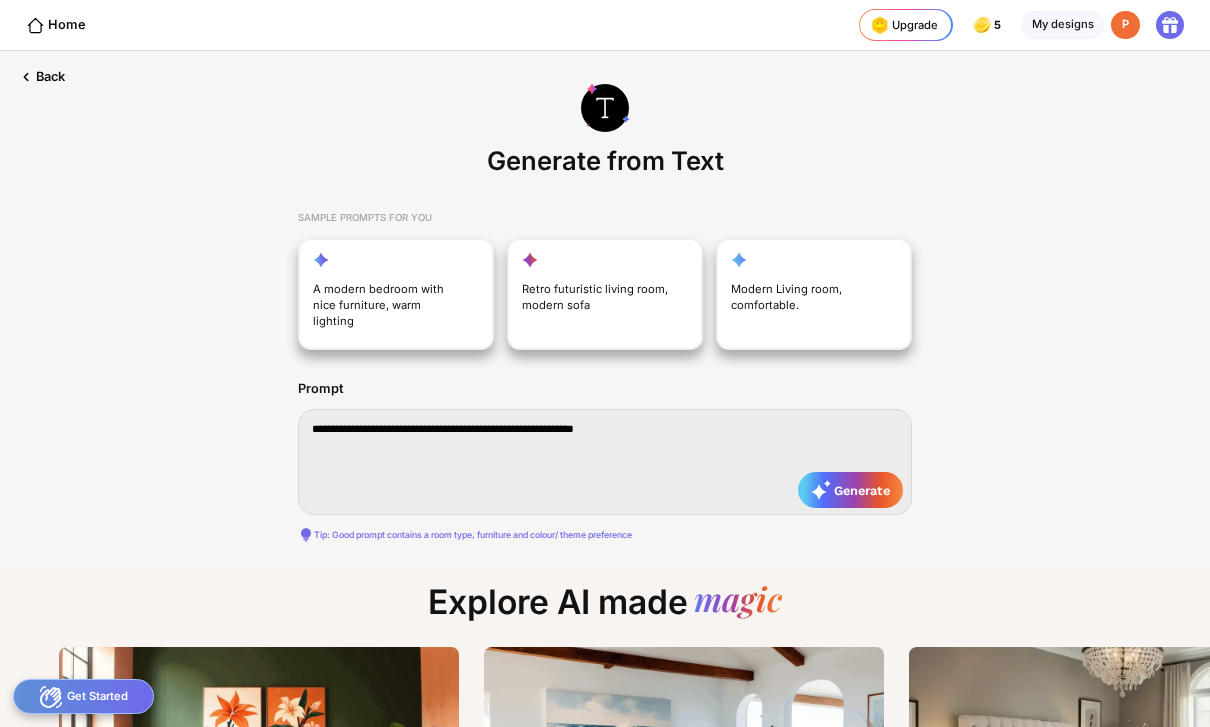 type on "**********" 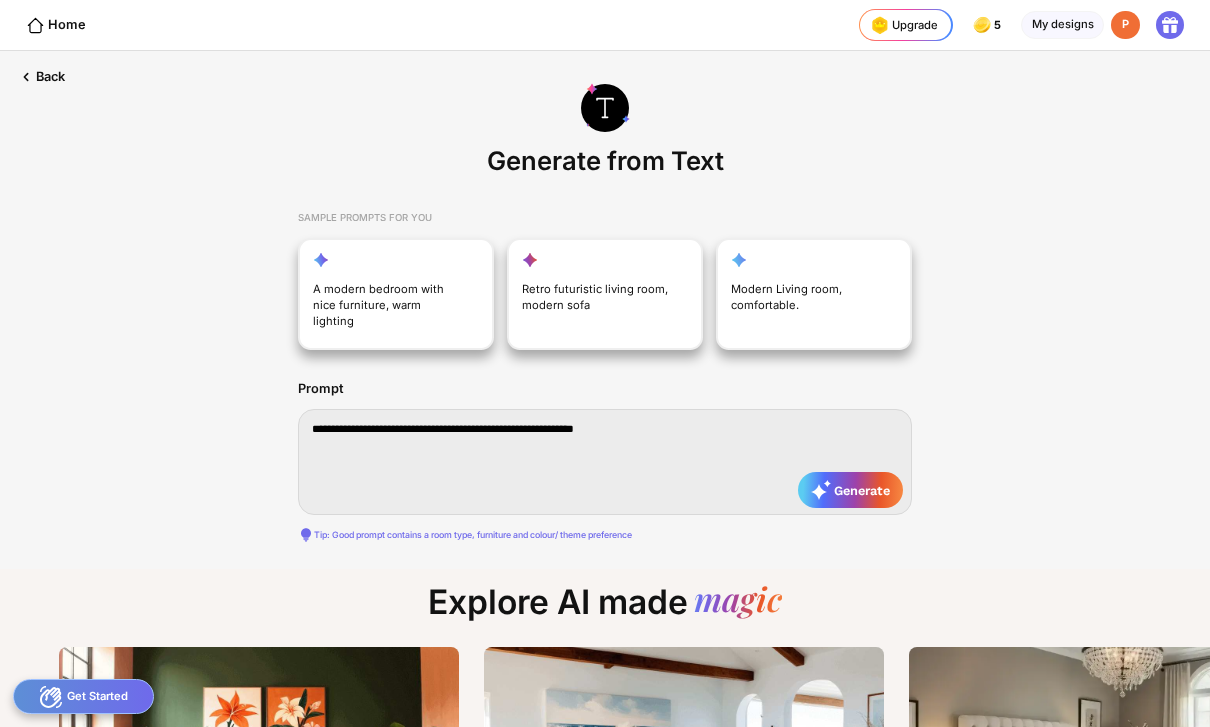 type on "**********" 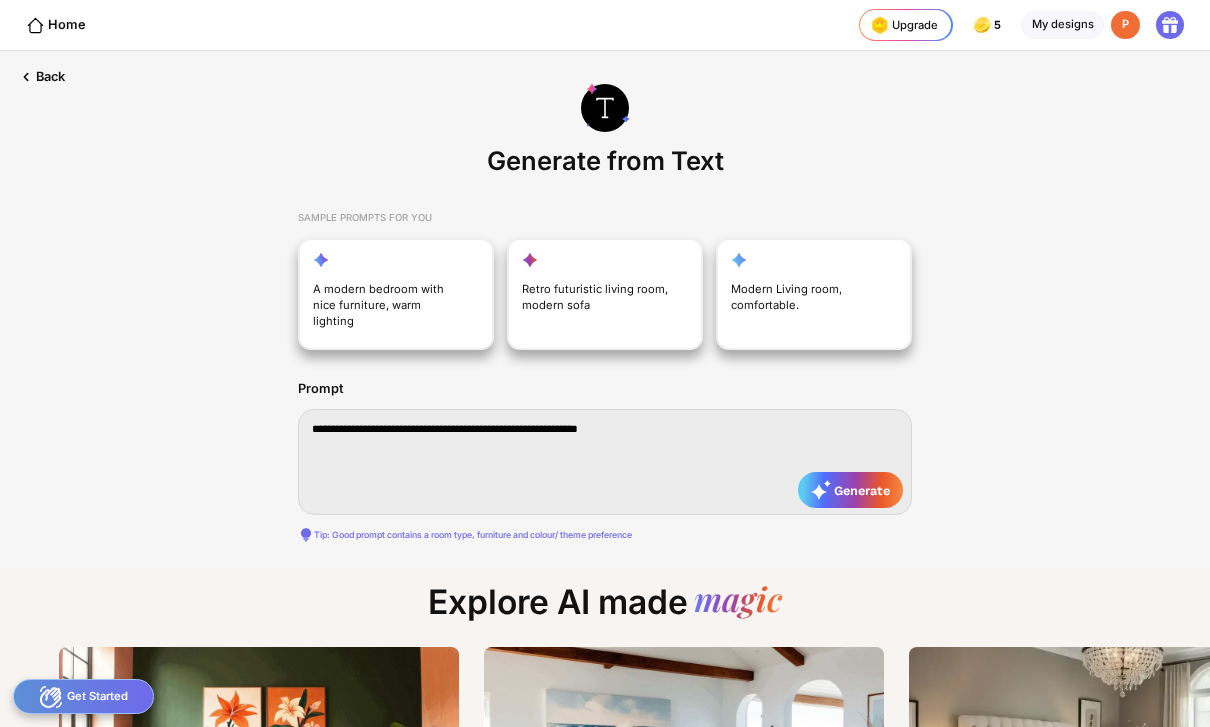 type on "**********" 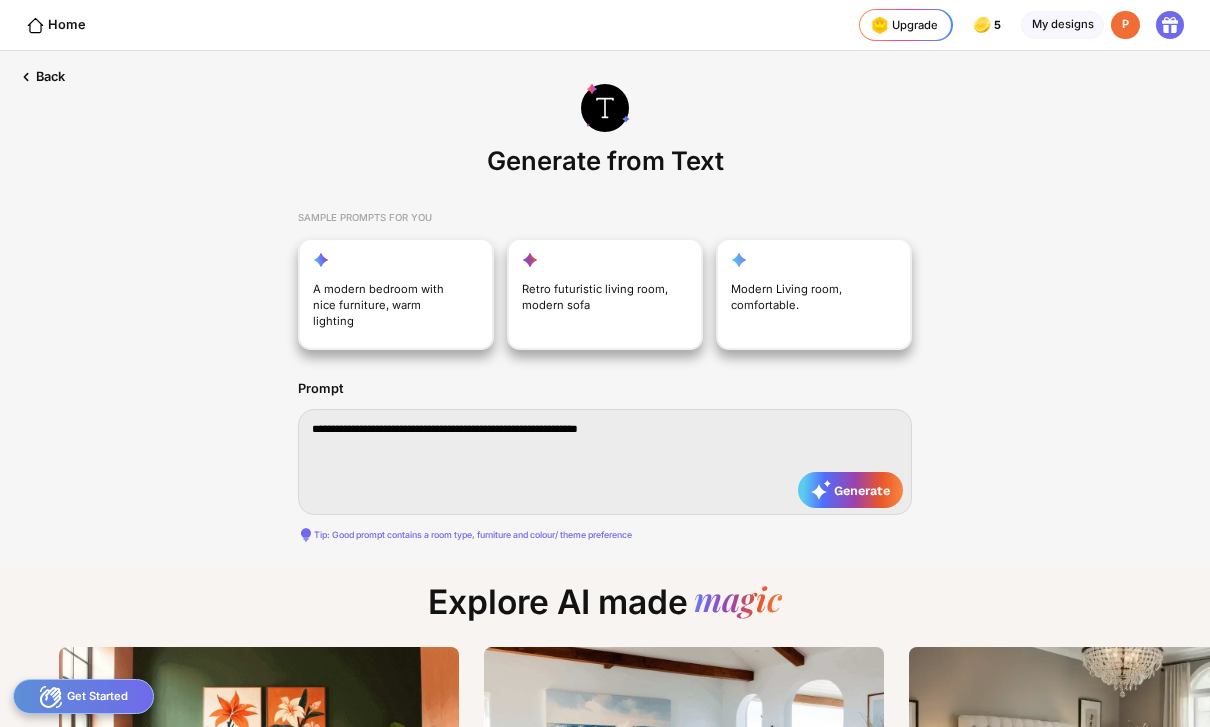 type on "**********" 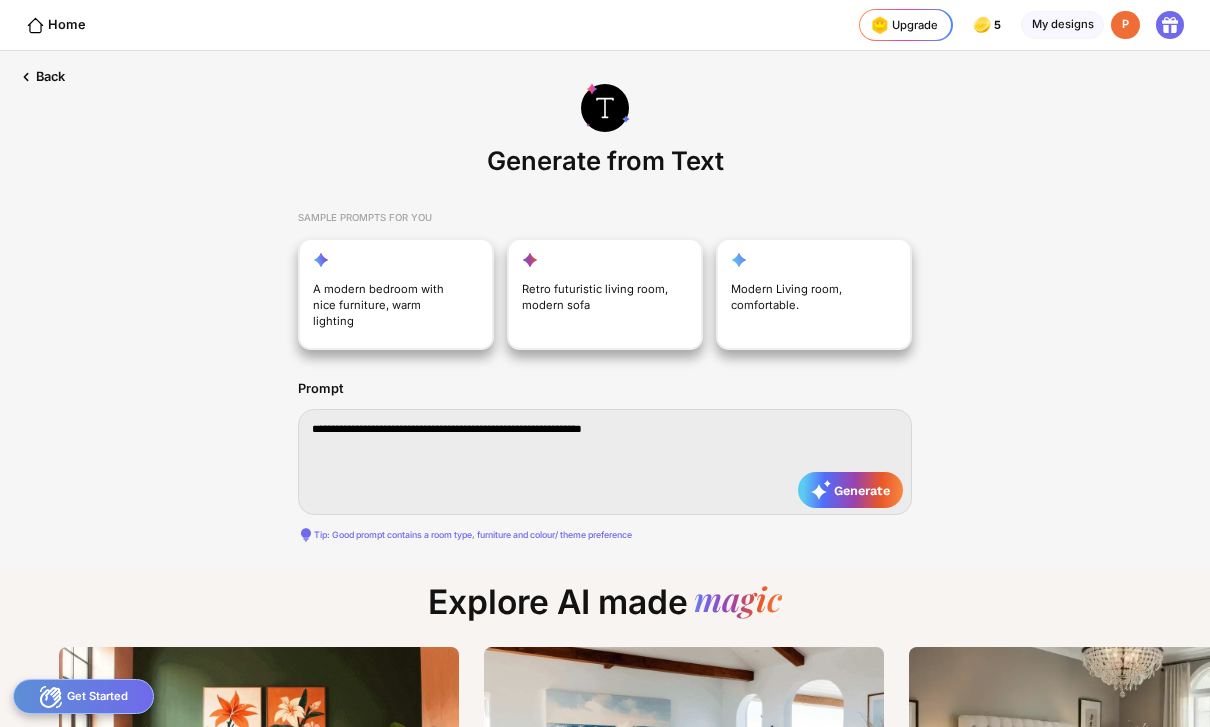type on "**********" 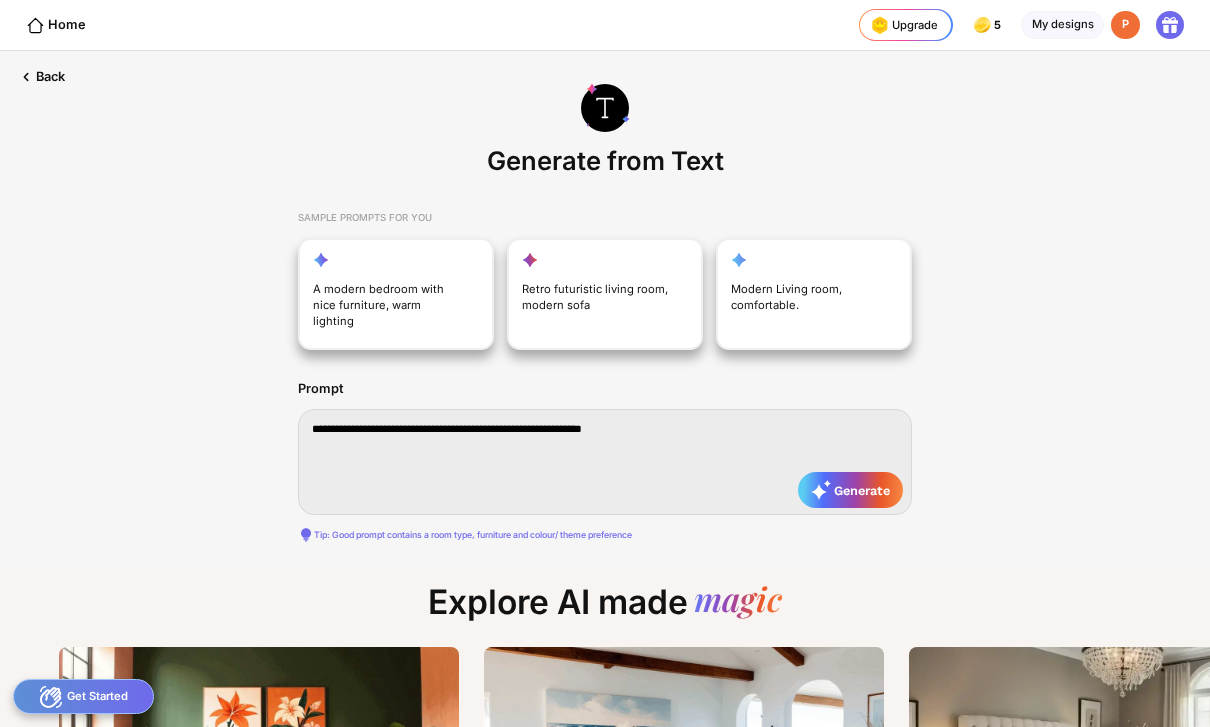type on "**********" 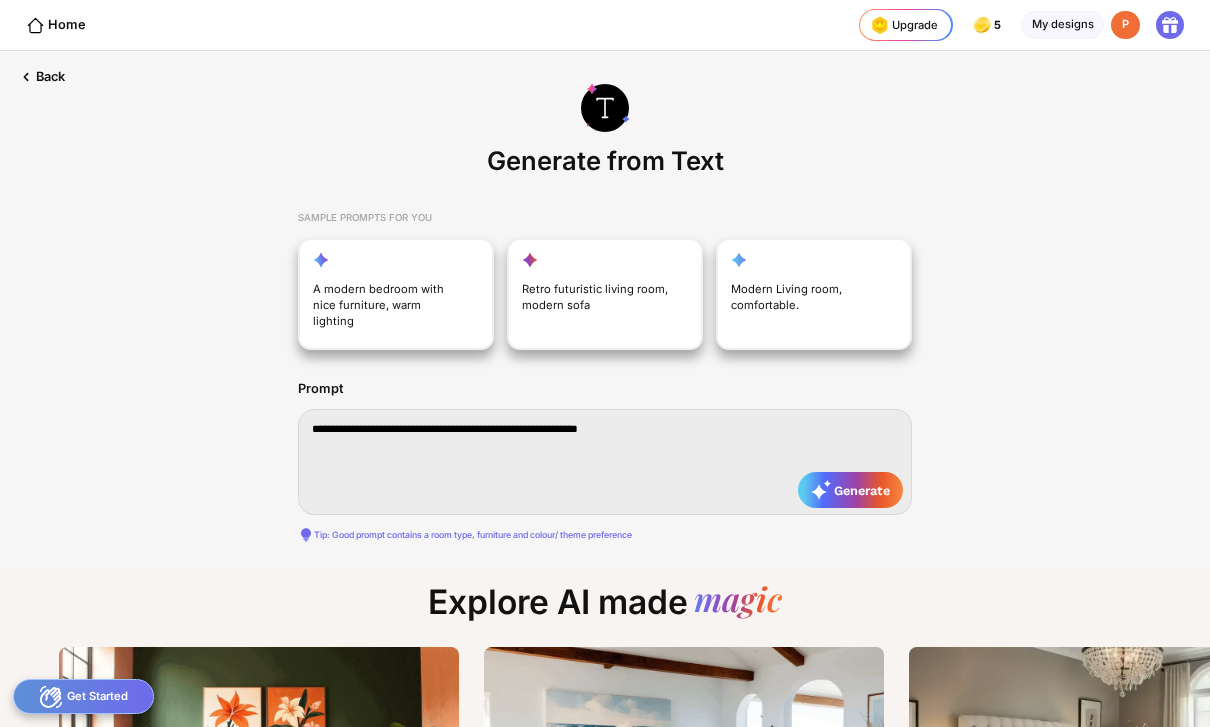 type on "**********" 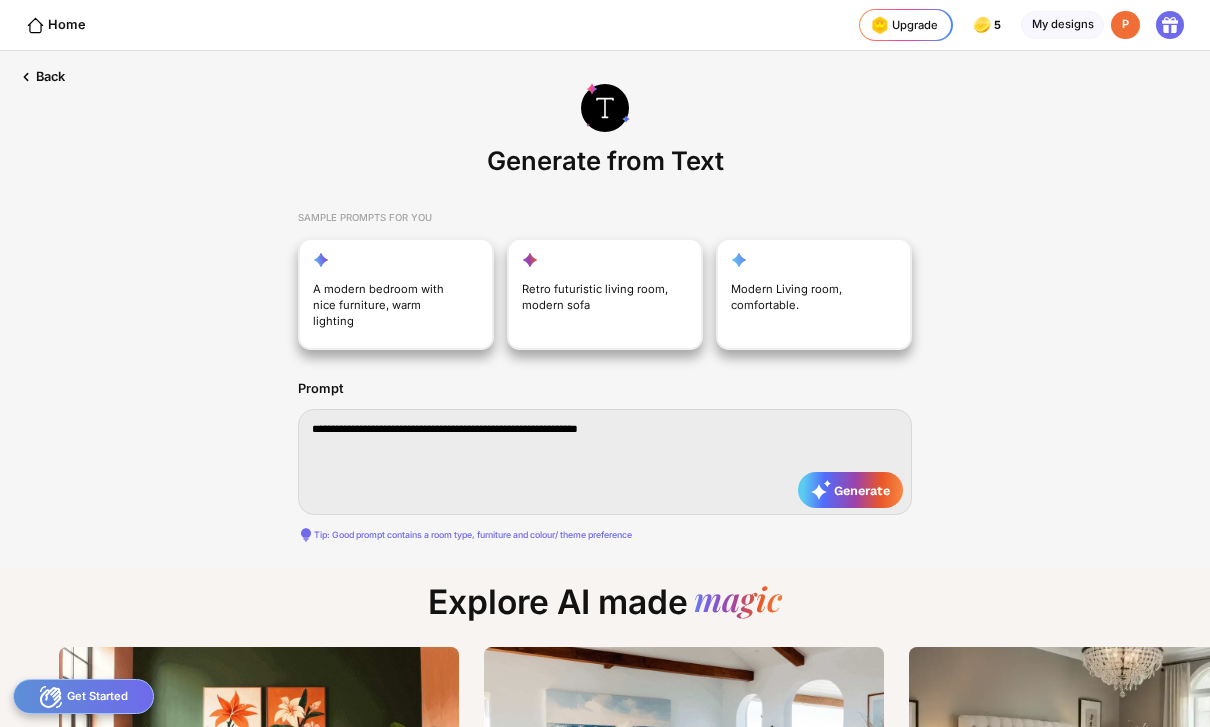 type on "**********" 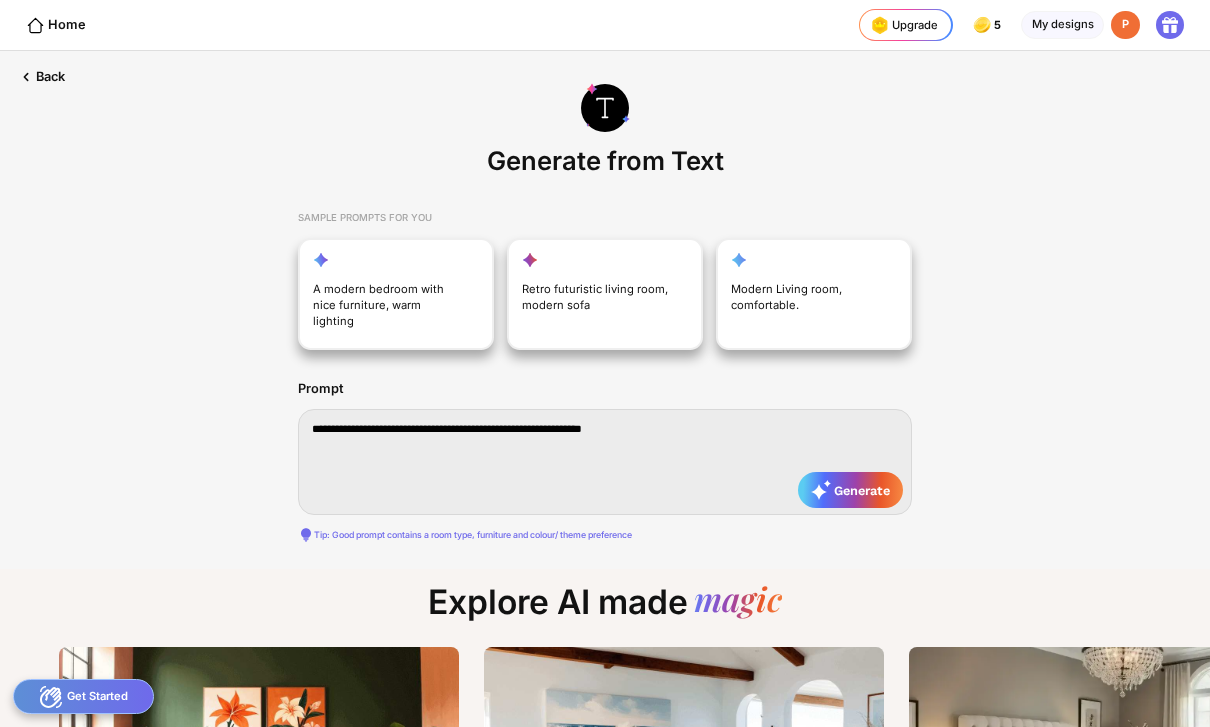 type on "**********" 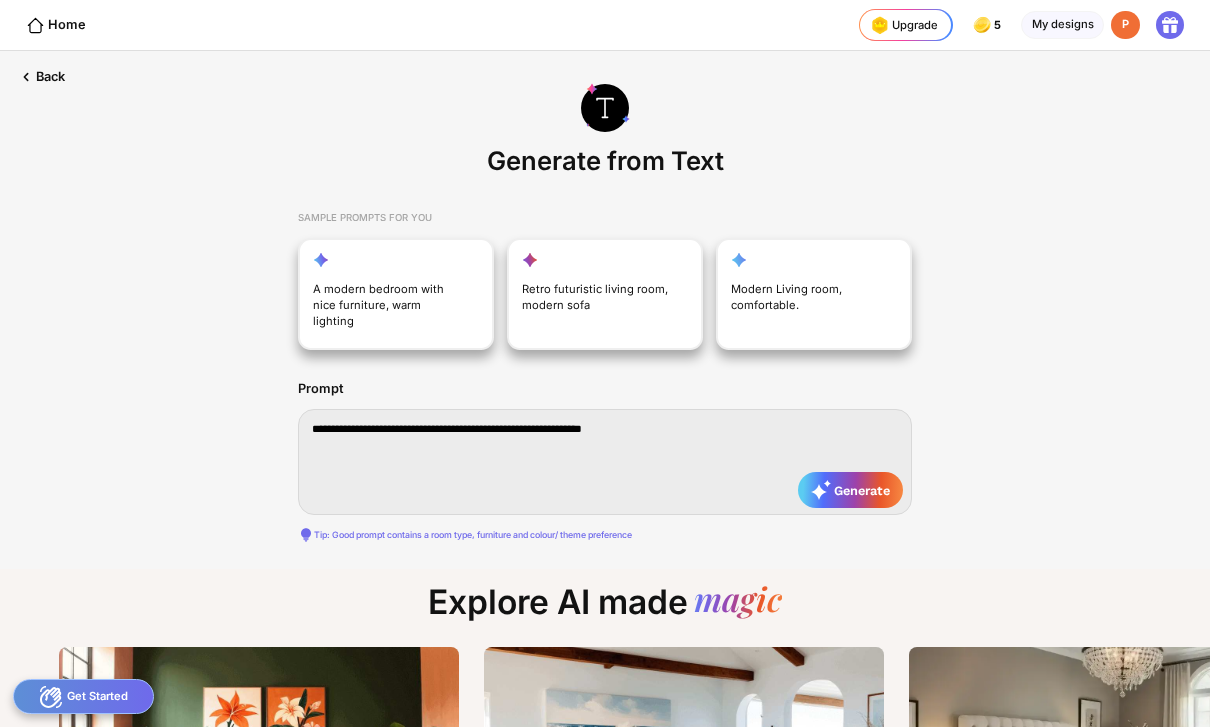 type on "**********" 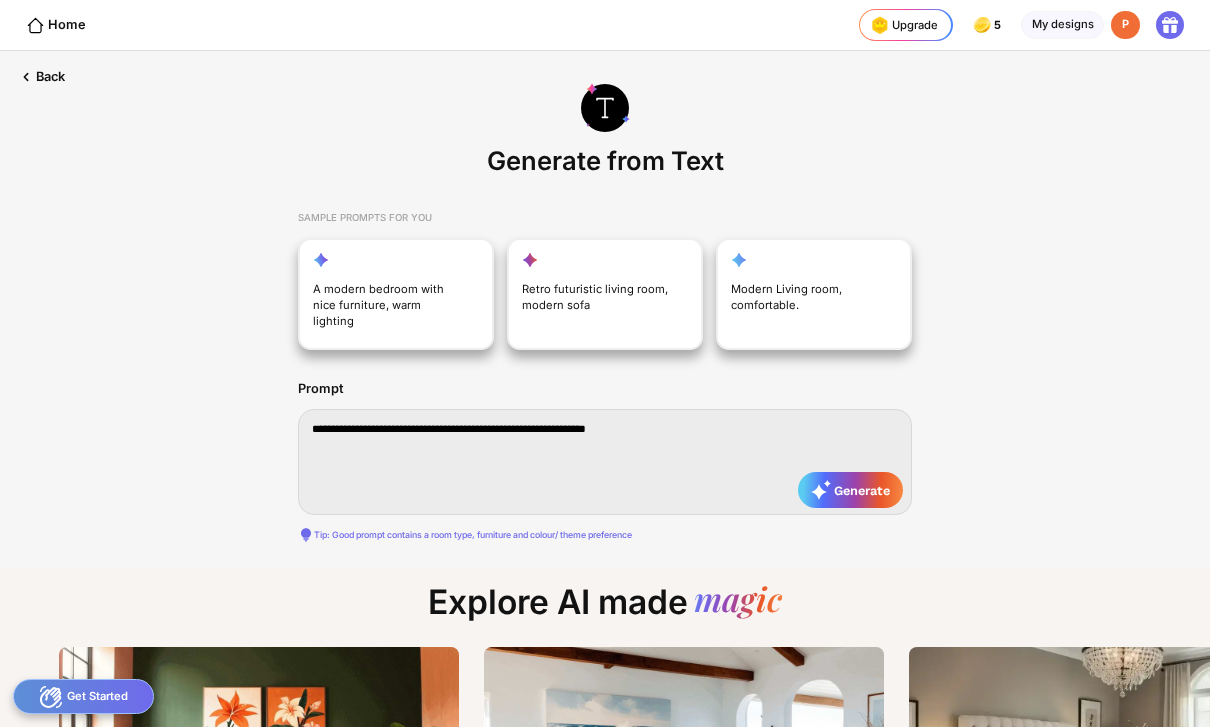type on "**********" 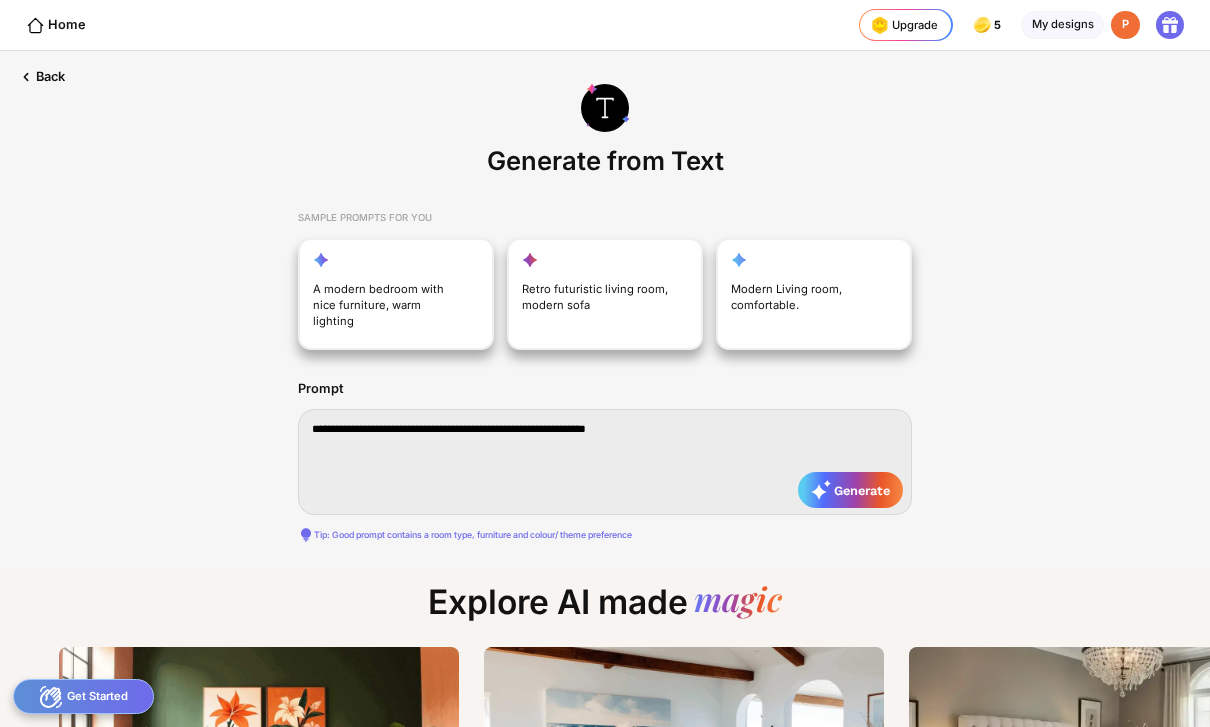 type on "**********" 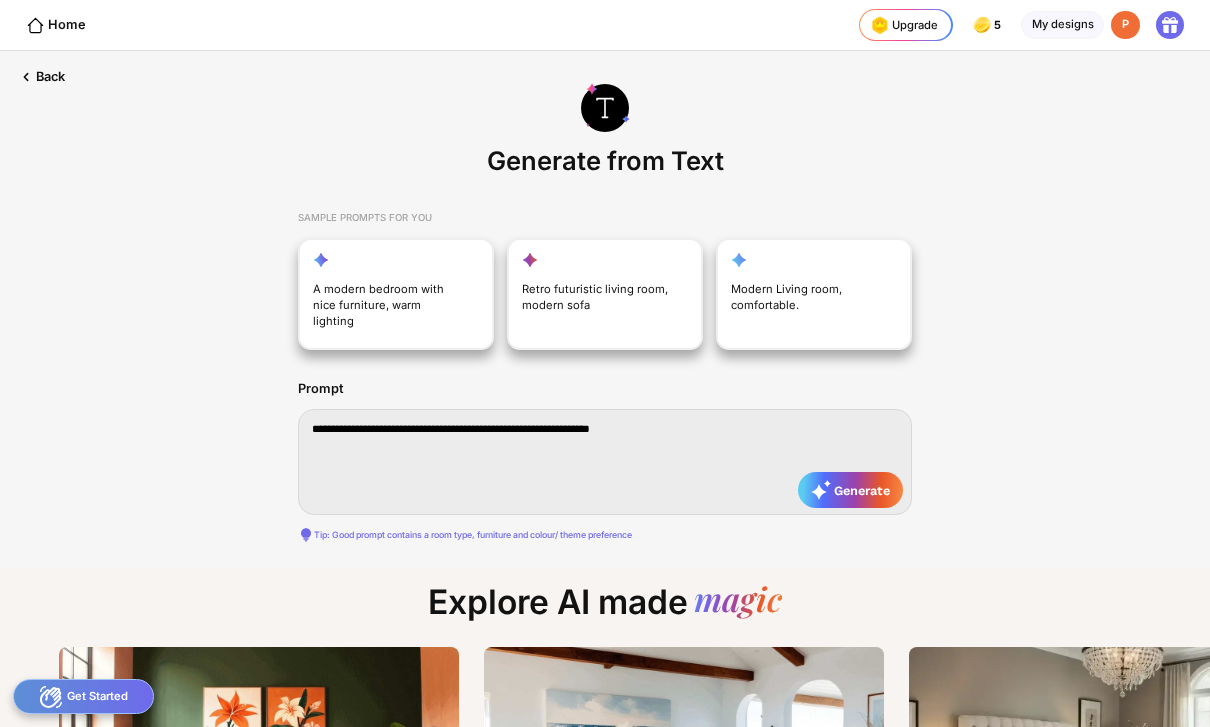 type on "**********" 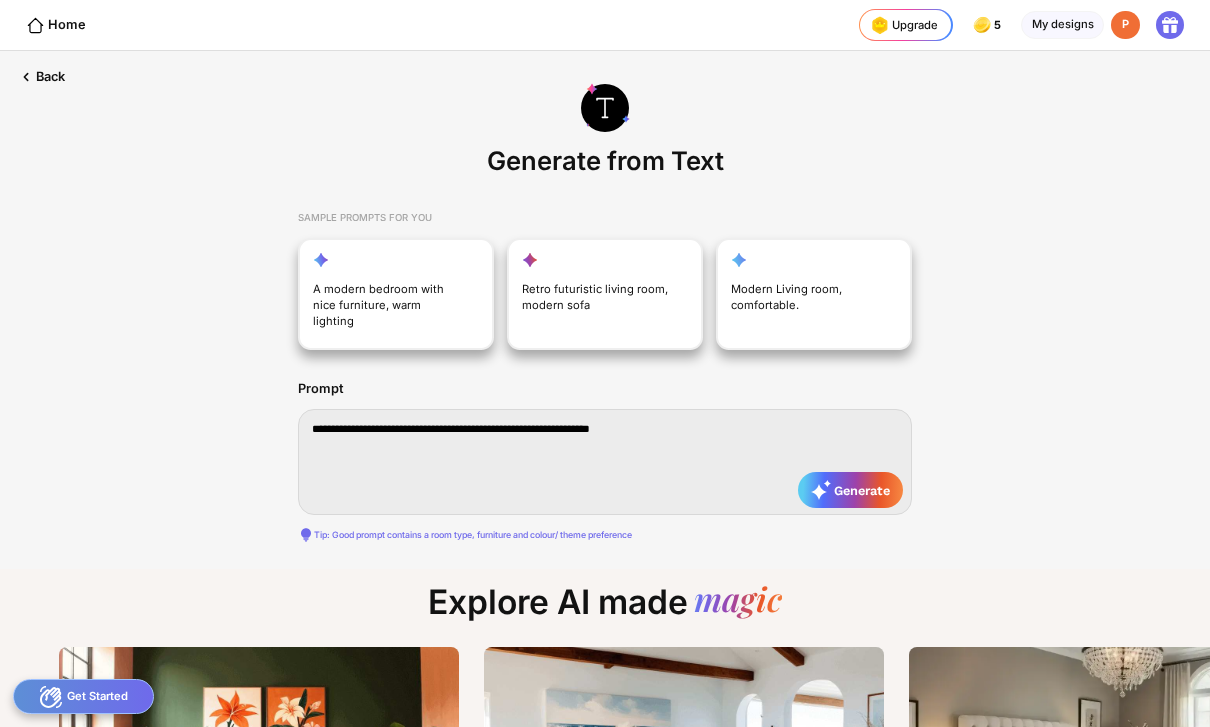 type on "**********" 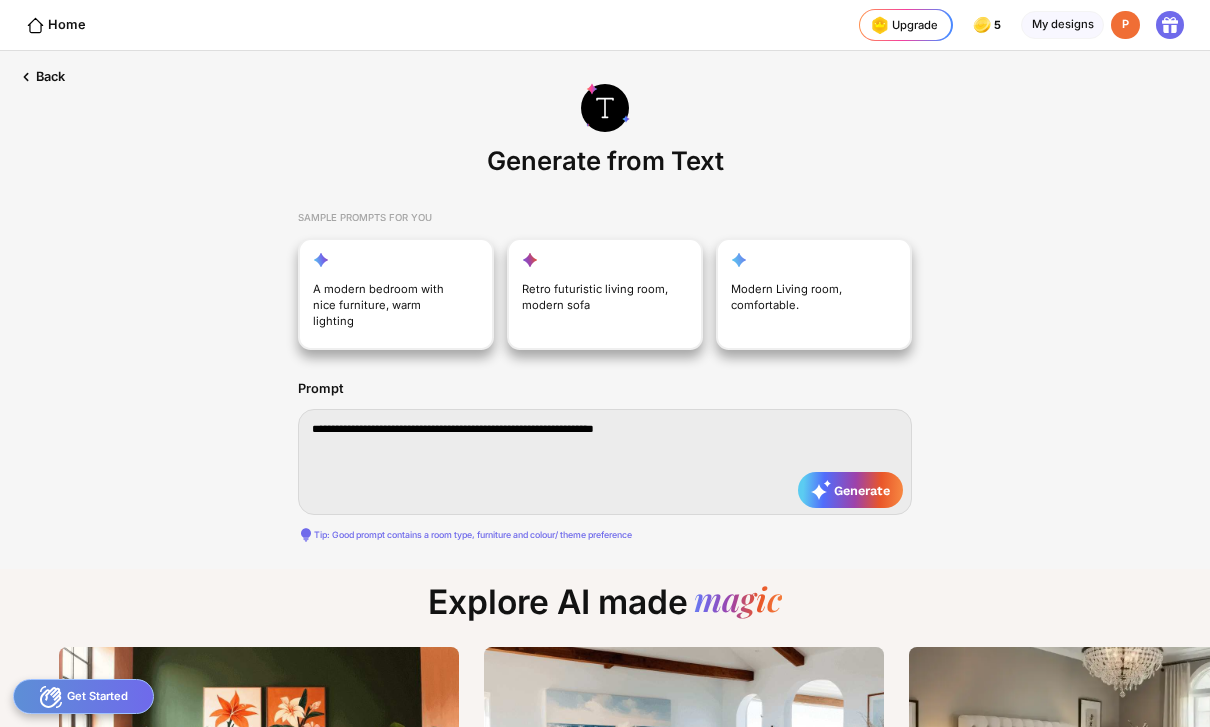 type on "**********" 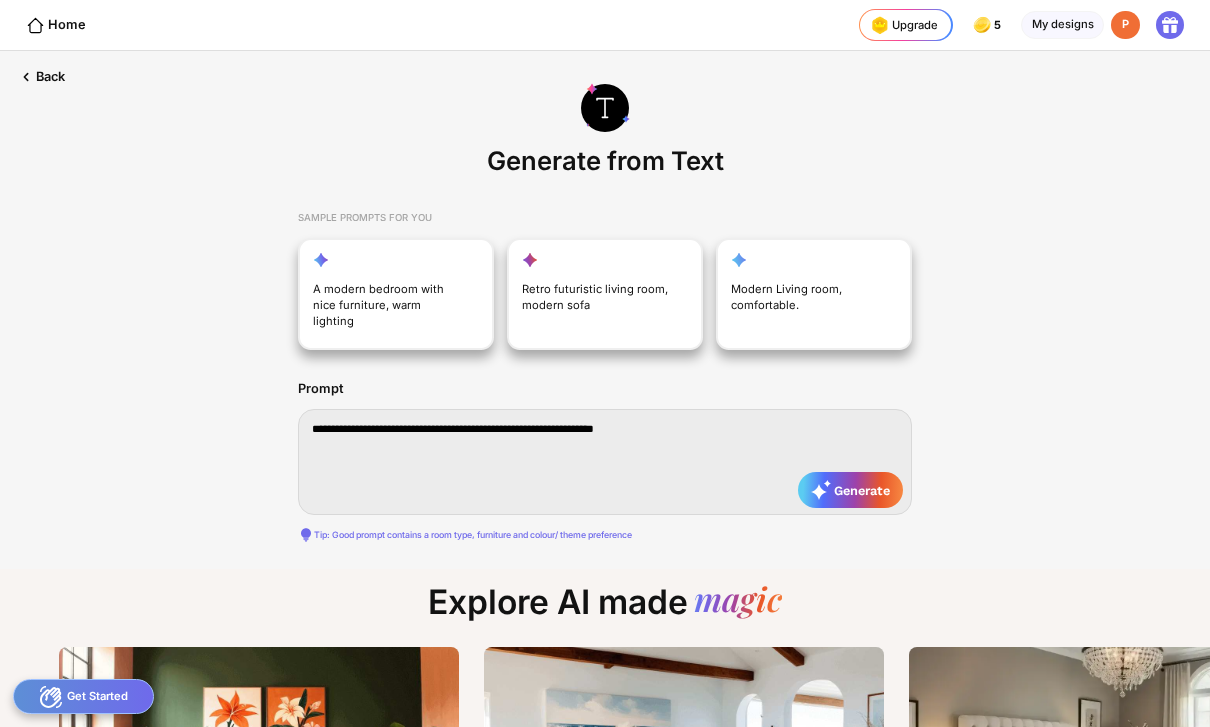type on "**********" 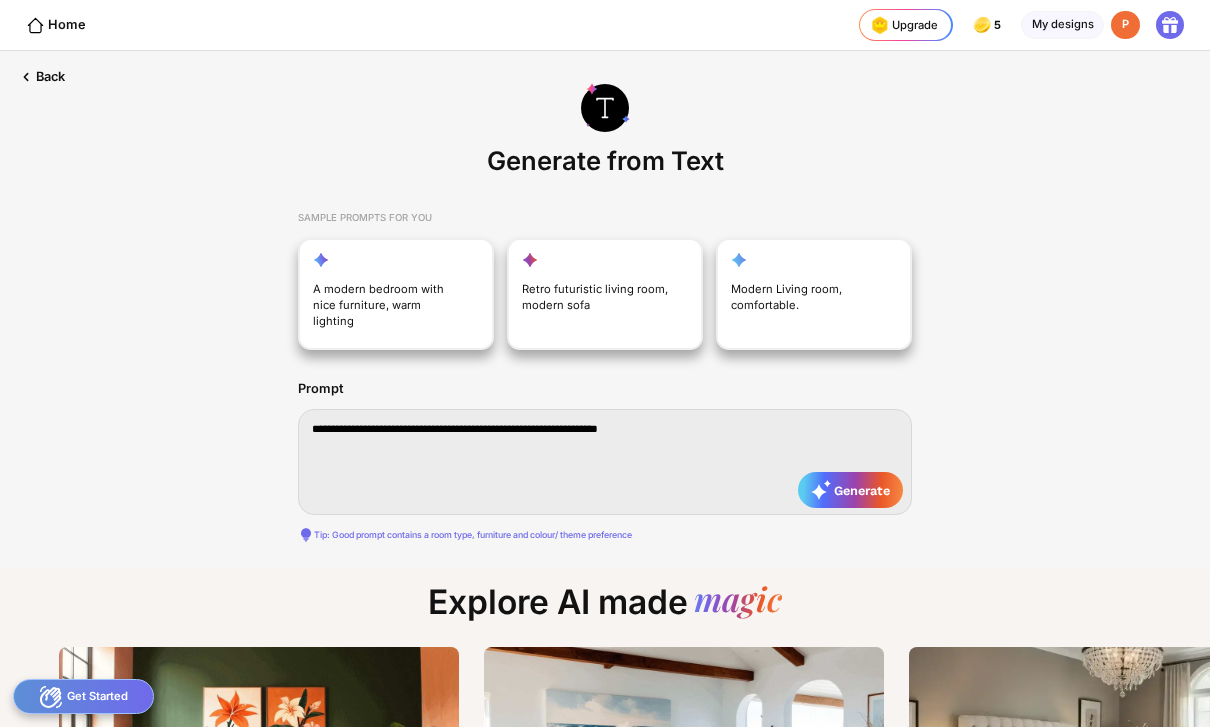 type on "**********" 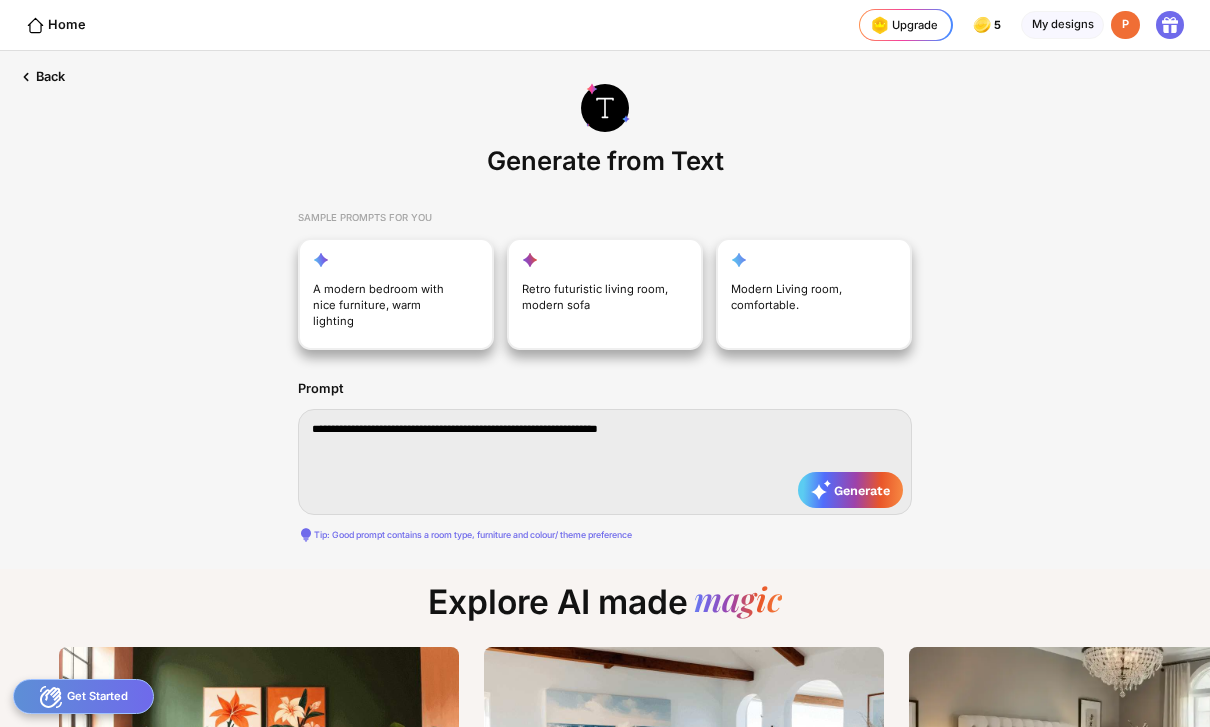type on "**********" 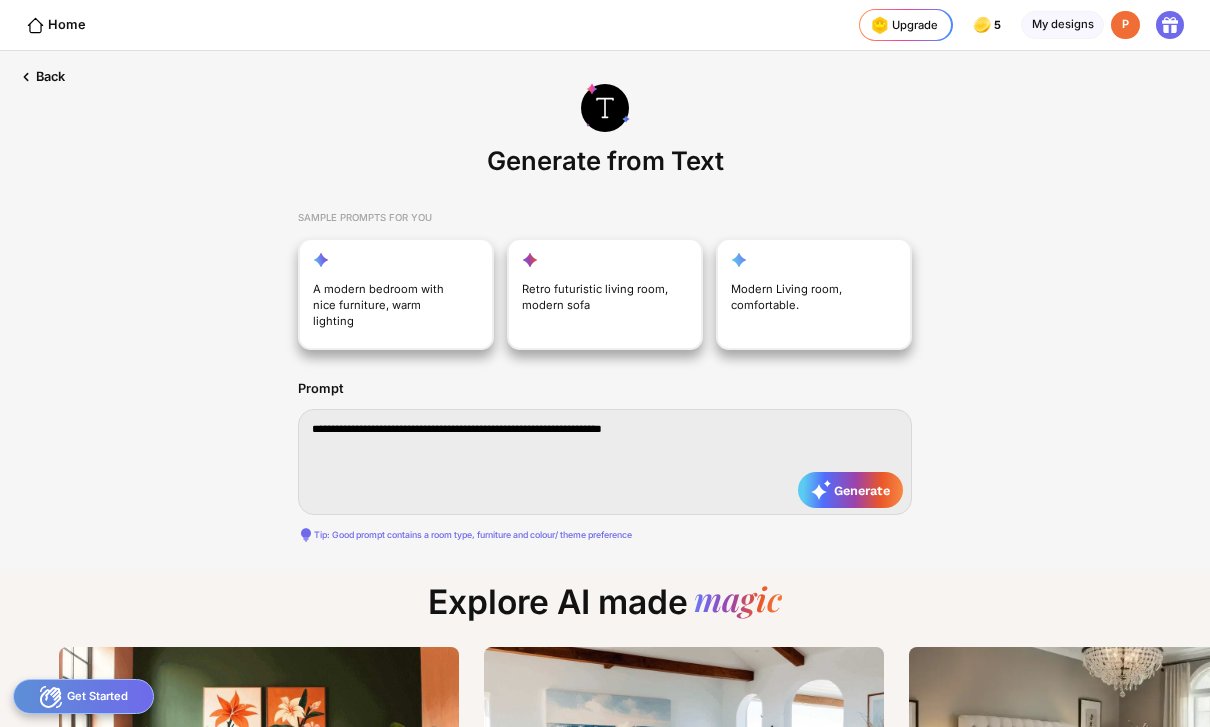 type on "**********" 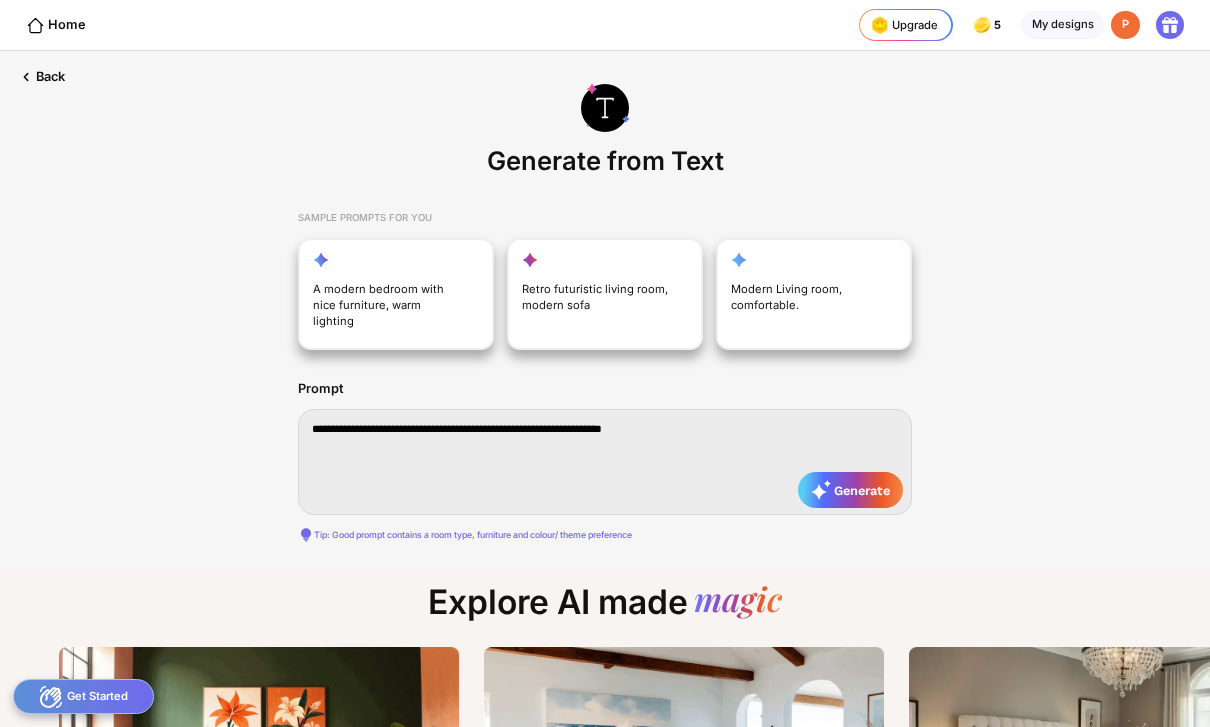 type on "**********" 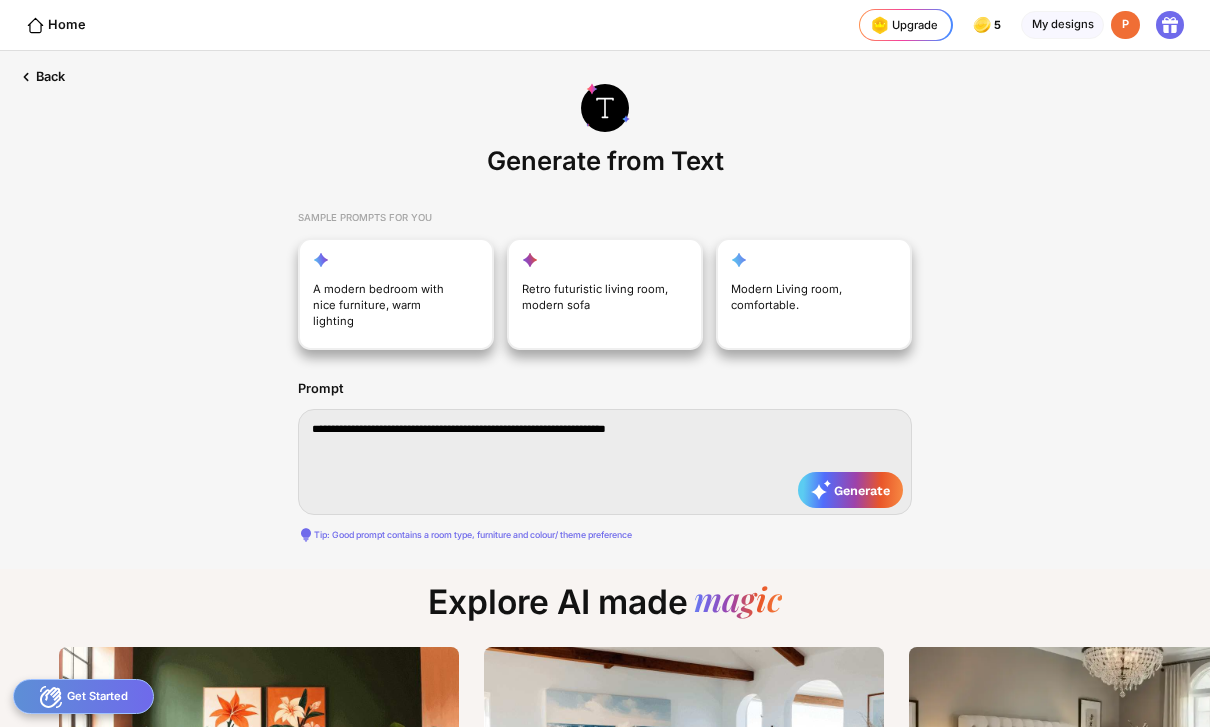 type on "**********" 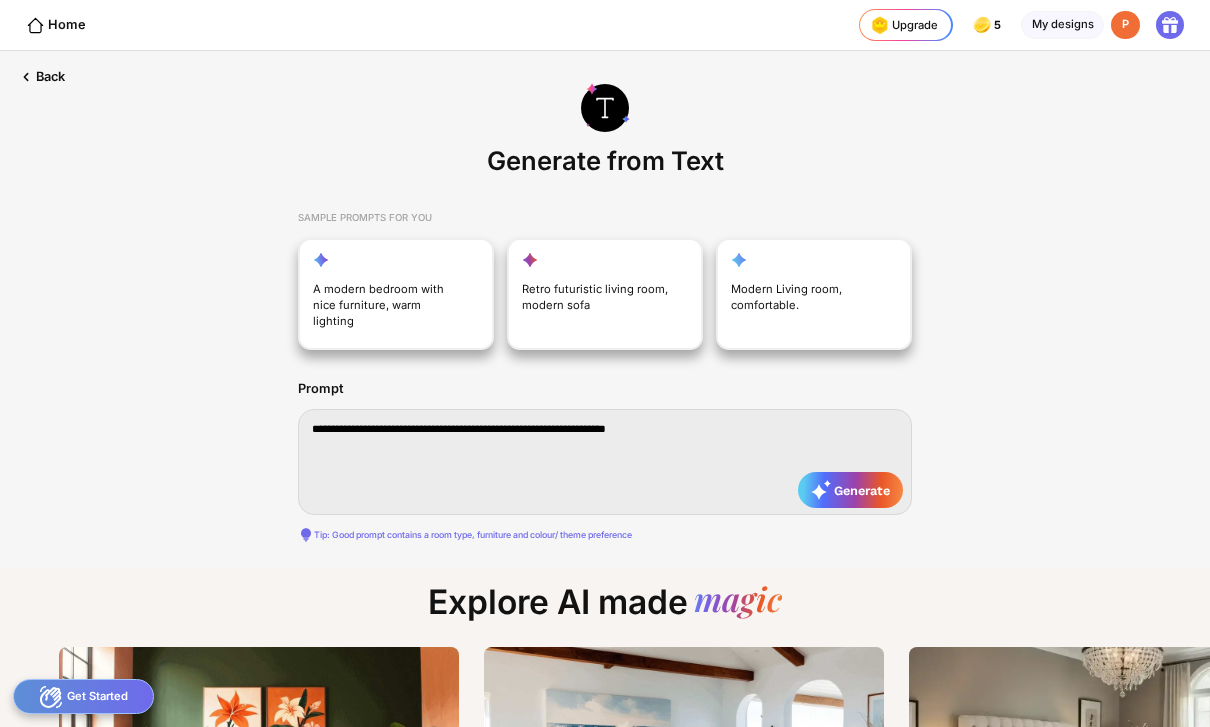 type on "**********" 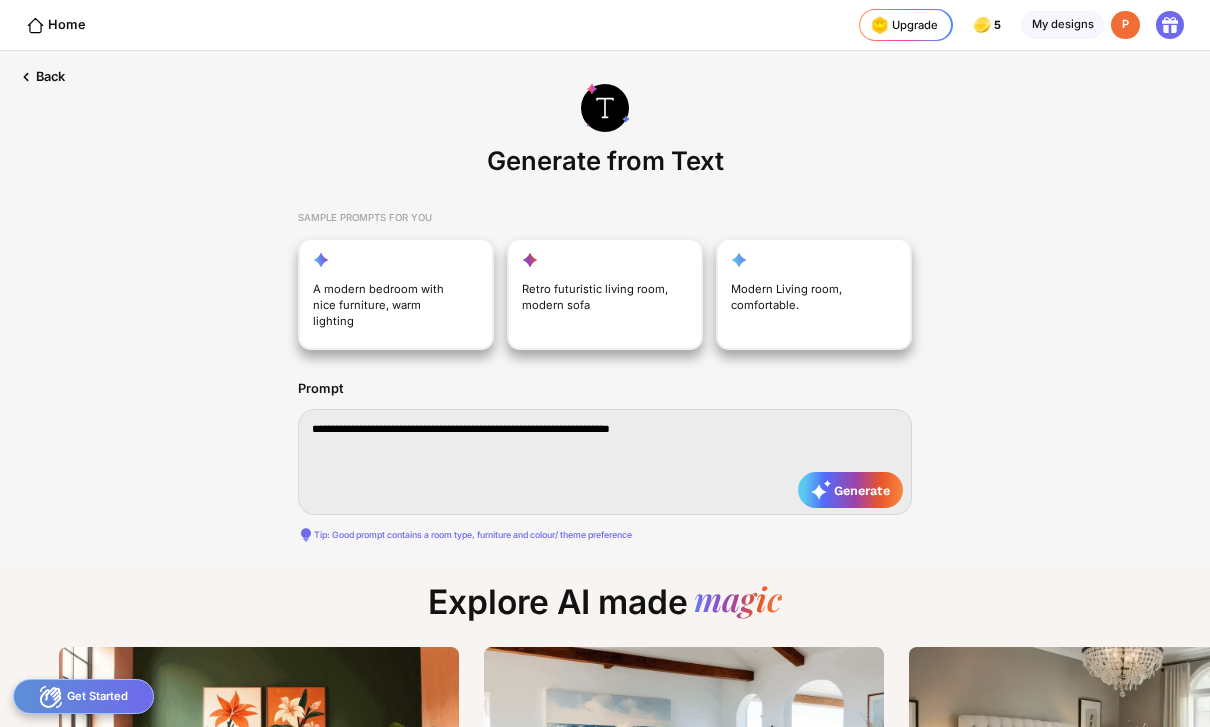 type on "**********" 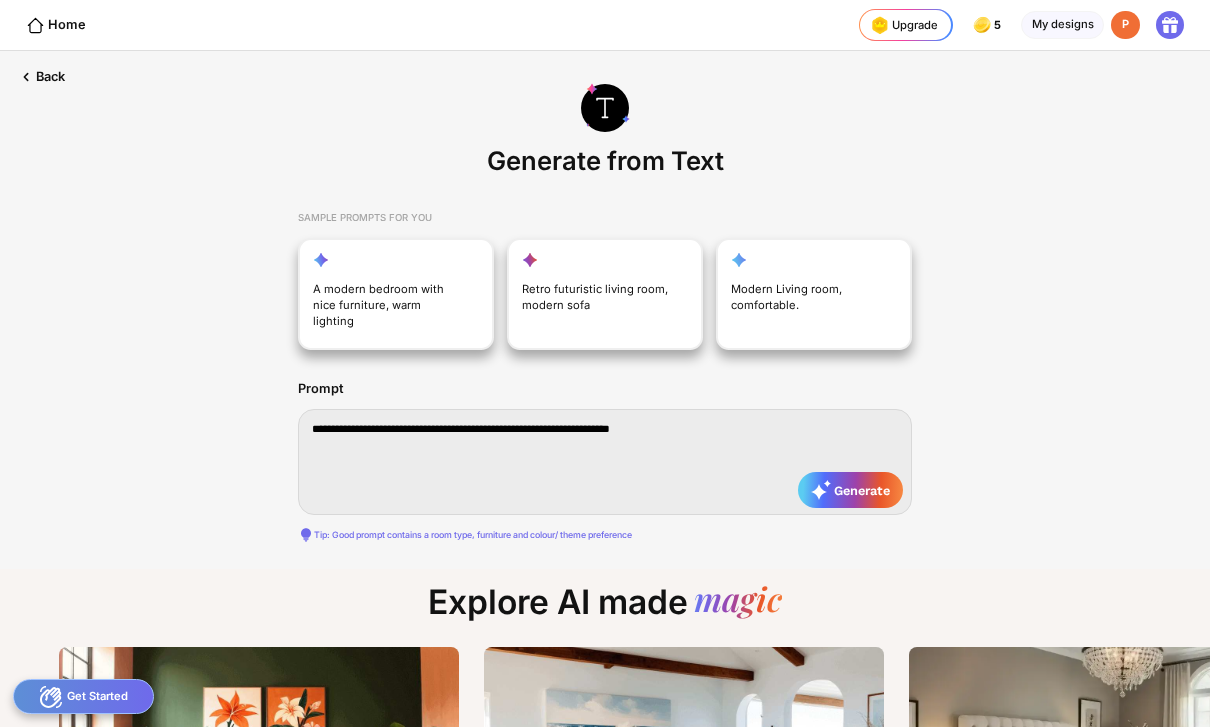 type on "**********" 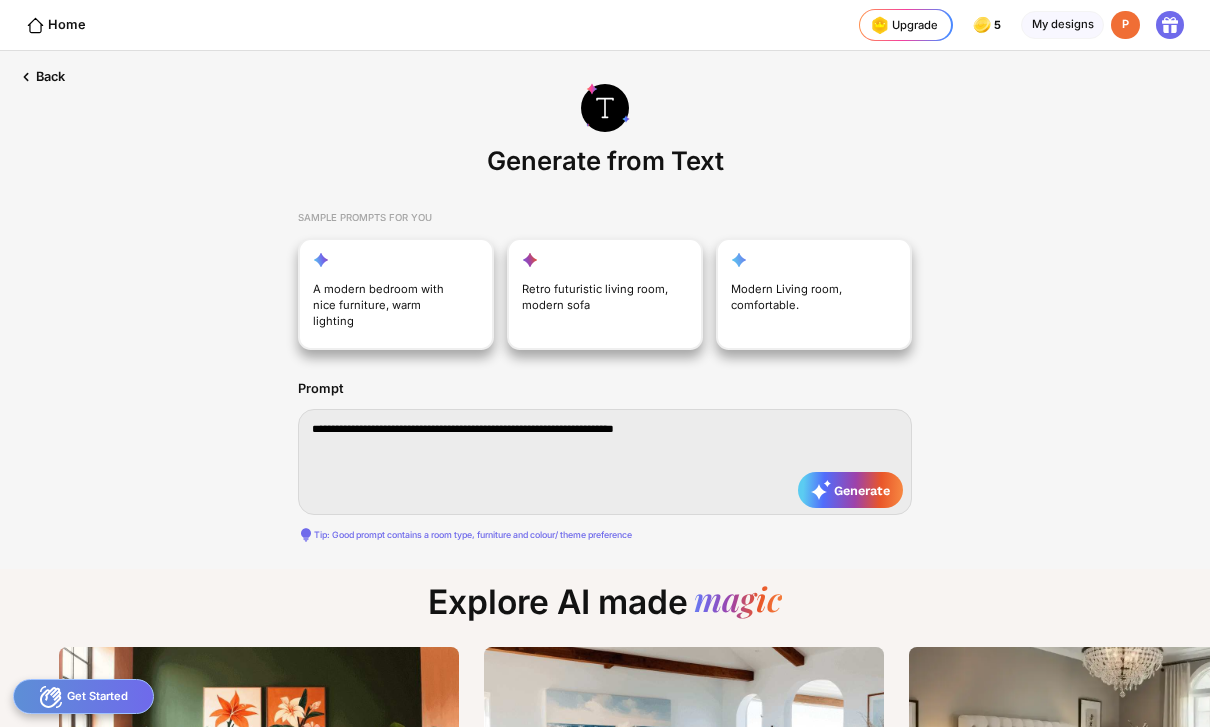 type on "**********" 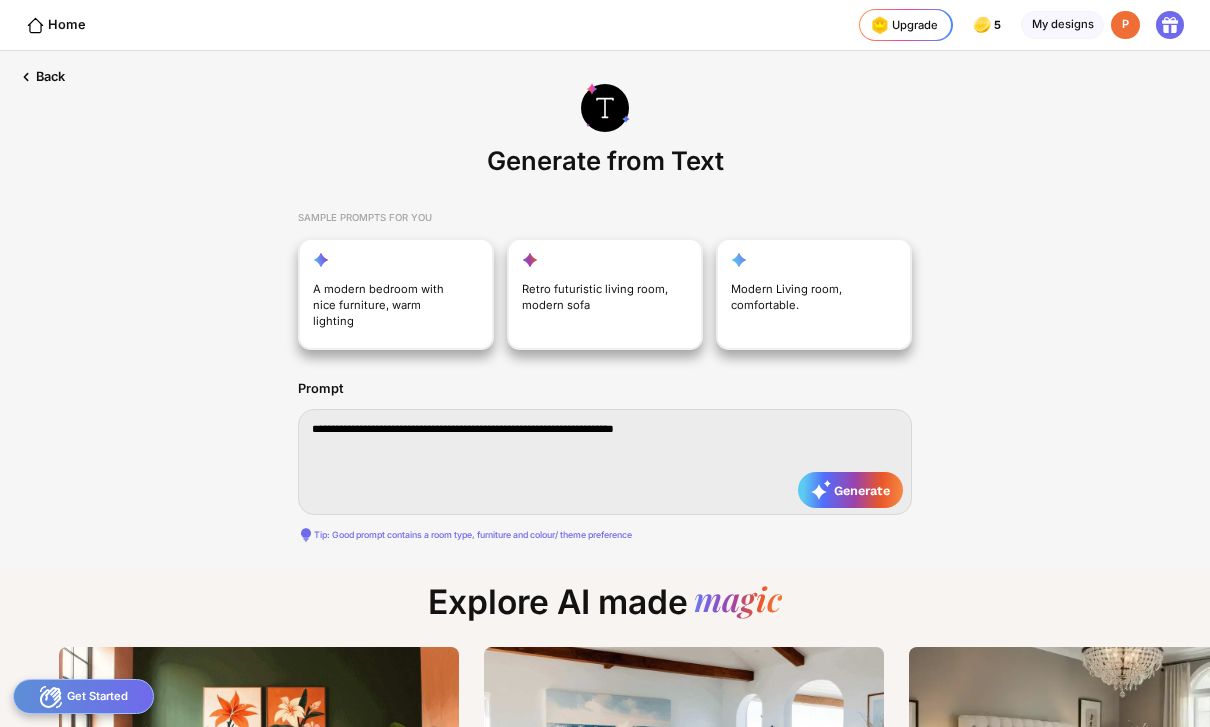 type on "**********" 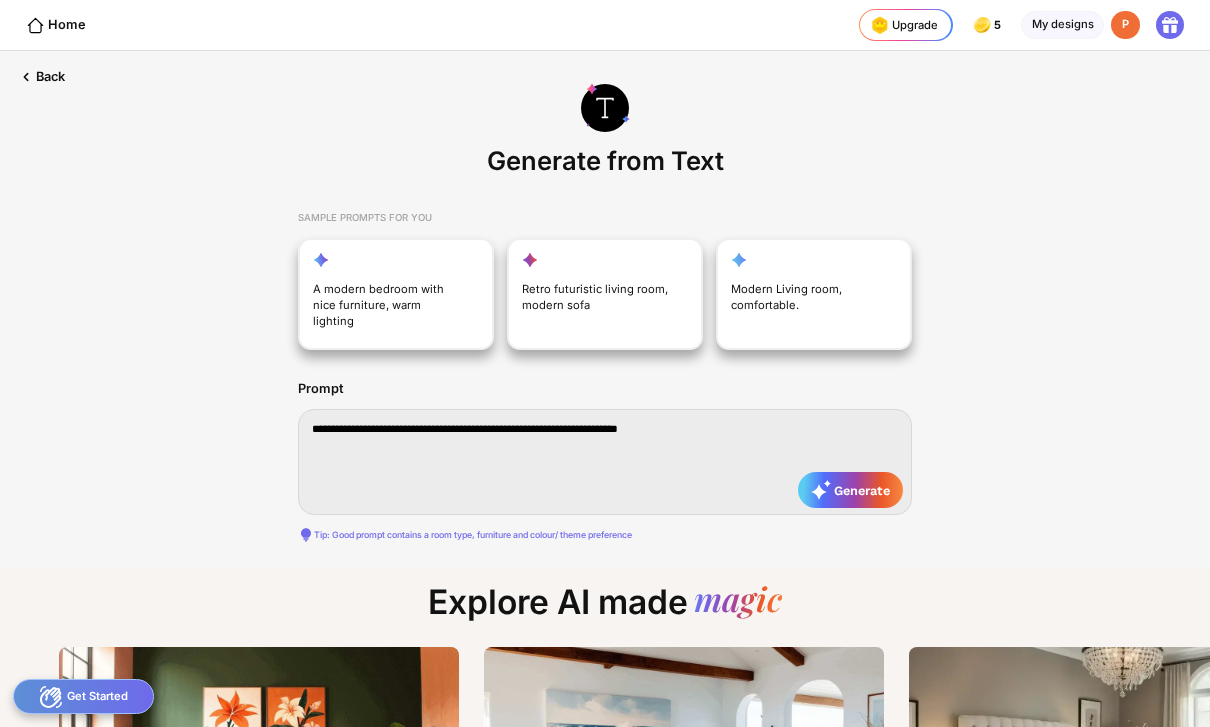type on "**********" 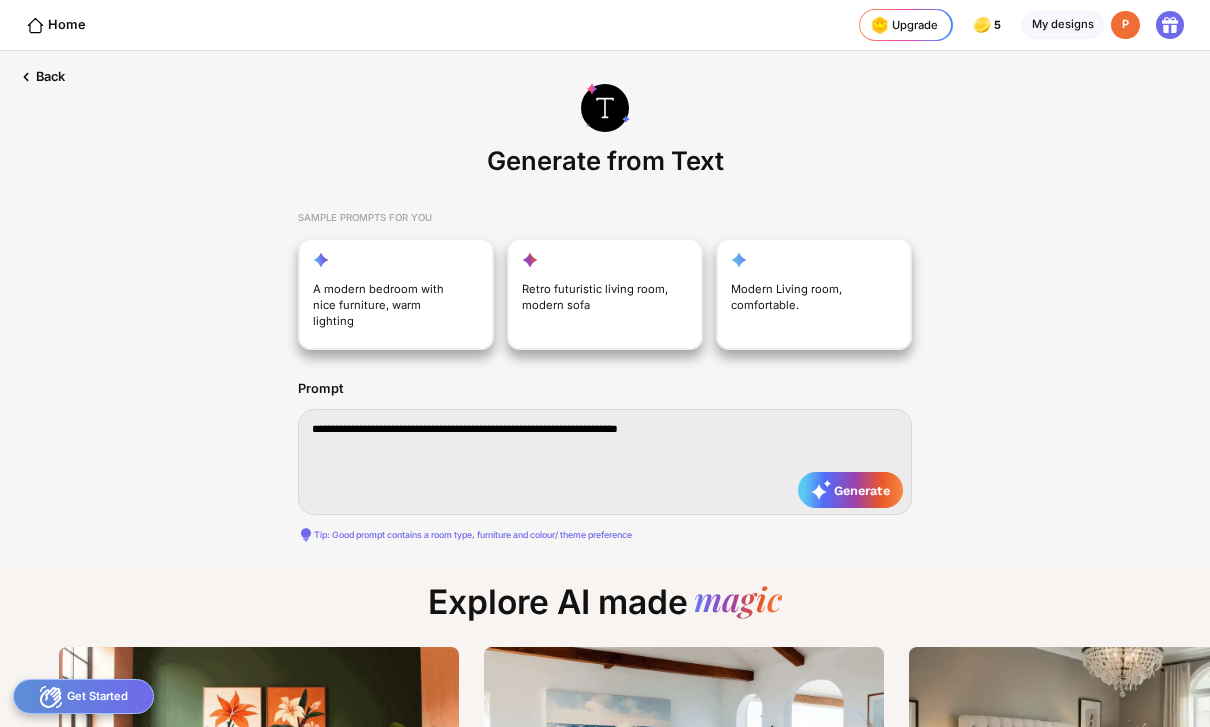 type on "**********" 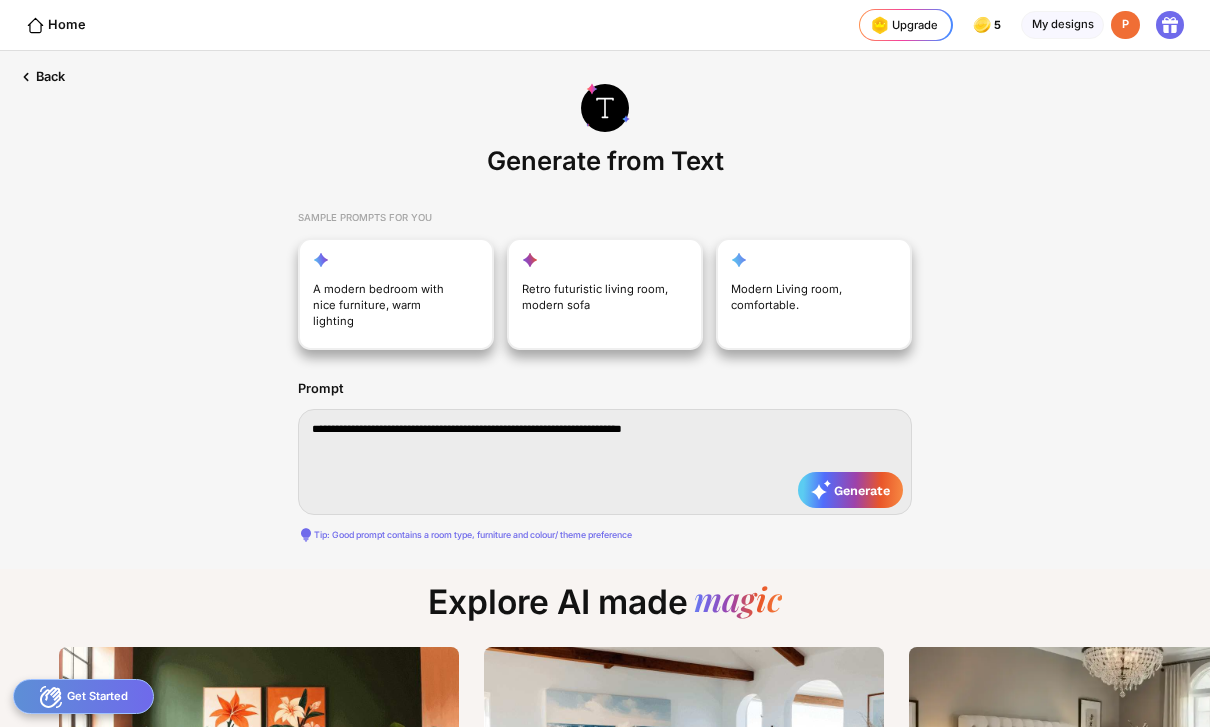 type on "**********" 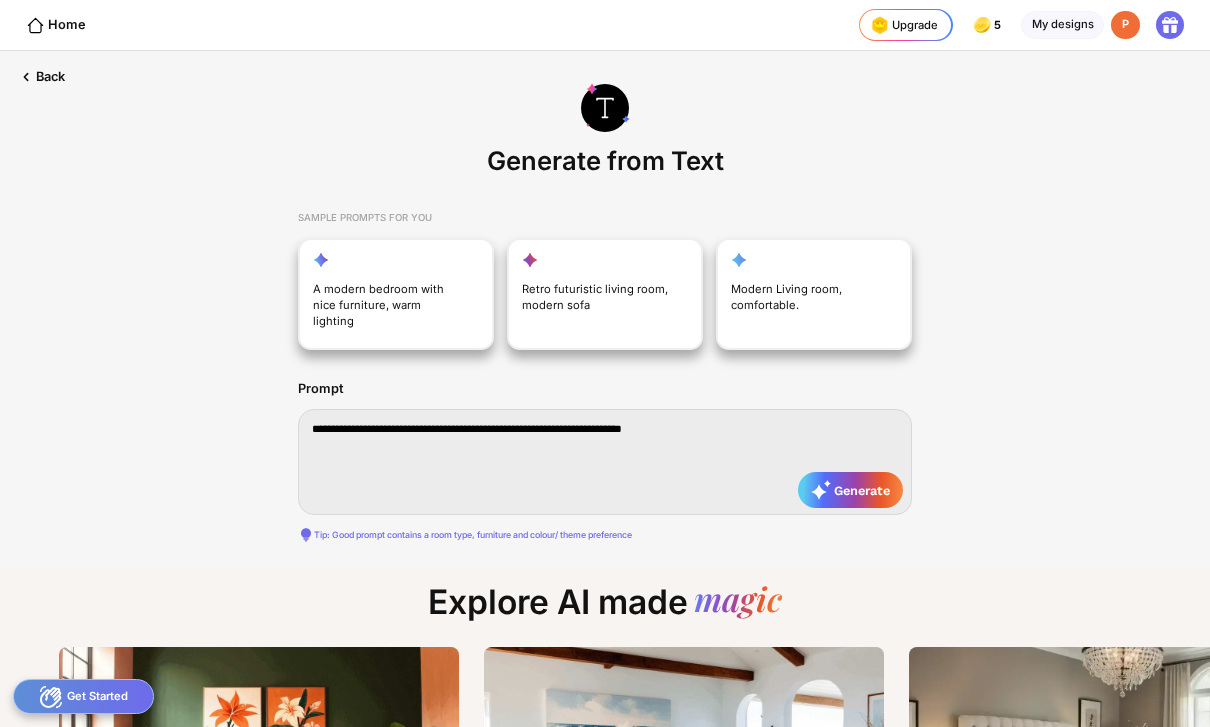 type on "**********" 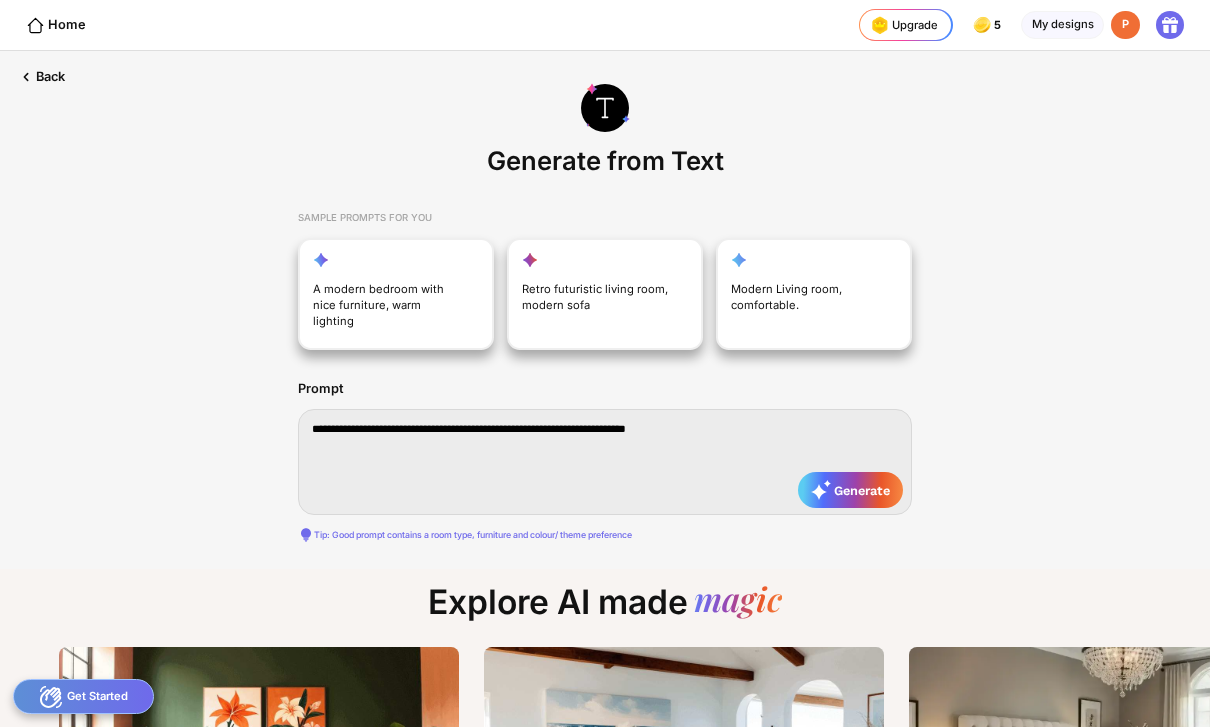 type on "**********" 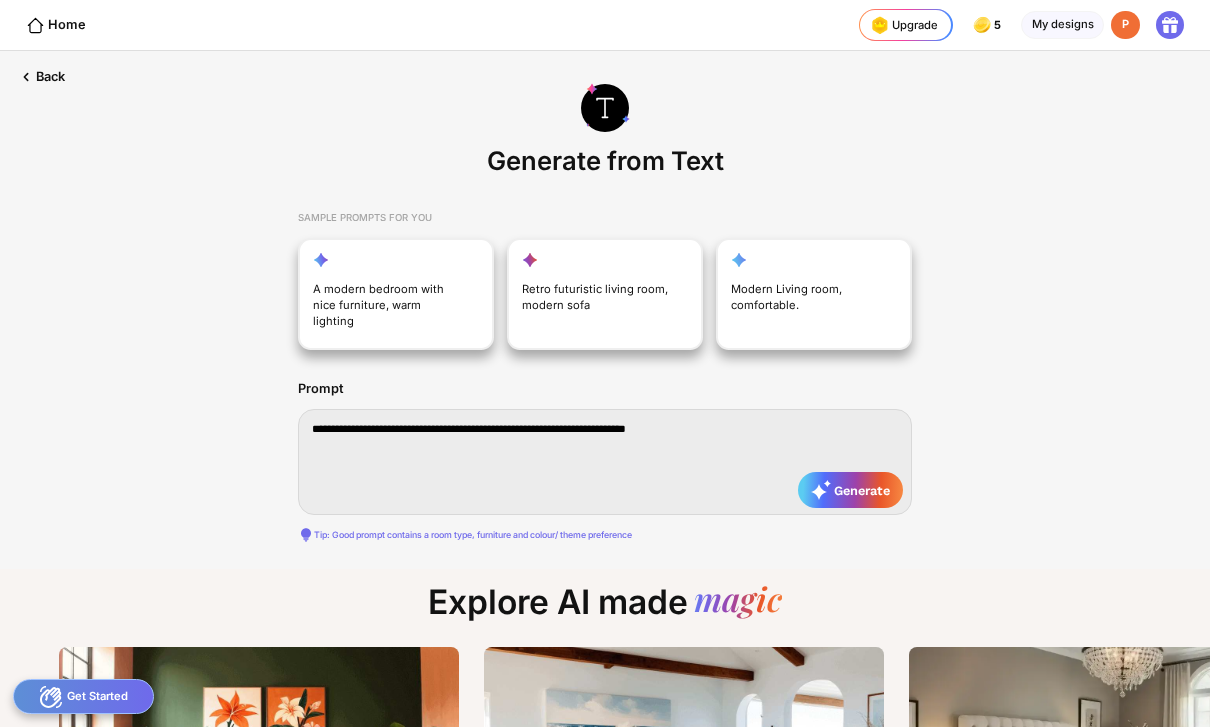 type on "**********" 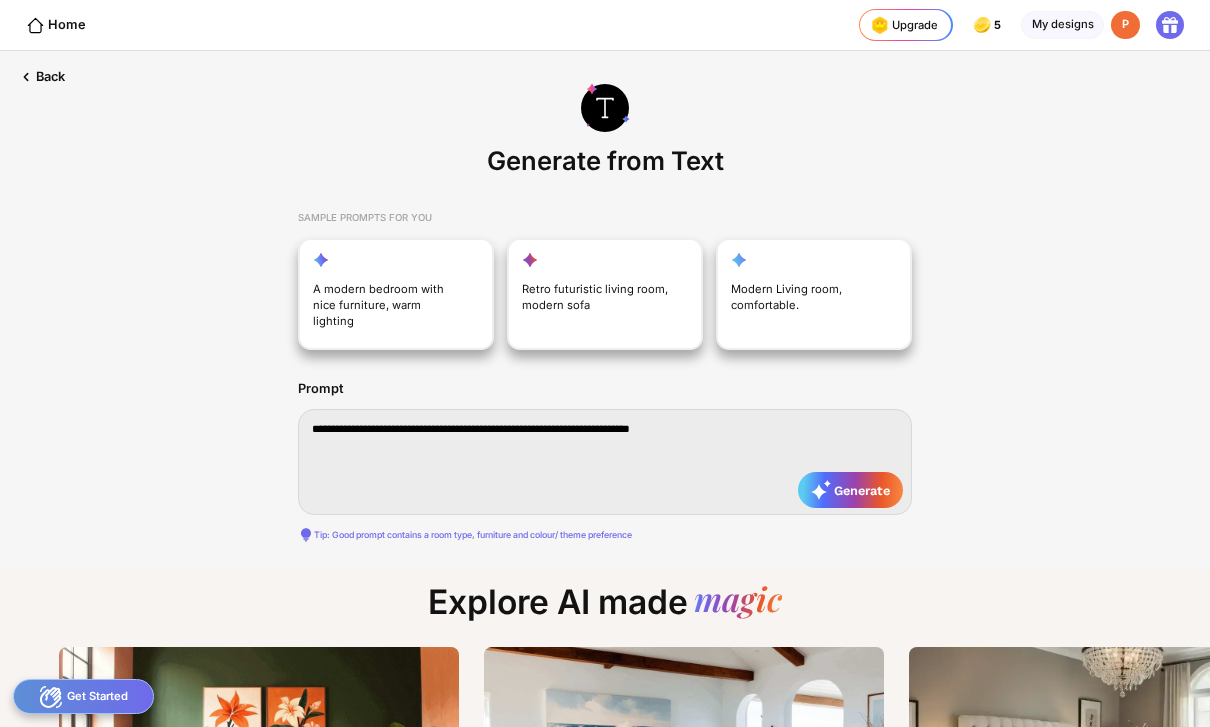 type on "**********" 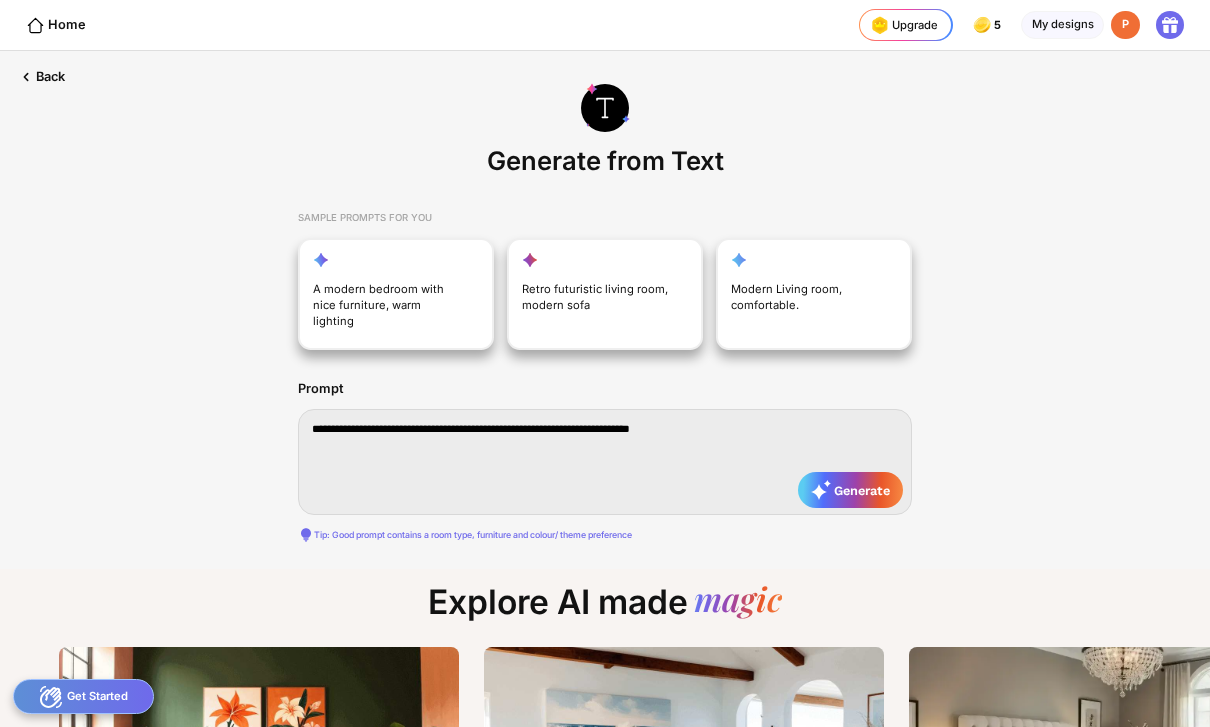 type on "**********" 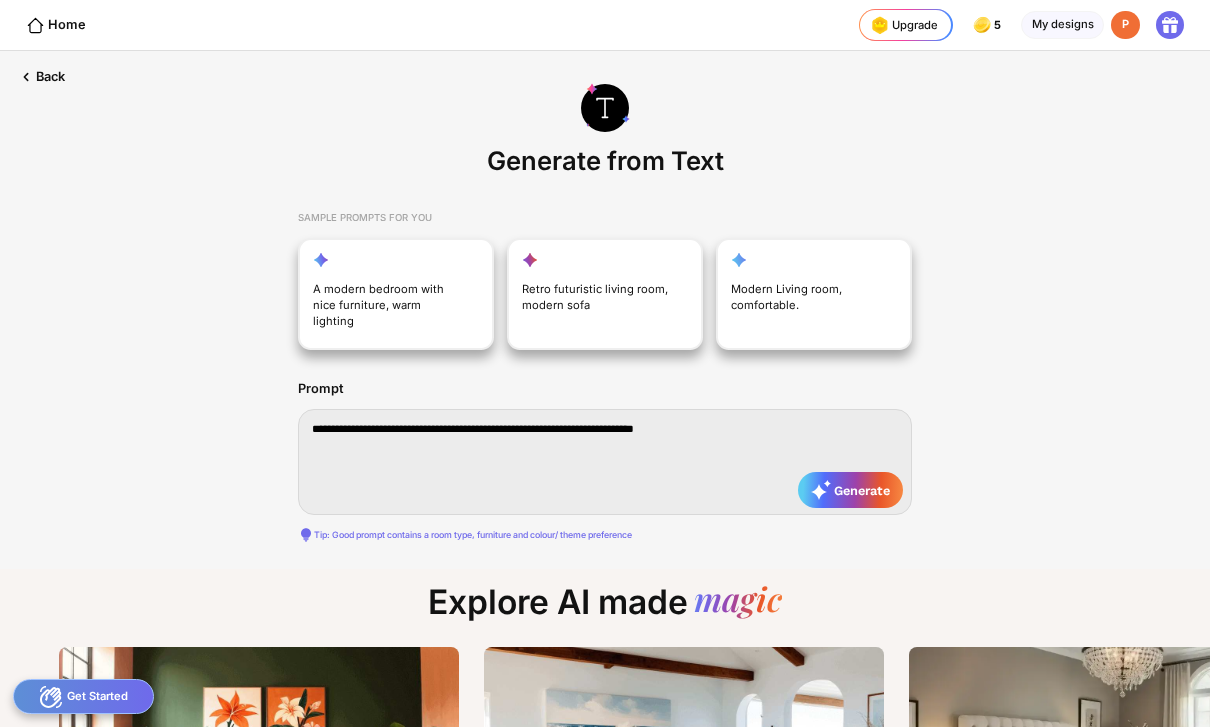 type on "**********" 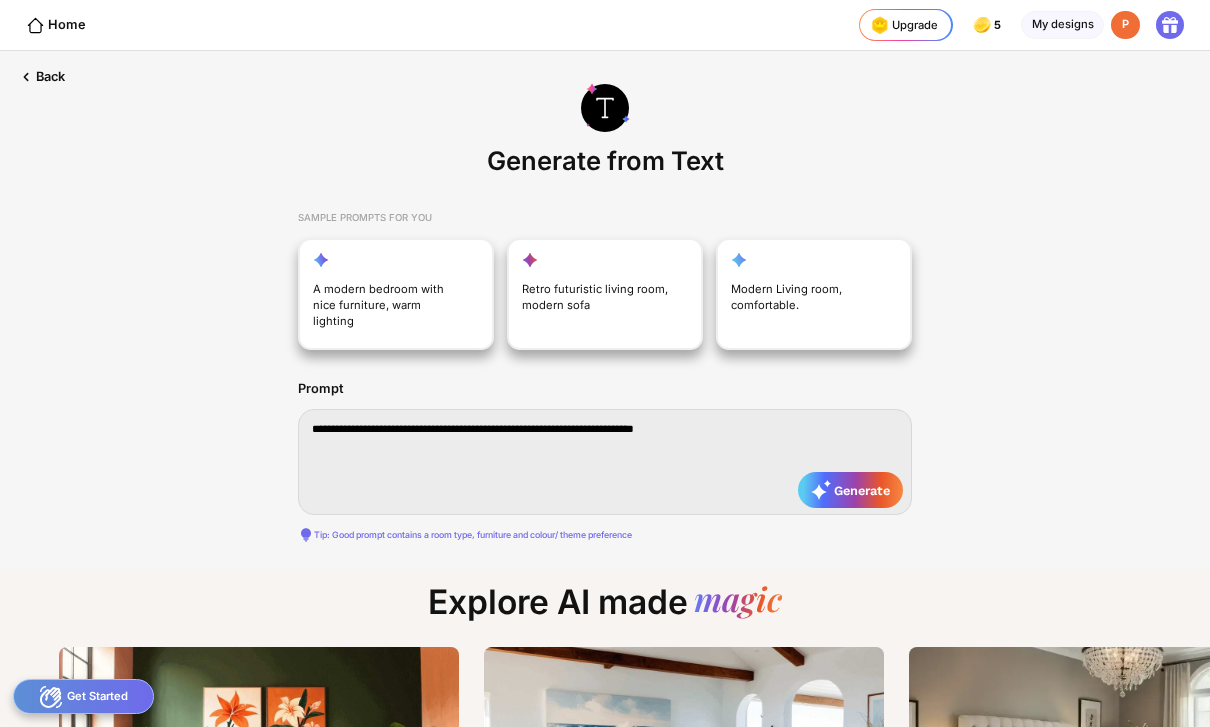 type on "**********" 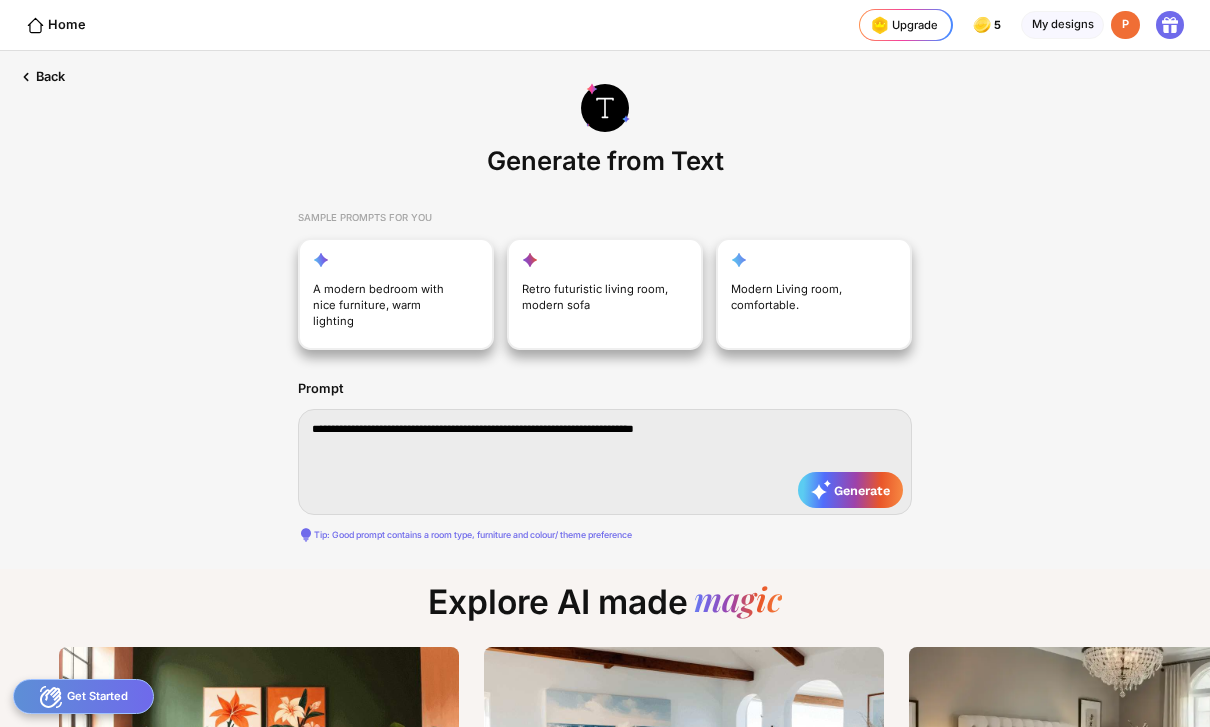 type on "**********" 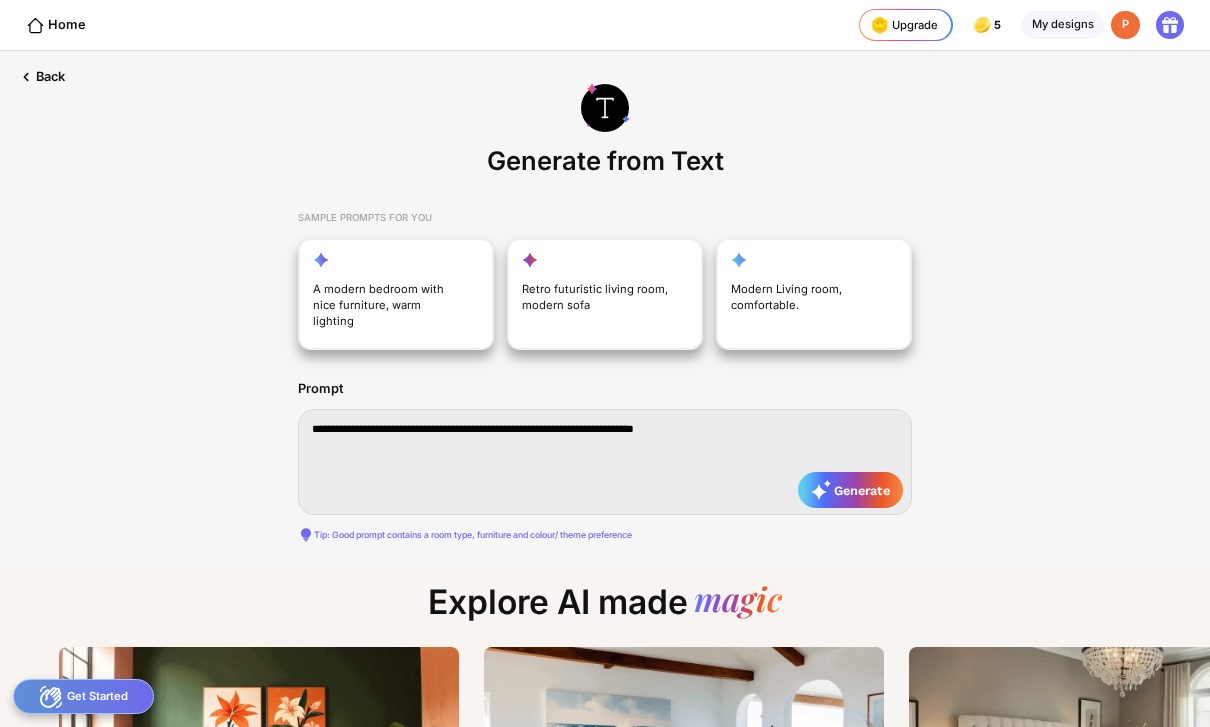 type on "**********" 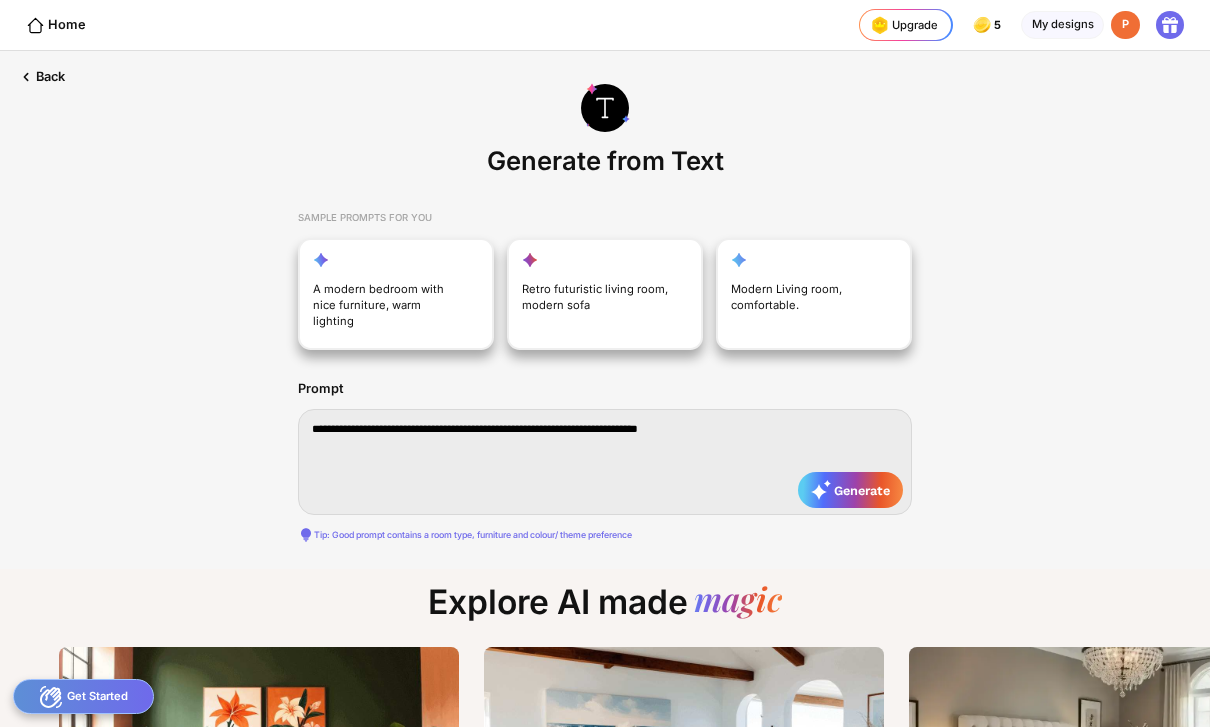 type on "**********" 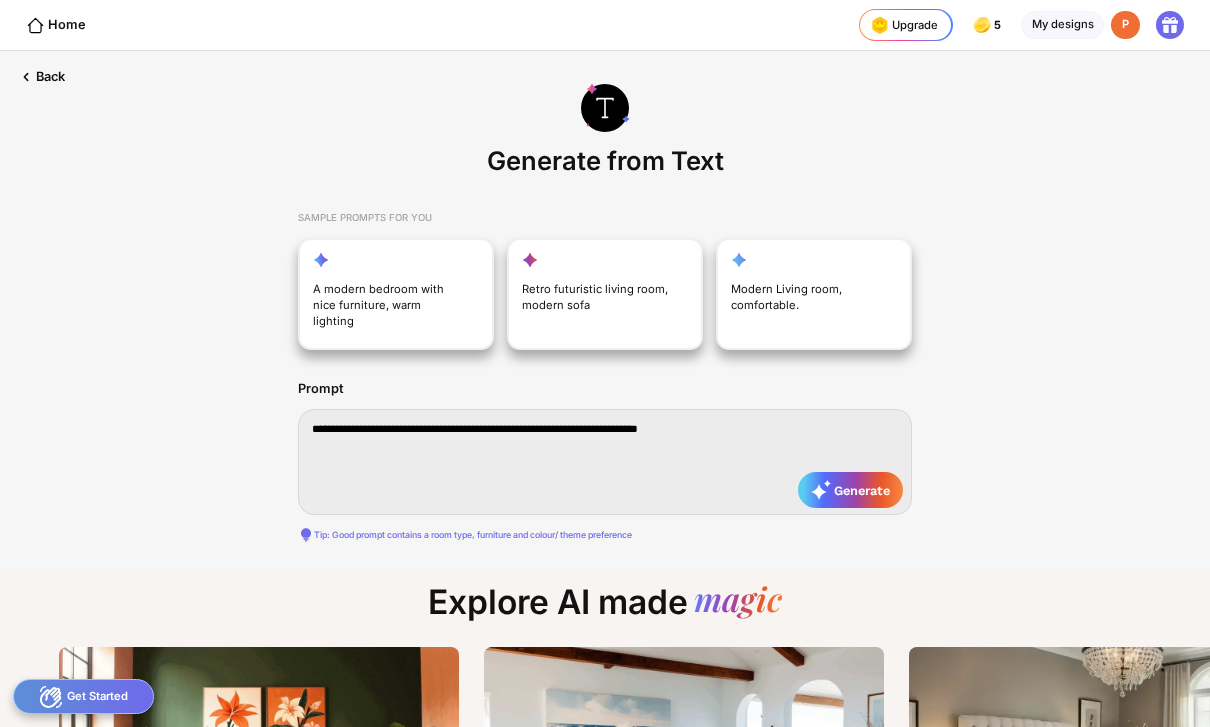 type on "**********" 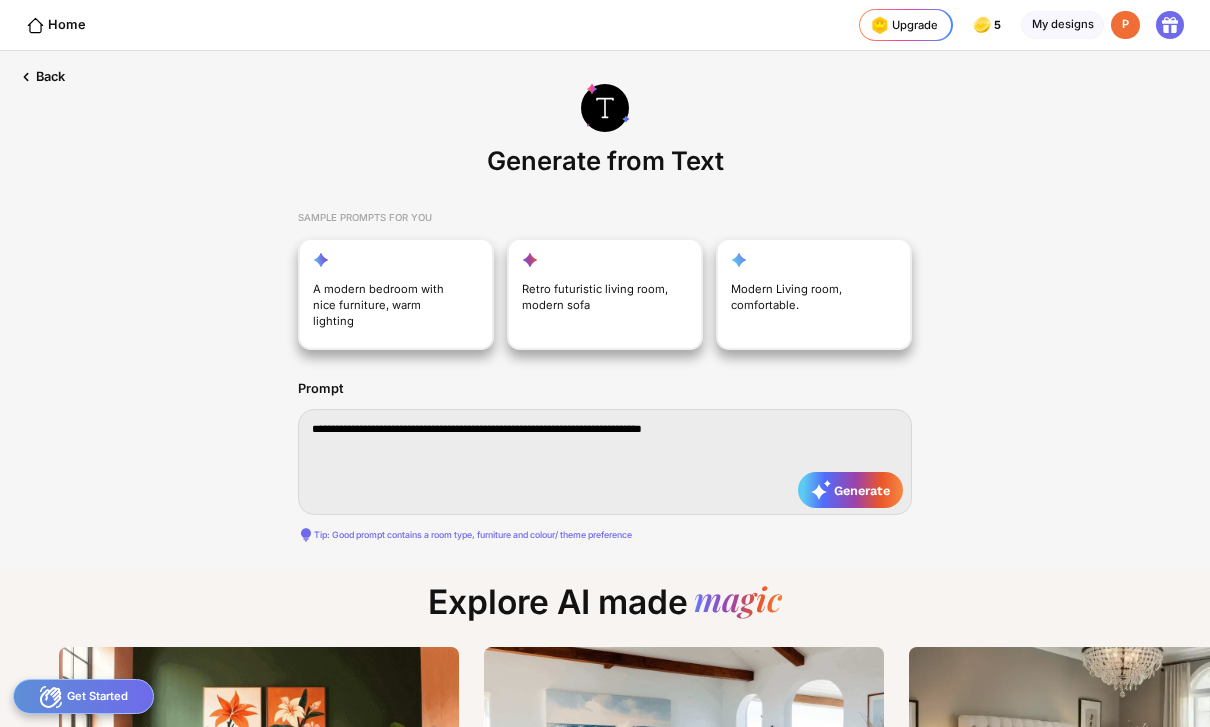 type on "**********" 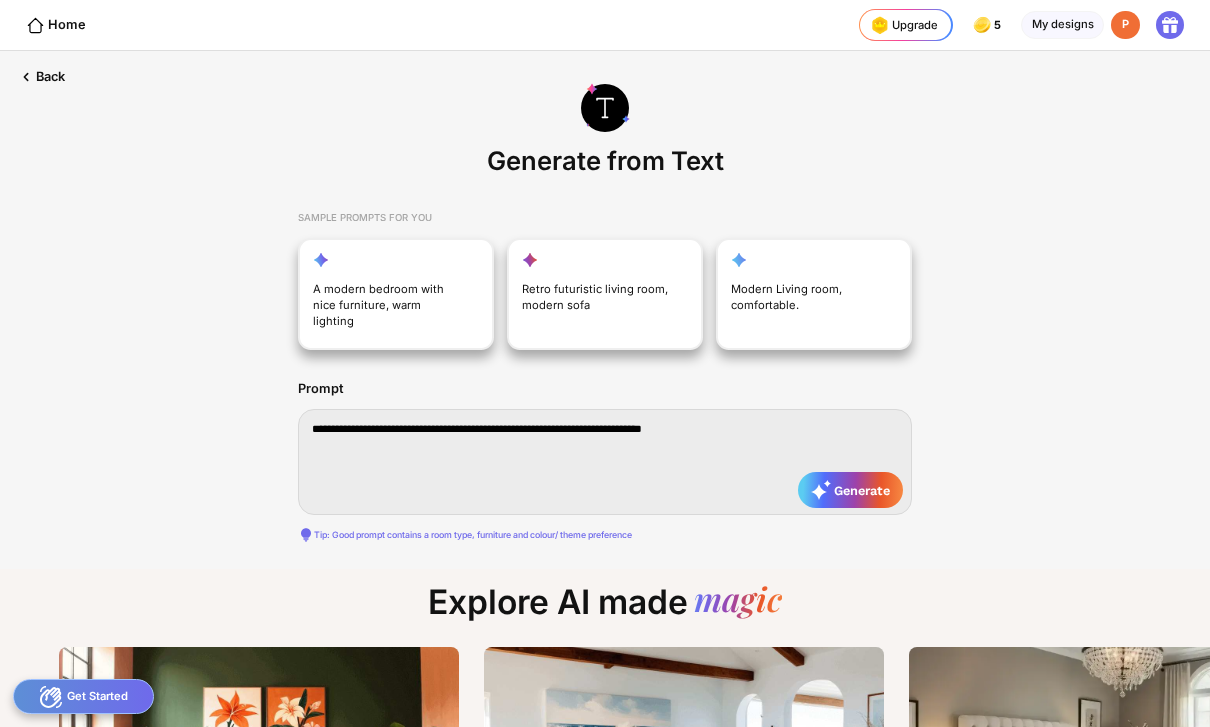 type on "**********" 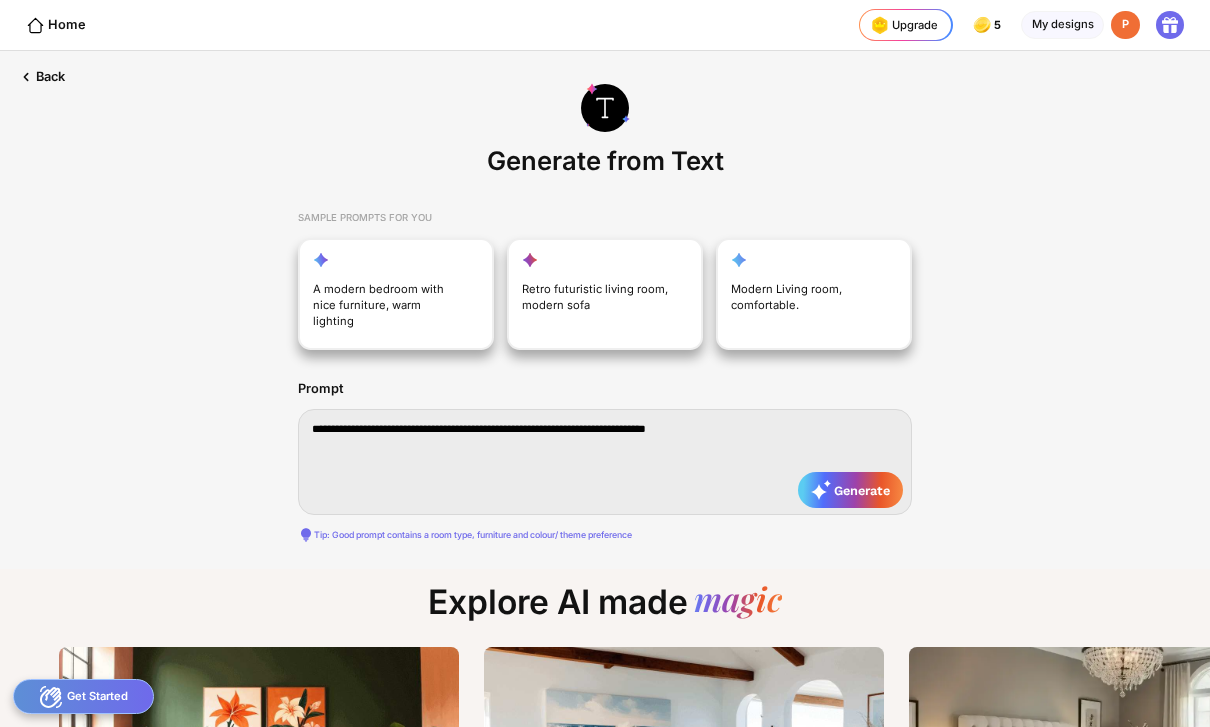 type on "**********" 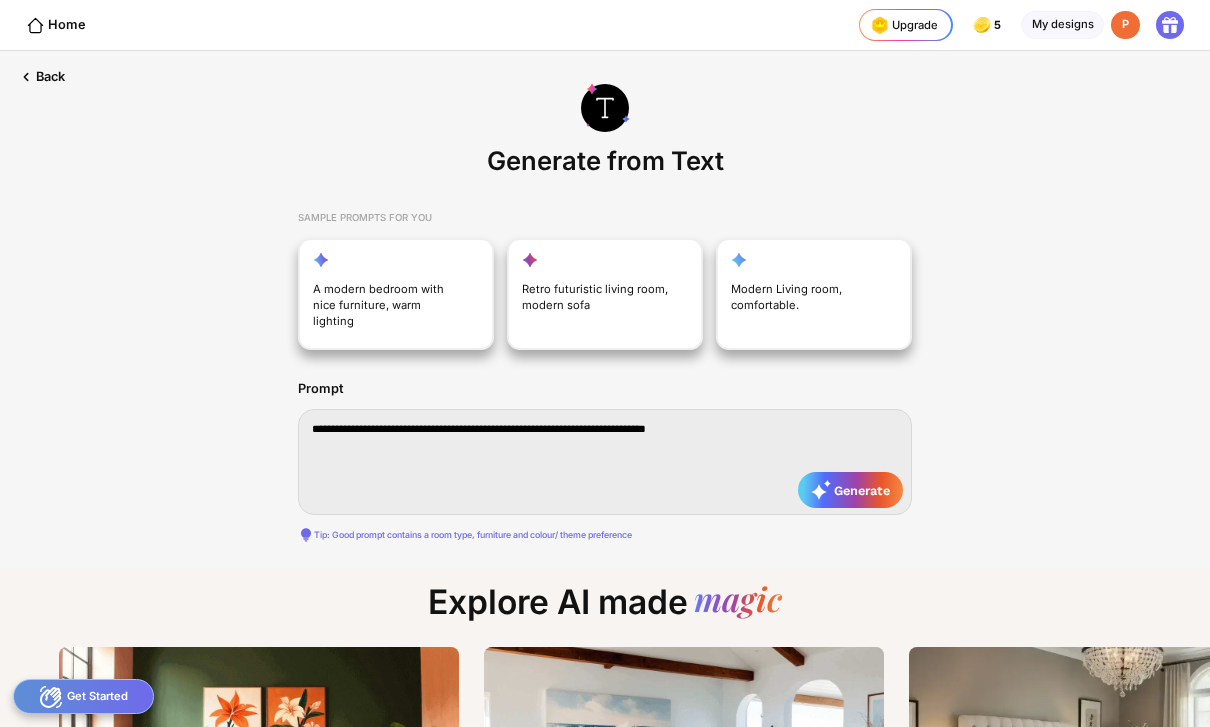 type on "**********" 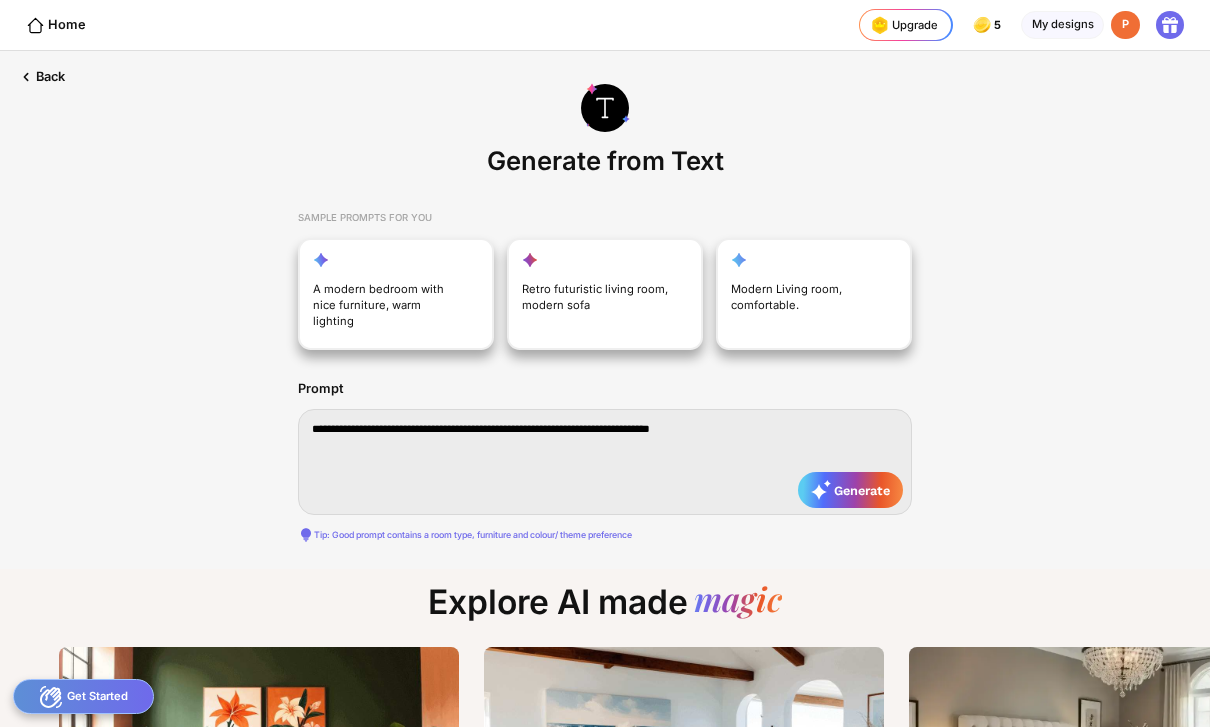 type on "**********" 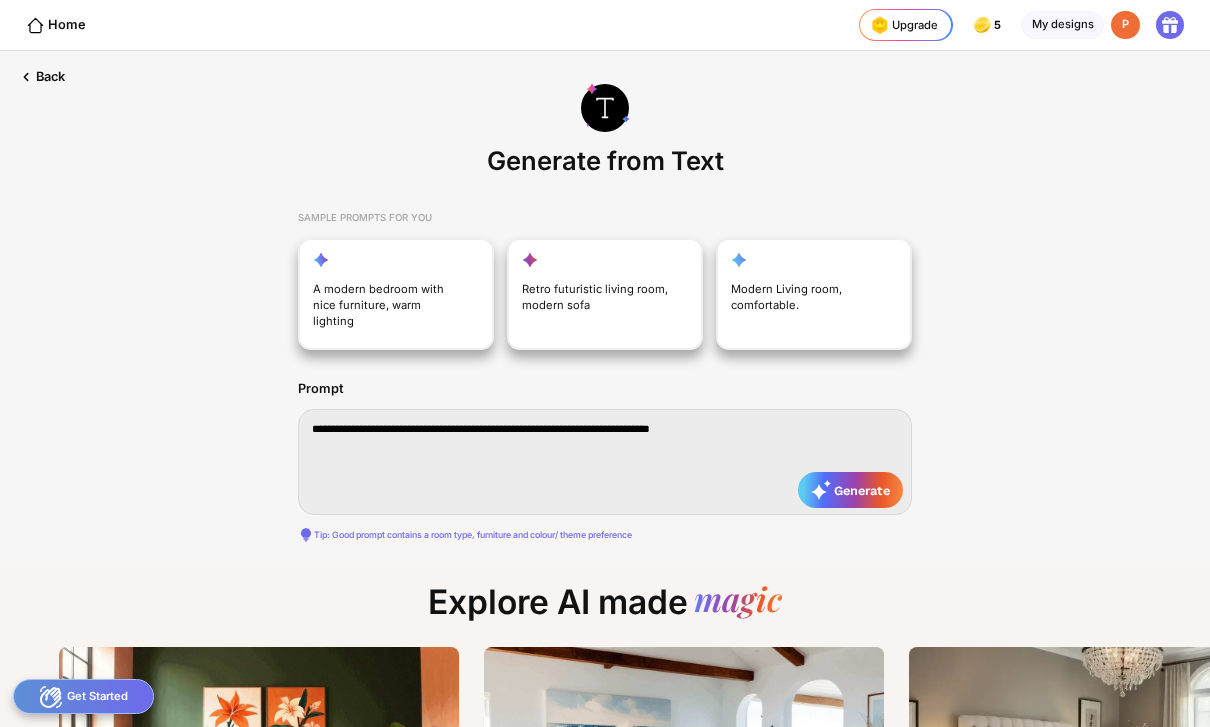 type on "**********" 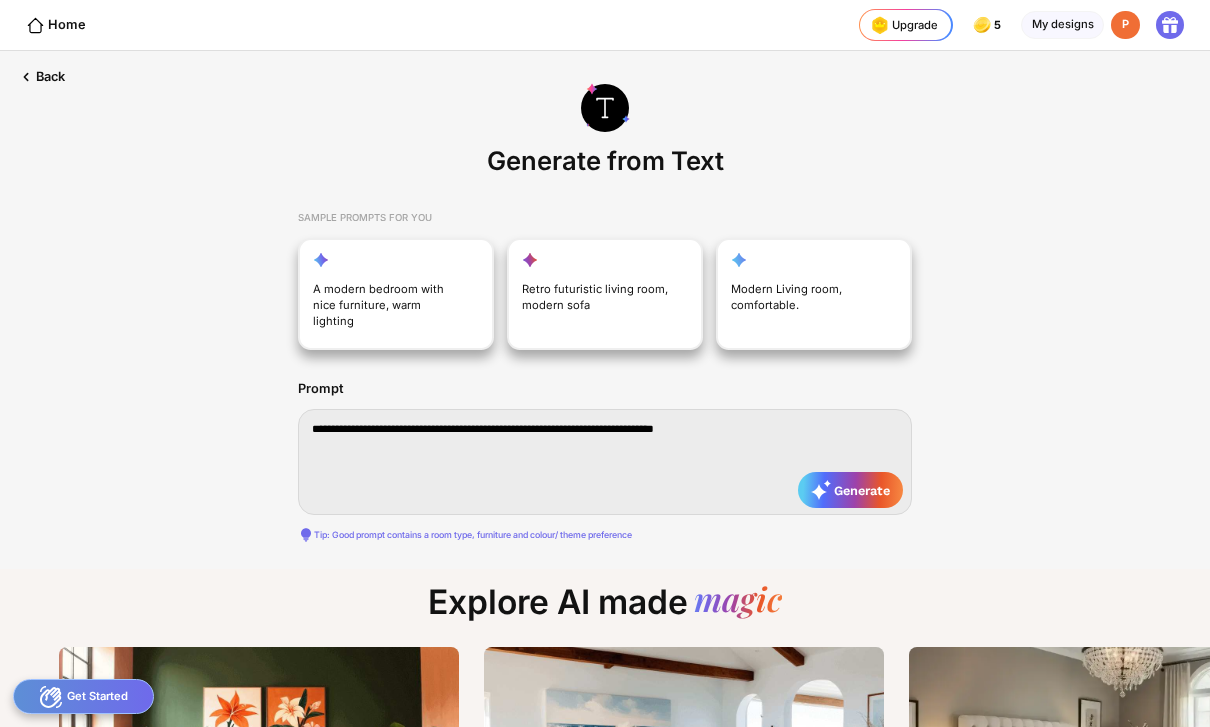 type on "**********" 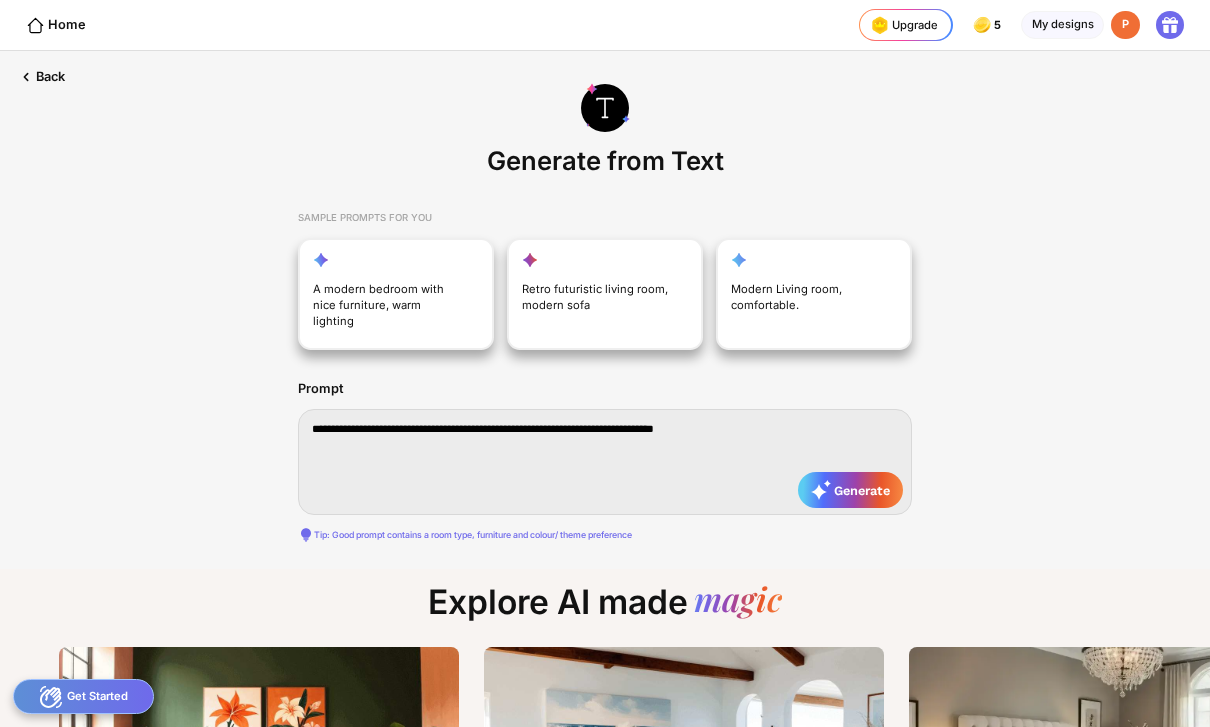 type on "**********" 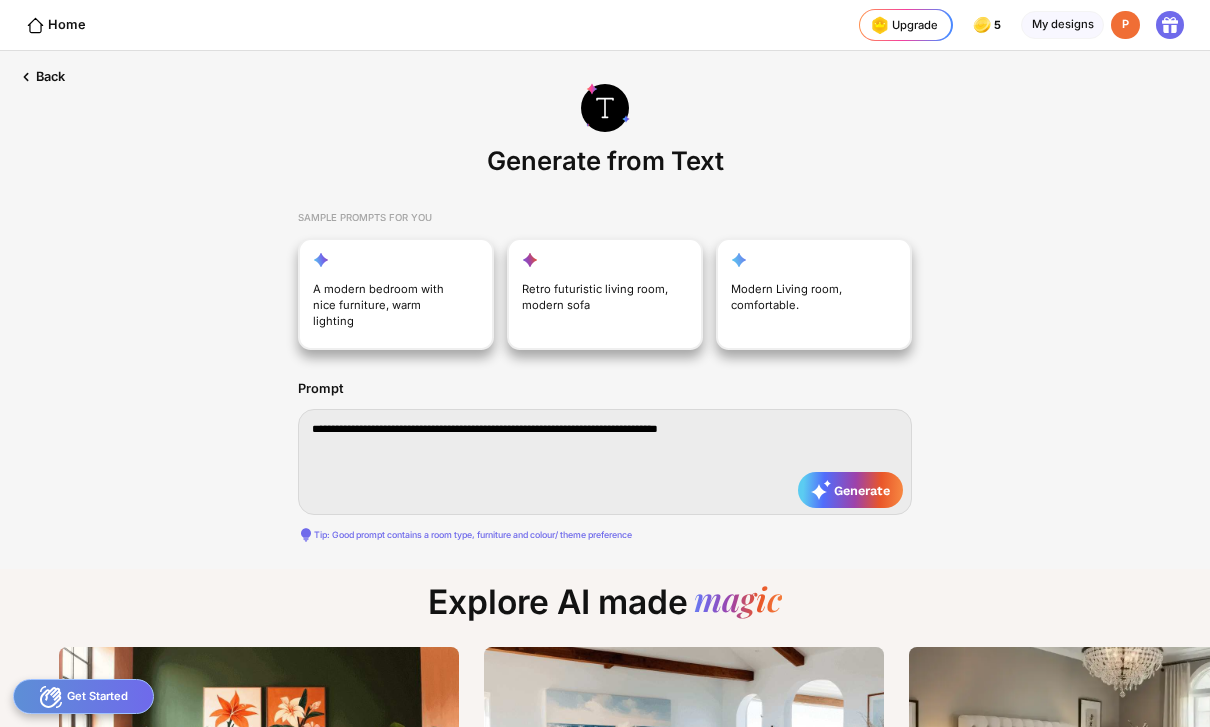 type on "**********" 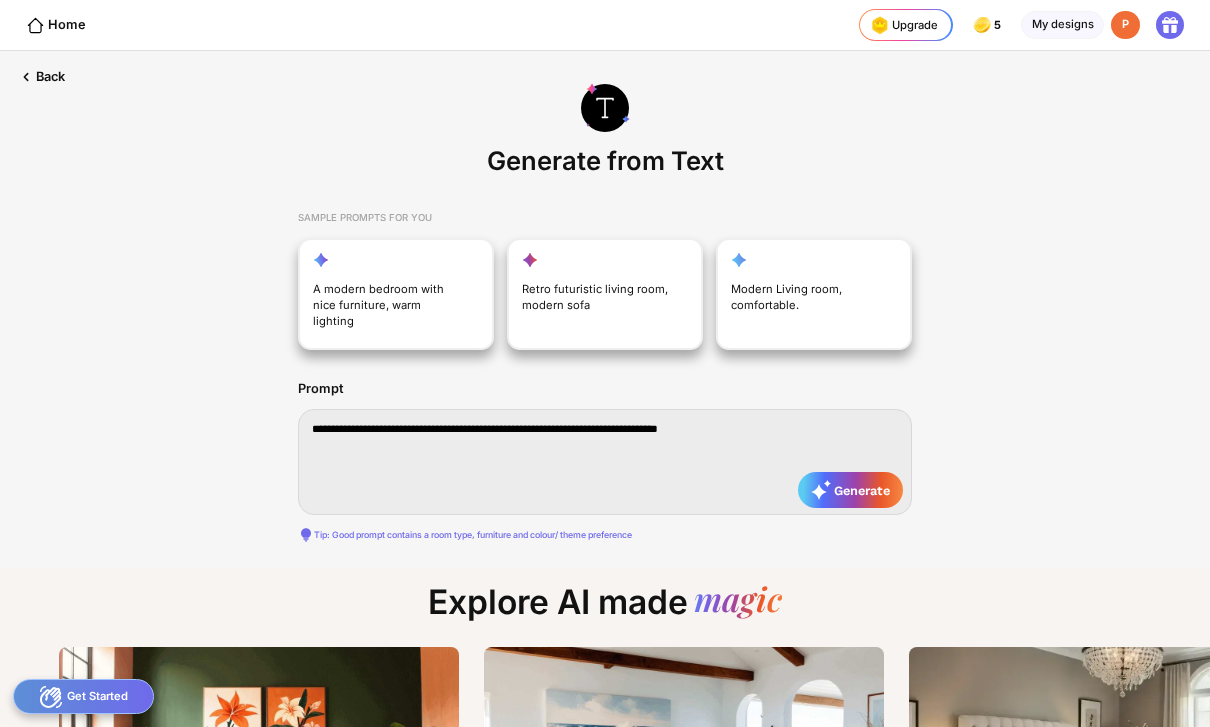 type on "**********" 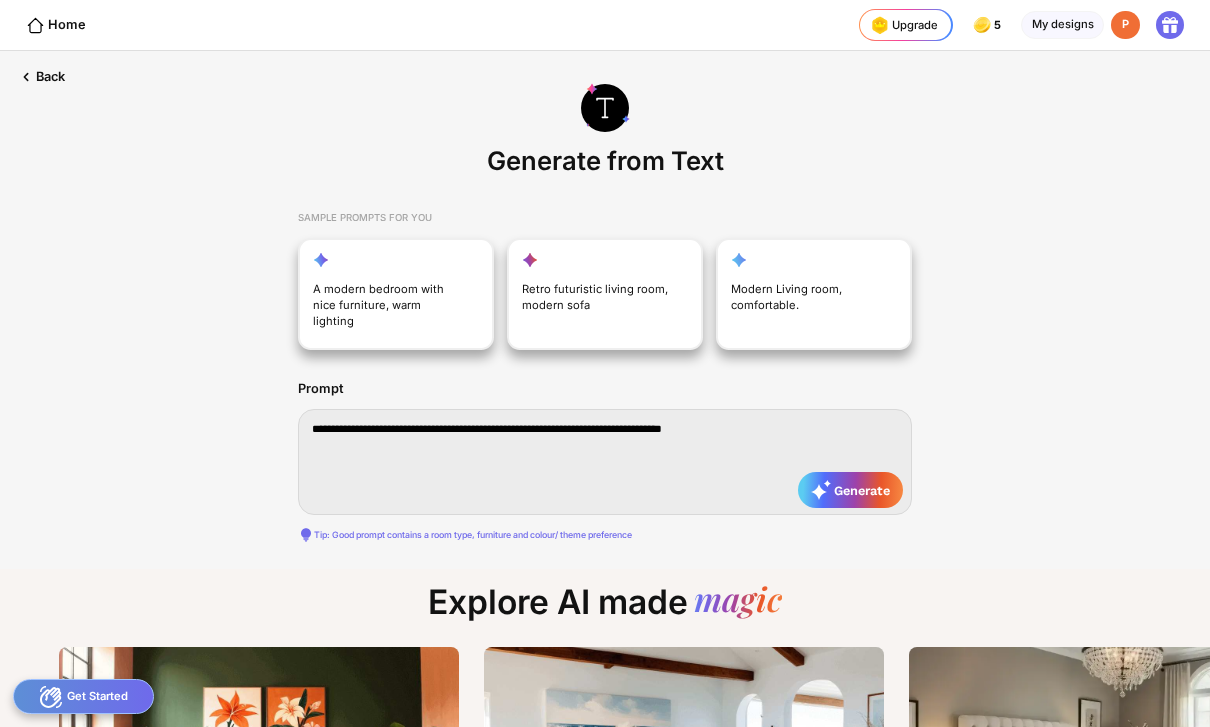 type on "**********" 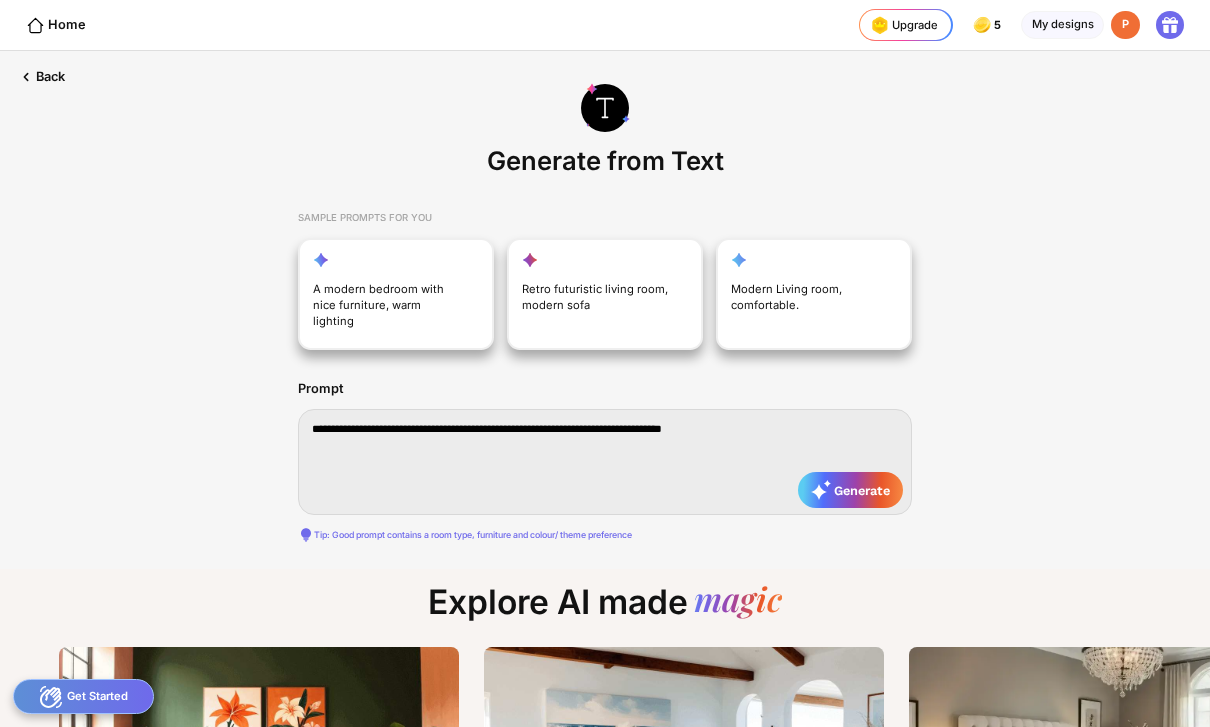 type on "**********" 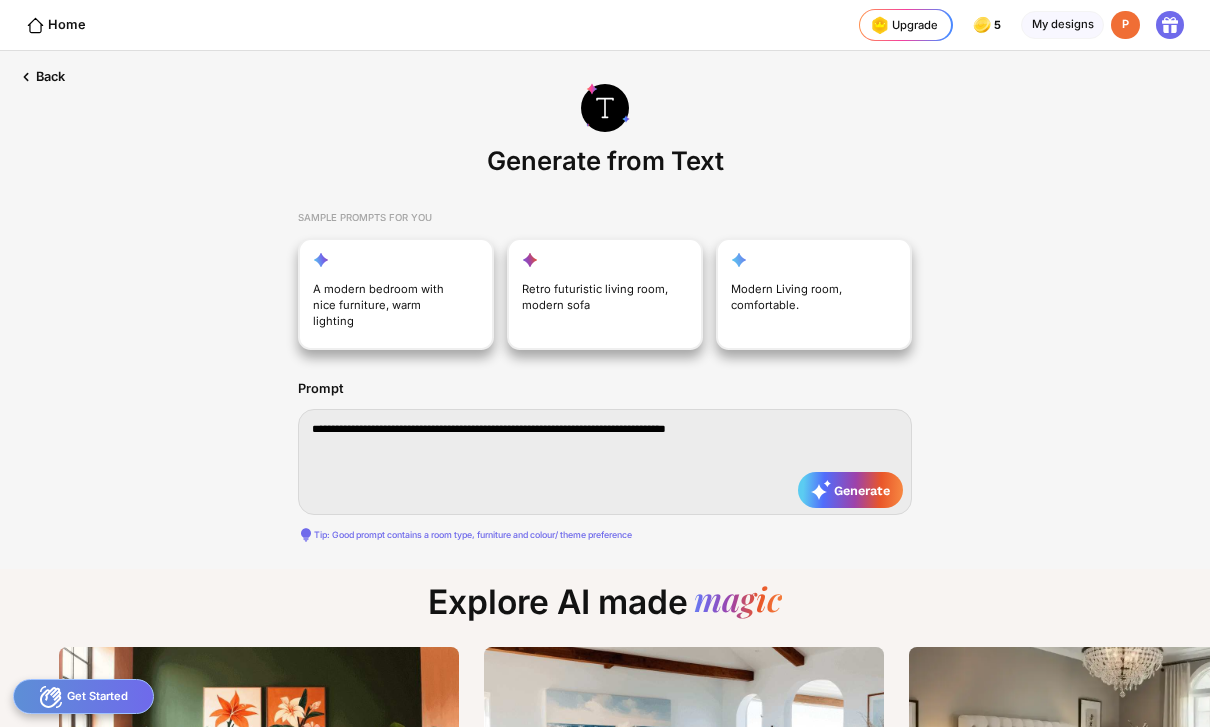 type on "**********" 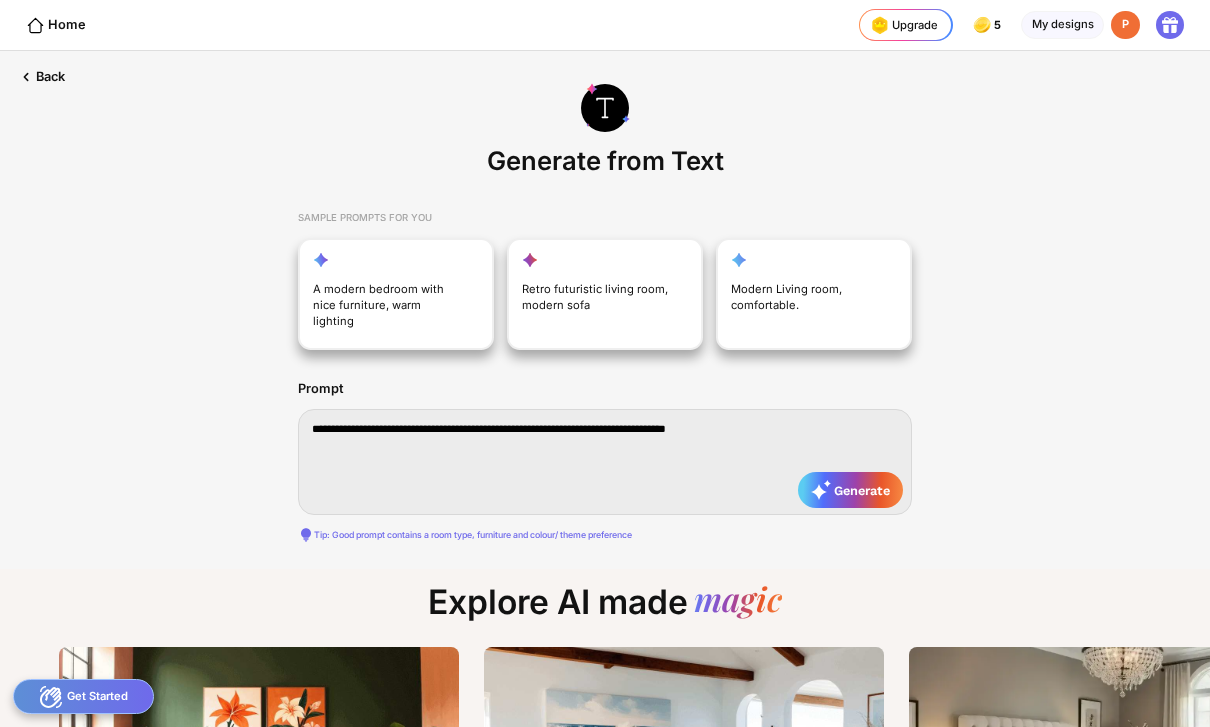 type on "**********" 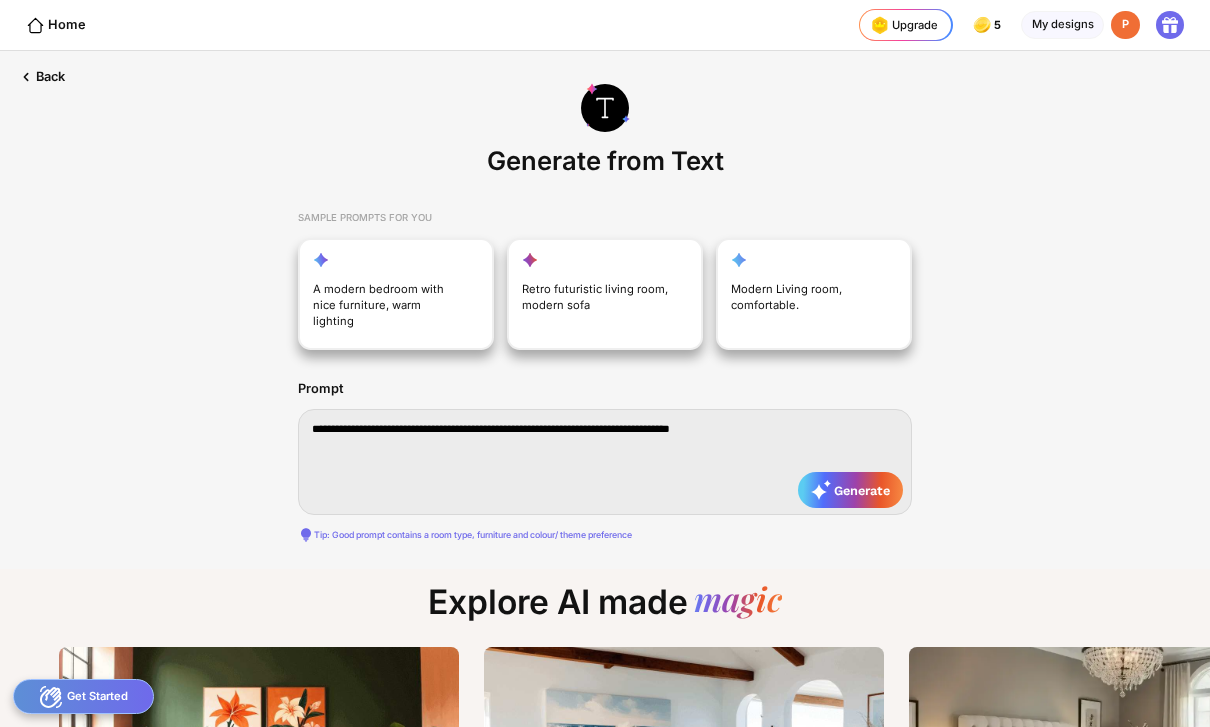type on "**********" 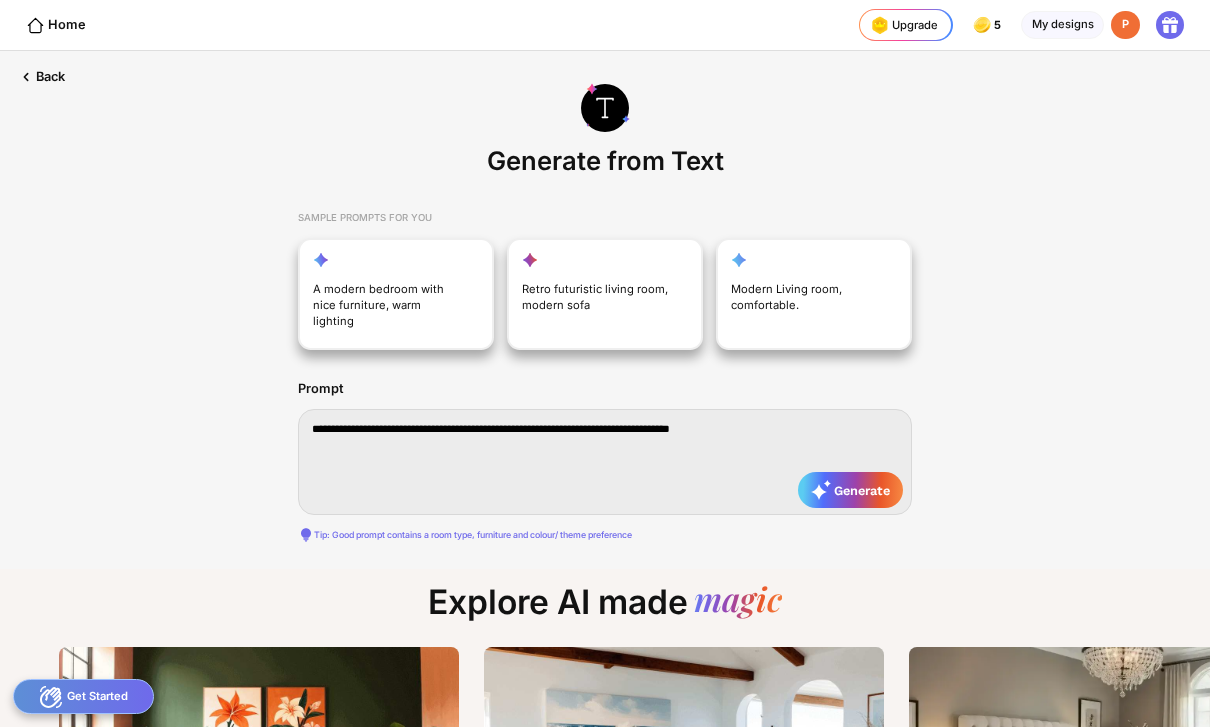 type on "**********" 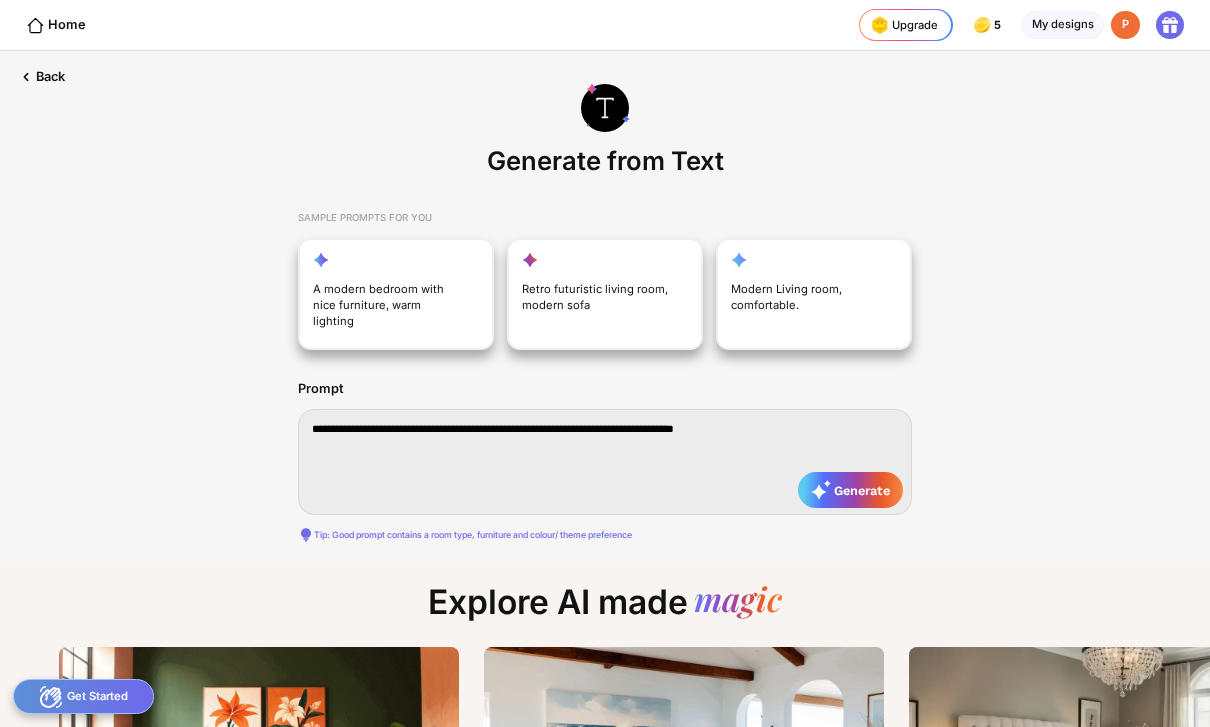 type 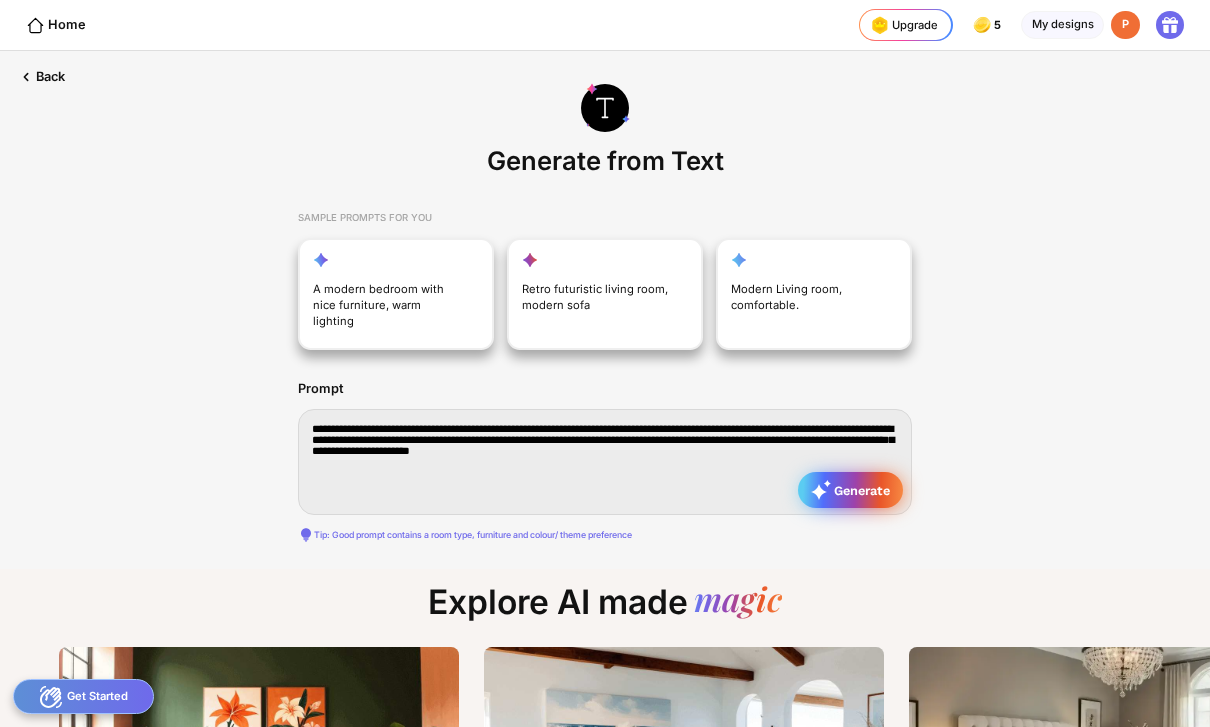 click on "Generate" at bounding box center (850, 490) 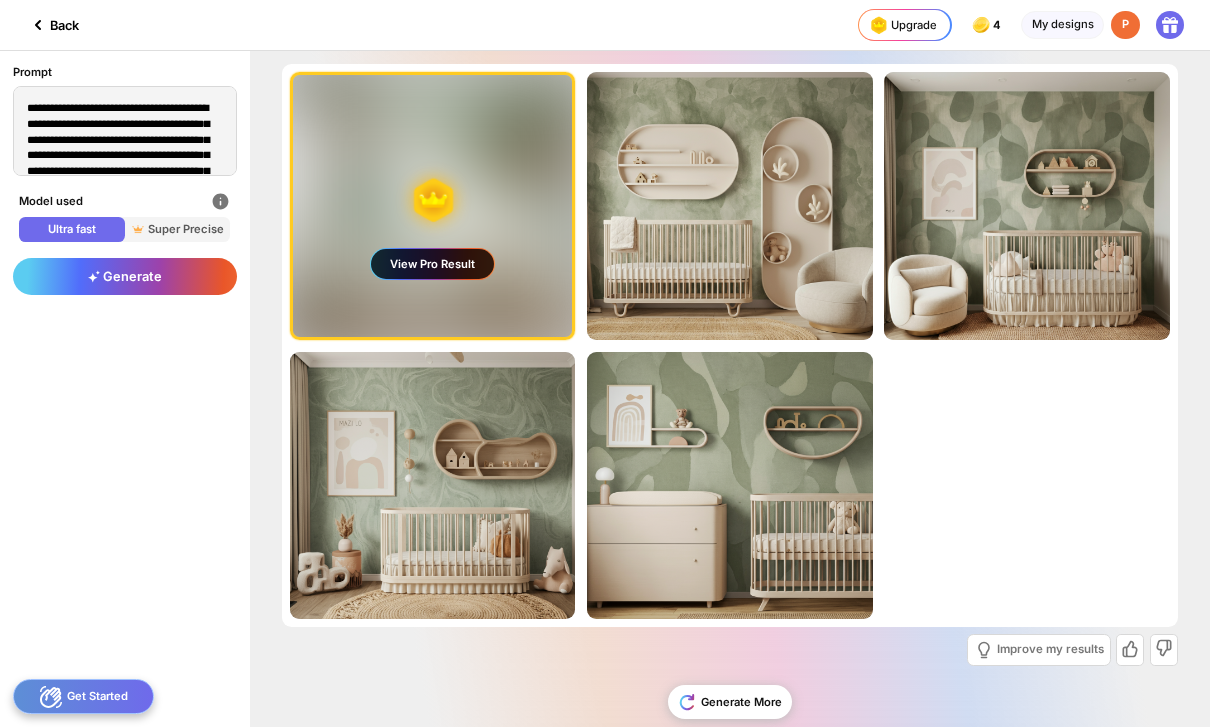 click on "View Pro Result" at bounding box center [432, 264] 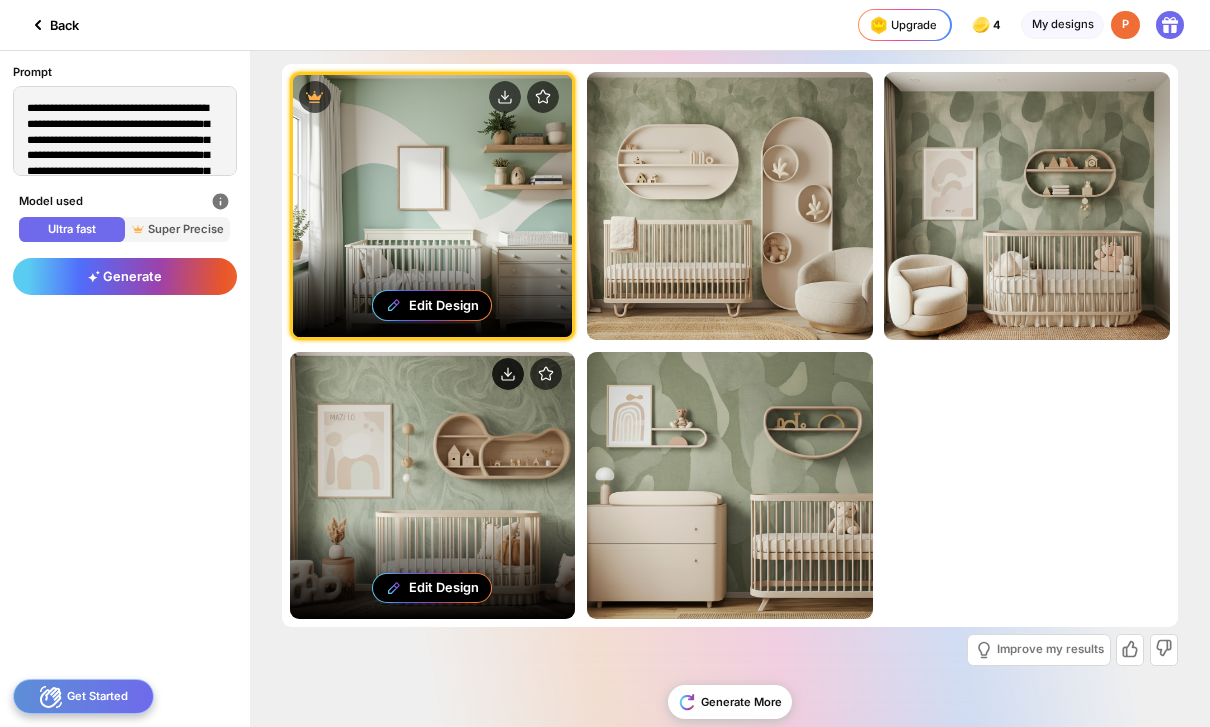 click 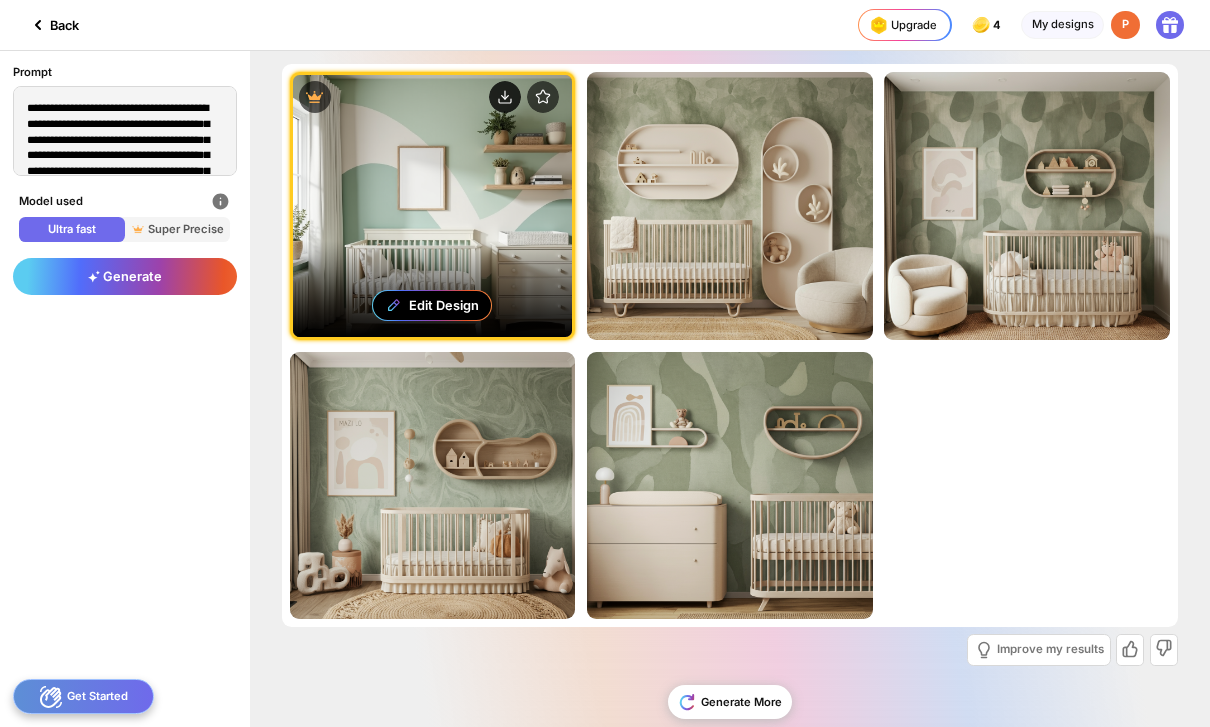click 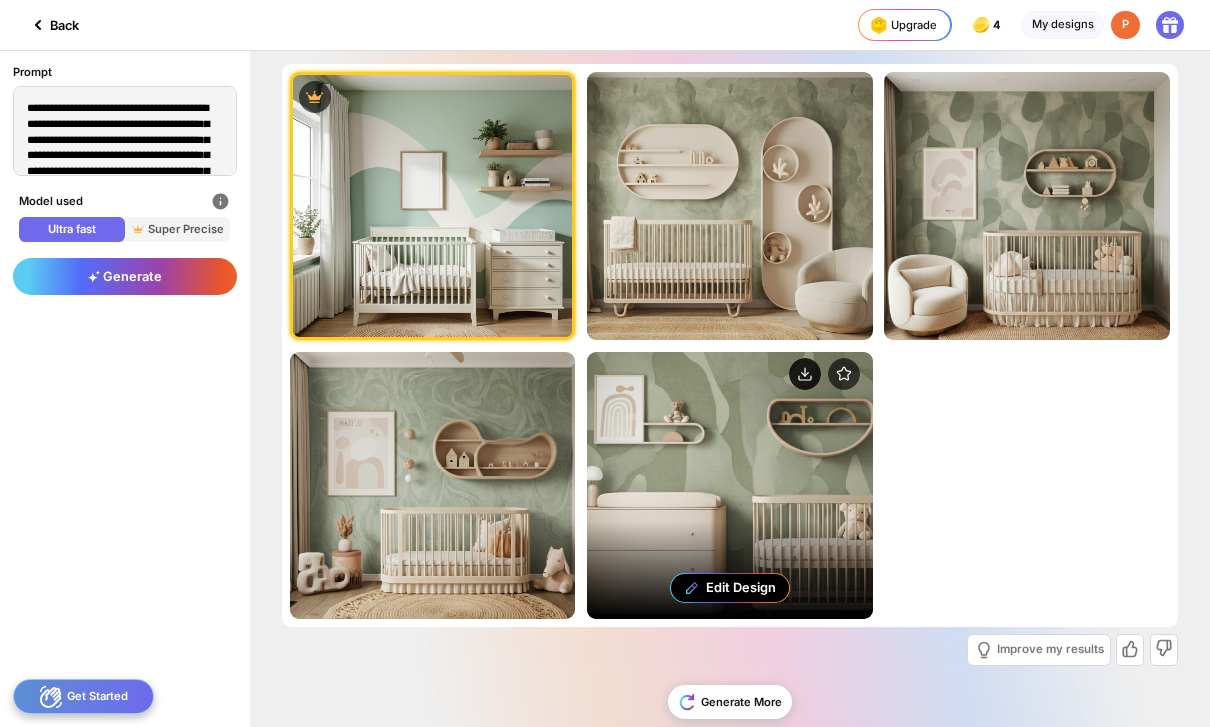 click 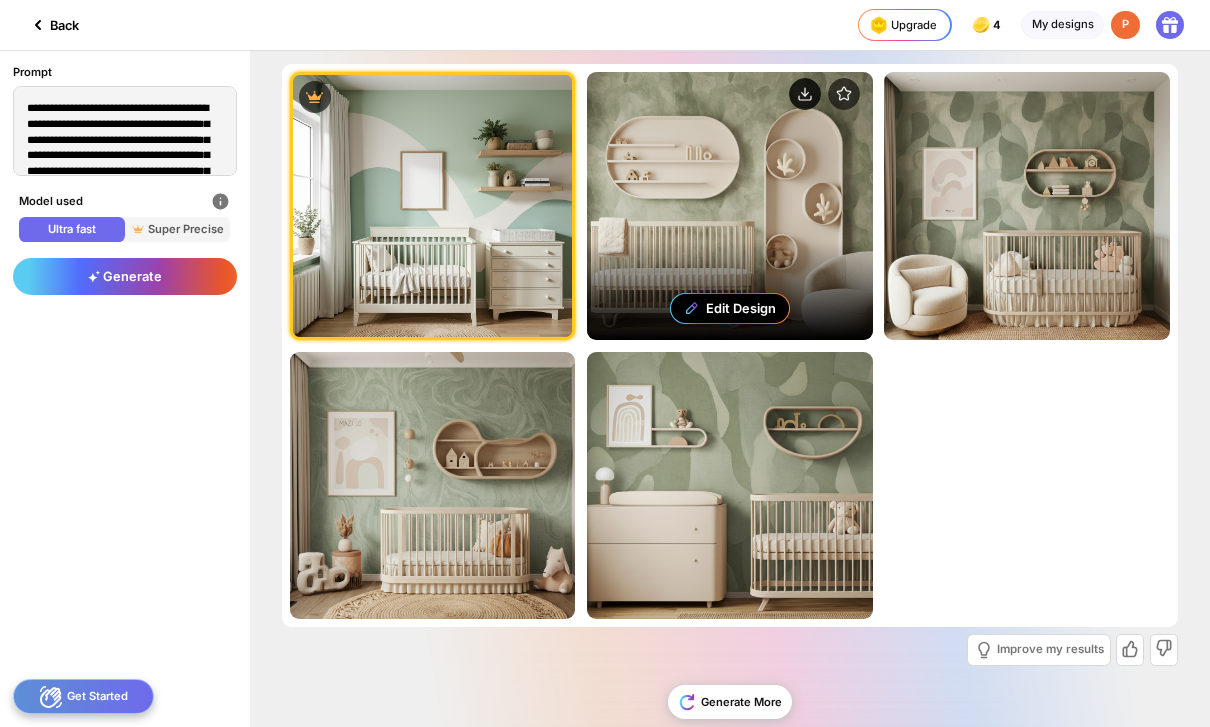 click 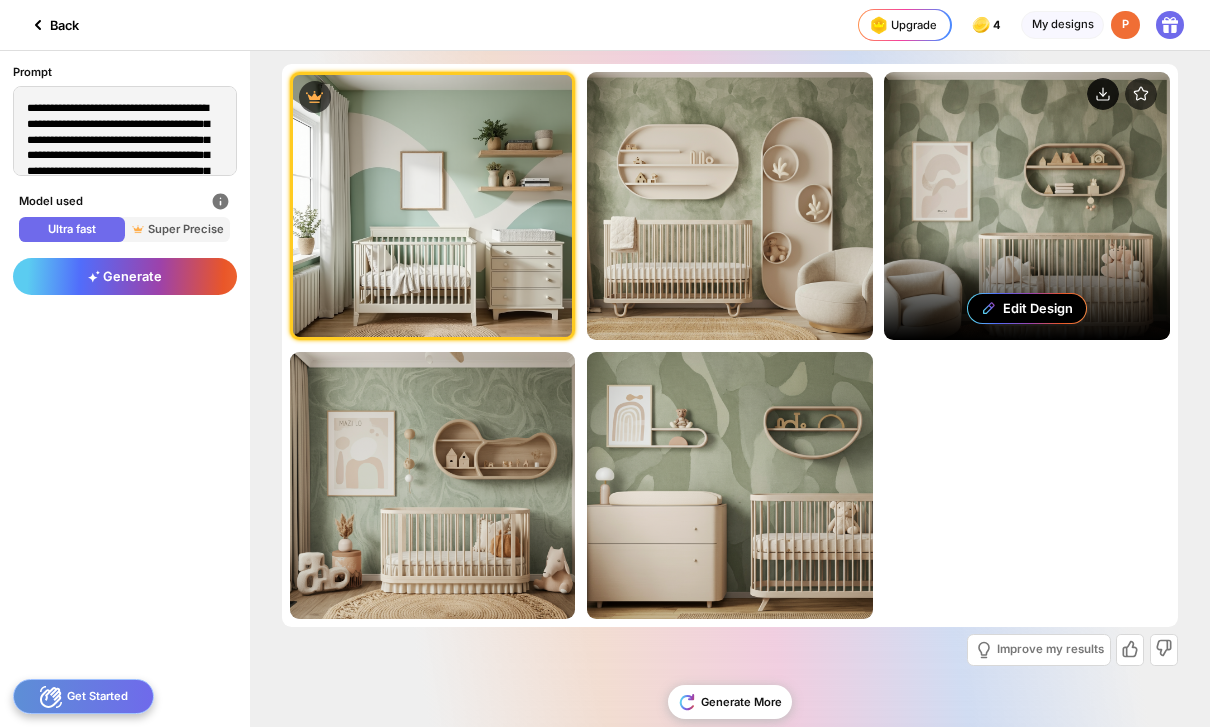 click 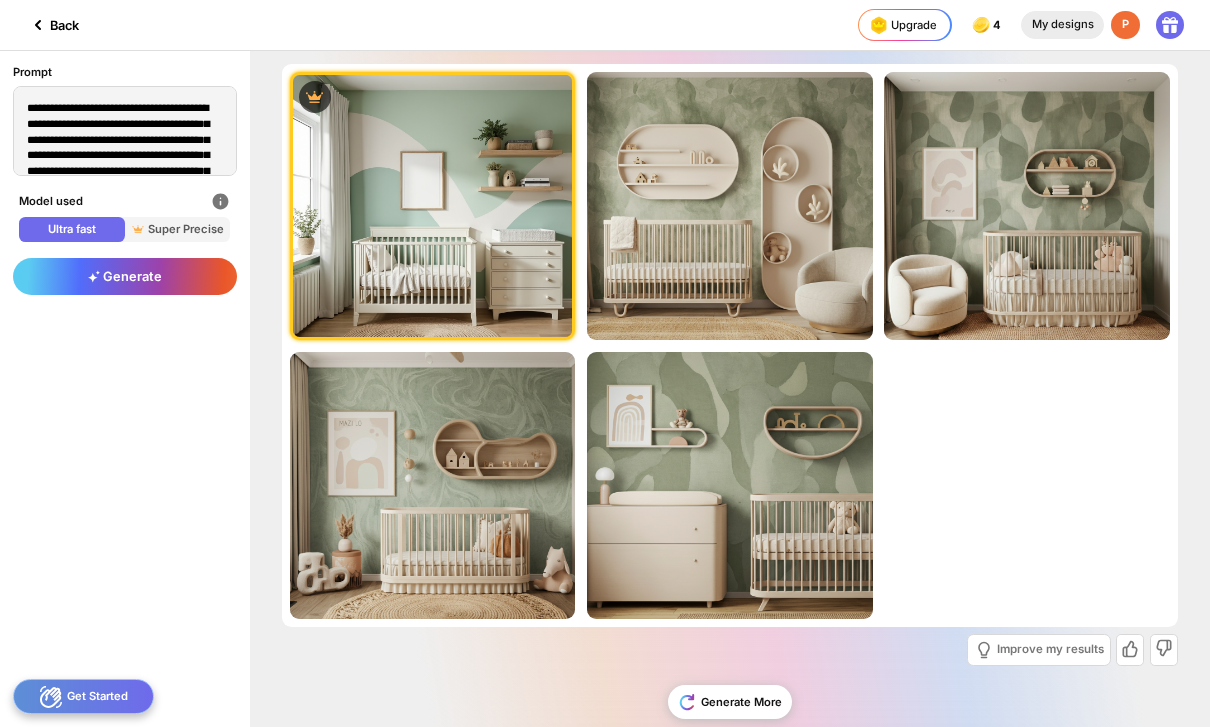 click on "My designs" 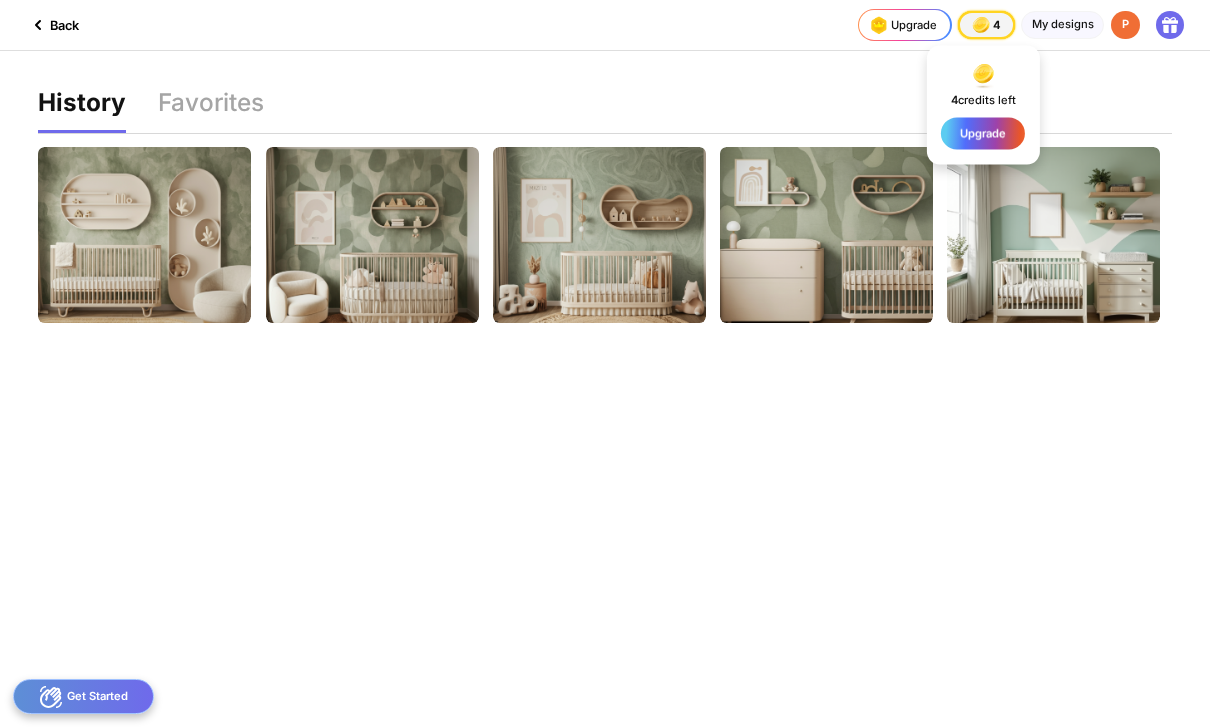 click on "[NUMBER] [NUMBER] [NUMBER]" at bounding box center [986, 25] 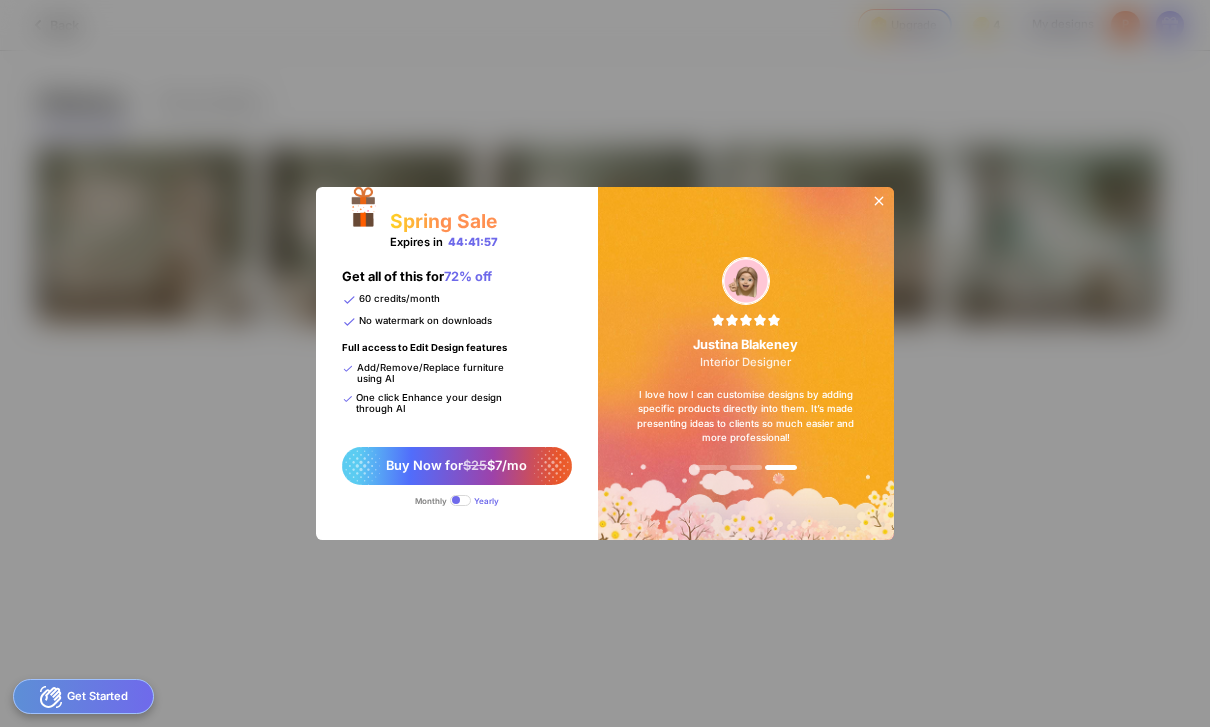 click 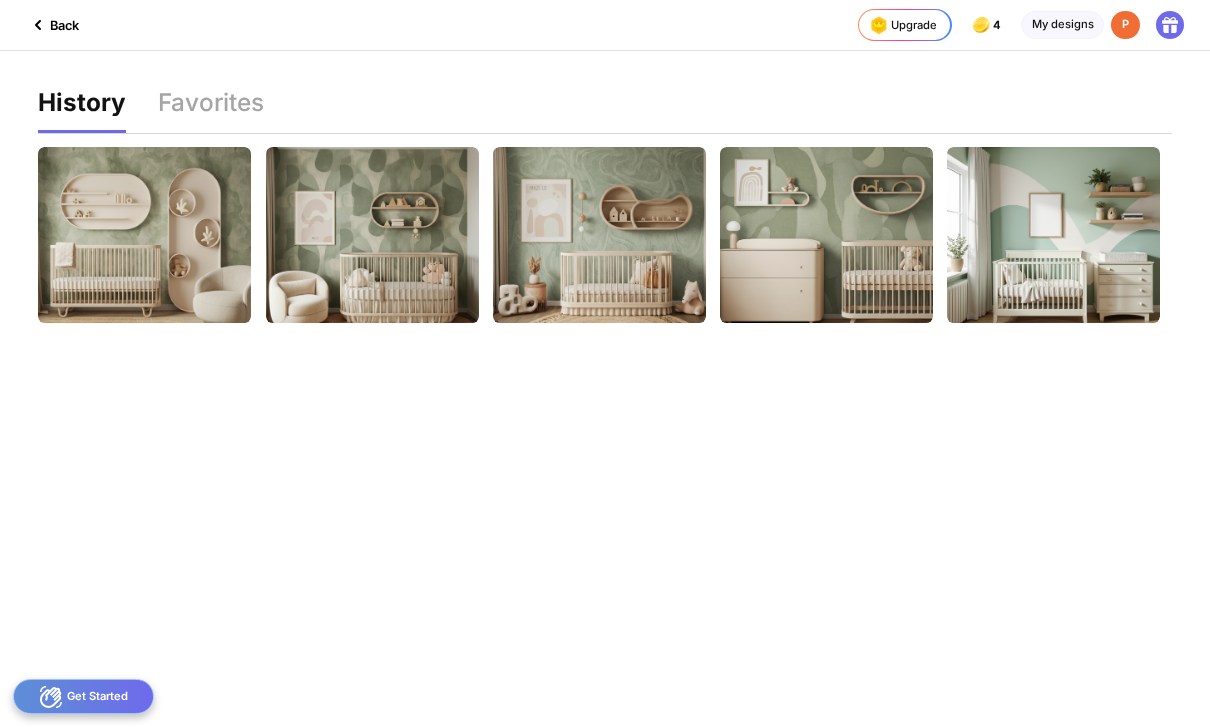 click on "Back" at bounding box center (39, 25) 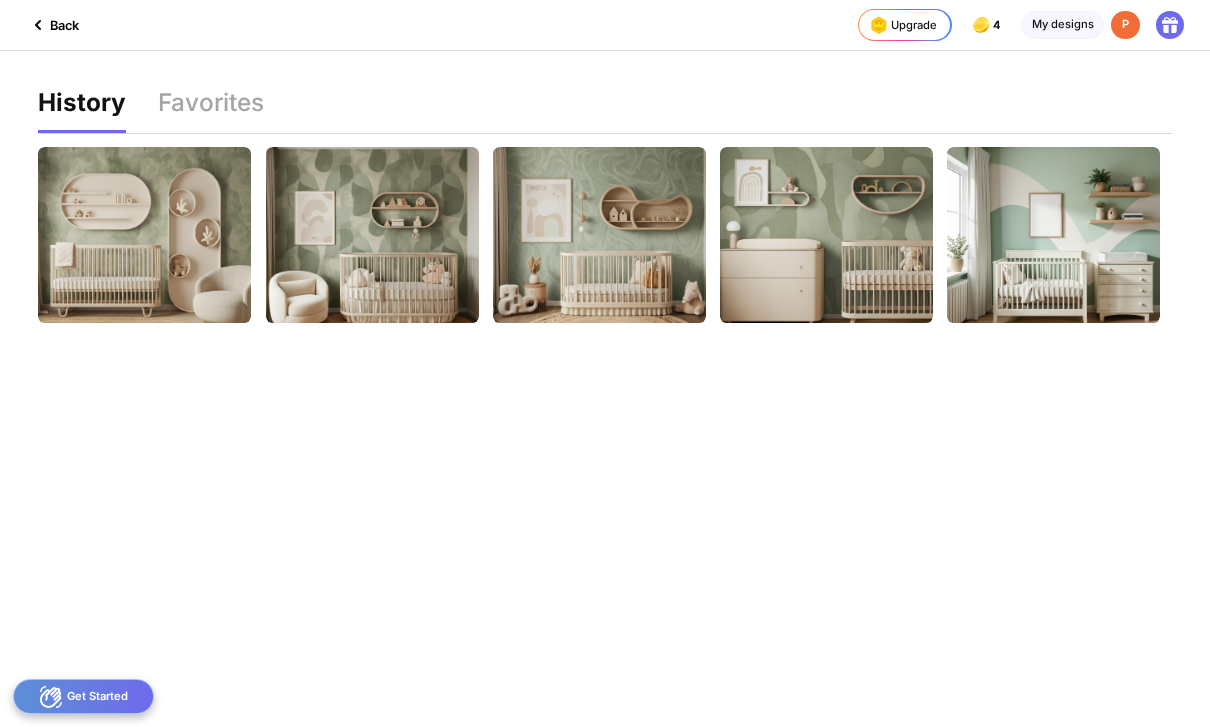 click on "Back" at bounding box center (39, 25) 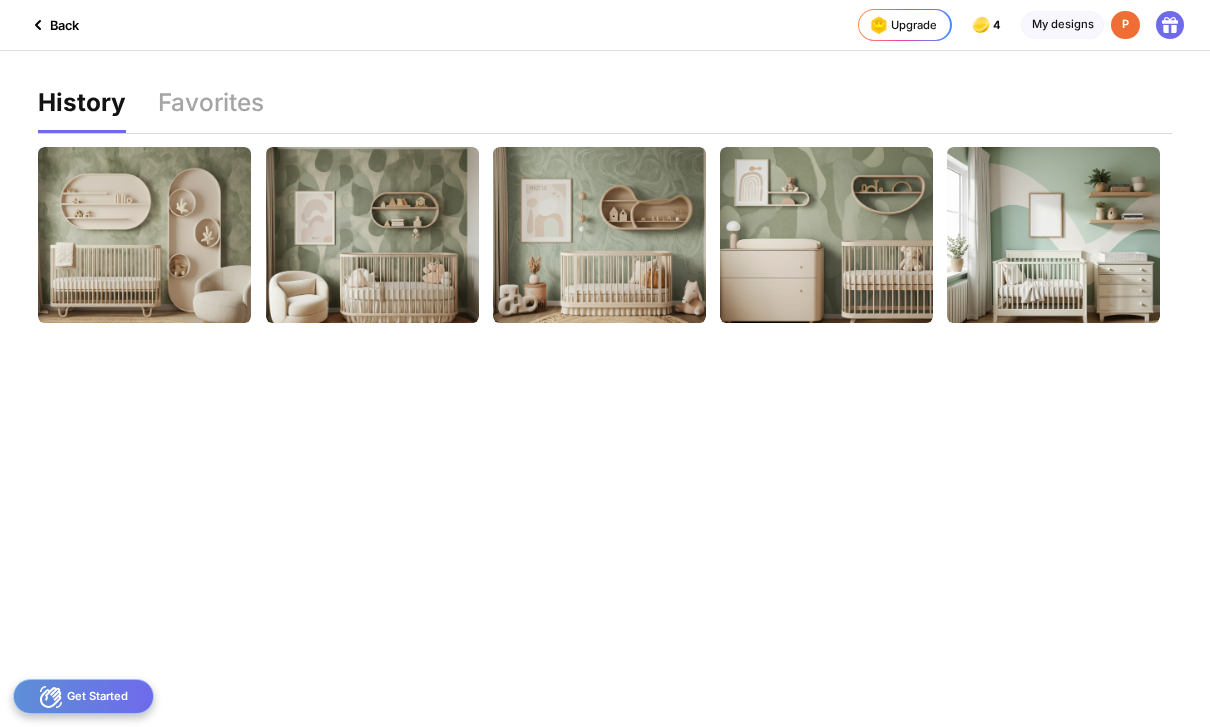 click on "Back" 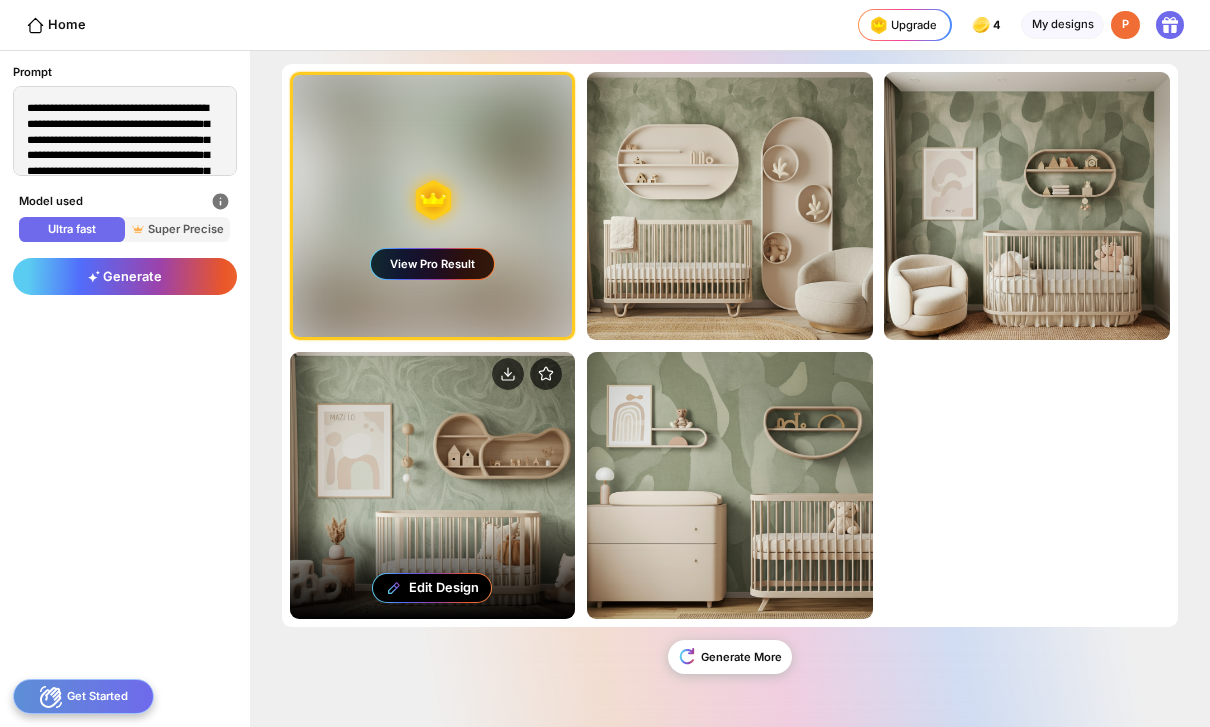 click on "Edit Design" at bounding box center (433, 486) 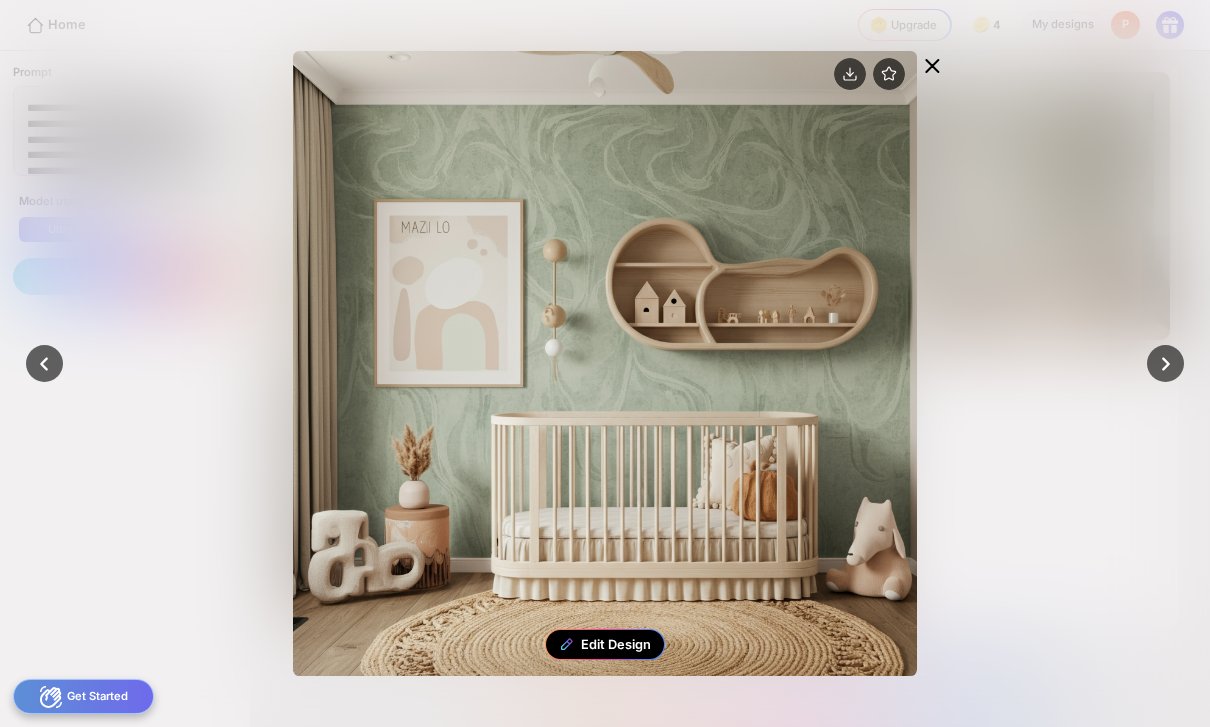 click at bounding box center (932, 67) 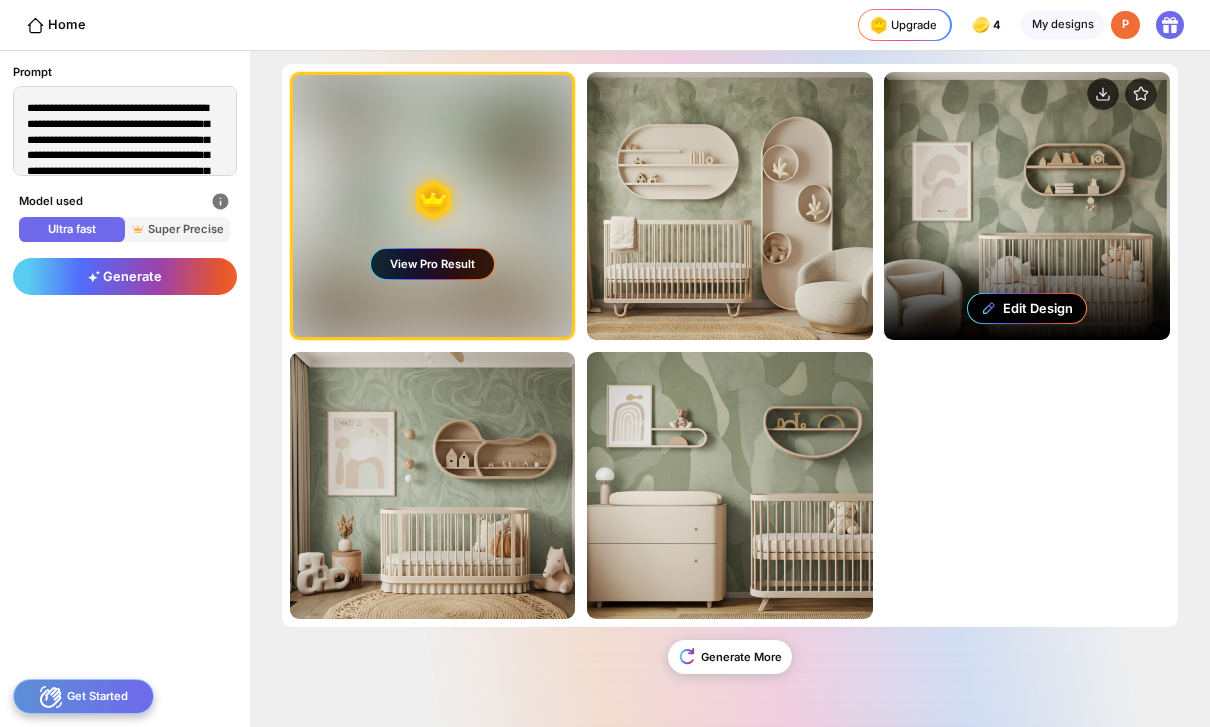 click on "Edit Design" at bounding box center [1027, 206] 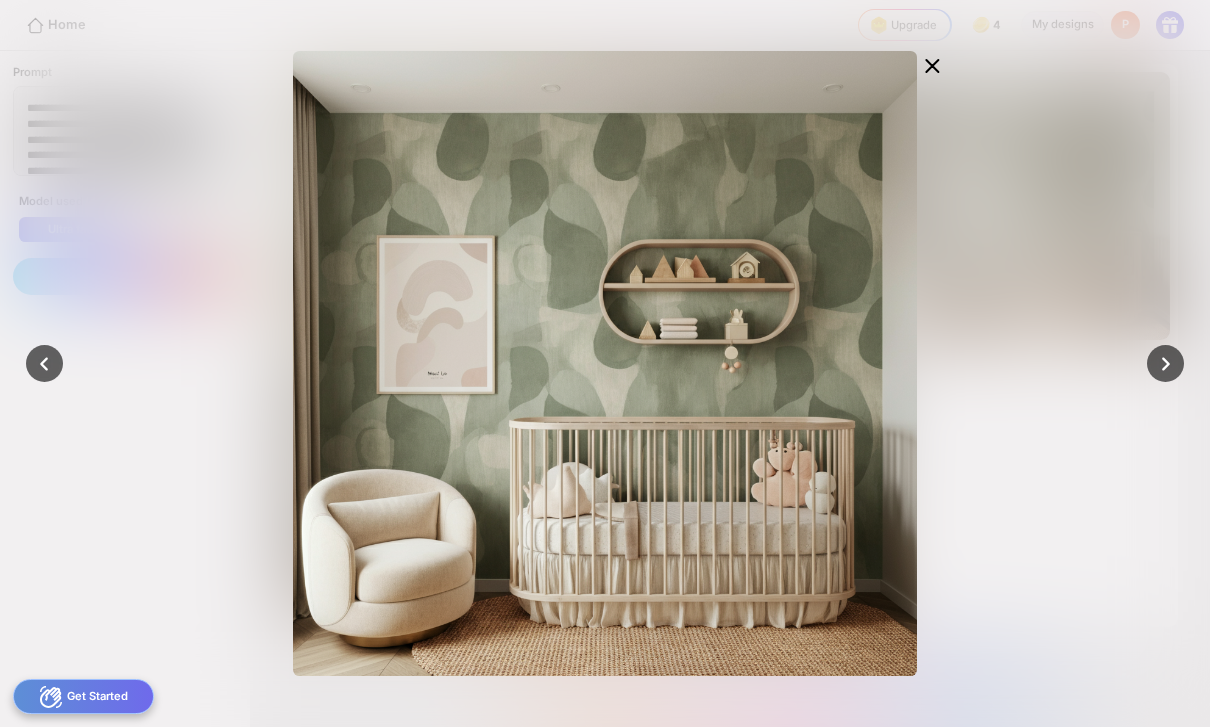 click at bounding box center [605, 363] 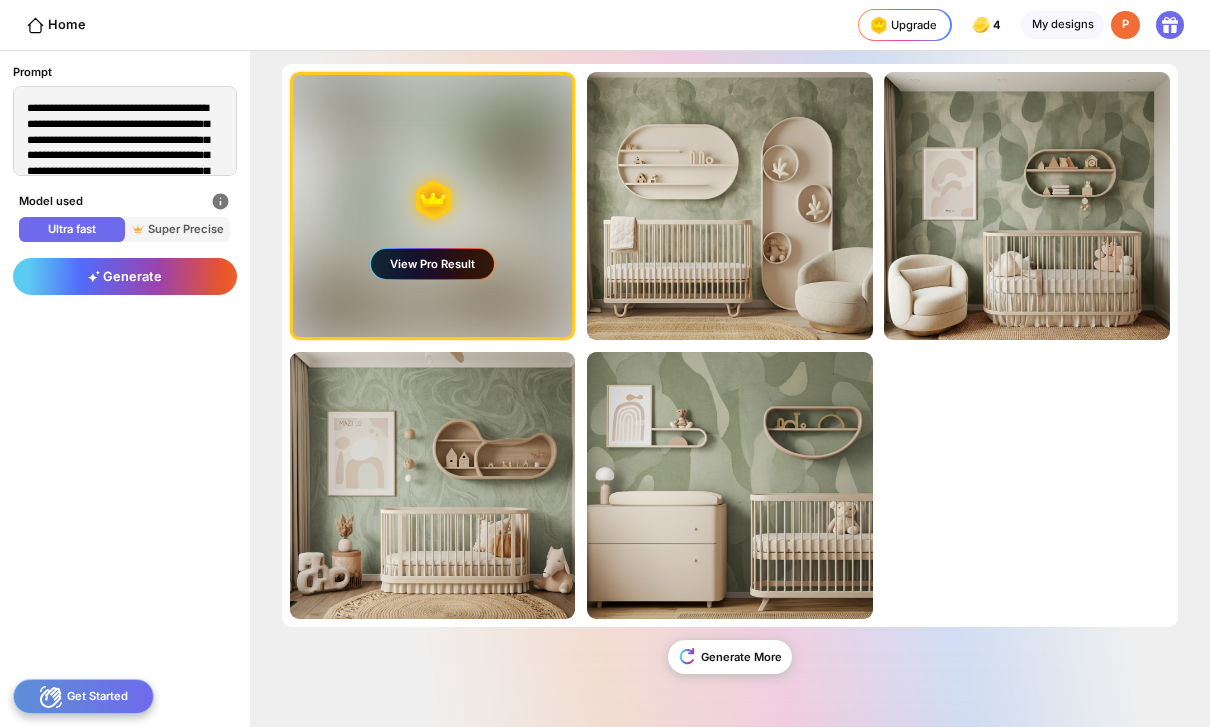 click on "Generate" at bounding box center (125, 486) 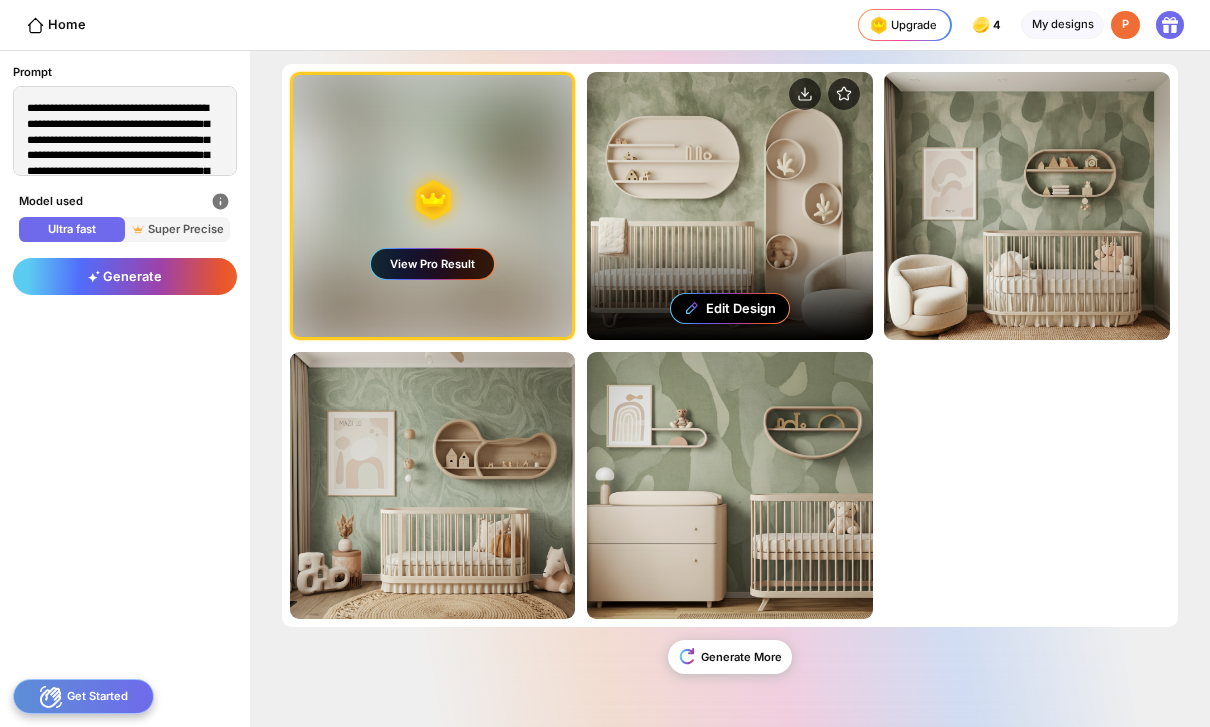 click on "Edit Design" at bounding box center (730, 206) 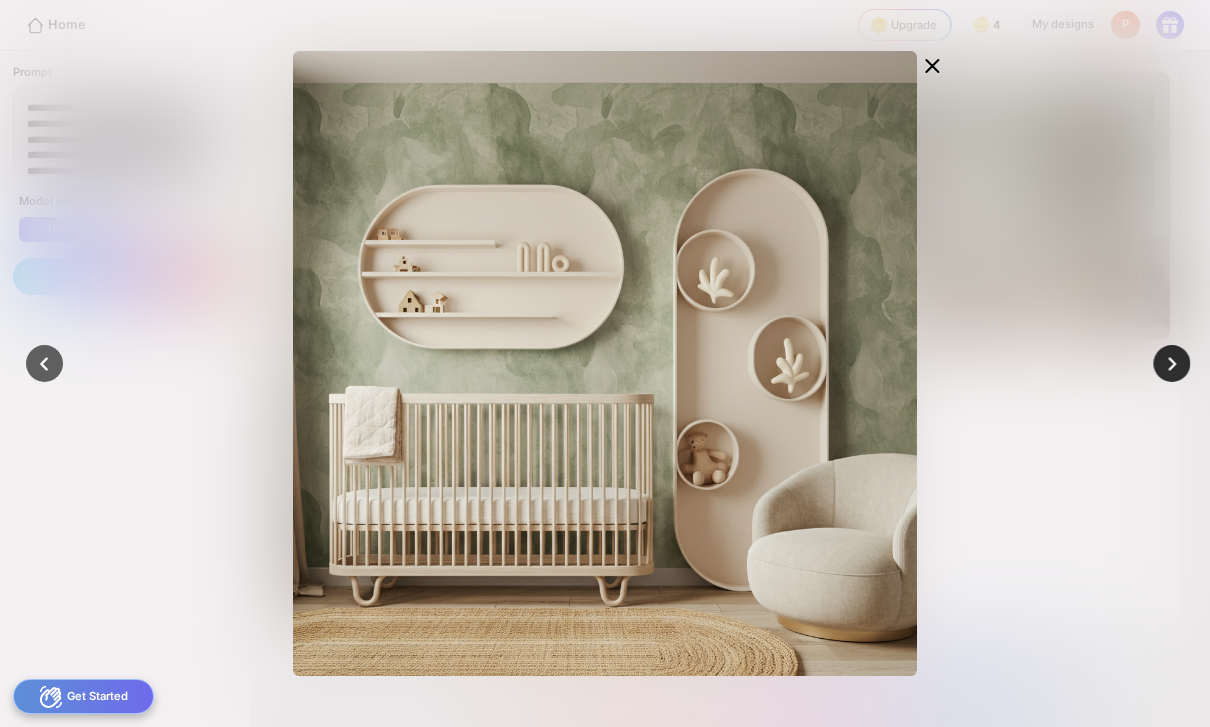 click at bounding box center (605, 363) 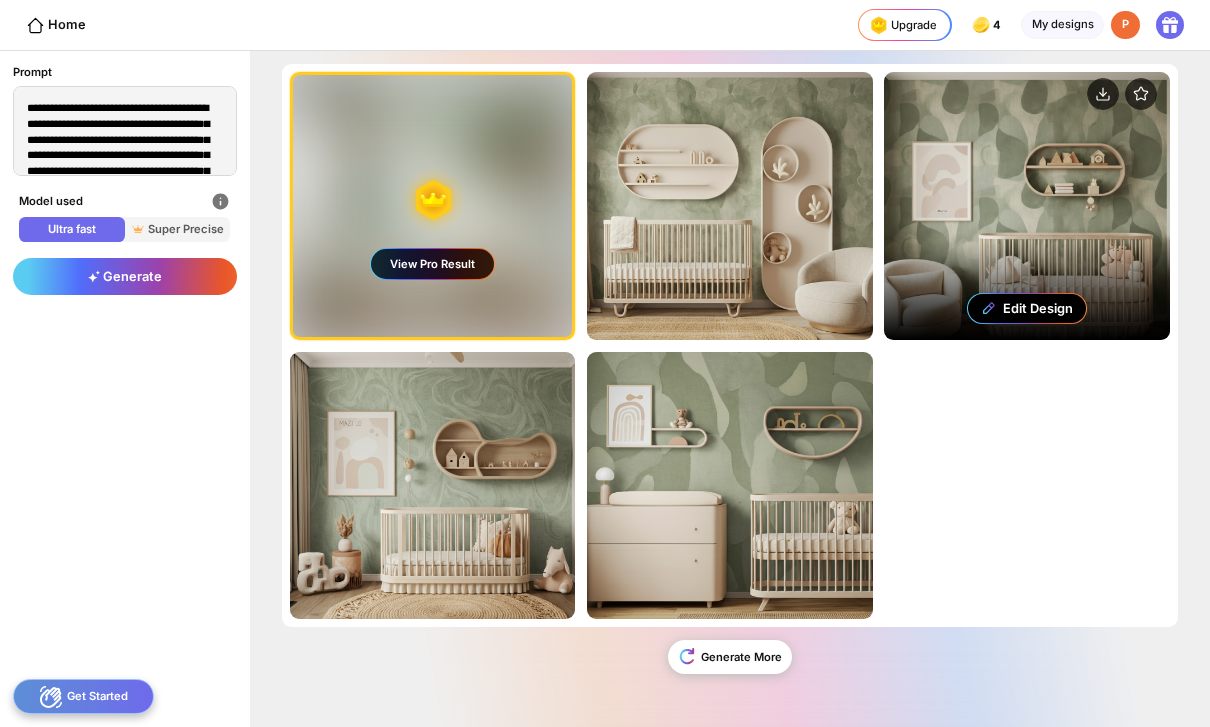 click on "Edit Design" at bounding box center [1027, 206] 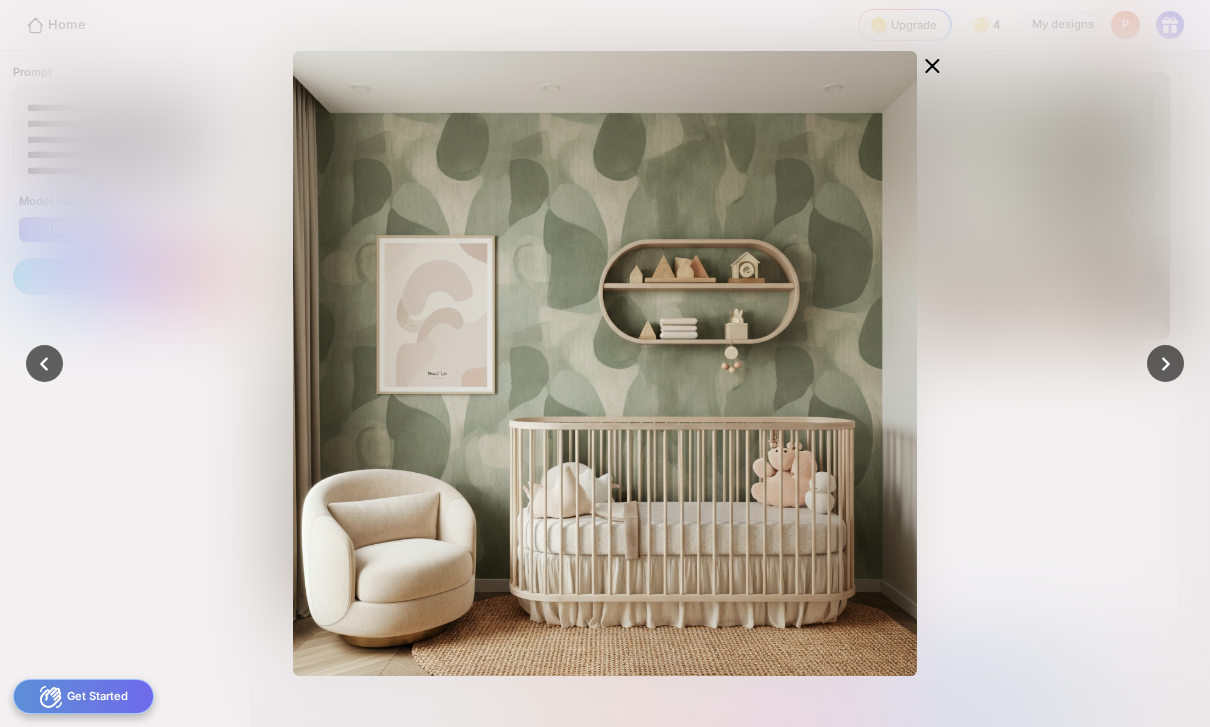 click at bounding box center [605, 363] 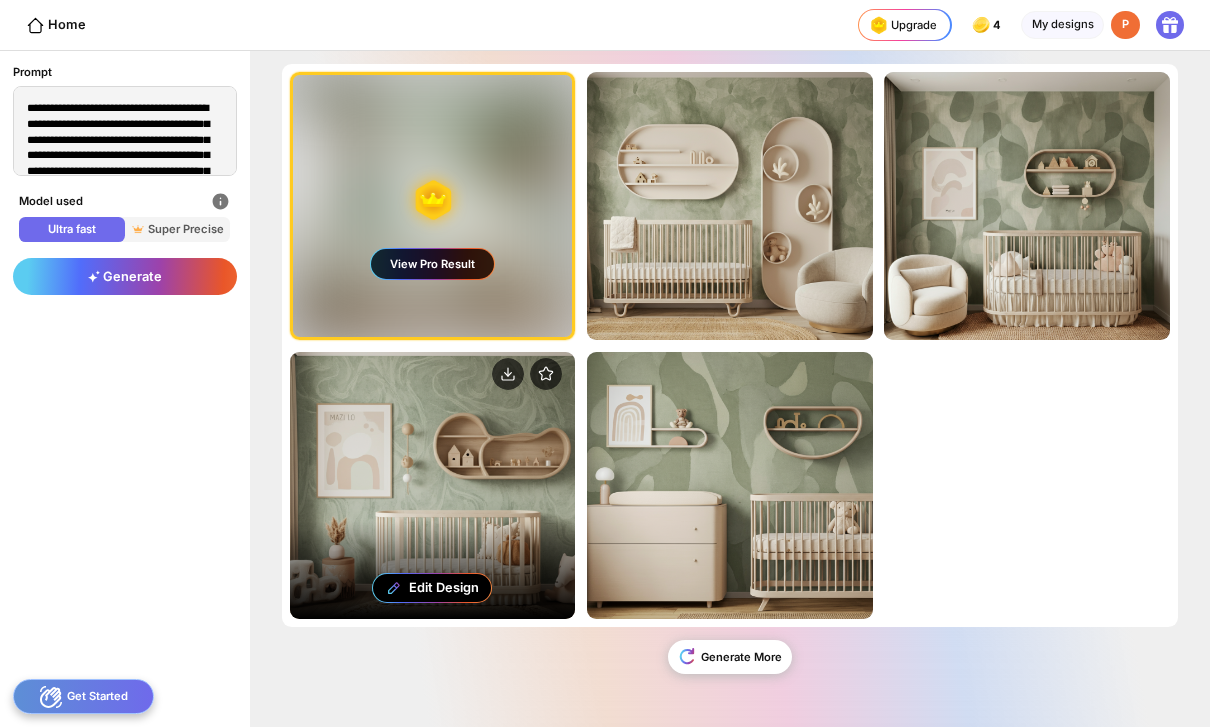 click on "Edit Design" at bounding box center [433, 486] 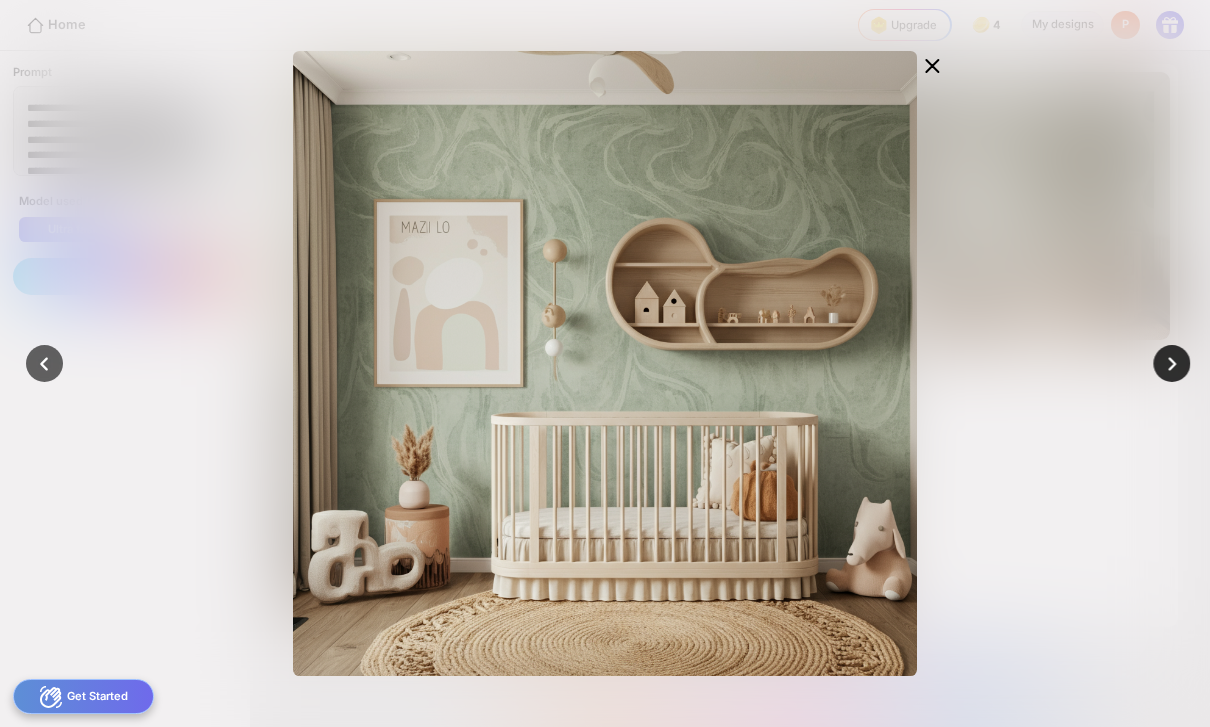 click 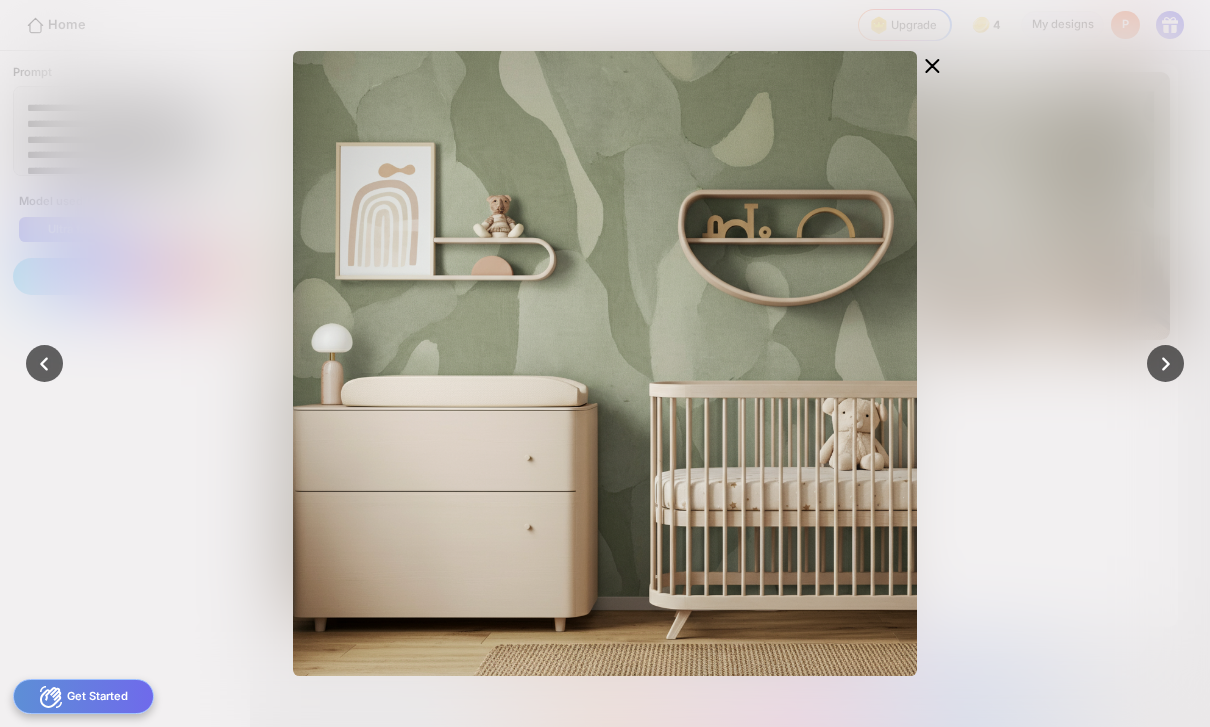 click at bounding box center [605, 363] 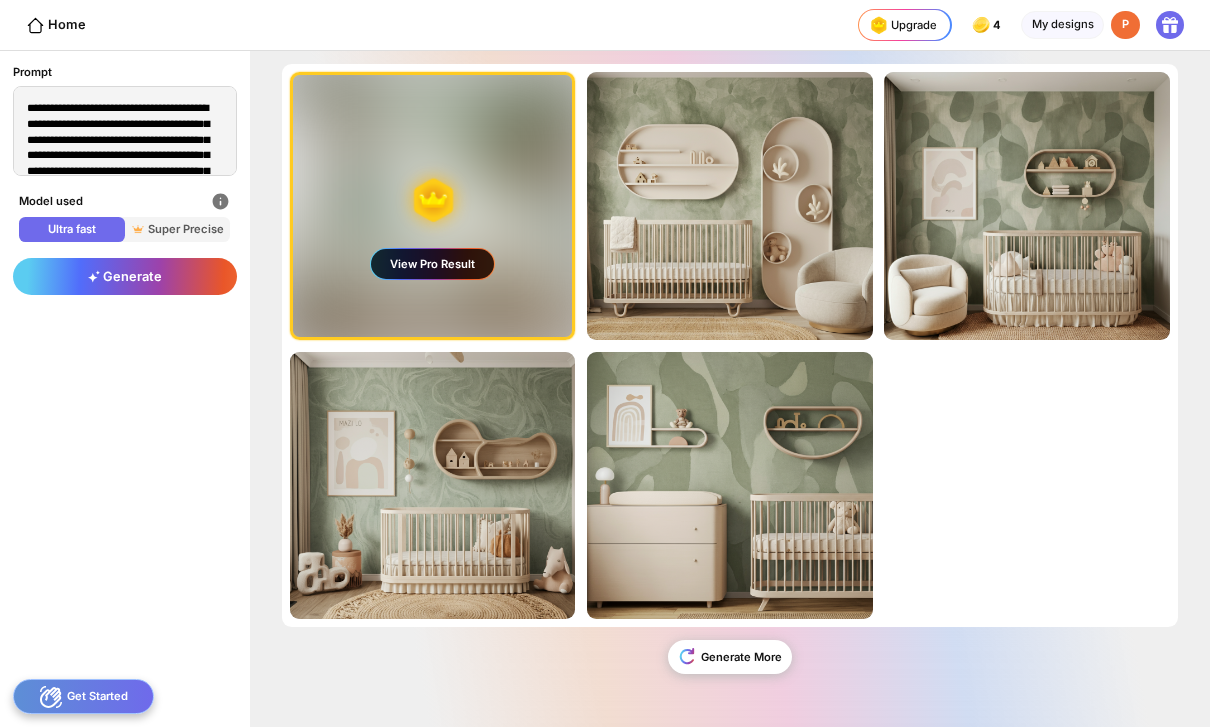 click on "View Pro Result" at bounding box center [432, 264] 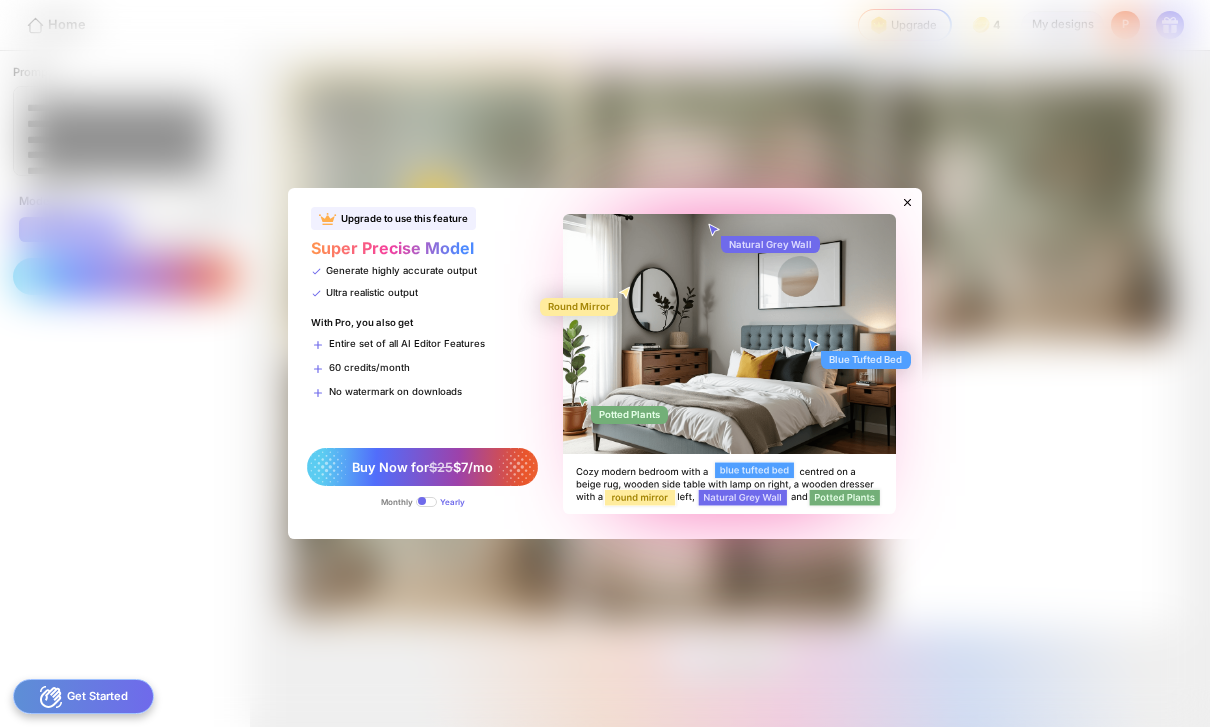 click on "Upgrade to use this feature Super Precise Model  Generate highly accurate output  Ultra realistic output With Pro, you also get  Entire set of all AI Editor Features  60 credits/month  No watermark on downloads Buy Now for  $25  $7/mo  Monthly  Yearly Natural Grey Wall Round Mirror Blue Tufted Bed Potted Plants" 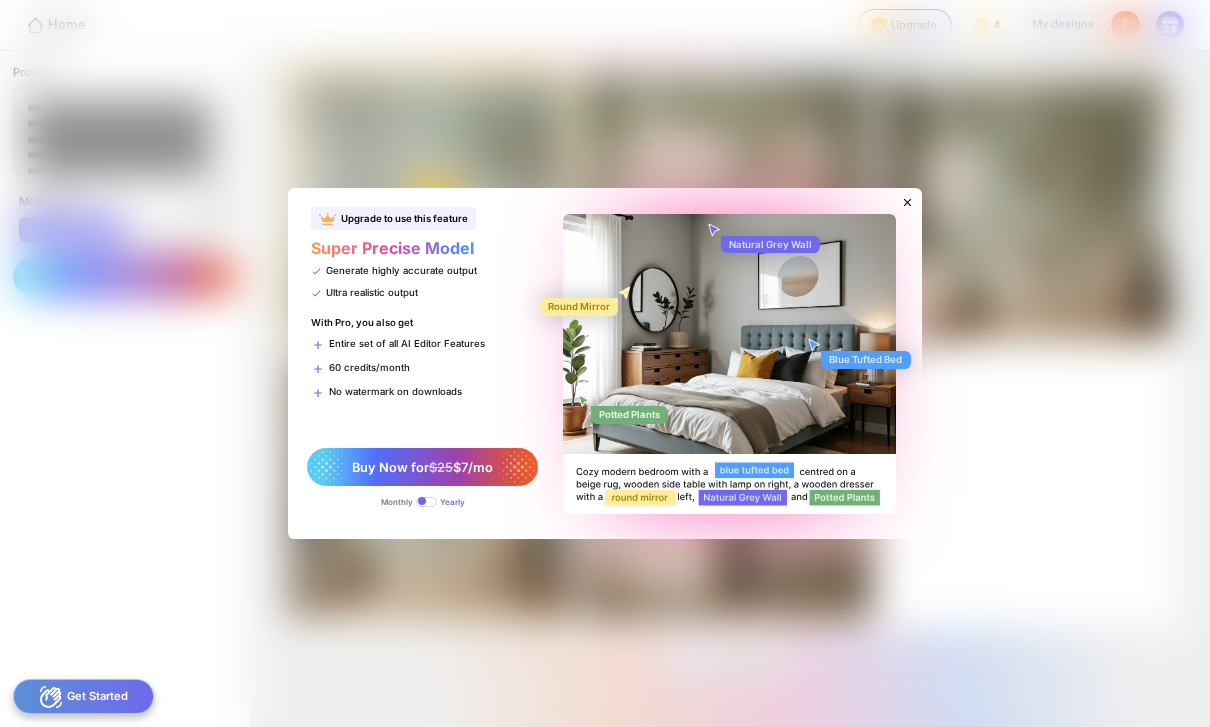 click 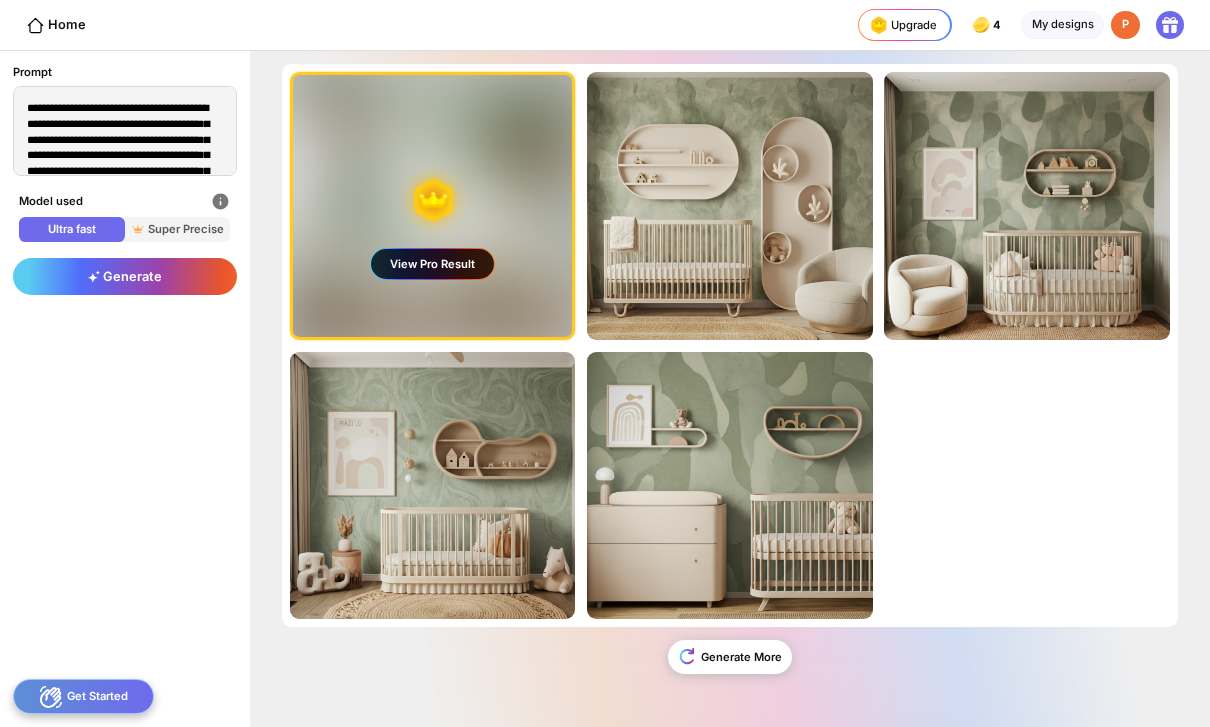 click on "View Pro Result" at bounding box center [433, 206] 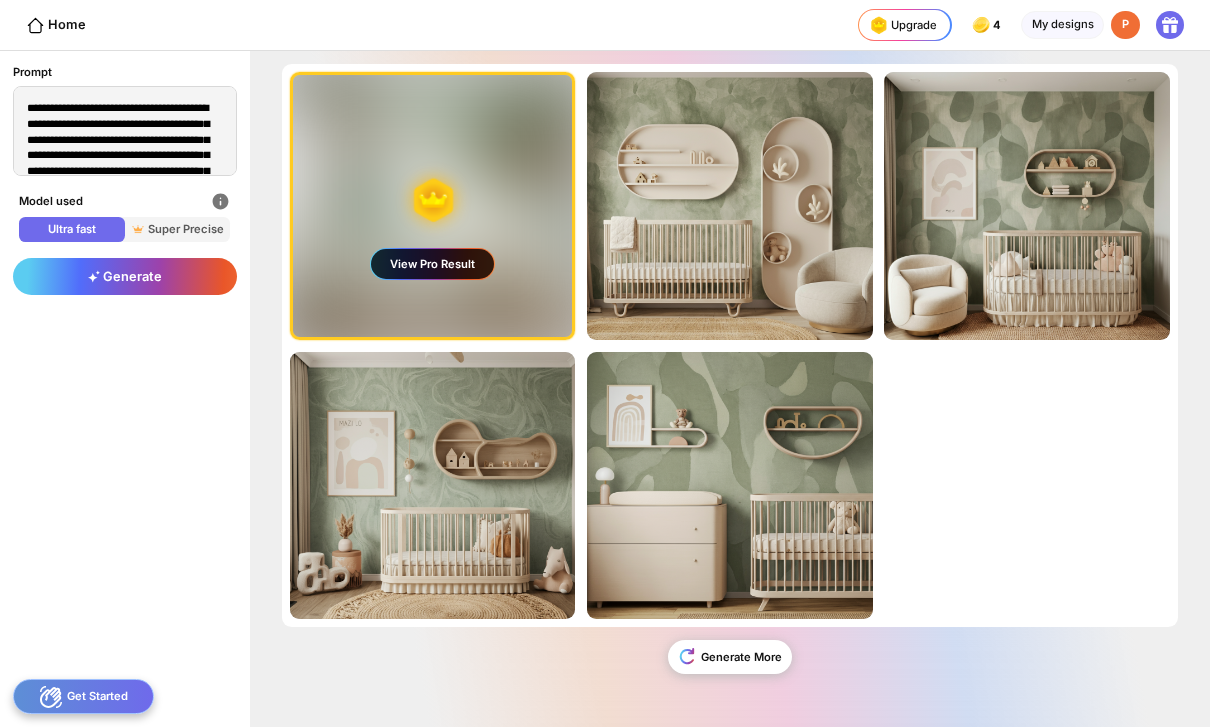 click on "View Pro Result" at bounding box center [433, 206] 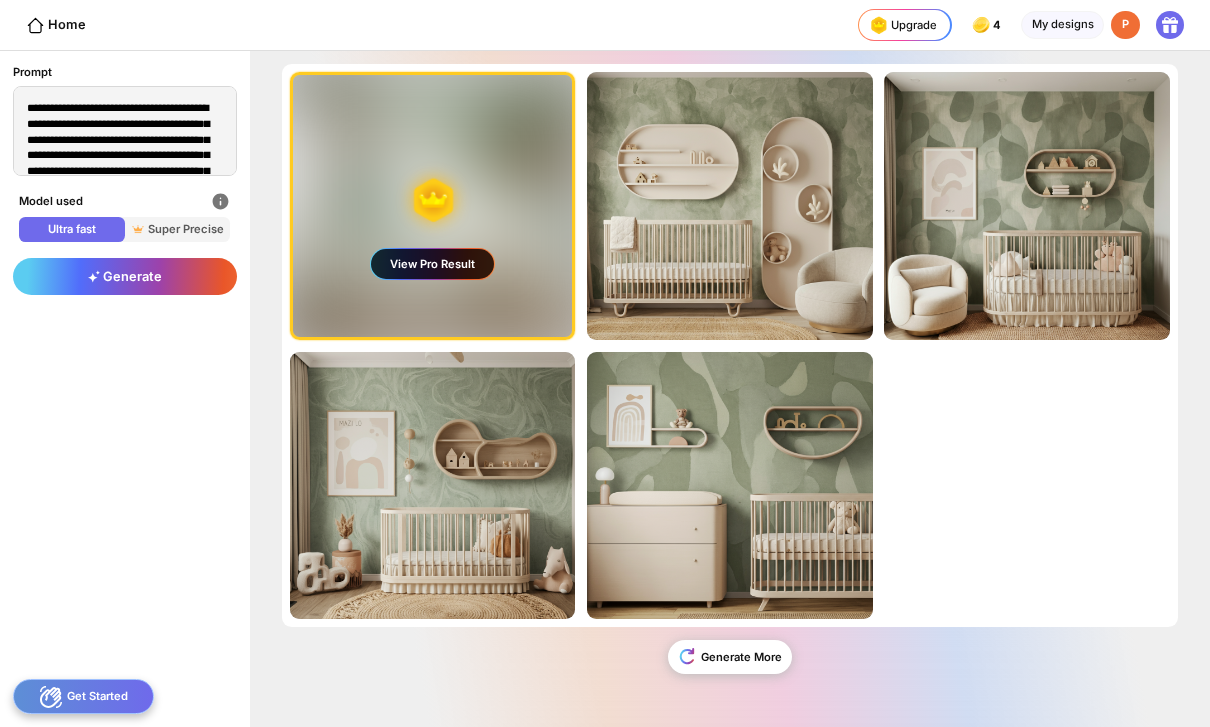 click on "View Pro Result" at bounding box center [433, 206] 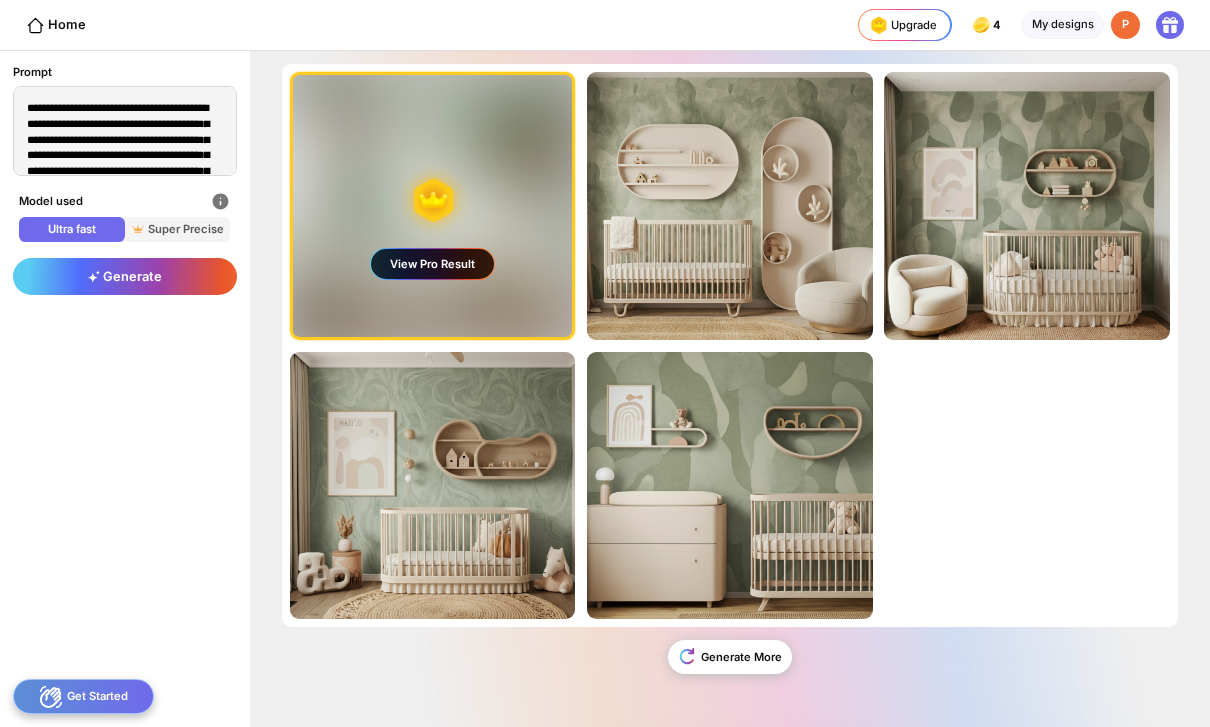 click on "View Pro Result" at bounding box center [432, 264] 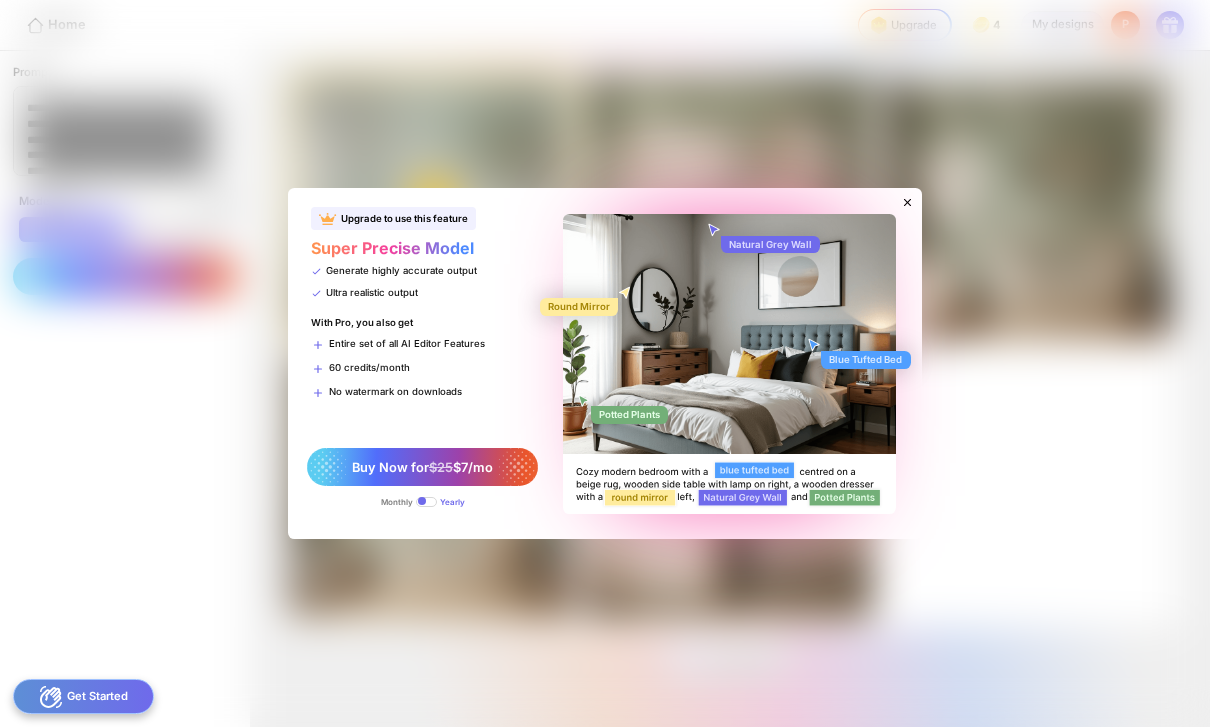 click on "Natural Grey Wall Round Mirror Blue Tufted Bed Potted Plants" at bounding box center [730, 363] 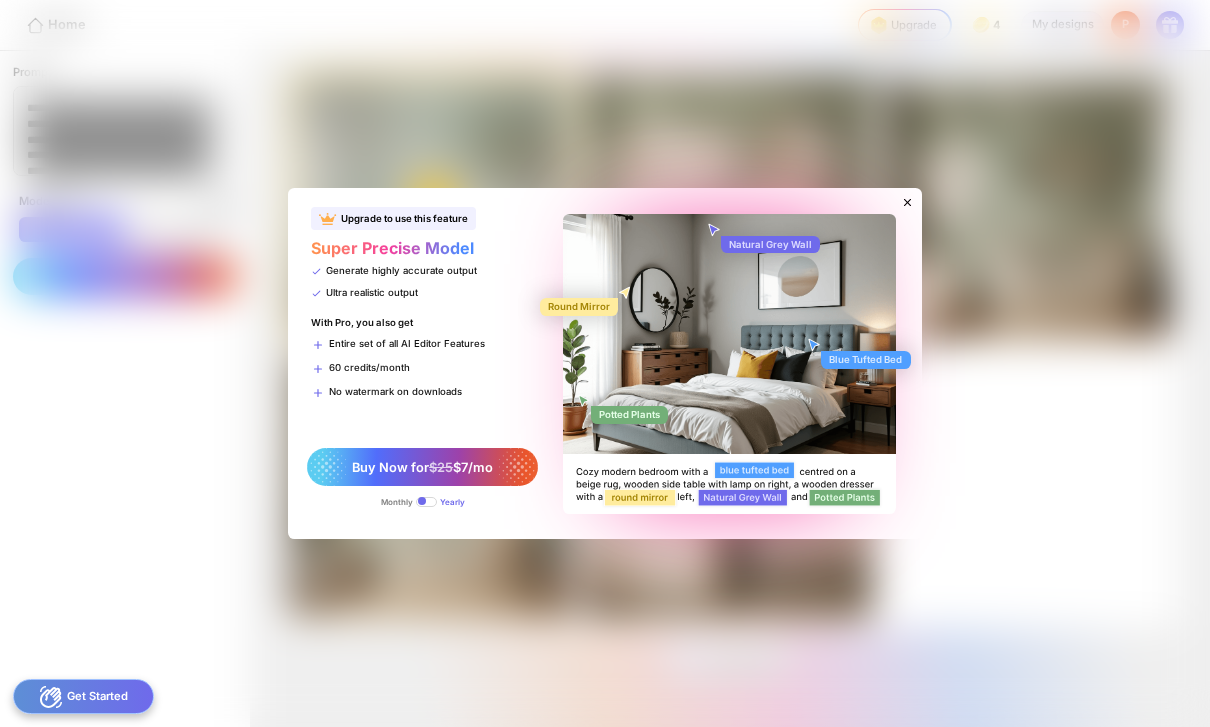 click on "Upgrade to use this feature Super Precise Model  Generate highly accurate output  Ultra realistic output With Pro, you also get  Entire set of all AI Editor Features  60 credits/month  No watermark on downloads Buy Now for  $25  $7/mo  Monthly  Yearly Natural Grey Wall Round Mirror Blue Tufted Bed Potted Plants" at bounding box center [605, 363] 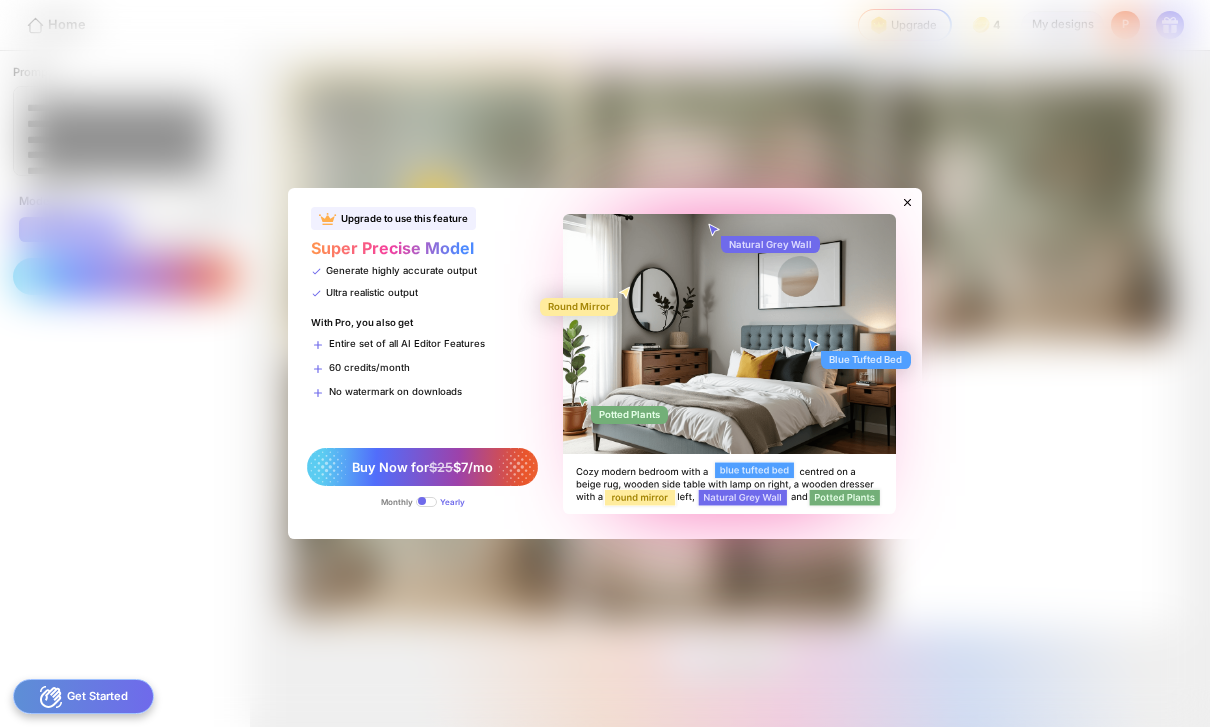 click 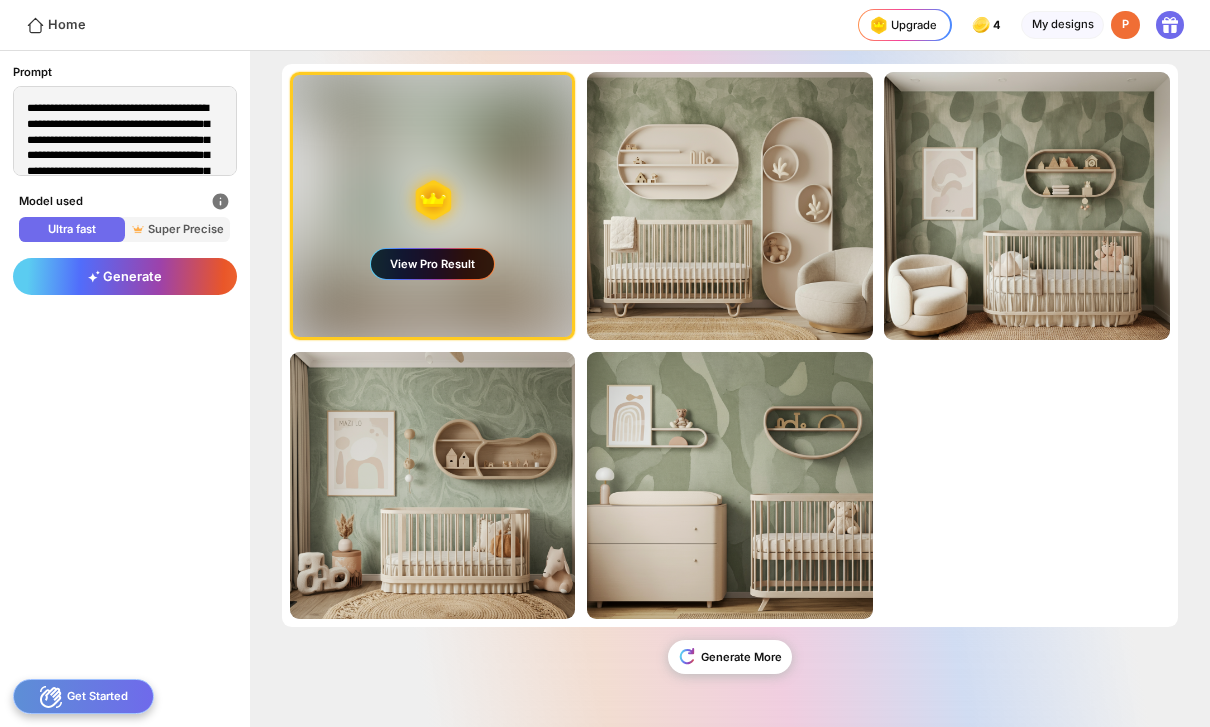 click 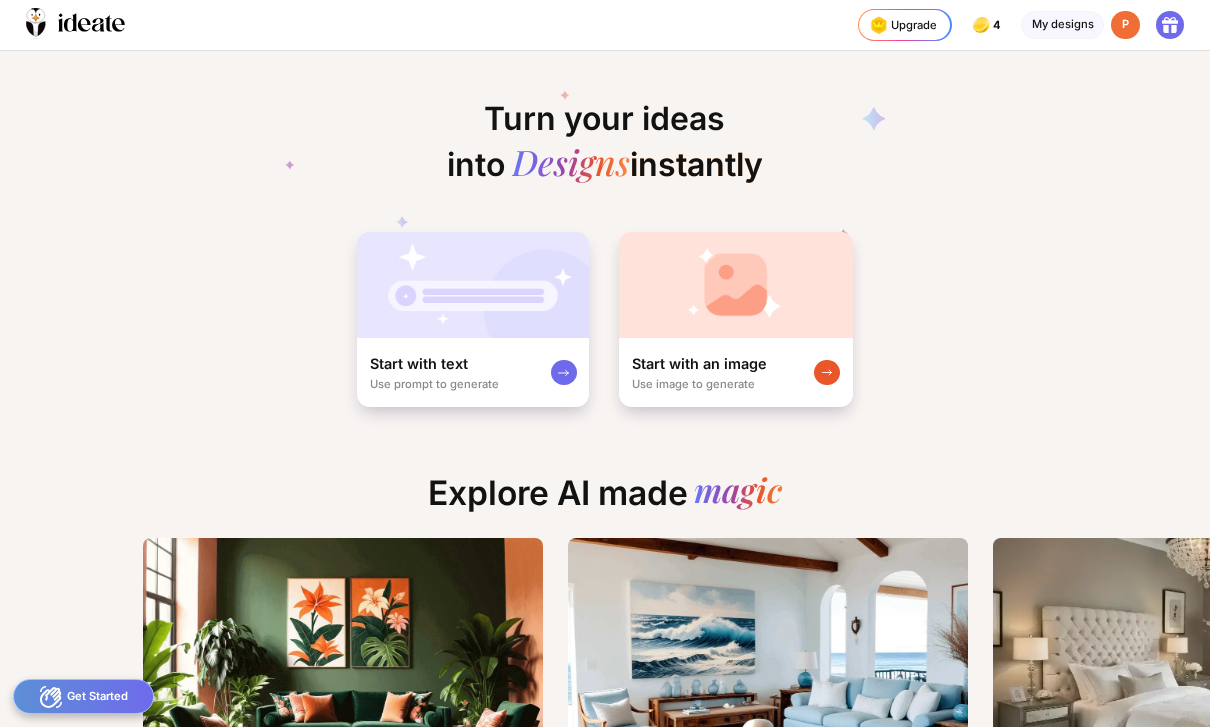 scroll, scrollTop: 0, scrollLeft: 13, axis: horizontal 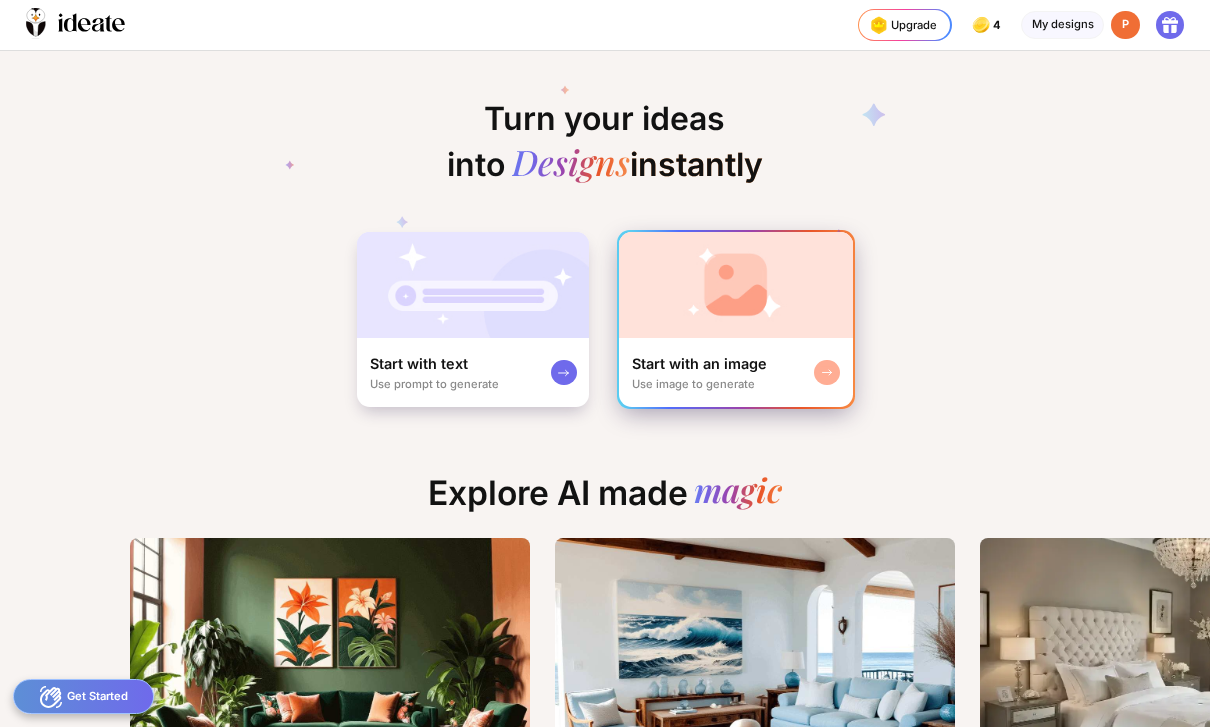 click on "Start with an image Use image to generate" at bounding box center (736, 372) 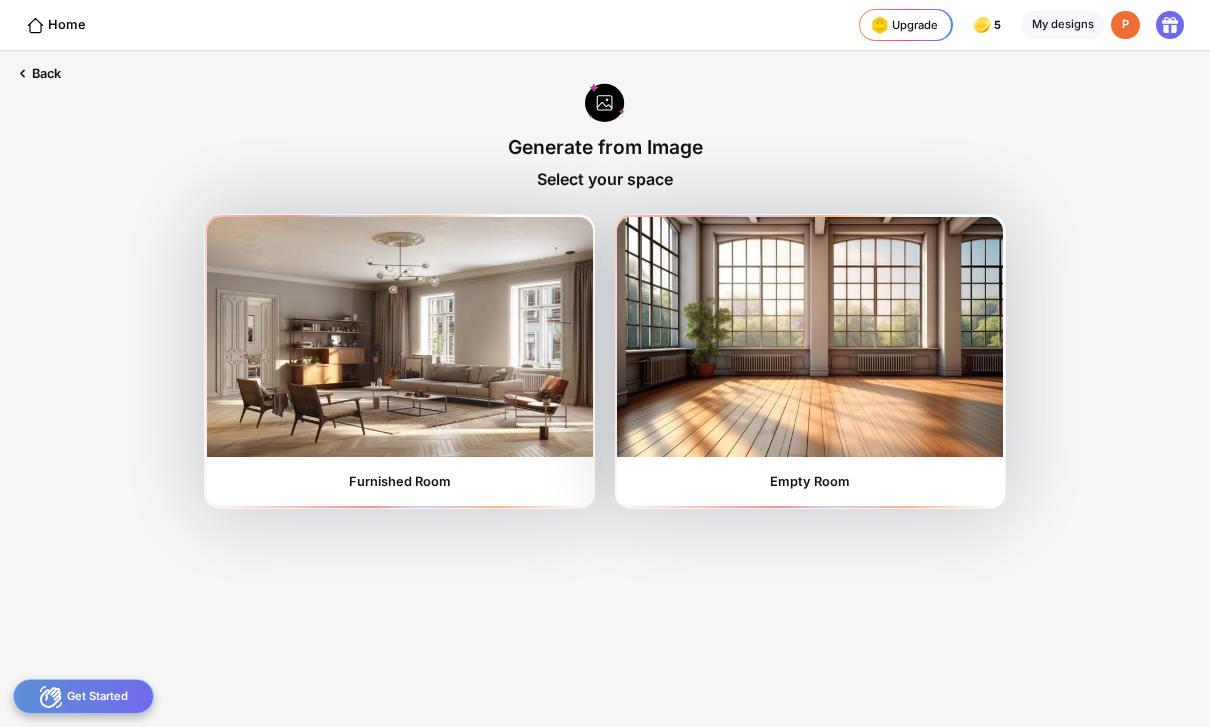 click on "Home" at bounding box center [43, 25] 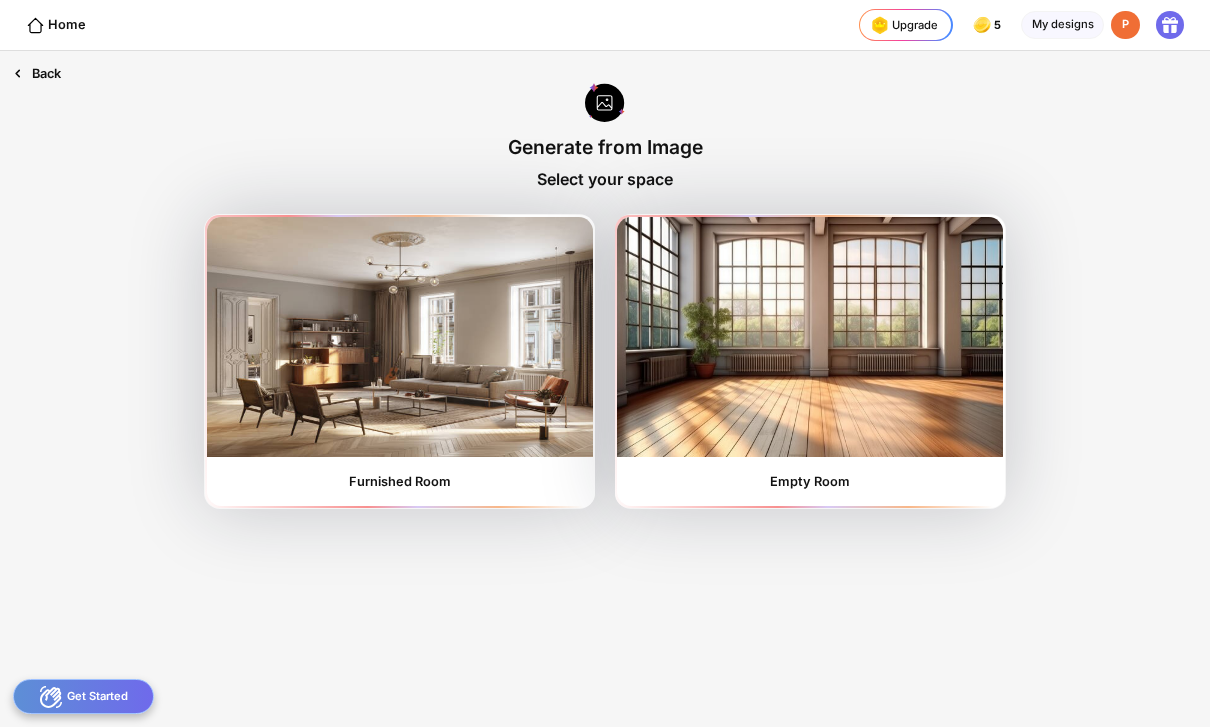 click on "Back" at bounding box center (37, 73) 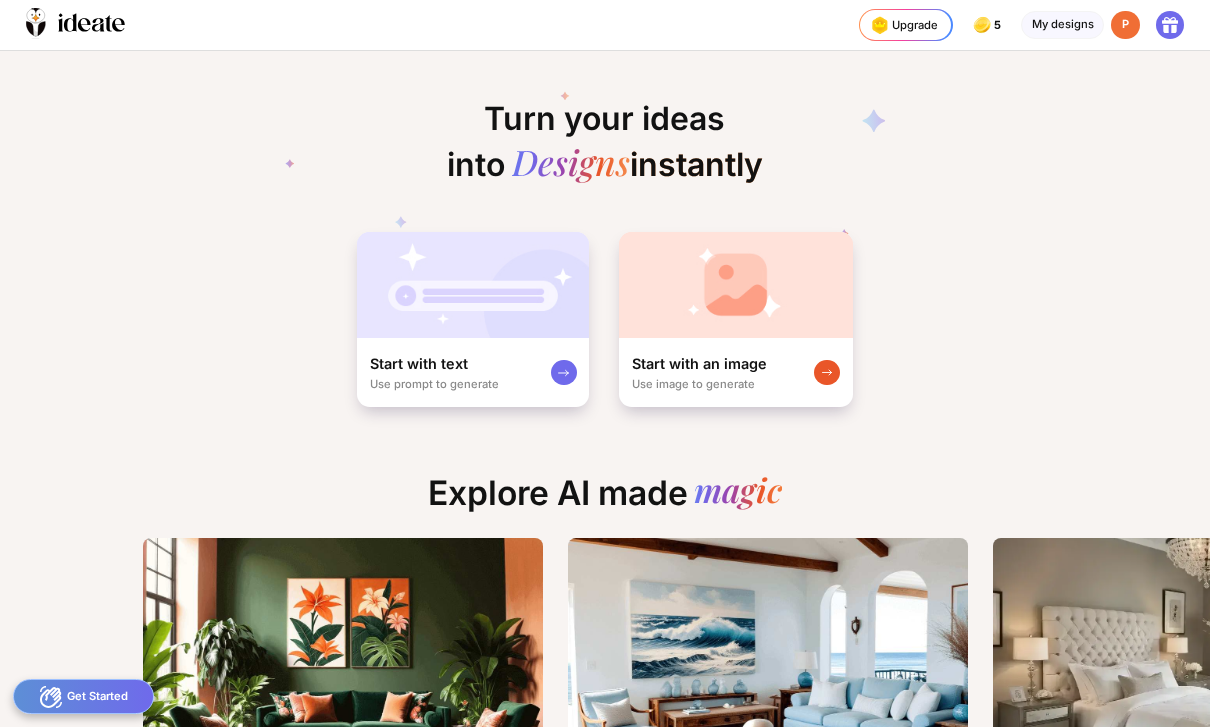scroll, scrollTop: 0, scrollLeft: 7, axis: horizontal 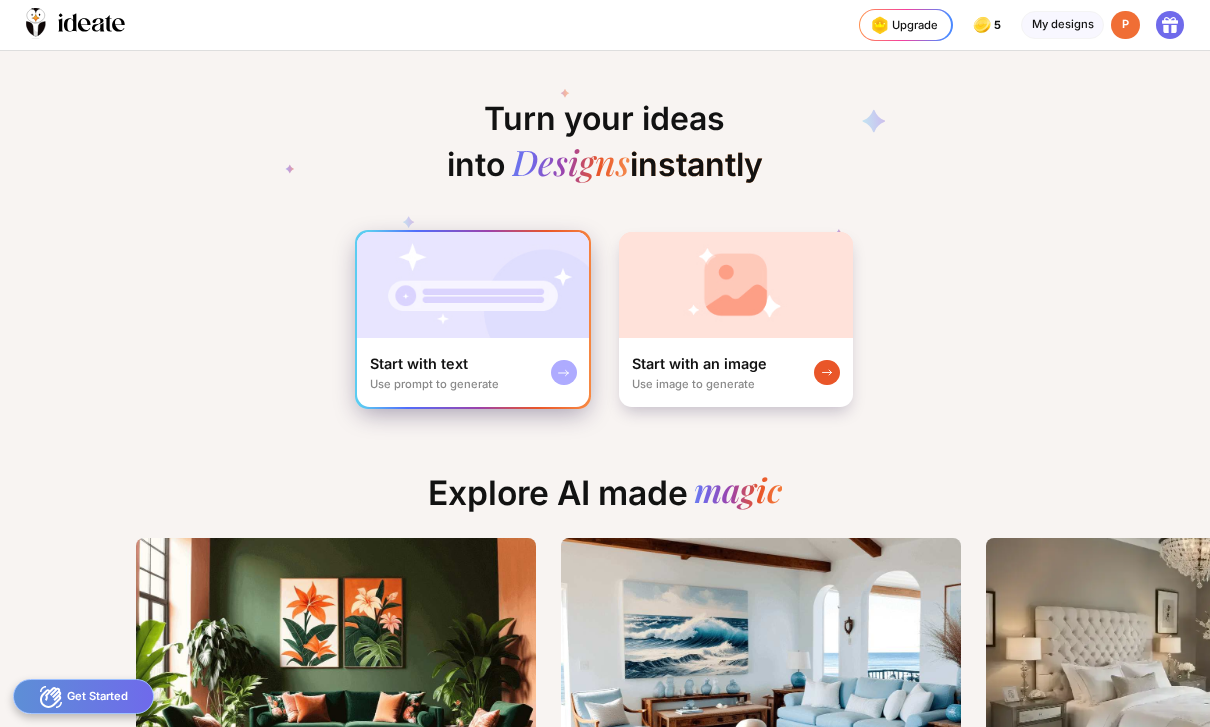 click on "Start with text" at bounding box center (419, 363) 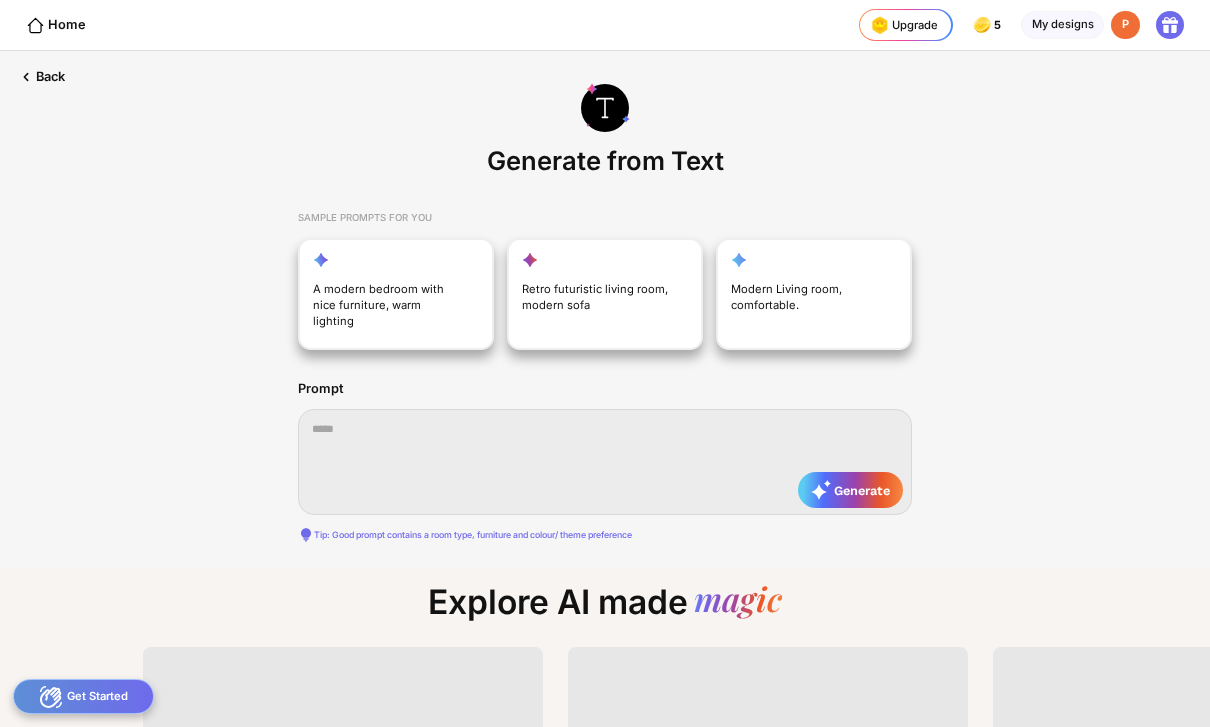 scroll, scrollTop: 0, scrollLeft: 31, axis: horizontal 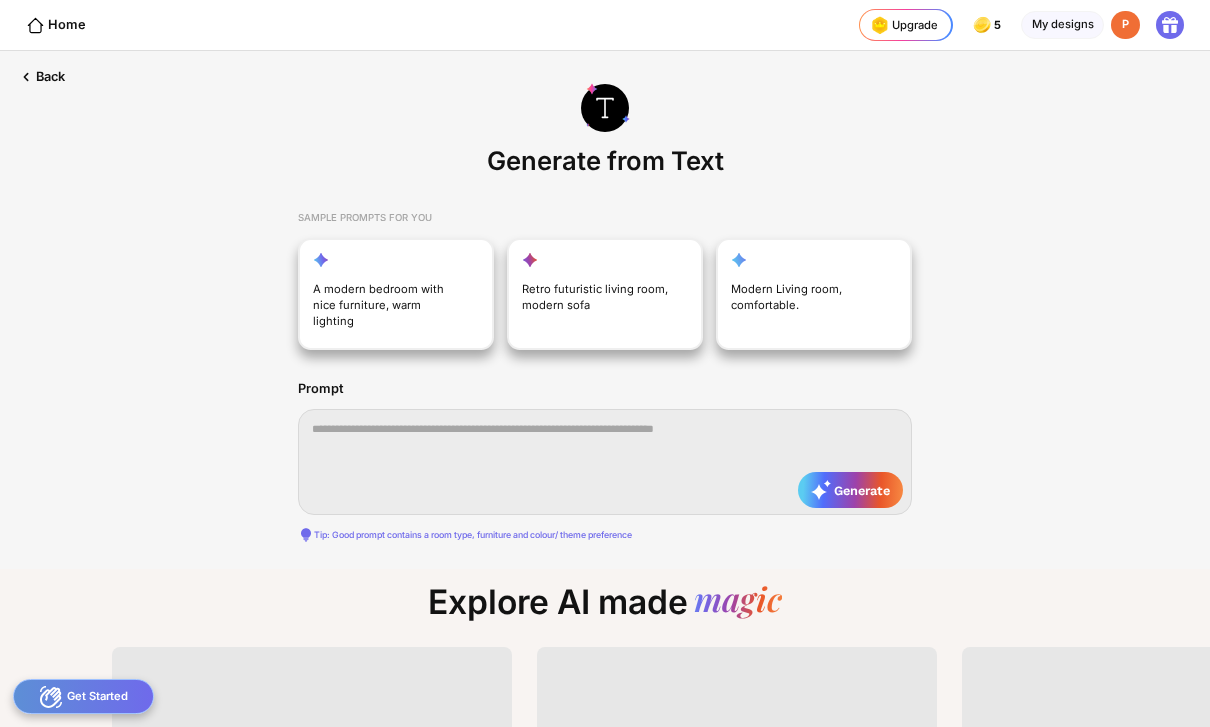 click on "Upgrade [NUMBER] [NUMBER] credits left  Upgrade My designs P" at bounding box center [1034, 25] 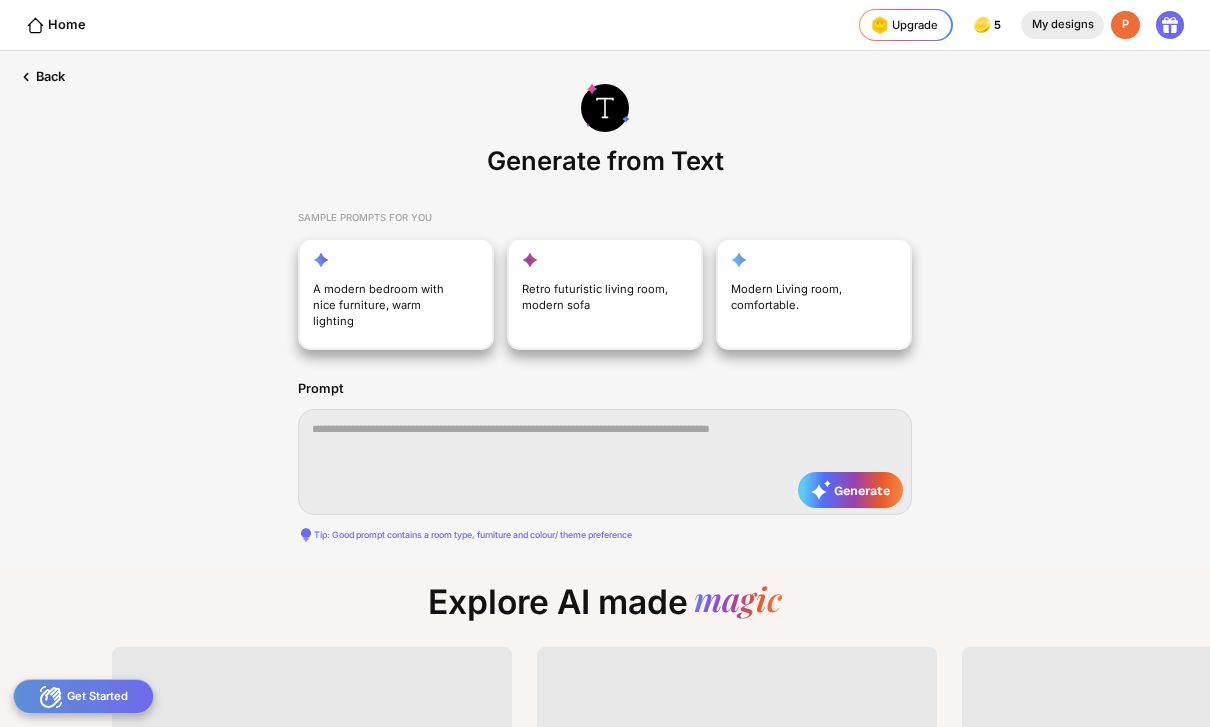 click on "My designs" 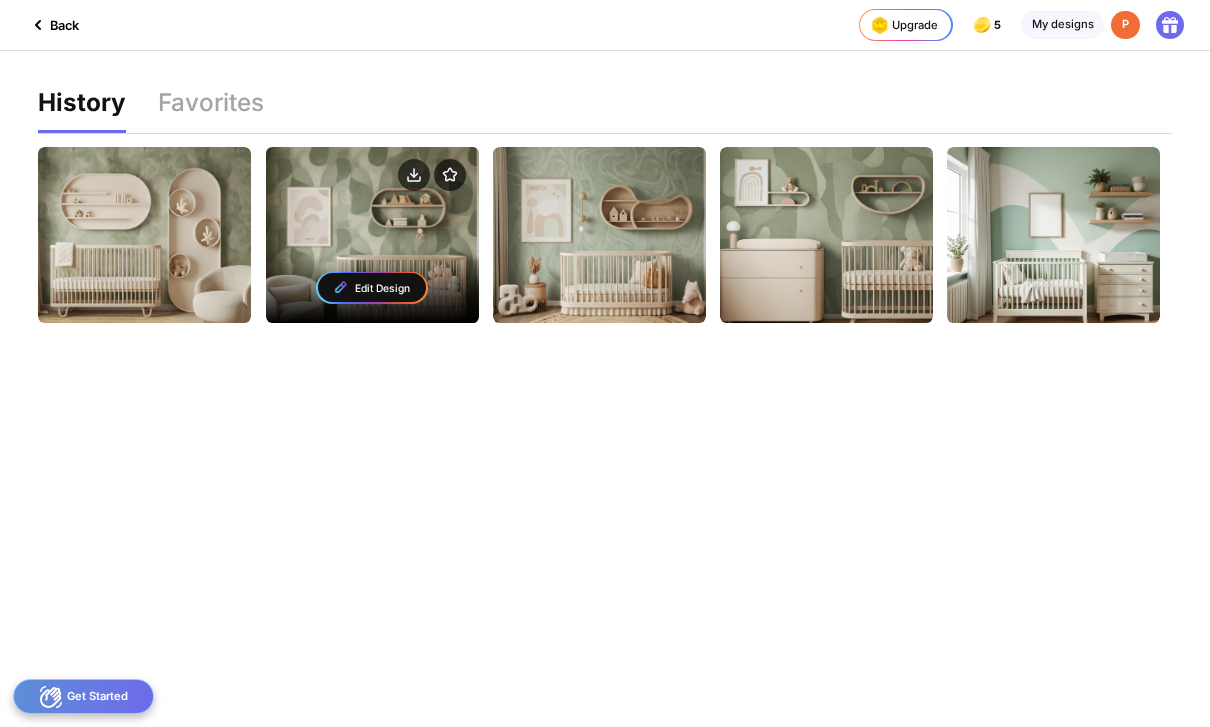 click at bounding box center (372, 177) 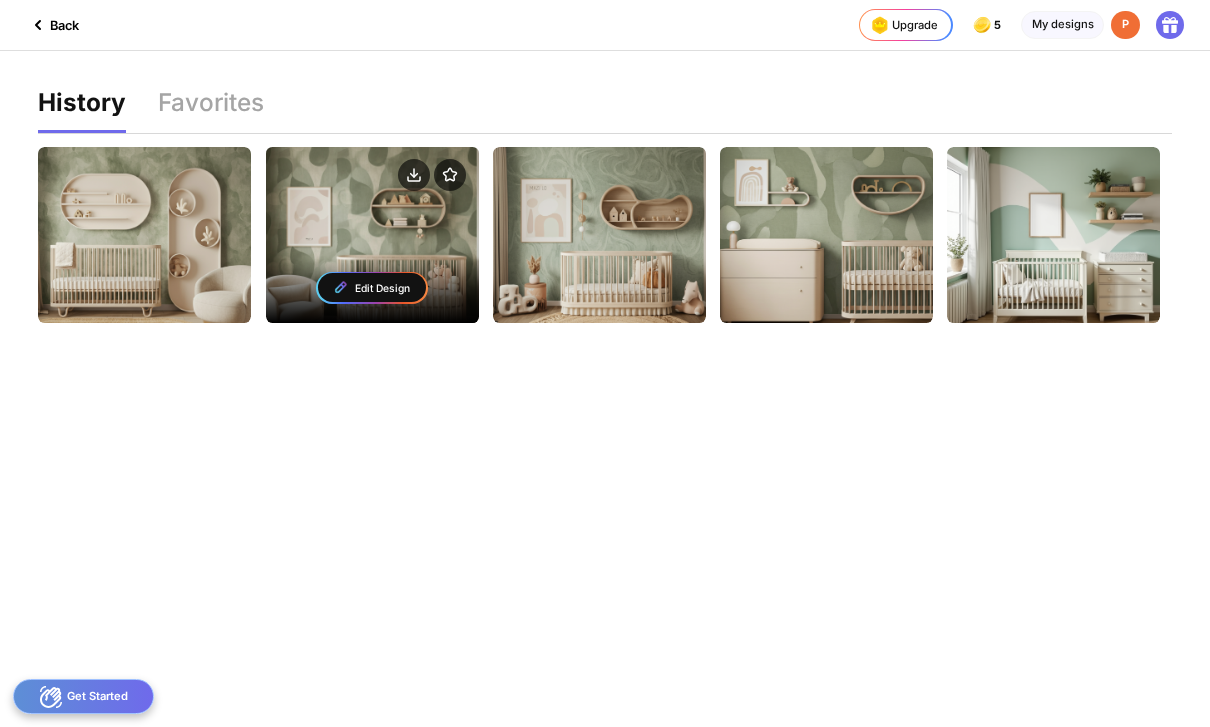 click on "Edit Design" at bounding box center [372, 287] 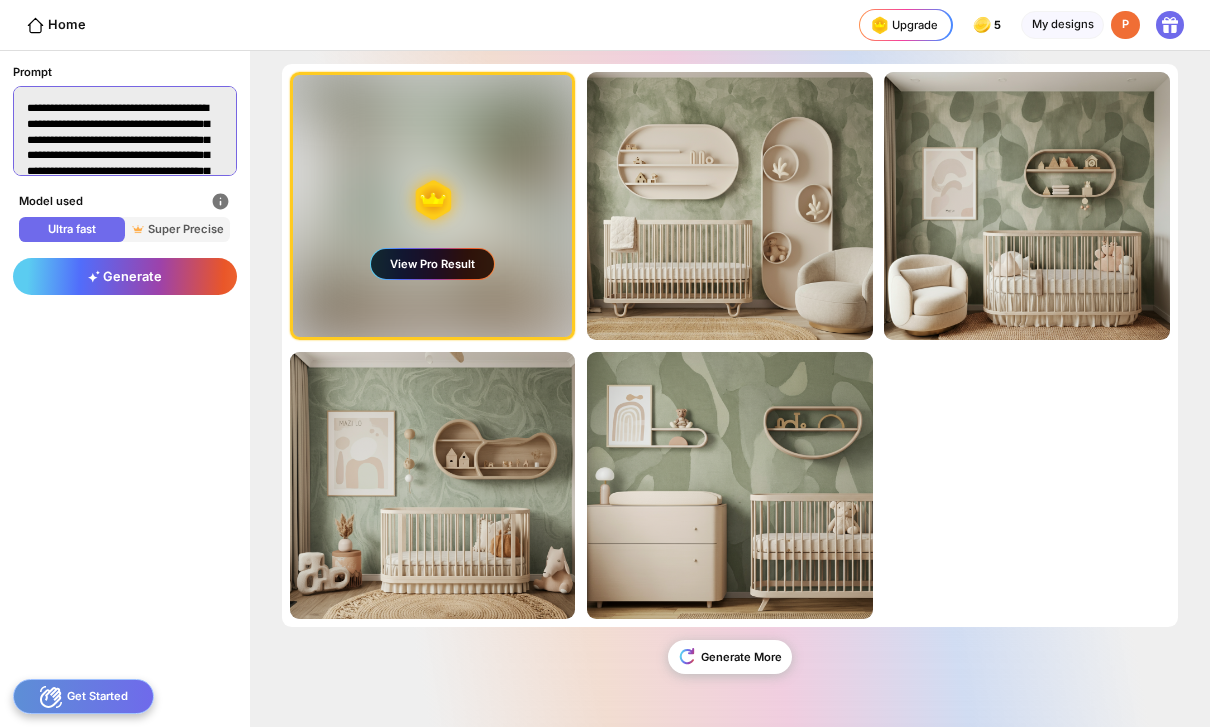 click on "**********" at bounding box center (125, 131) 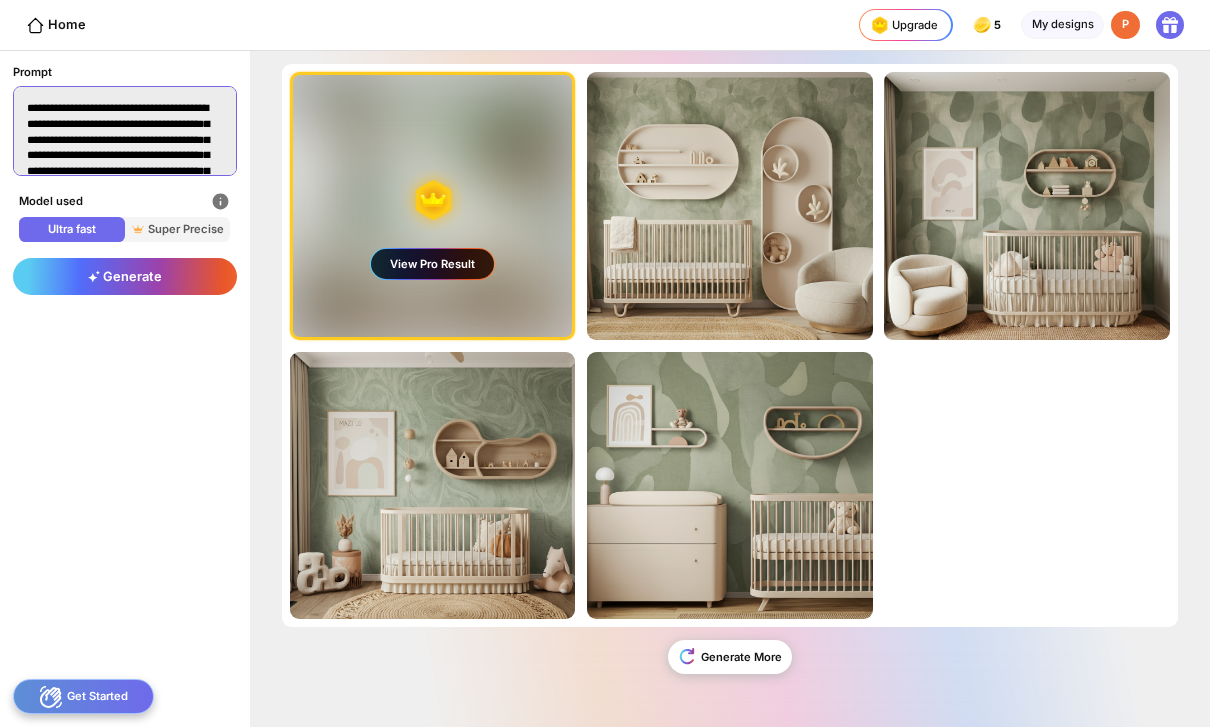 click on "**********" at bounding box center (125, 131) 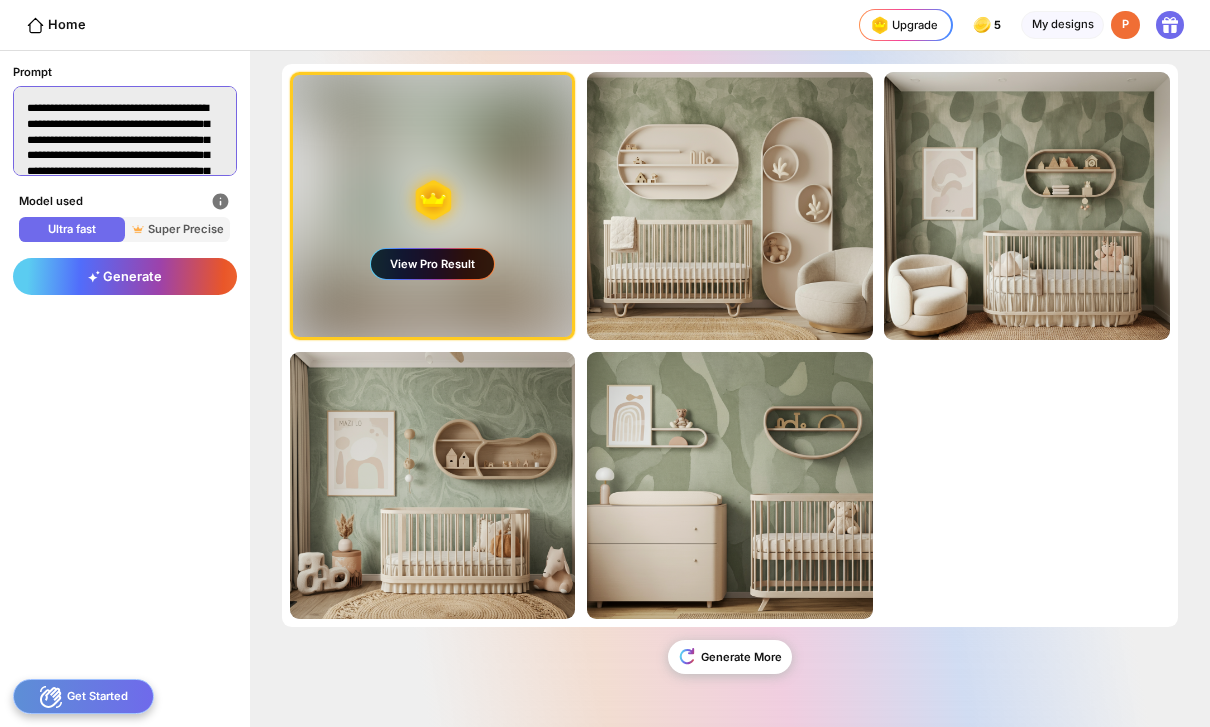 click on "**********" at bounding box center [125, 131] 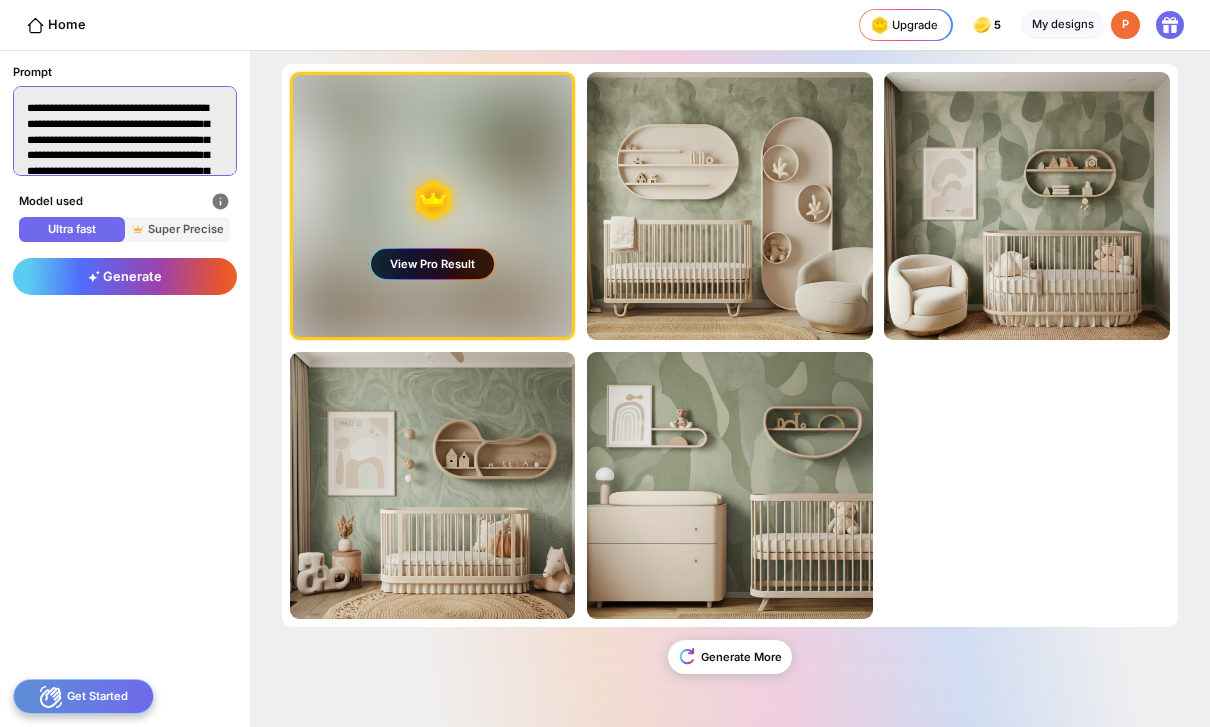 click on "**********" at bounding box center [125, 131] 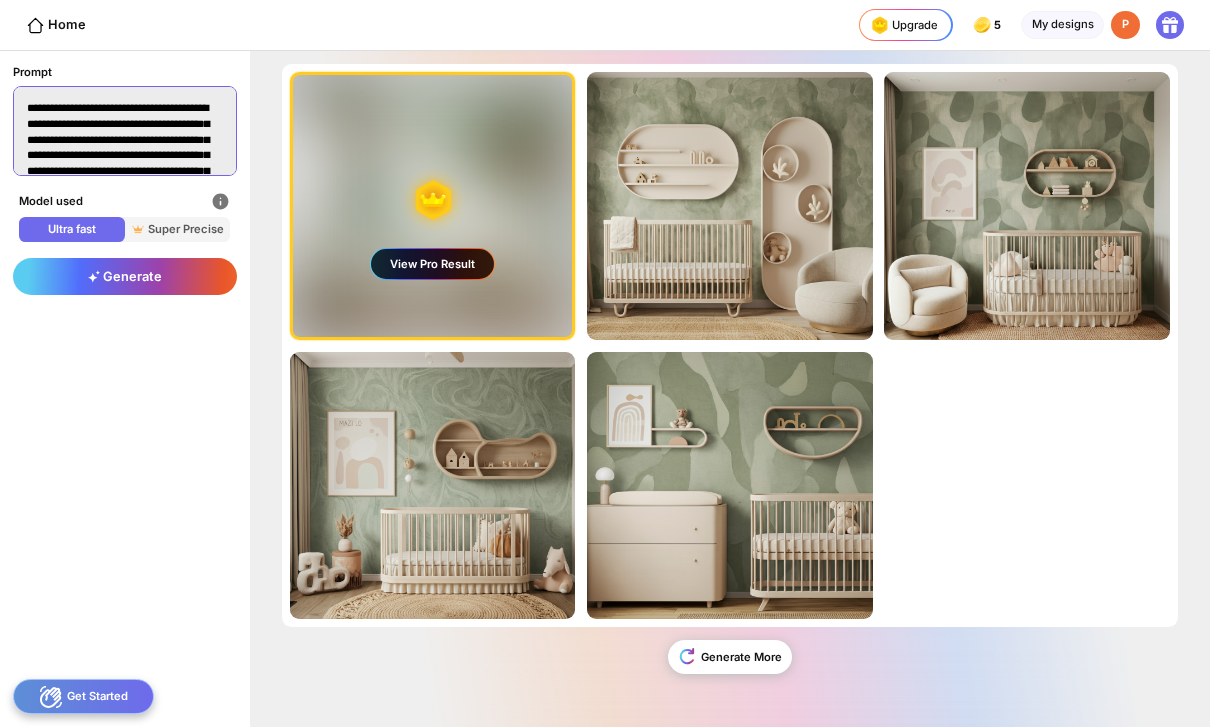 click on "**********" at bounding box center (125, 131) 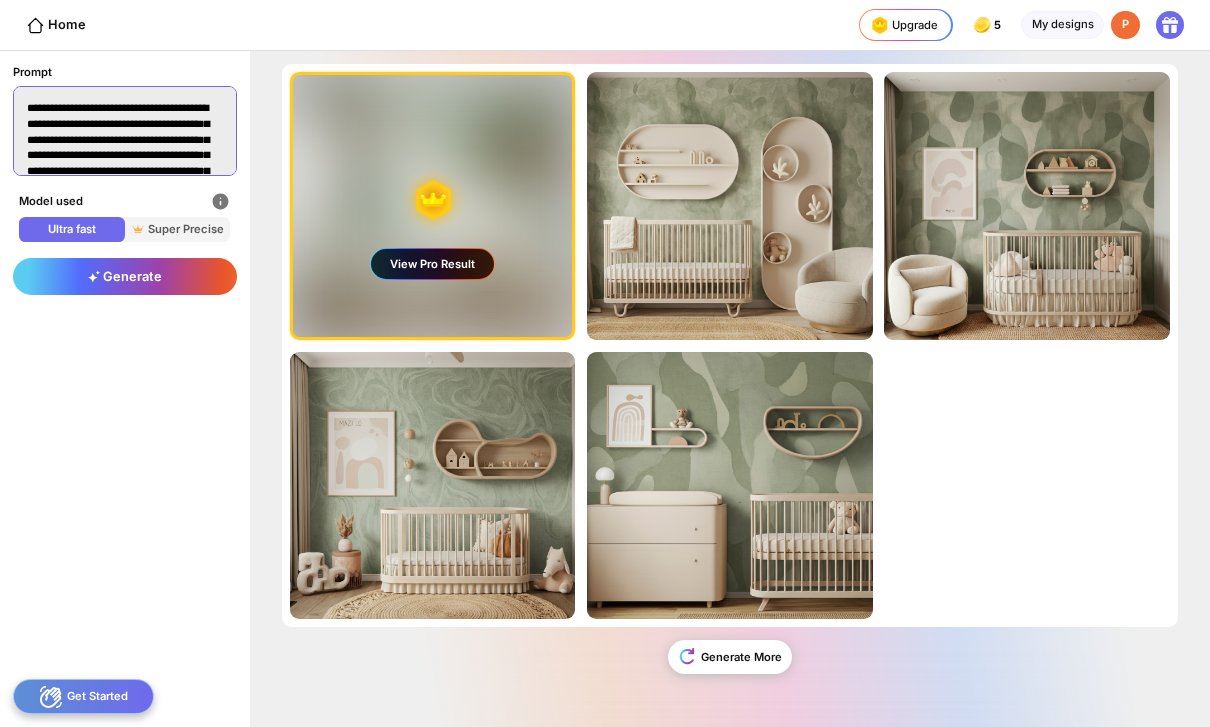click on "**********" at bounding box center (125, 131) 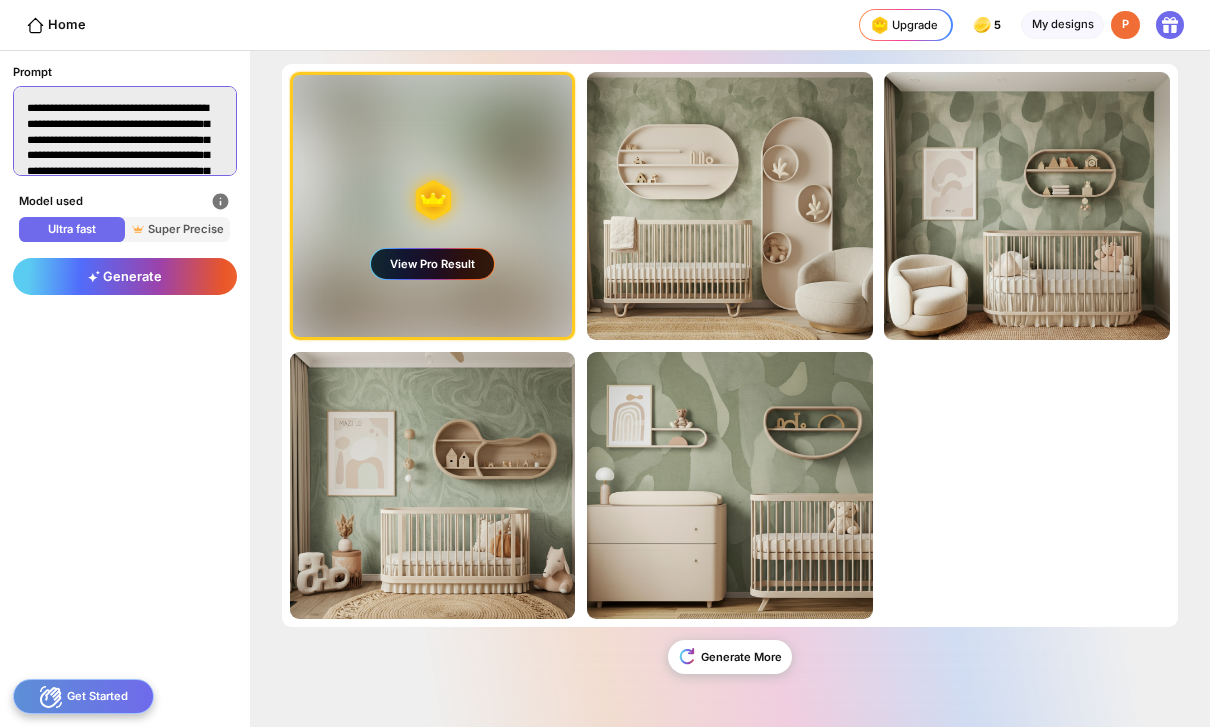click on "**********" at bounding box center [125, 131] 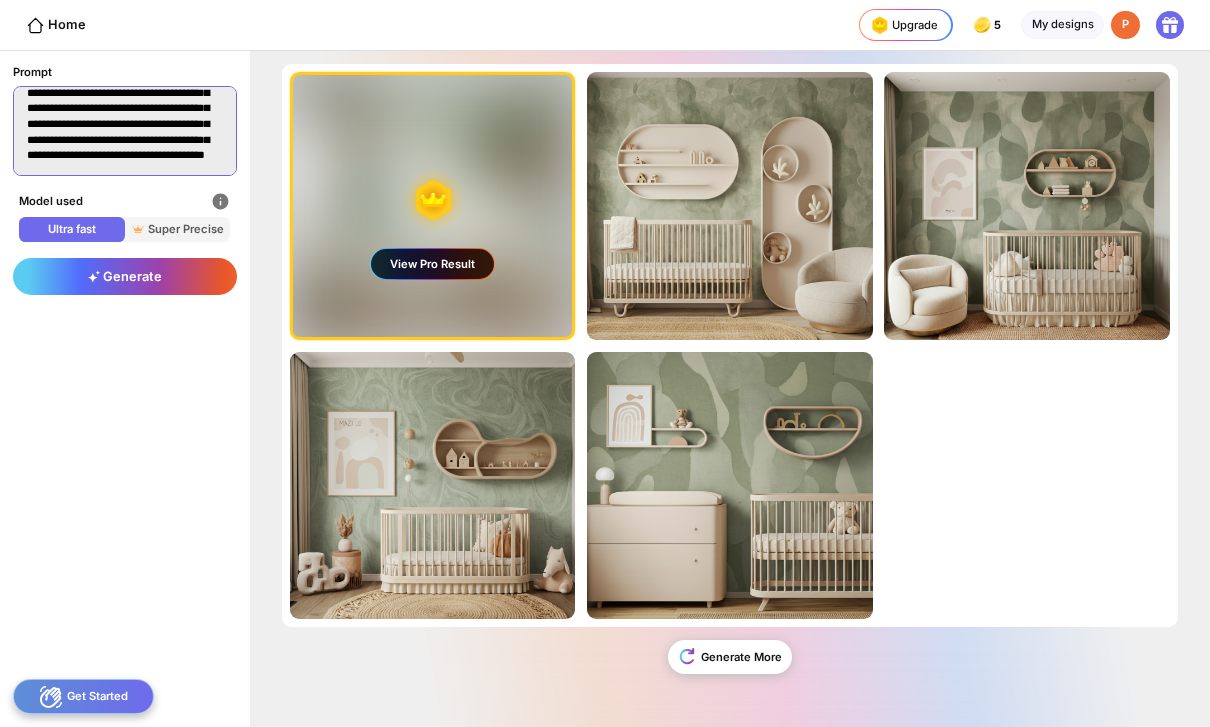 scroll, scrollTop: 85, scrollLeft: 0, axis: vertical 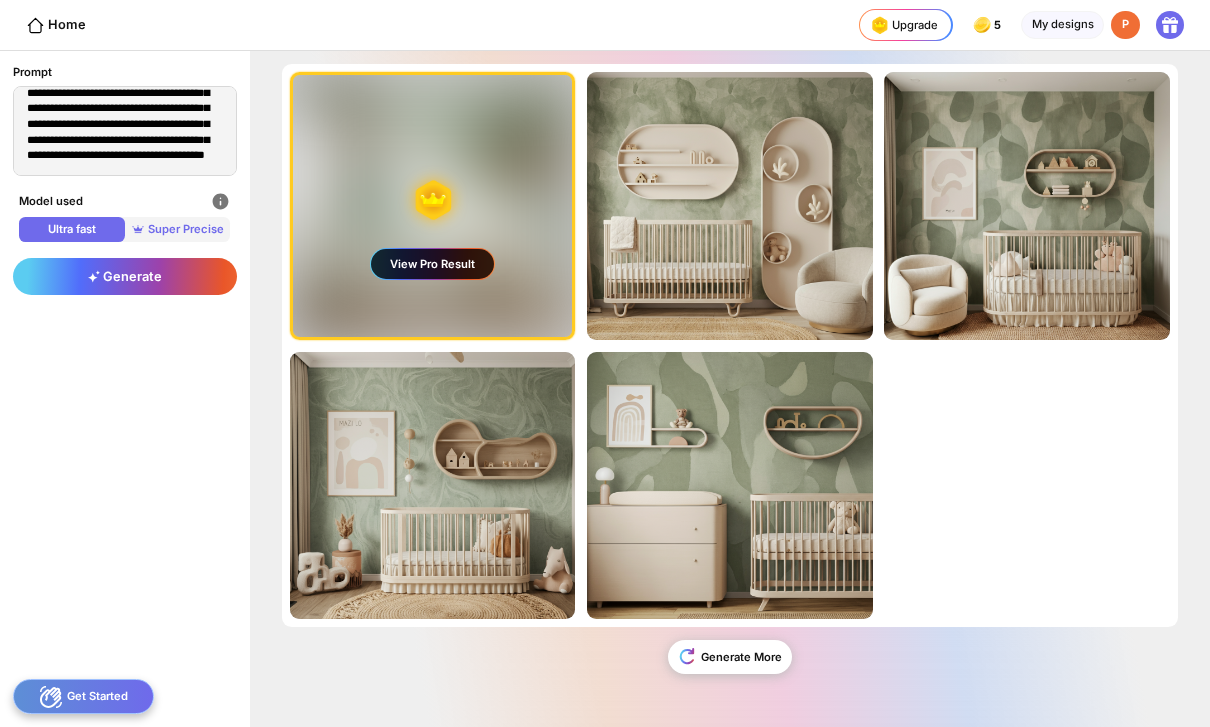 click on "Super Precise" at bounding box center [178, 229] 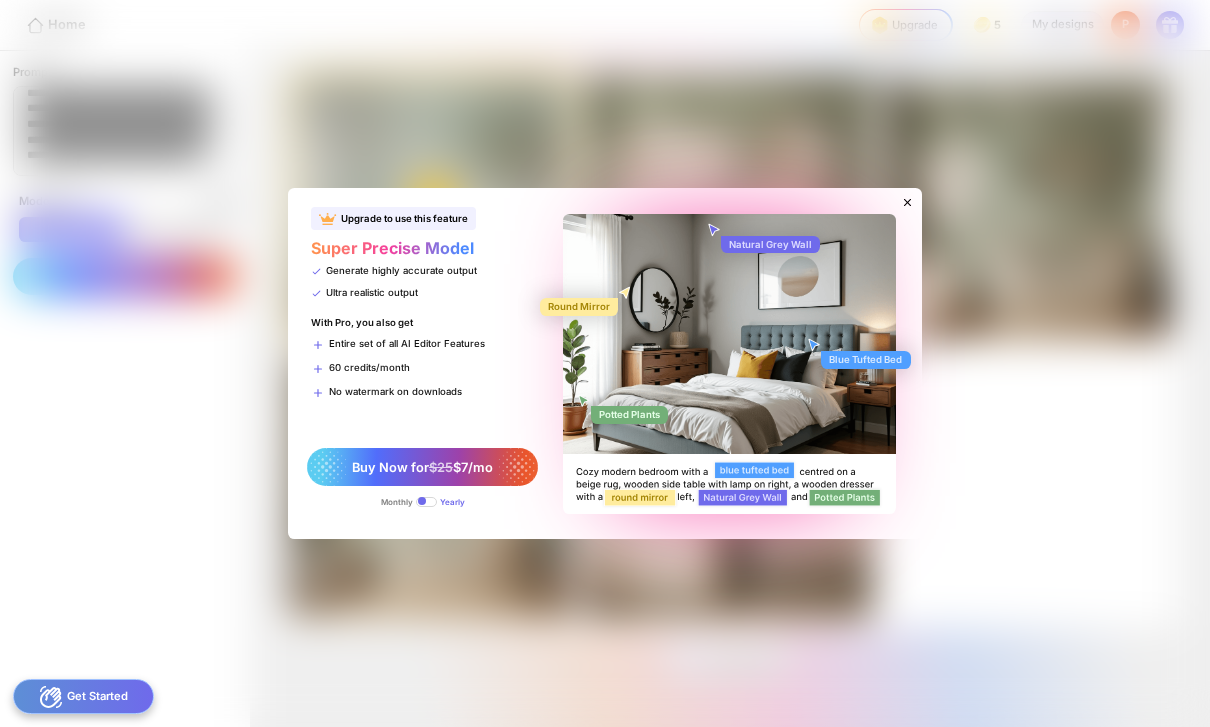 click on "Upgrade to use this feature Super Precise Model  Generate highly accurate output  Ultra realistic output With Pro, you also get  Entire set of all AI Editor Features  60 credits/month  No watermark on downloads Buy Now for  $25  $7/mo  Monthly  Yearly Natural Grey Wall Round Mirror Blue Tufted Bed Potted Plants" at bounding box center (605, 363) 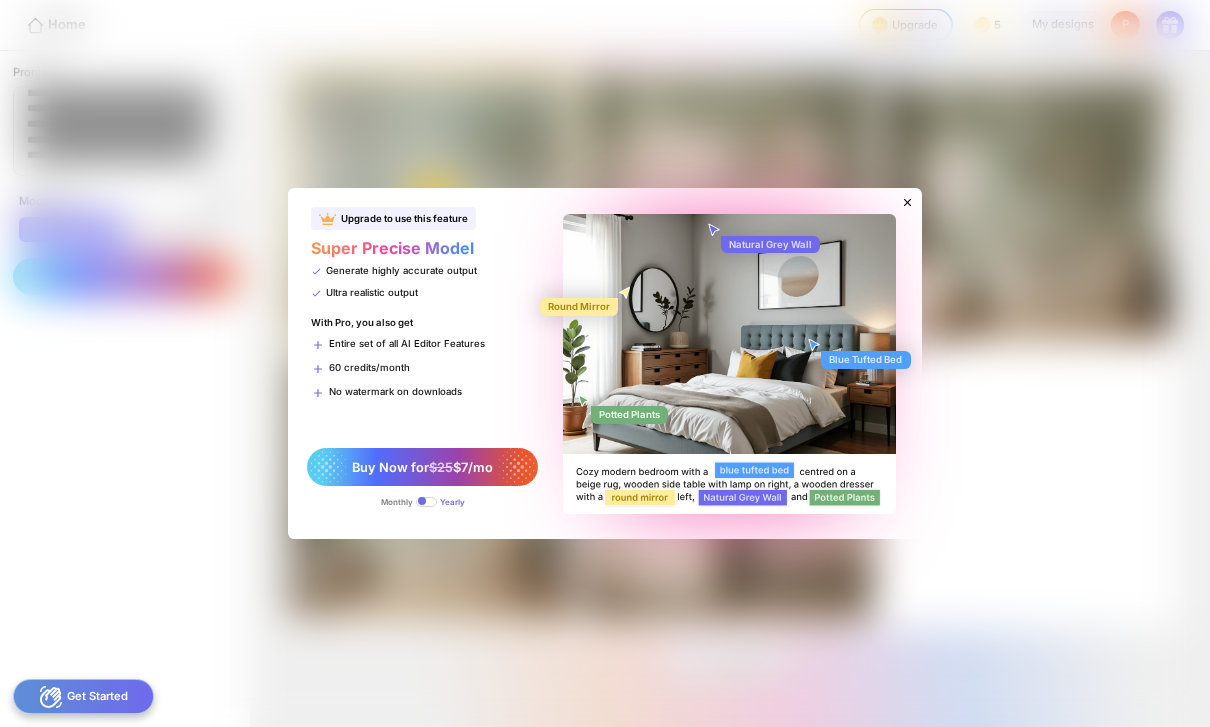 click 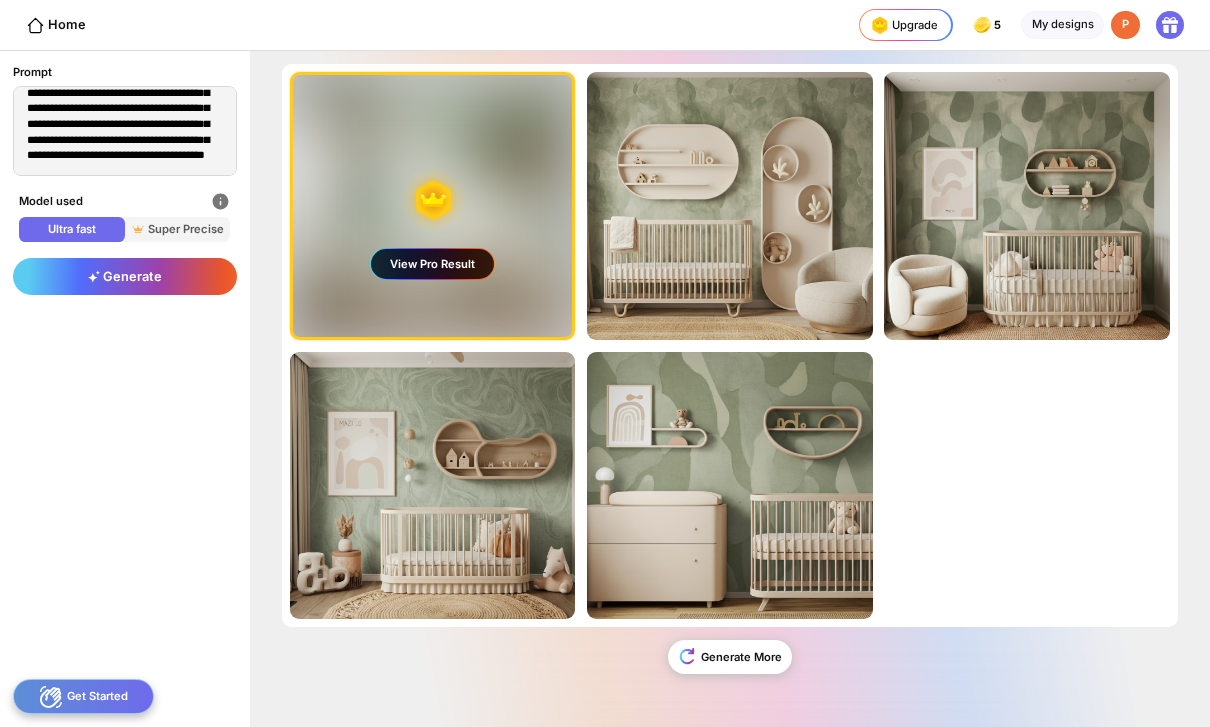 click on "Home" at bounding box center (43, 25) 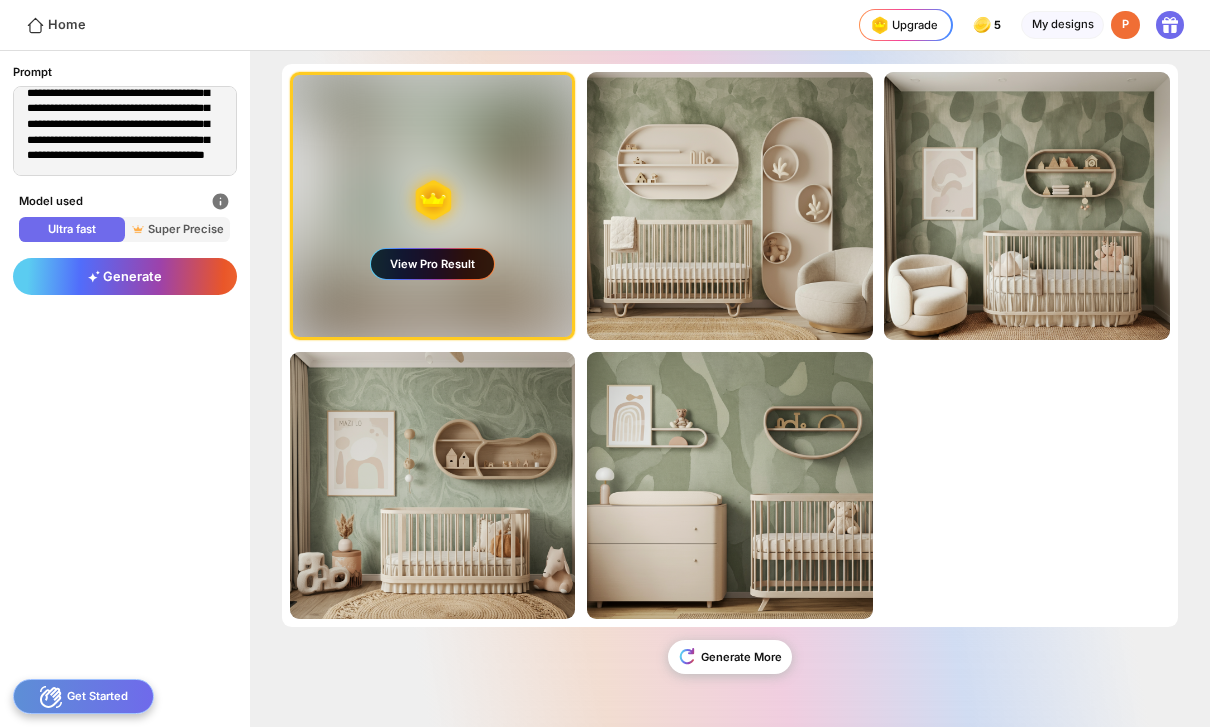 click on "Home" 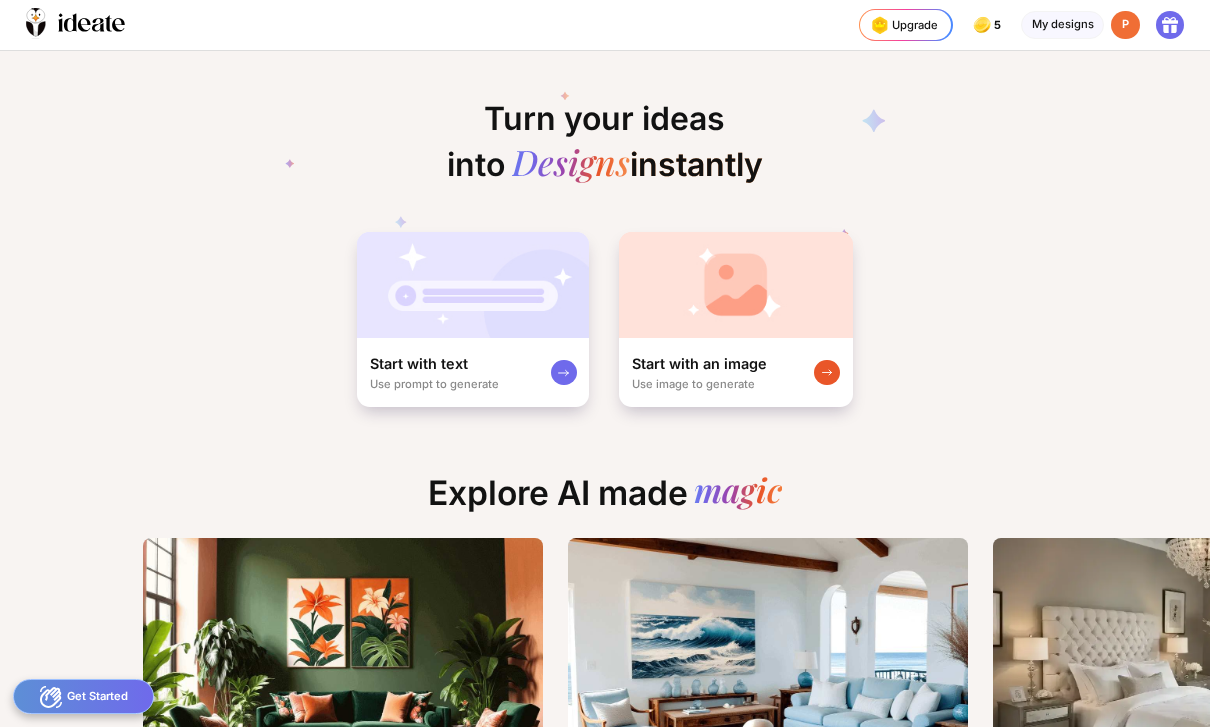 scroll, scrollTop: 0, scrollLeft: 262, axis: horizontal 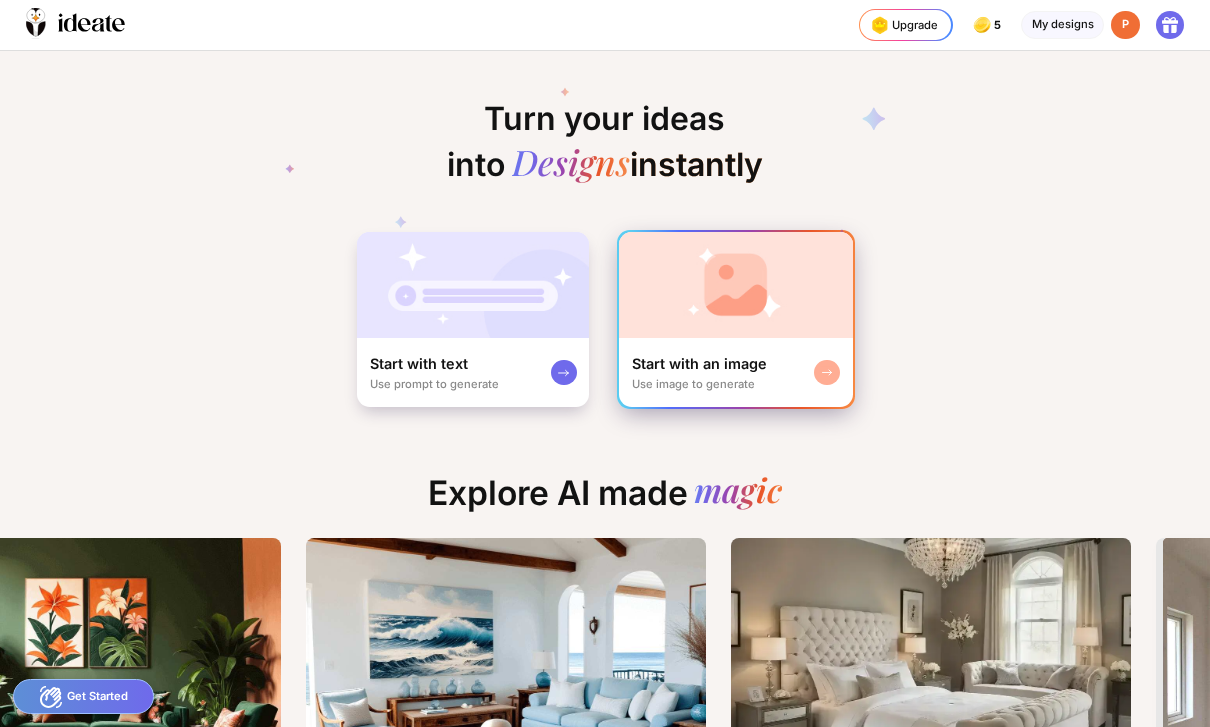 click on "Start with an image Use image to generate" at bounding box center (736, 372) 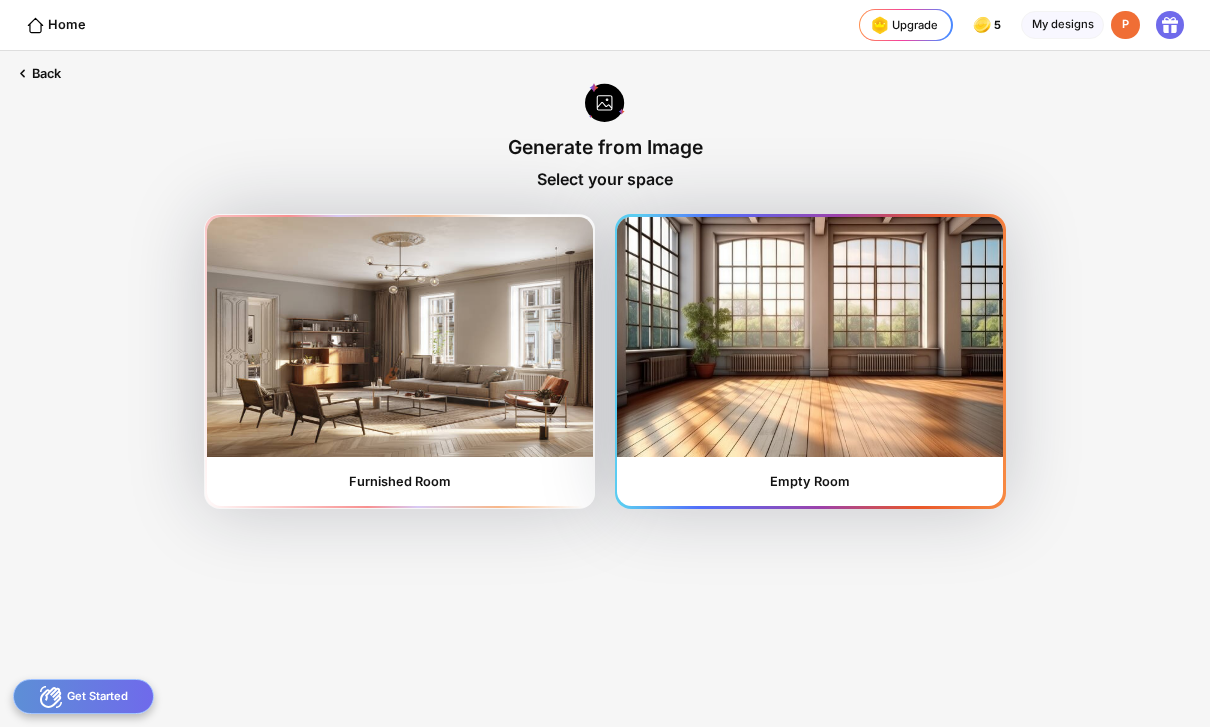 click at bounding box center [810, 337] 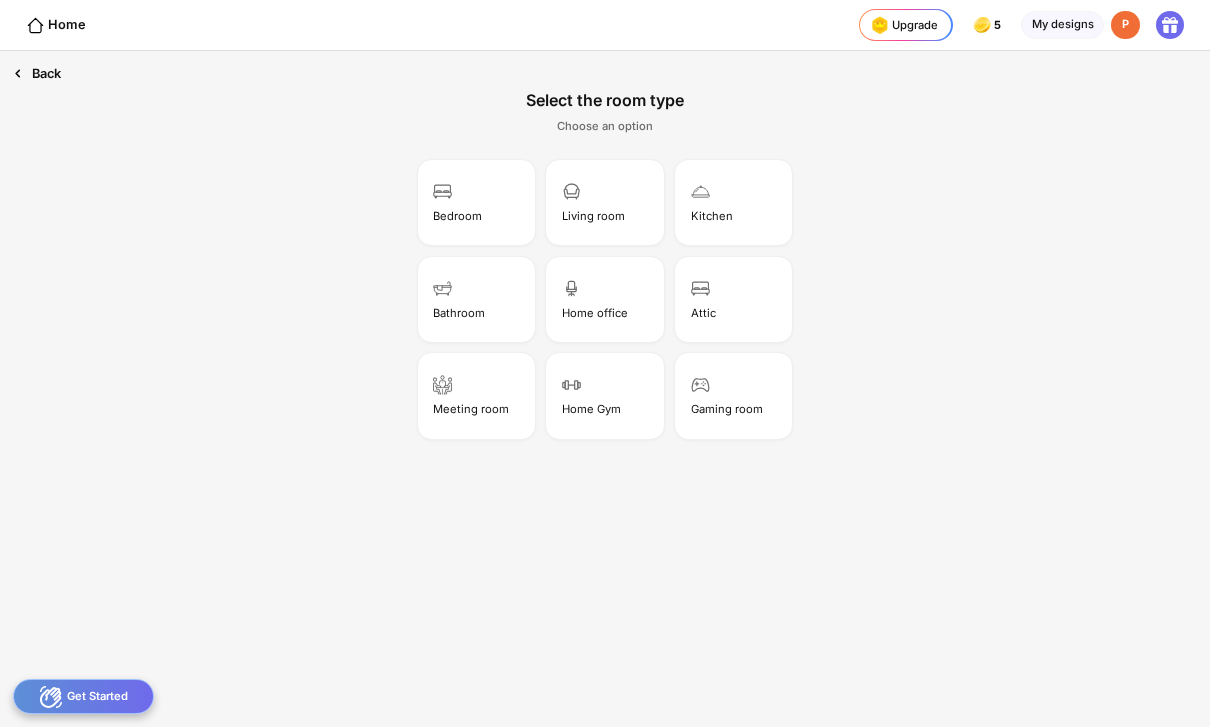 click on "Back" at bounding box center (37, 73) 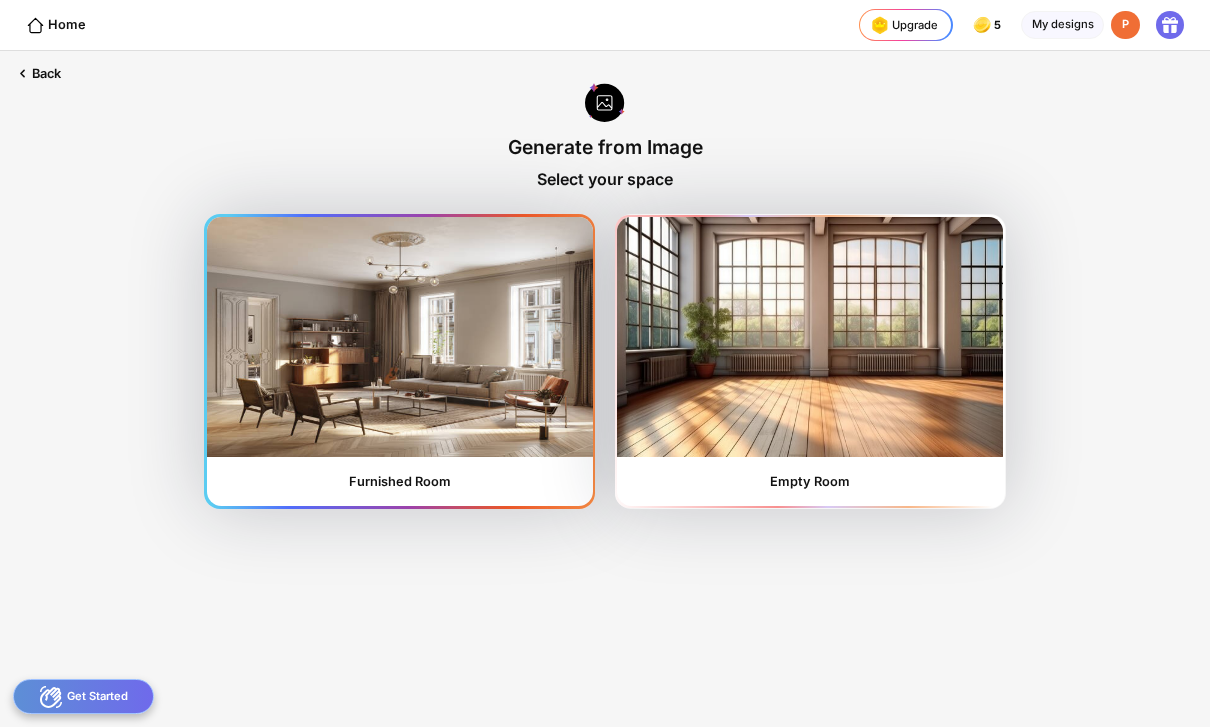 click at bounding box center [400, 337] 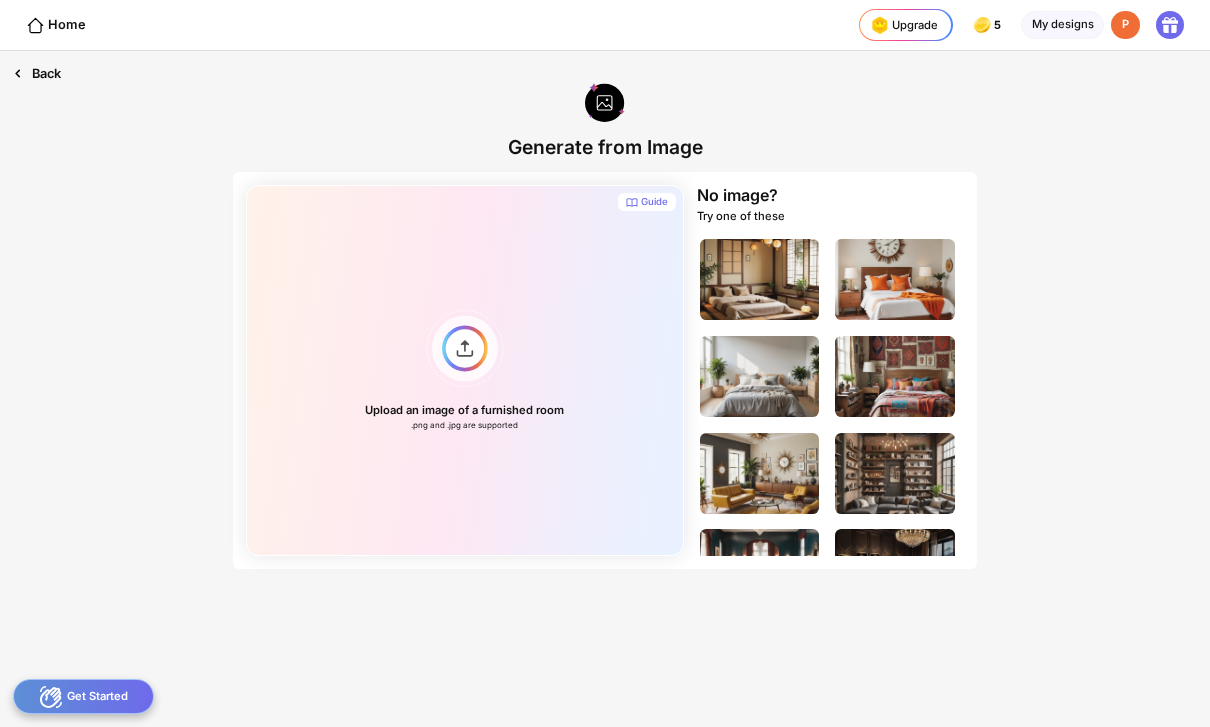 click 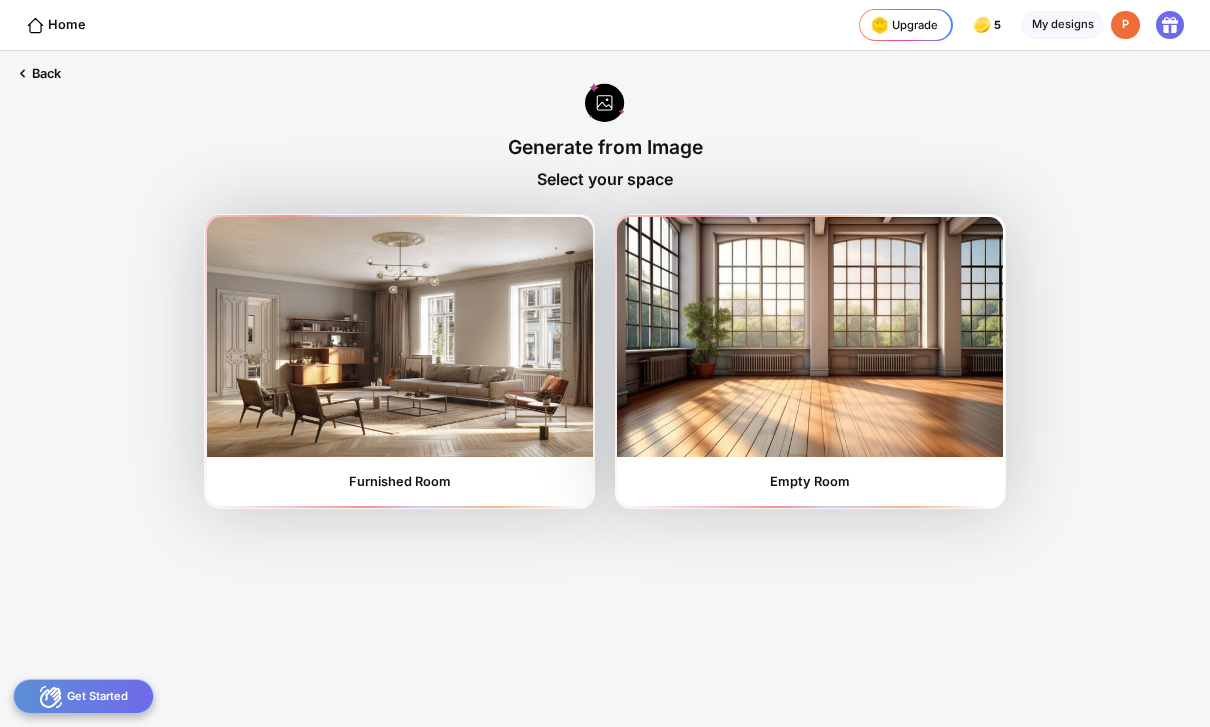 click on "Back Generate from Image Select your space Furnished Room Empty Room" at bounding box center [605, 389] 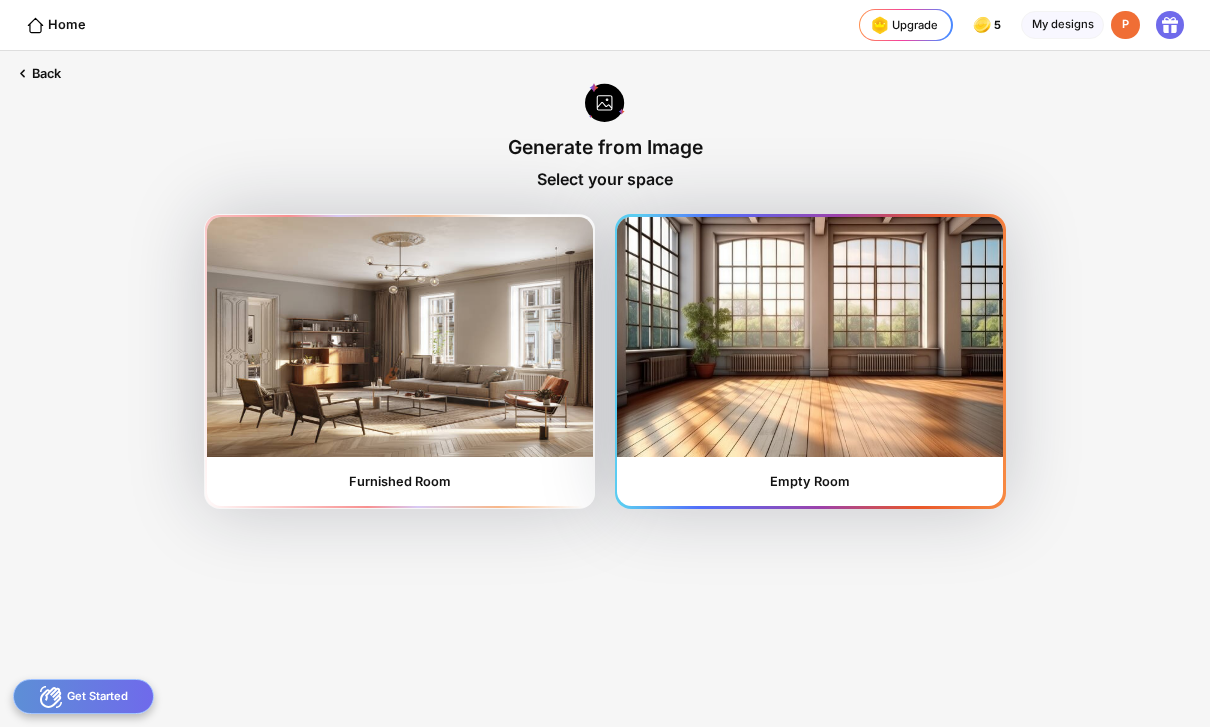 click on "Empty Room" at bounding box center [810, 362] 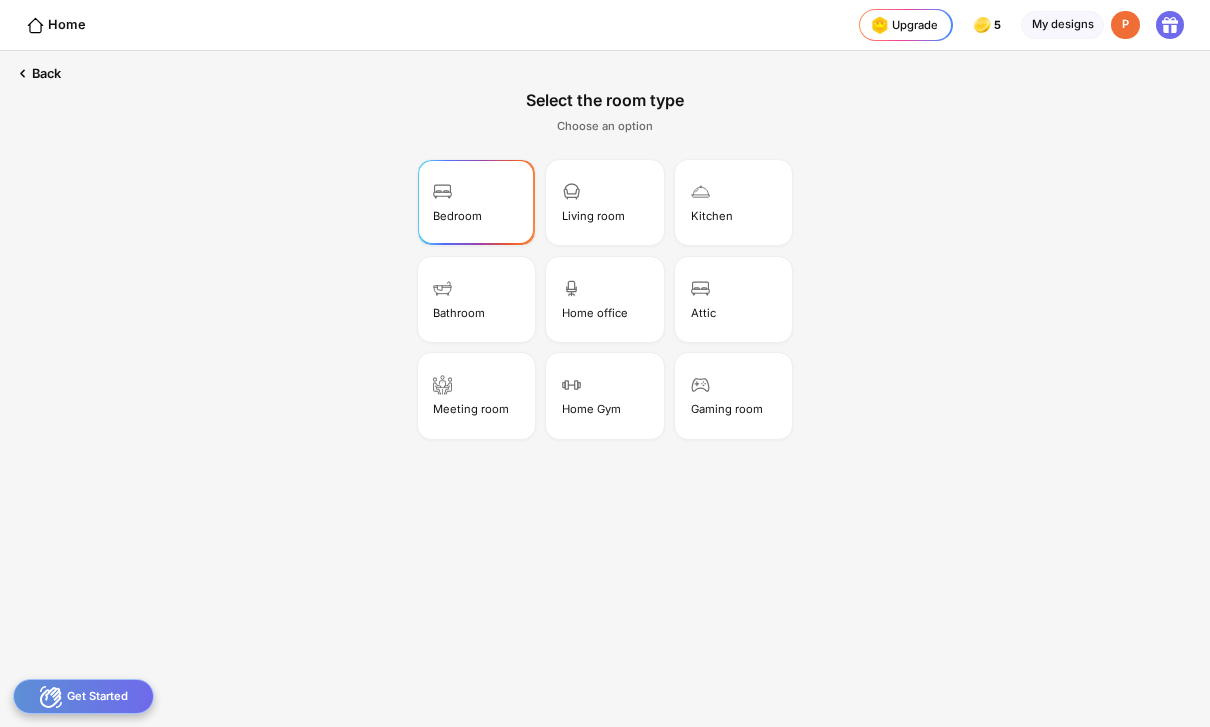 click on "Bedroom" 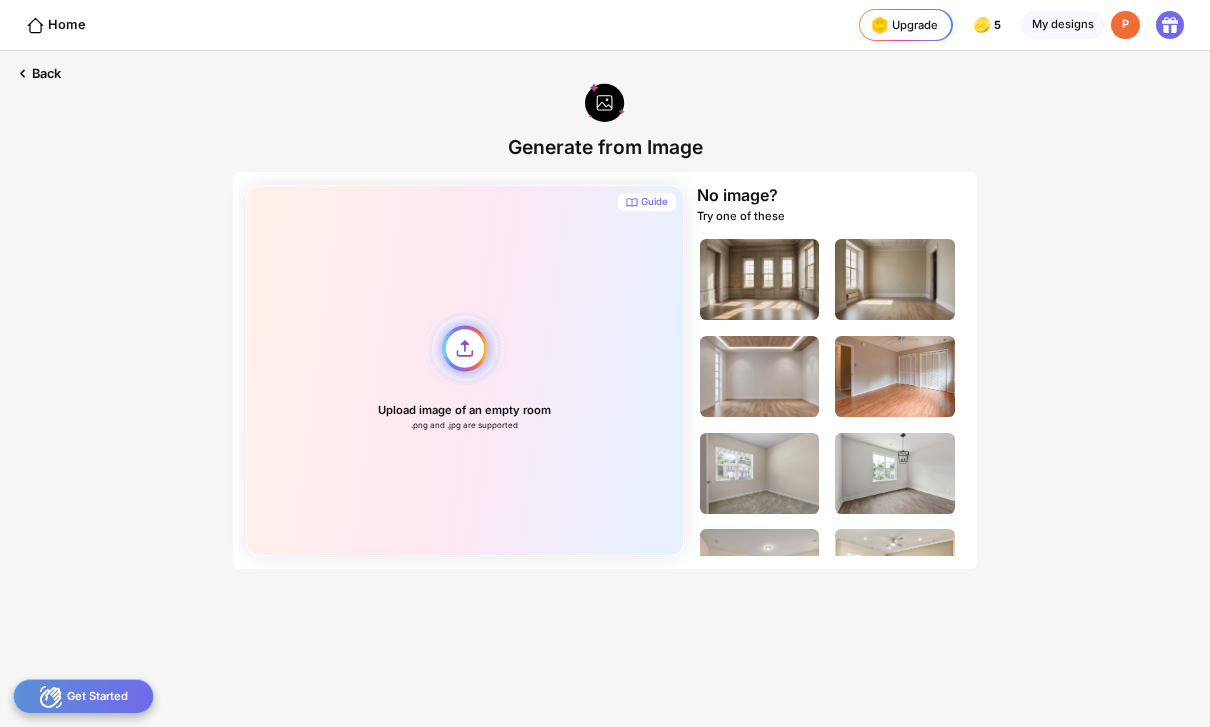 click on "Upload image of an empty room .png and .jpg are supported" at bounding box center (465, 370) 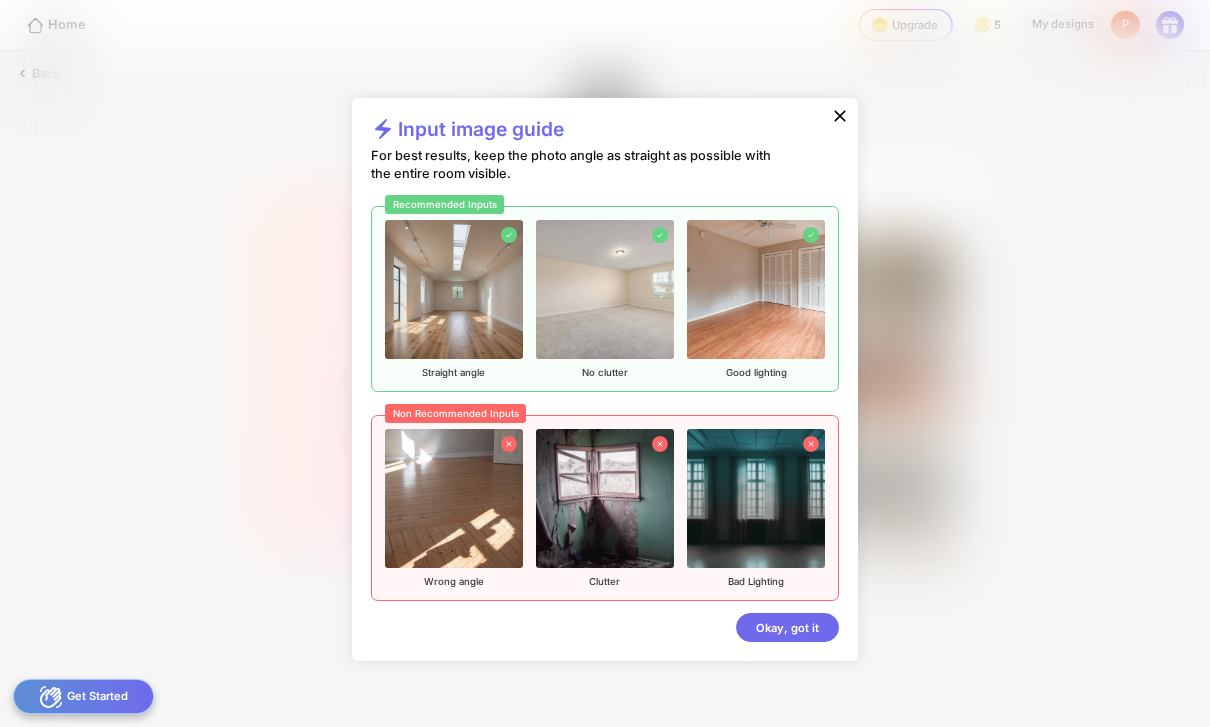 click at bounding box center [605, 289] 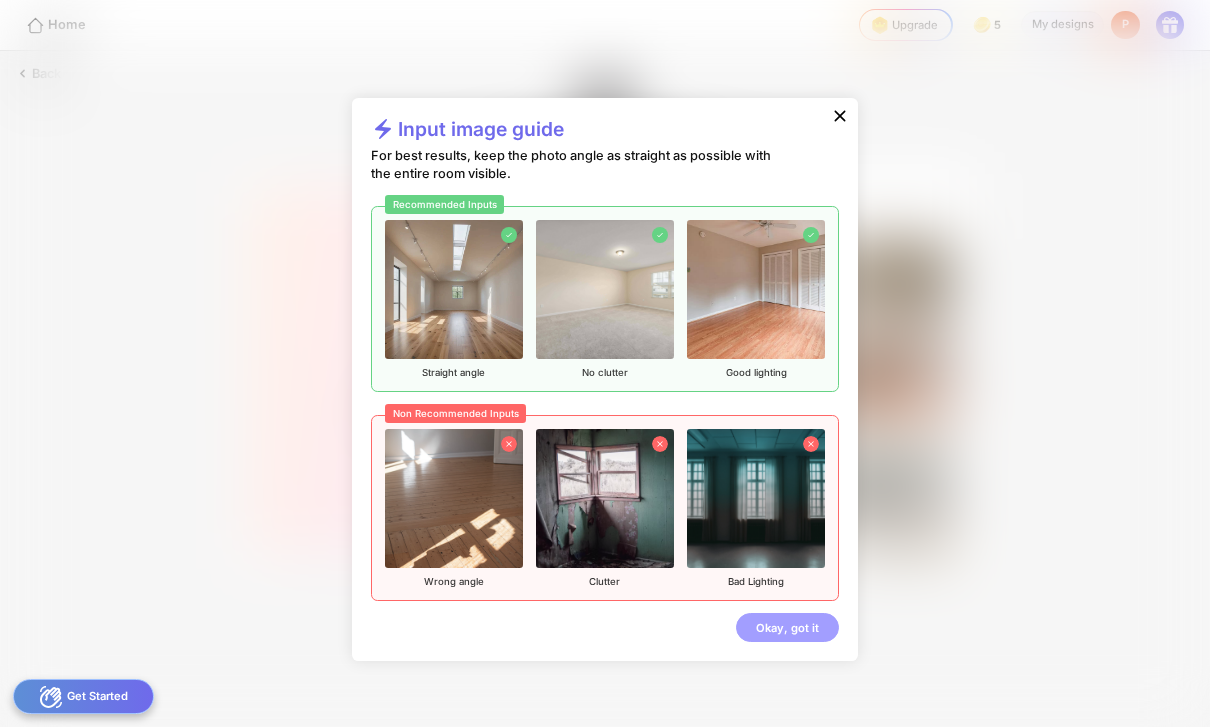click on "Okay, got it" at bounding box center (787, 627) 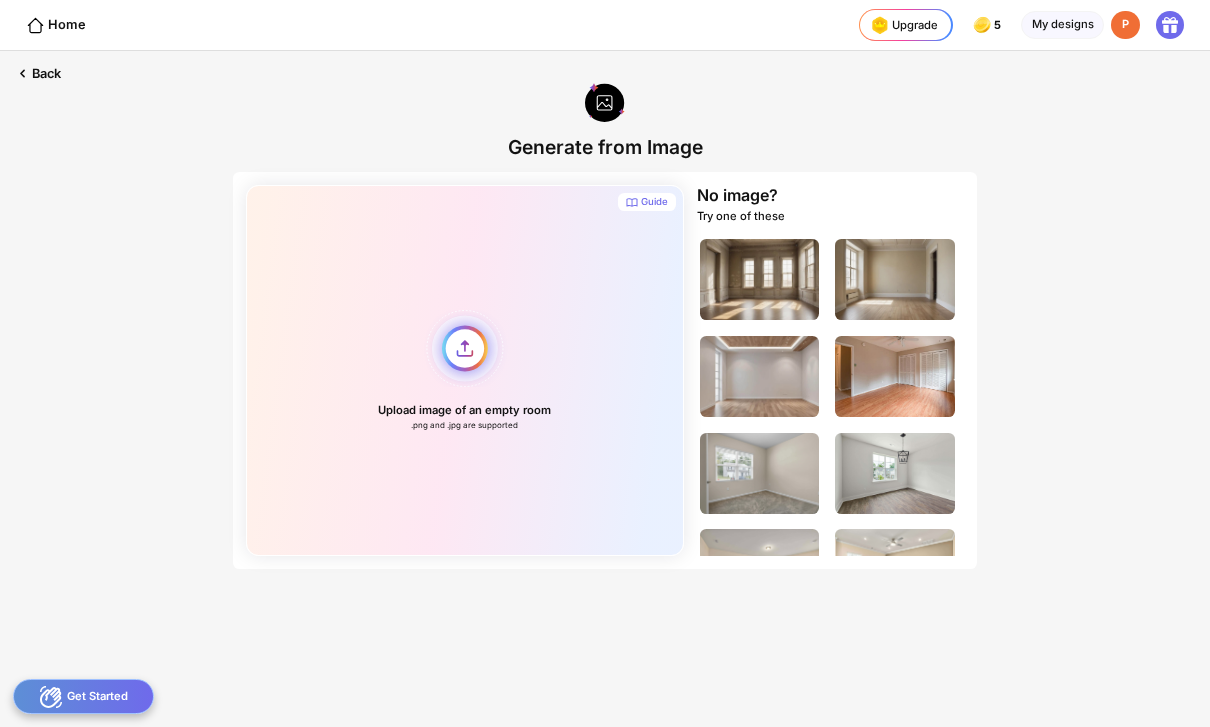 click on "Upload image of an empty room .png and .jpg are supported" at bounding box center (465, 370) 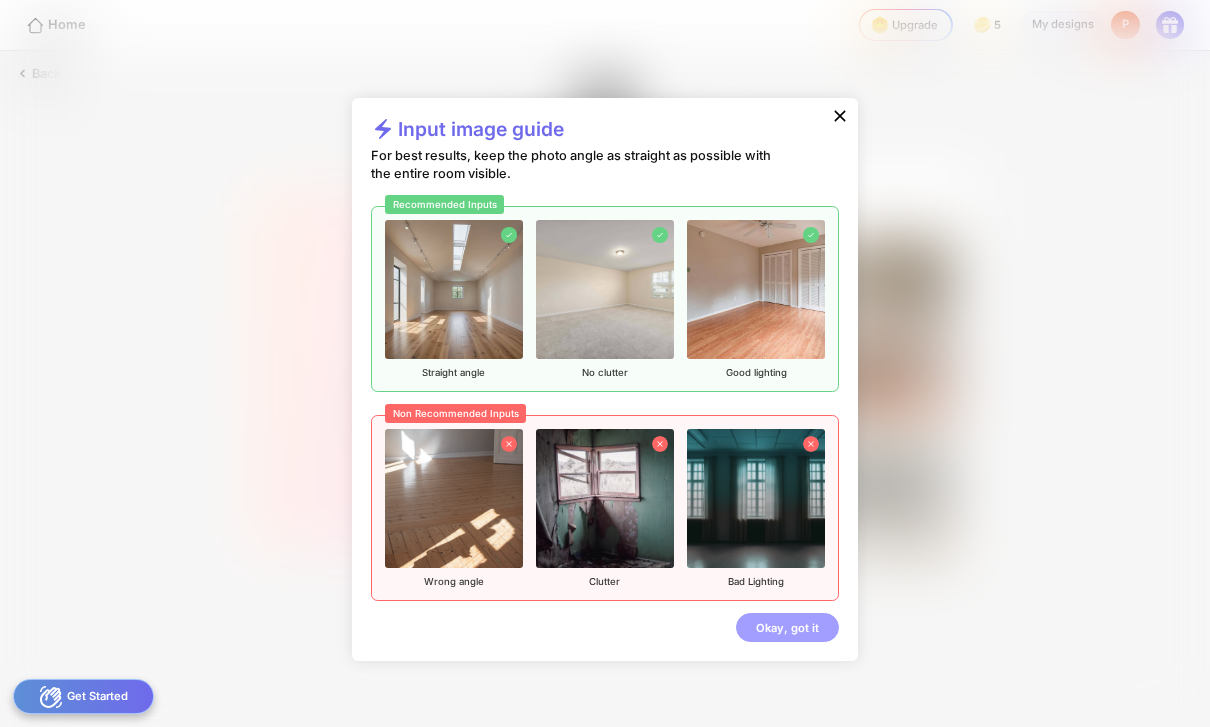click on "Okay, got it" at bounding box center (787, 627) 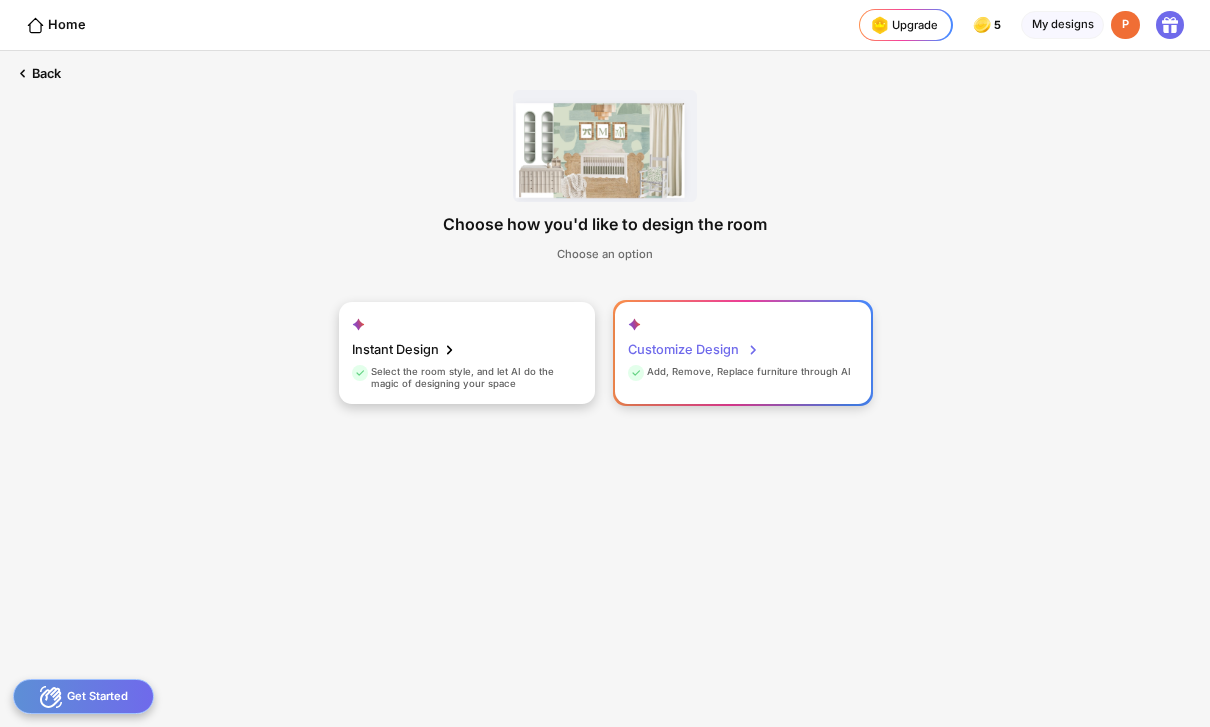 click on "Customize Design   Add, Remove, Replace furniture through AI" at bounding box center [743, 353] 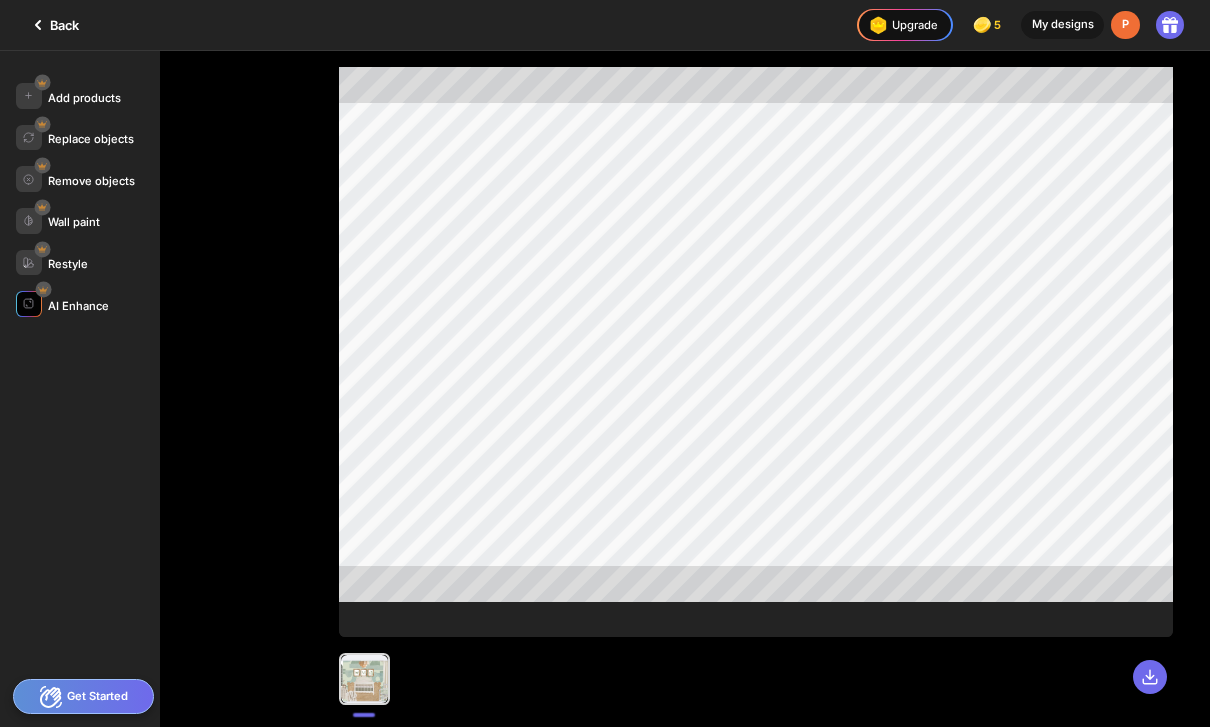 click on "AI Enhance" at bounding box center [78, 306] 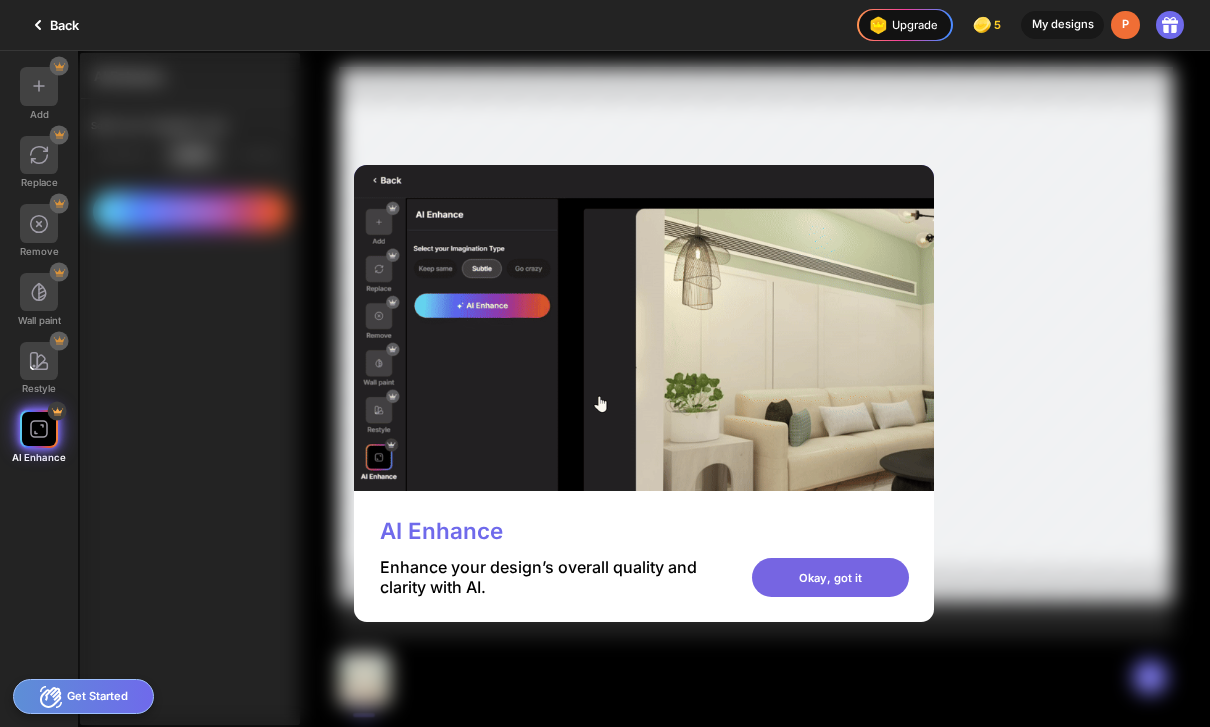 click on "Okay, got it" at bounding box center [830, 577] 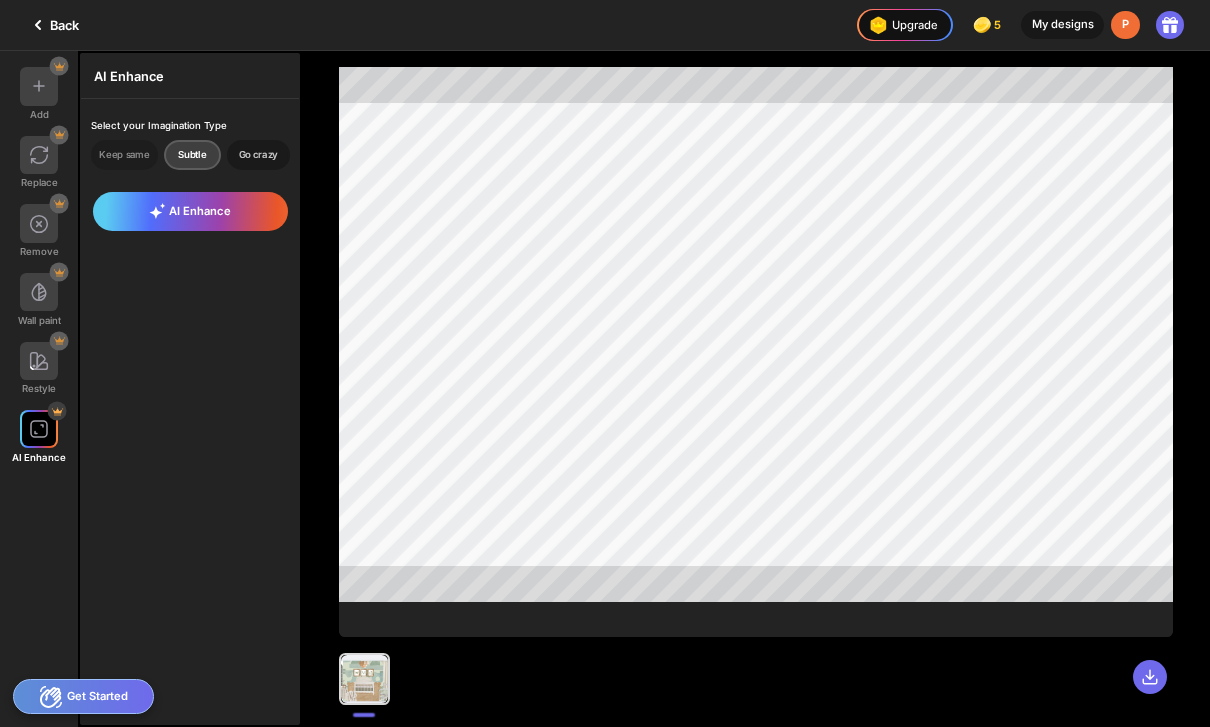 click on "Go crazy" 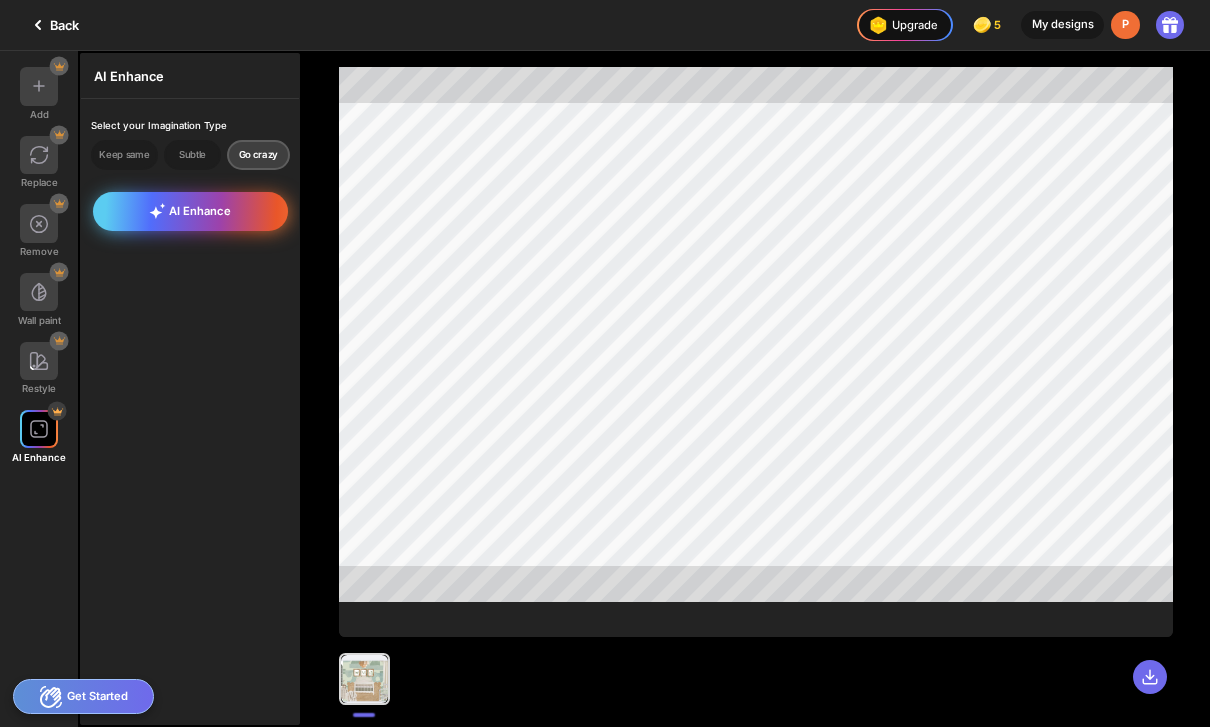 click on "AI Enhance" at bounding box center [191, 211] 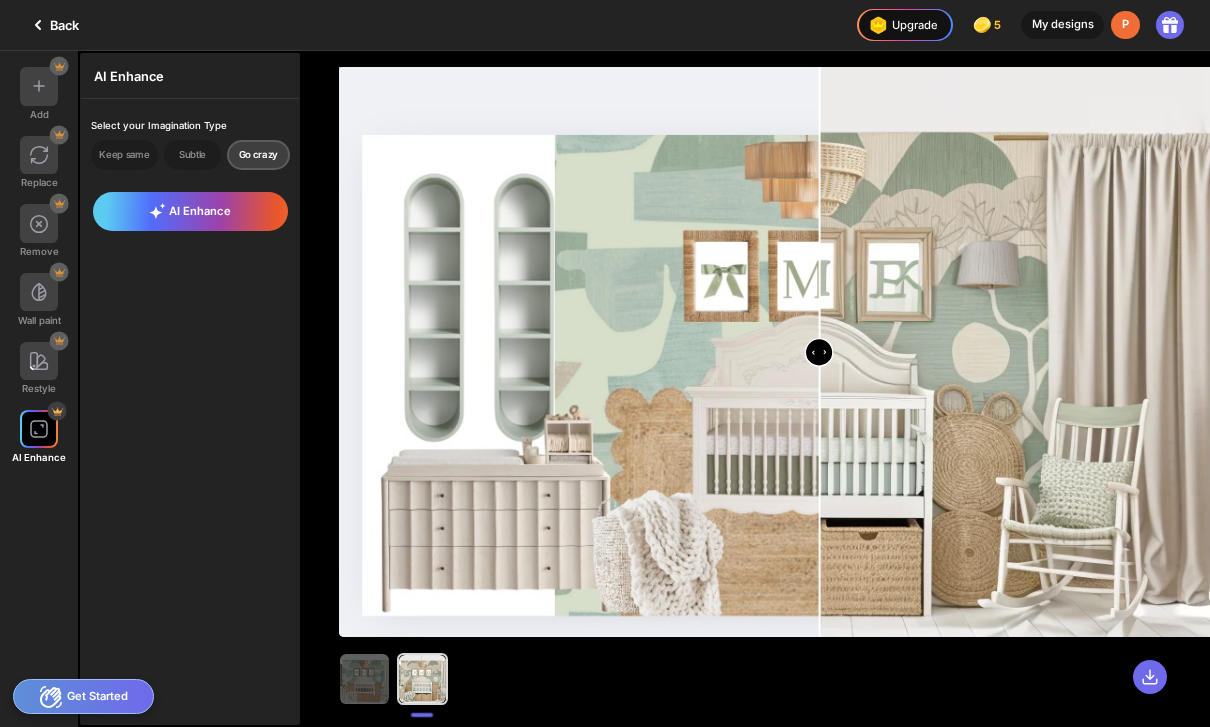 click at bounding box center [819, 354] 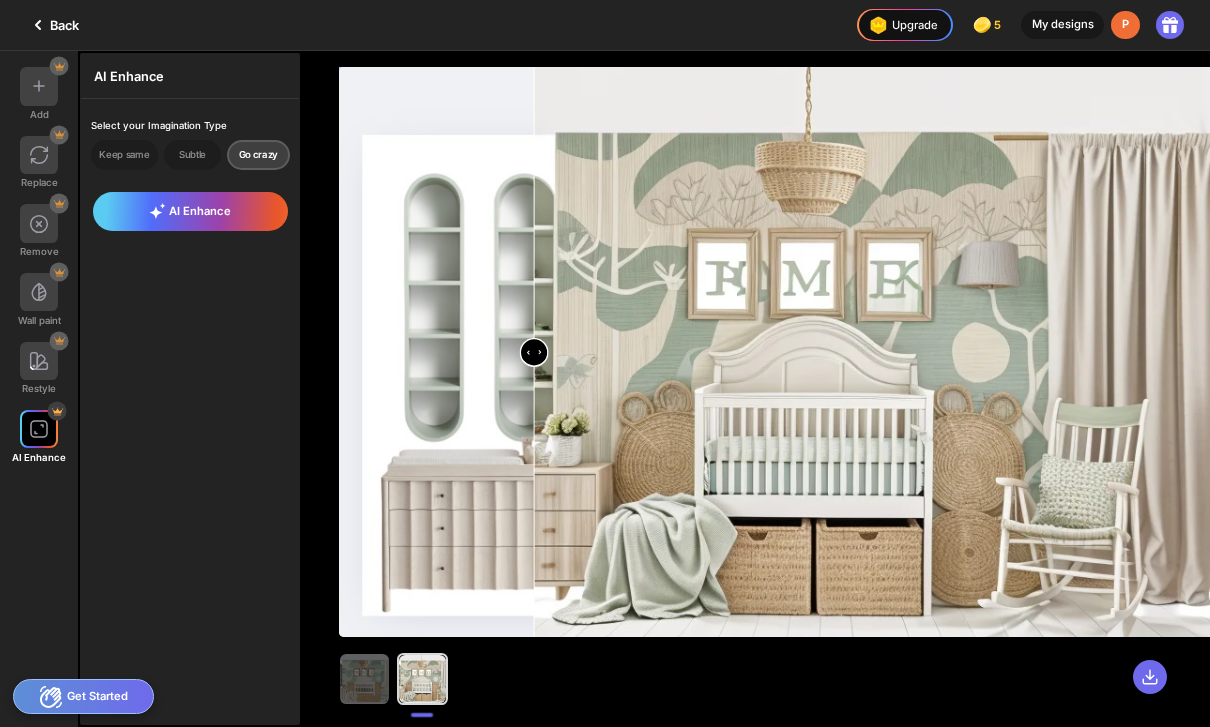 drag, startPoint x: 824, startPoint y: 350, endPoint x: 540, endPoint y: 387, distance: 286.40005 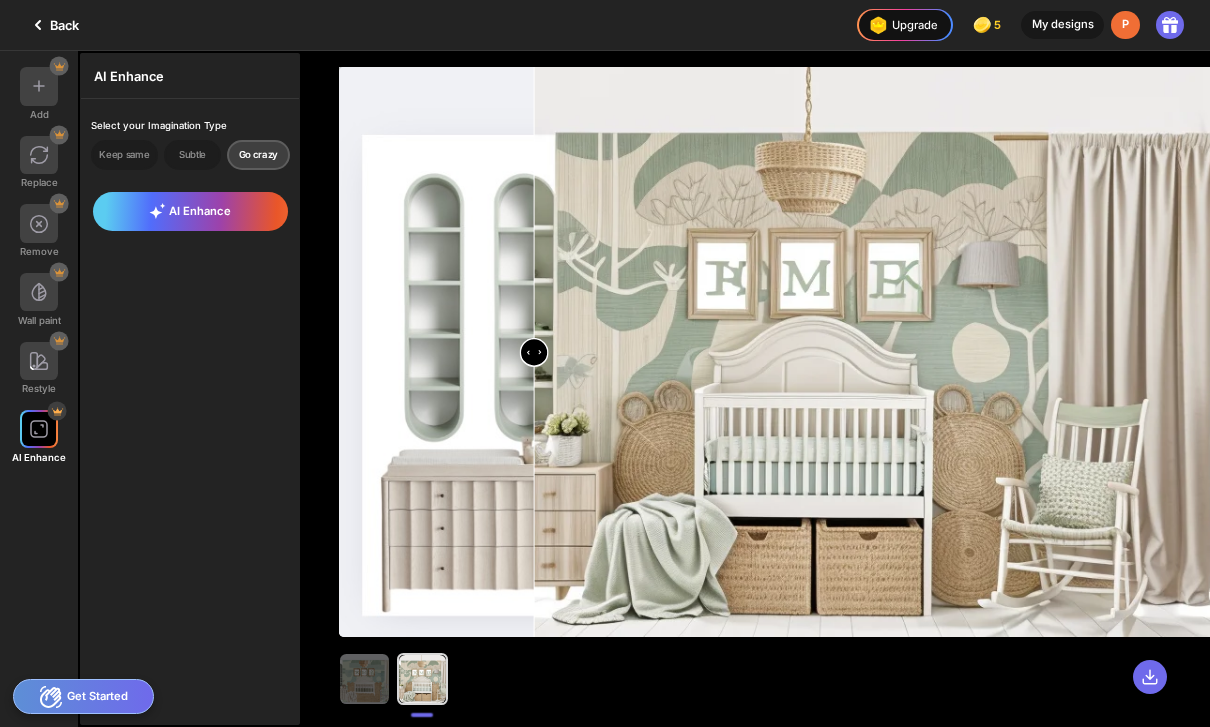 click at bounding box center [819, 354] 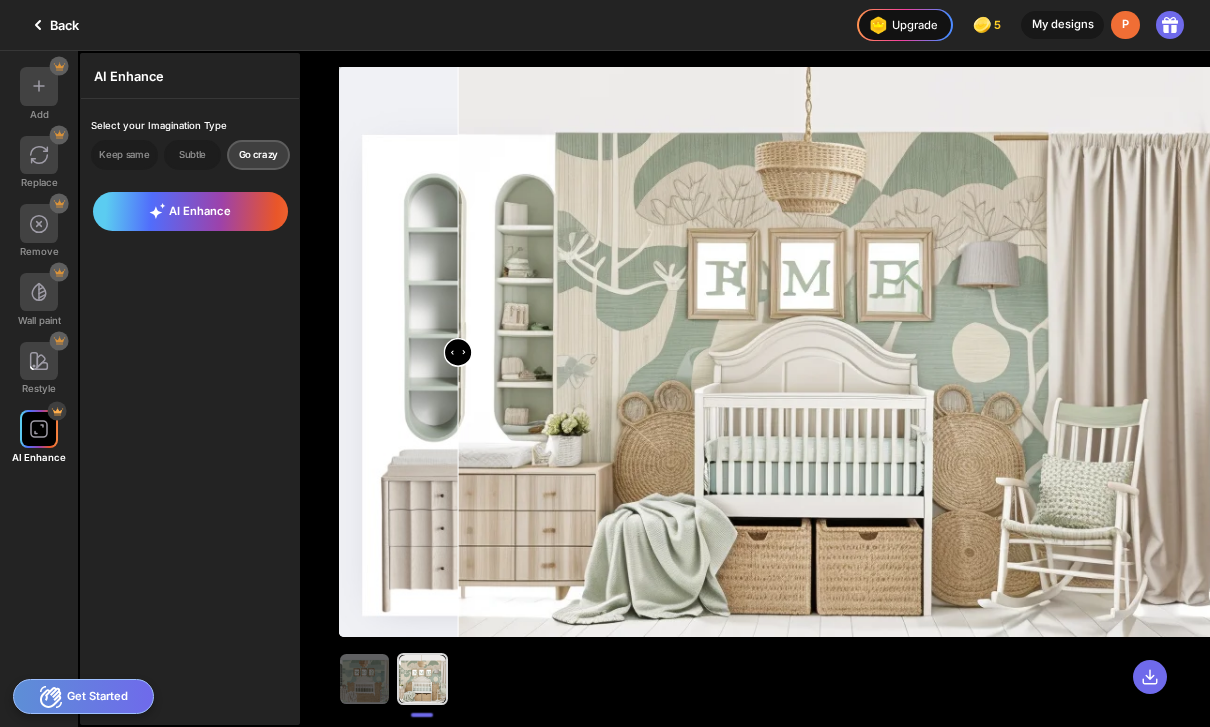 drag, startPoint x: 540, startPoint y: 387, endPoint x: 470, endPoint y: 353, distance: 77.820305 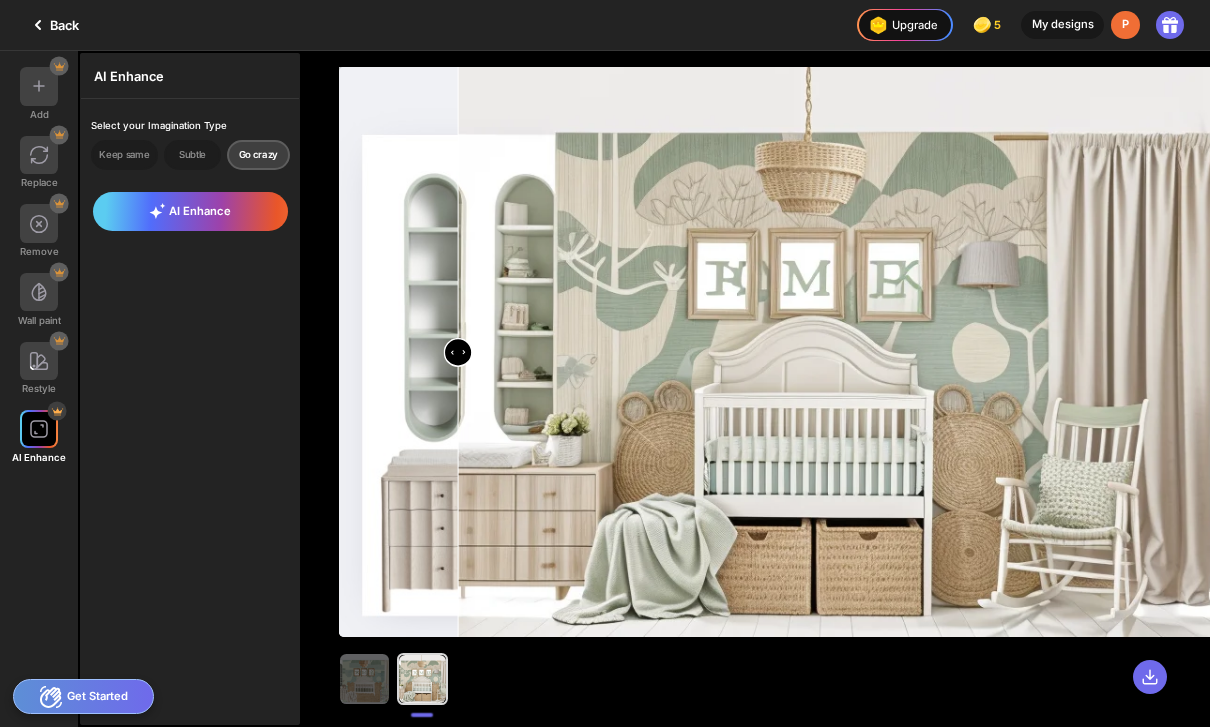click at bounding box center (819, 354) 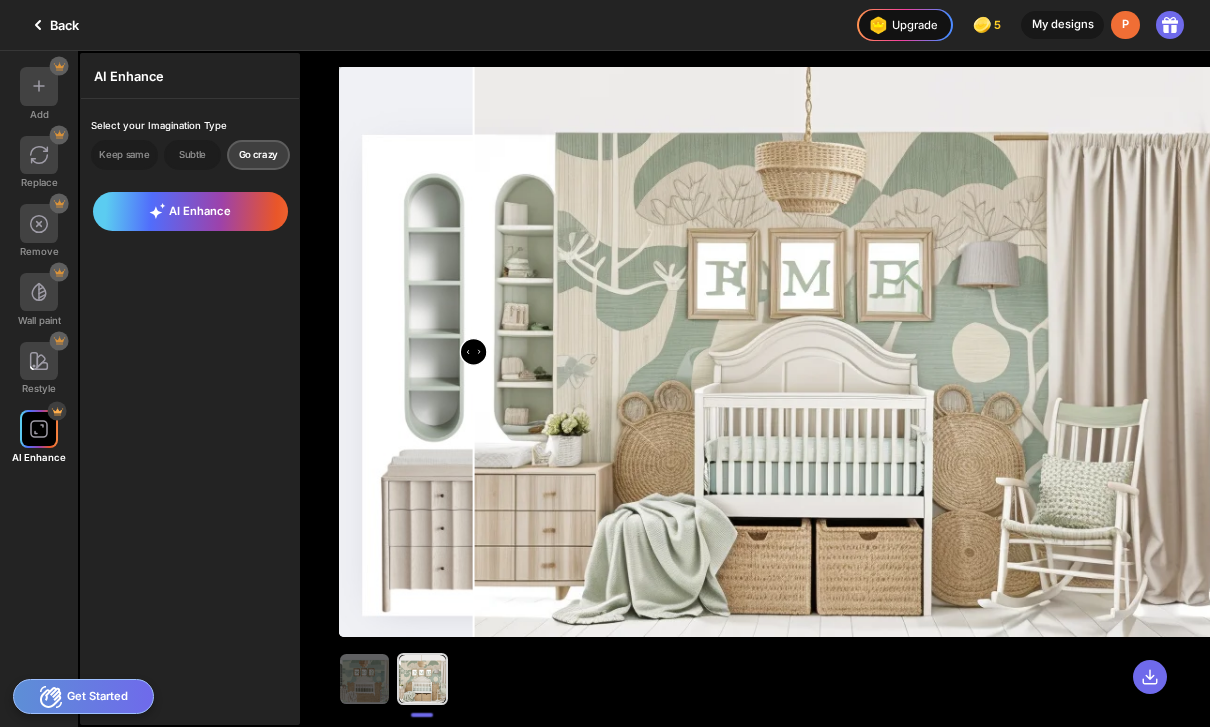 click at bounding box center (819, 354) 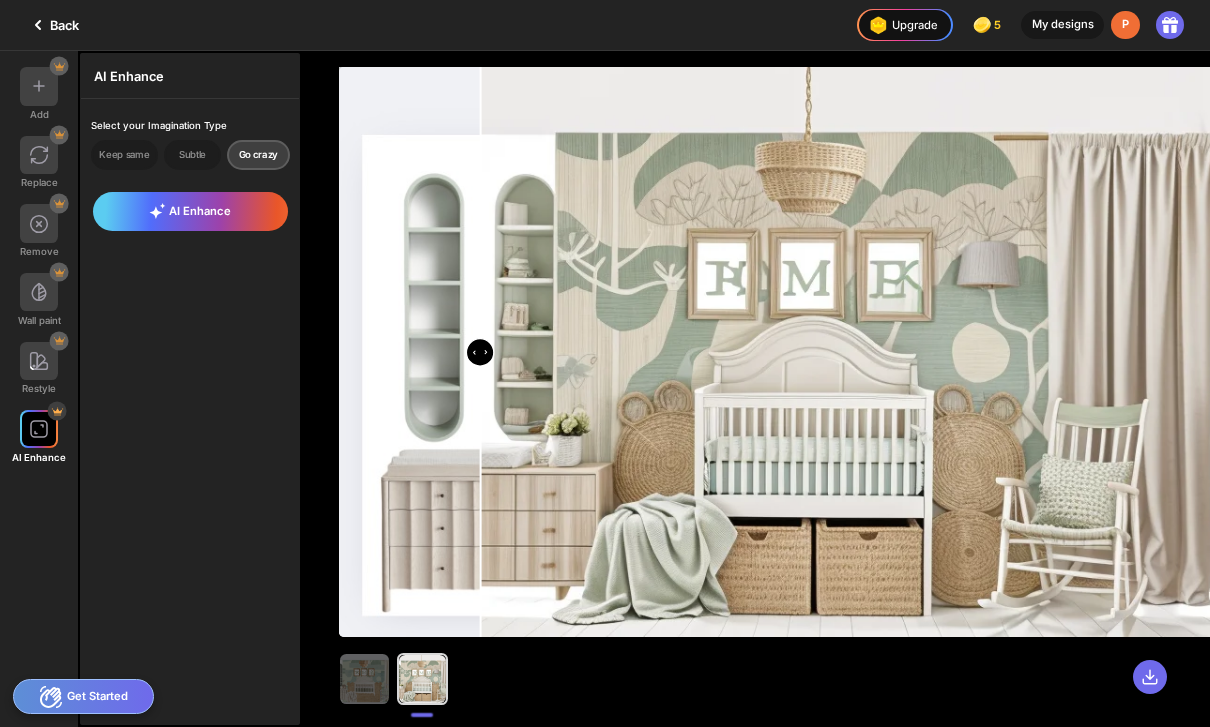 click 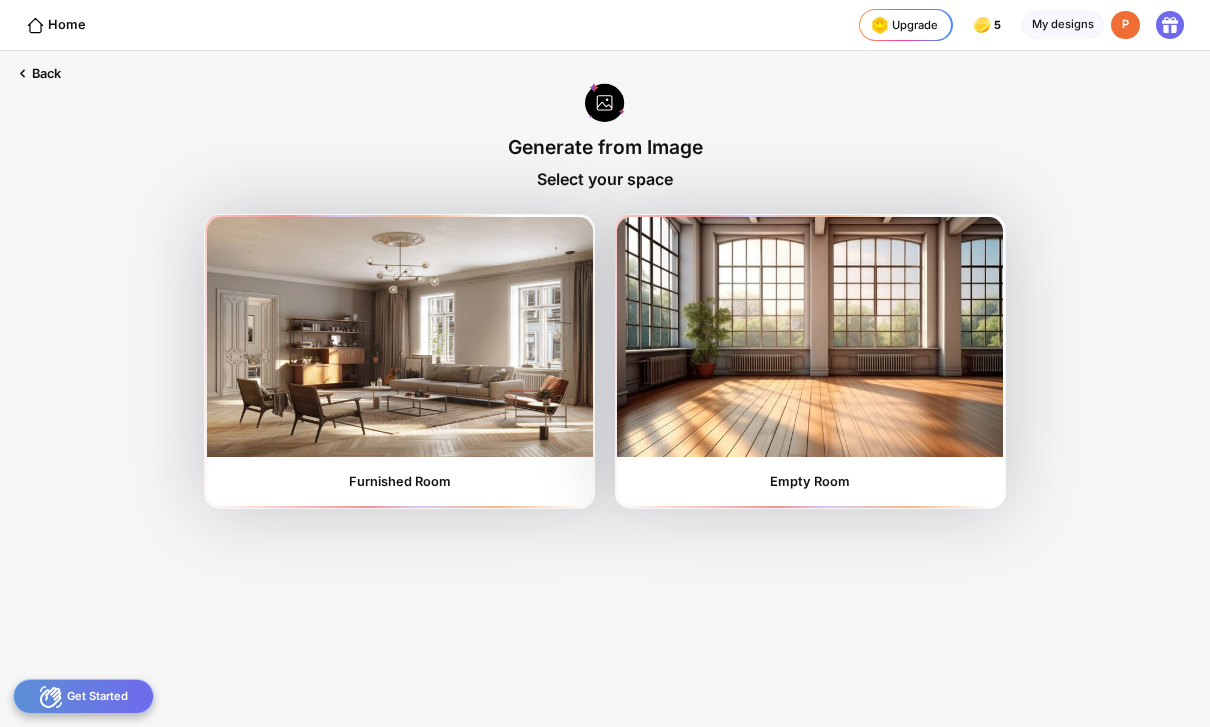 click on "Back Generate from Image Select your space Furnished Room Empty Room" at bounding box center [605, 389] 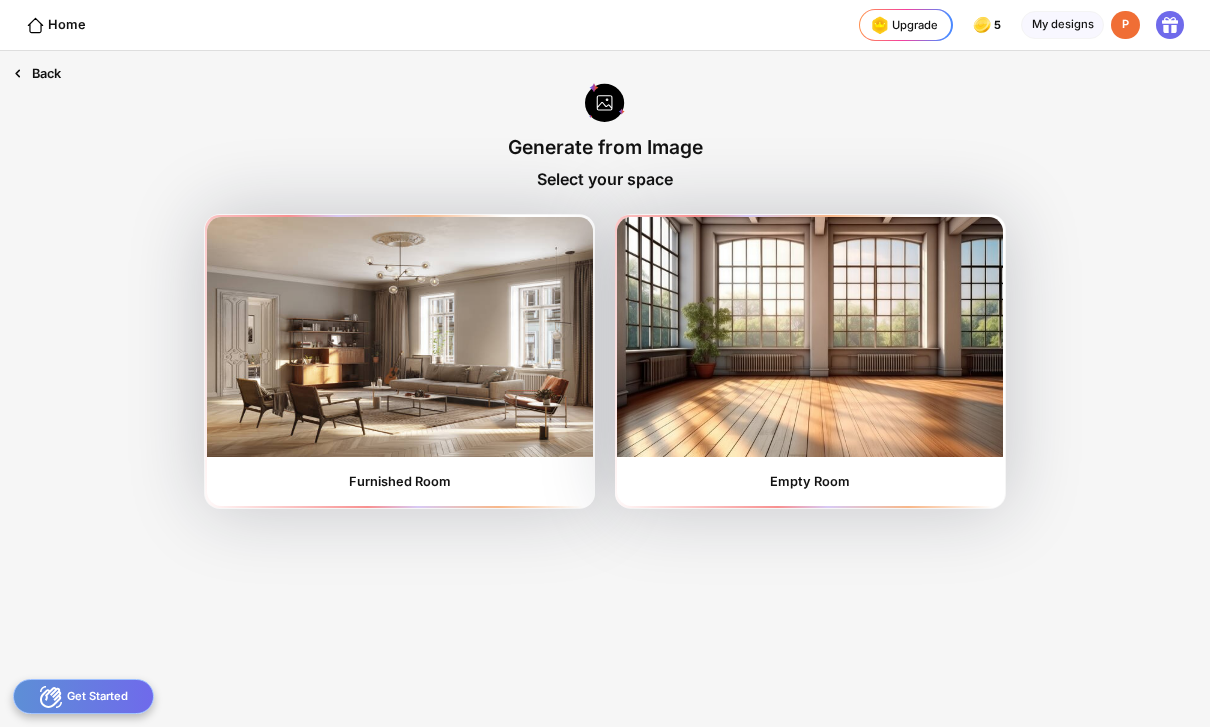click on "Back" at bounding box center [37, 73] 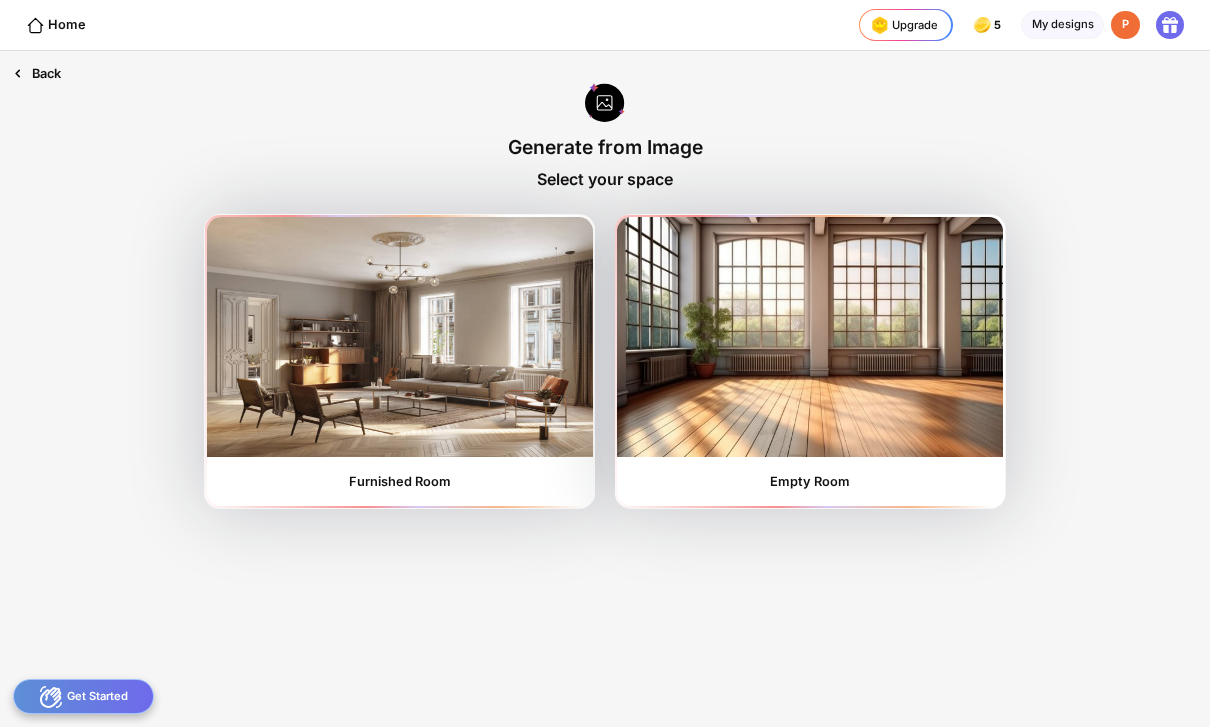 click on "Back" at bounding box center [37, 73] 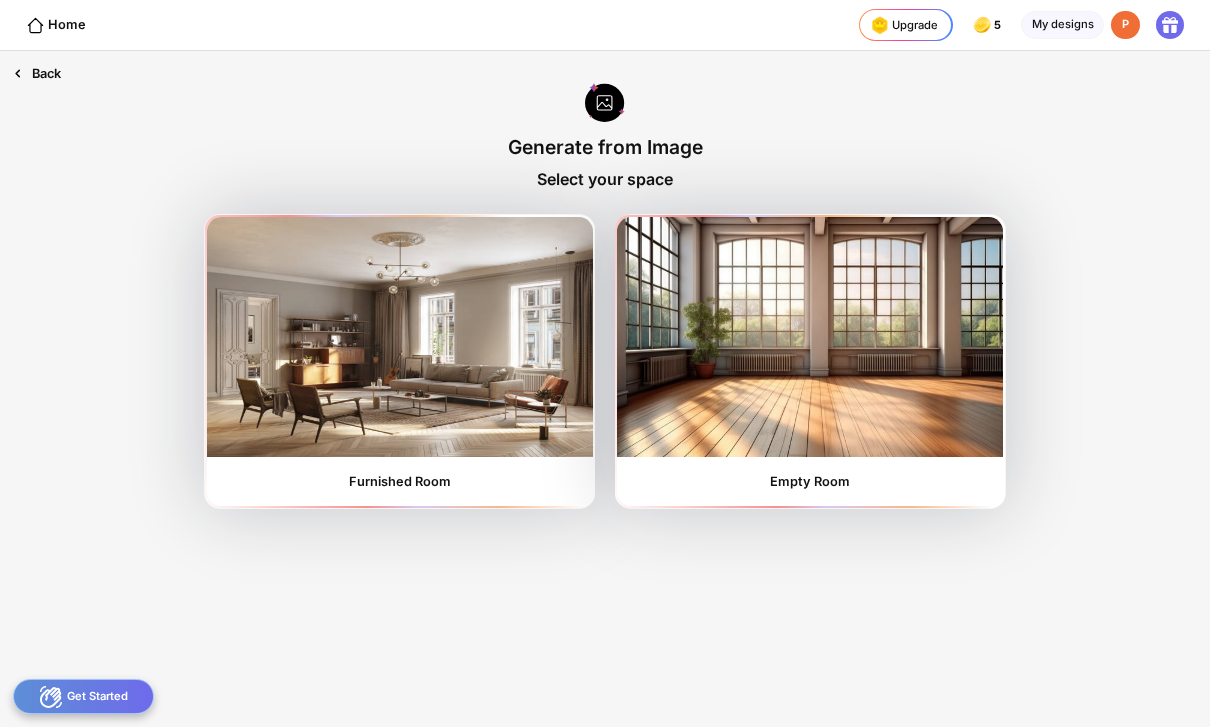 click 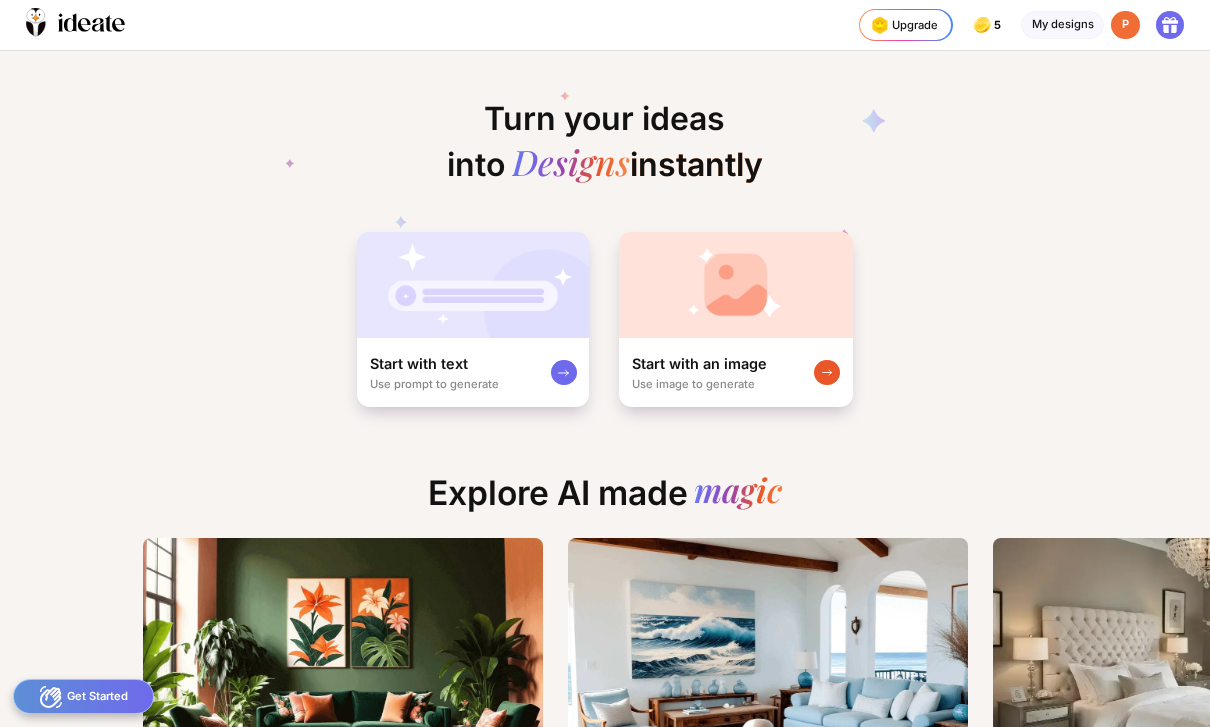 scroll, scrollTop: 0, scrollLeft: 9, axis: horizontal 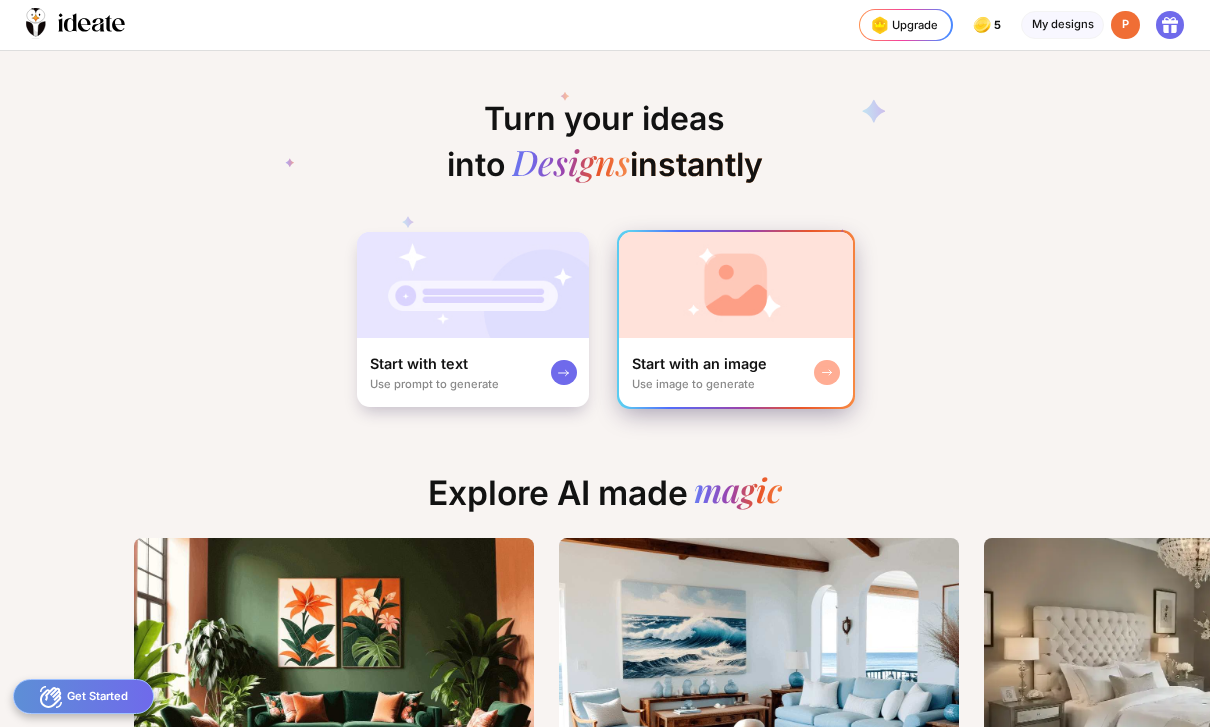 click on "Use image to generate" at bounding box center (693, 384) 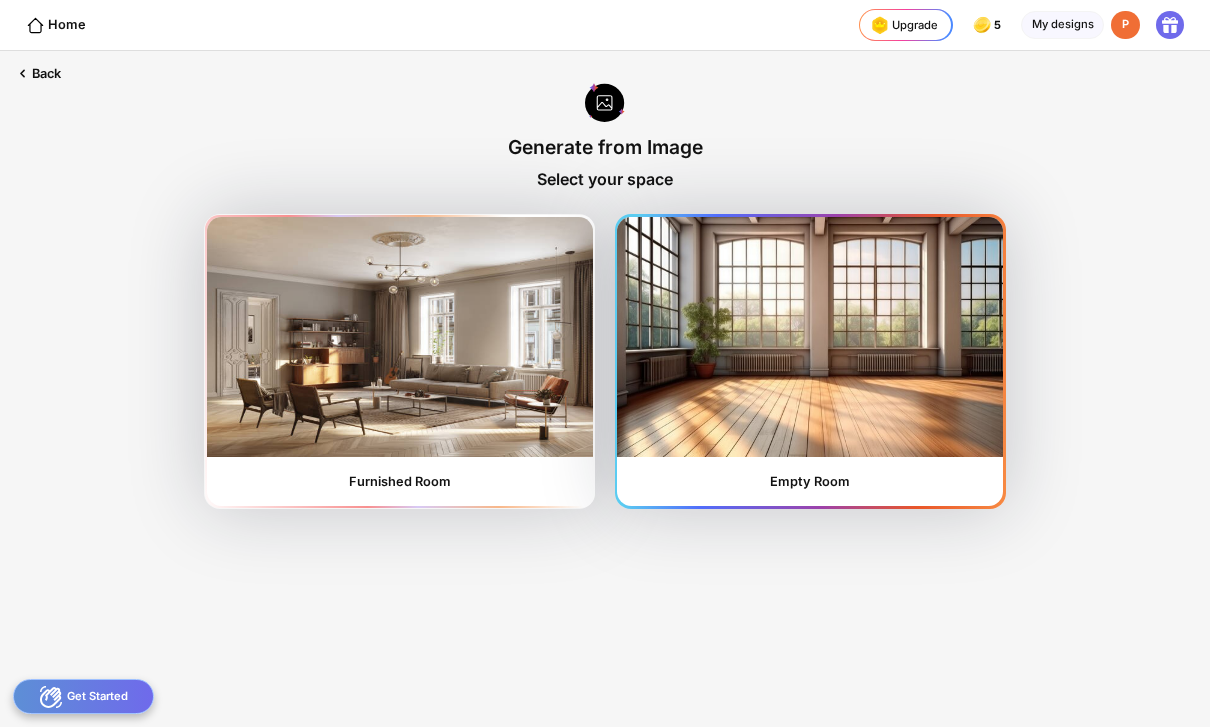 click at bounding box center (810, 337) 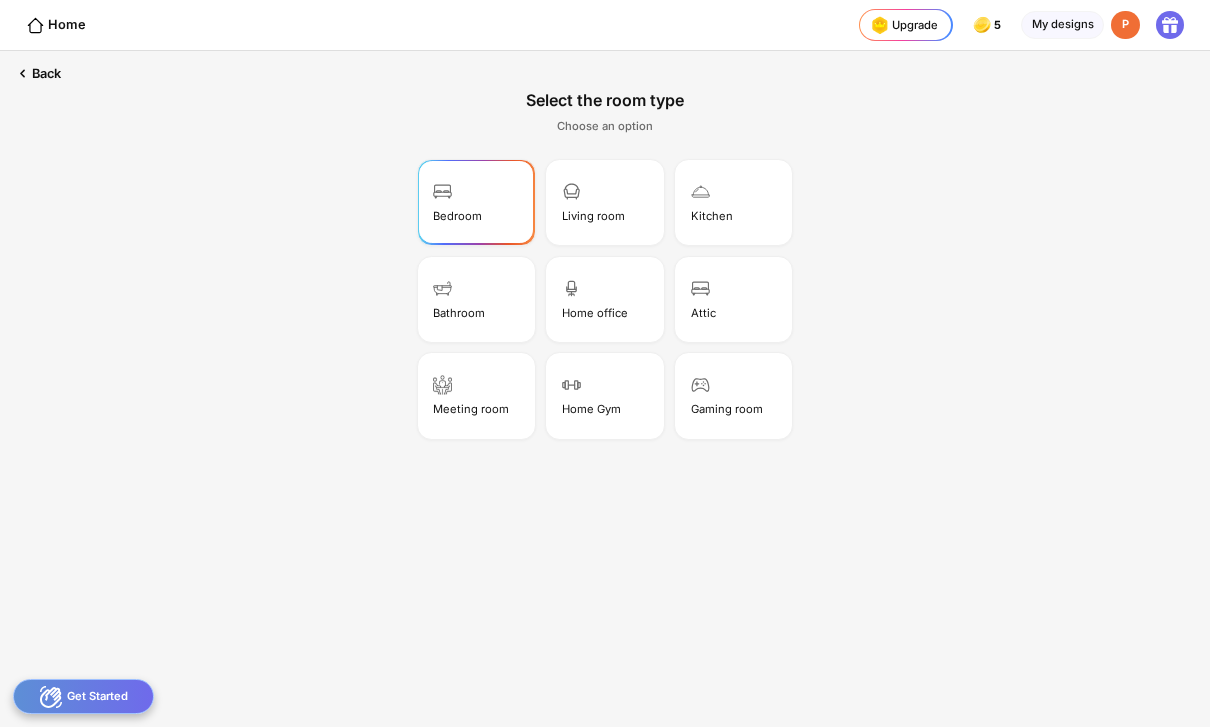click on "Bedroom" at bounding box center (476, 202) 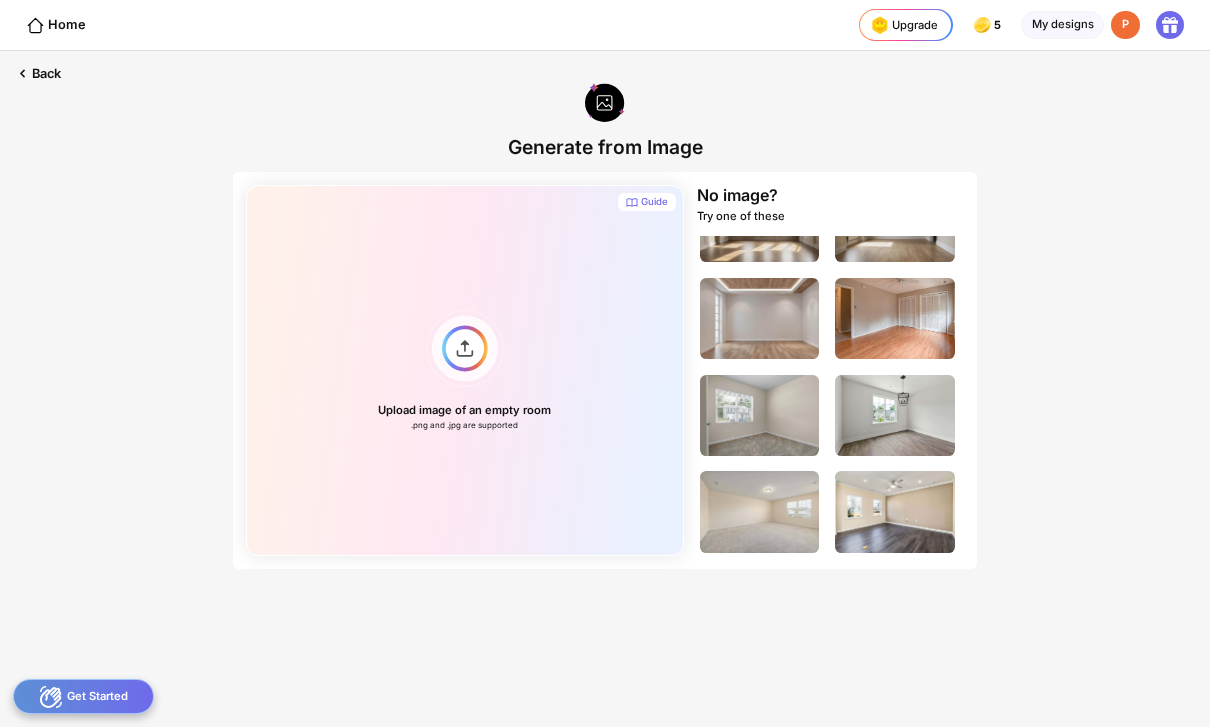 scroll, scrollTop: 58, scrollLeft: 0, axis: vertical 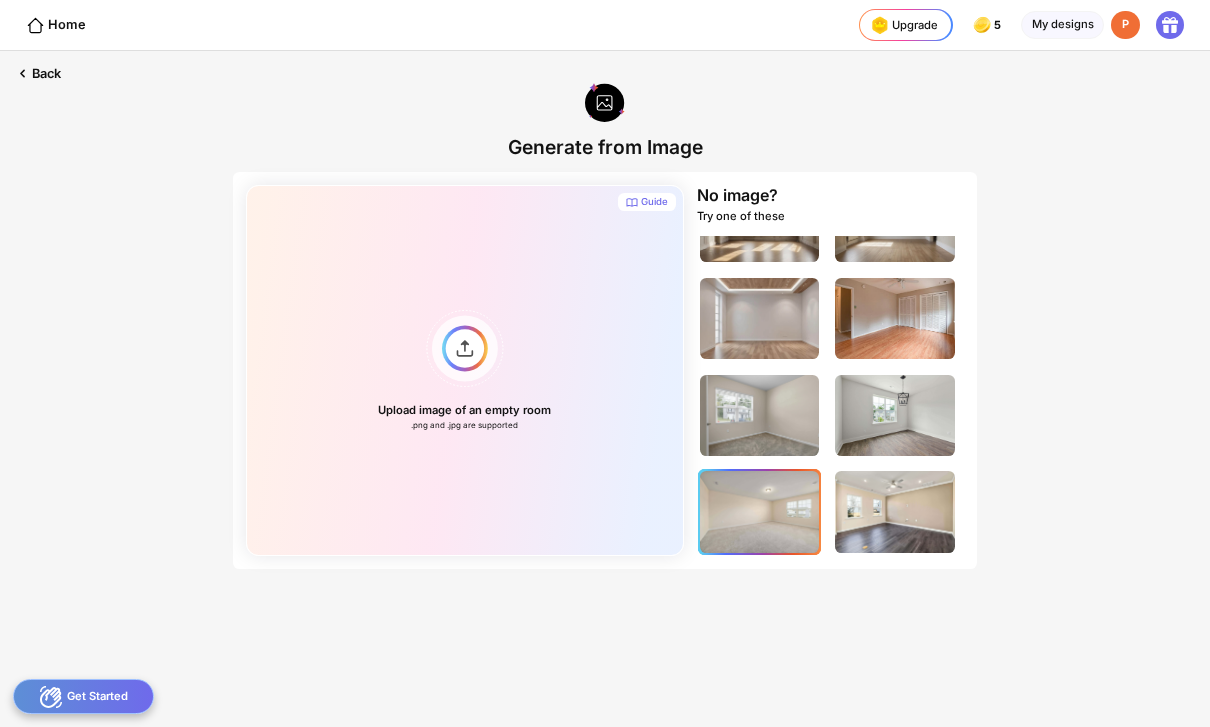 click at bounding box center (760, 511) 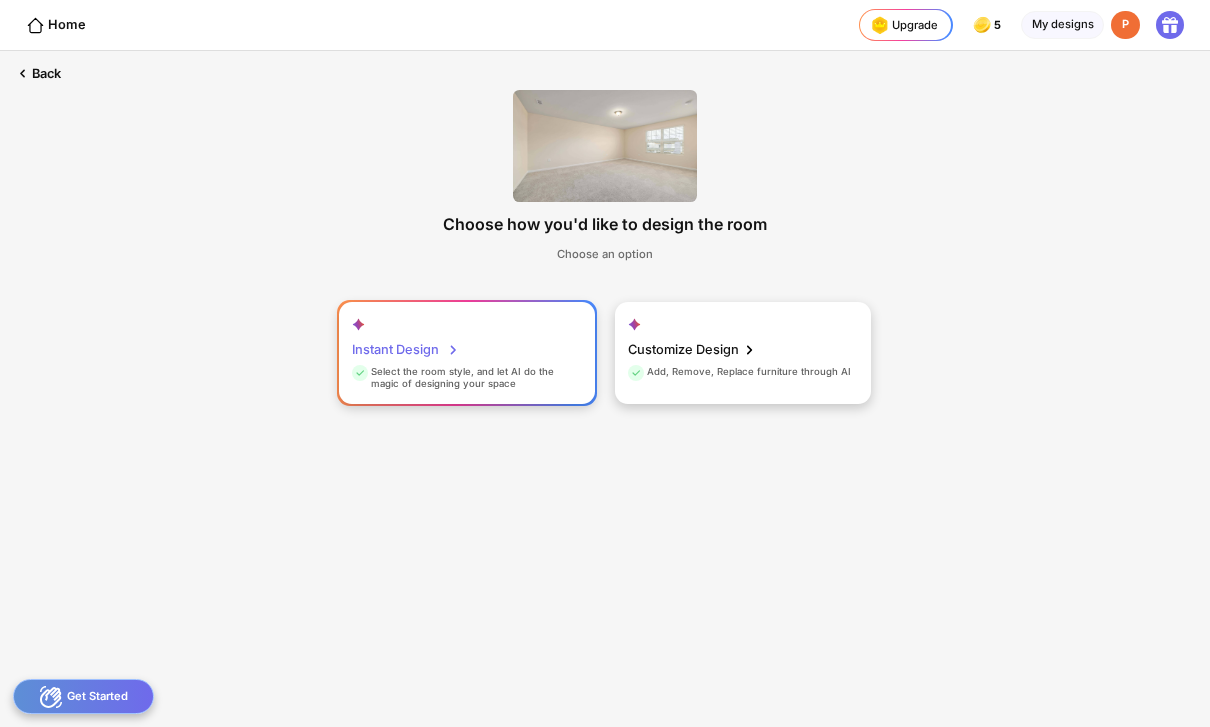 click on "Instant Design   Select the room style, and let AI do the magic of designing your space" at bounding box center (467, 353) 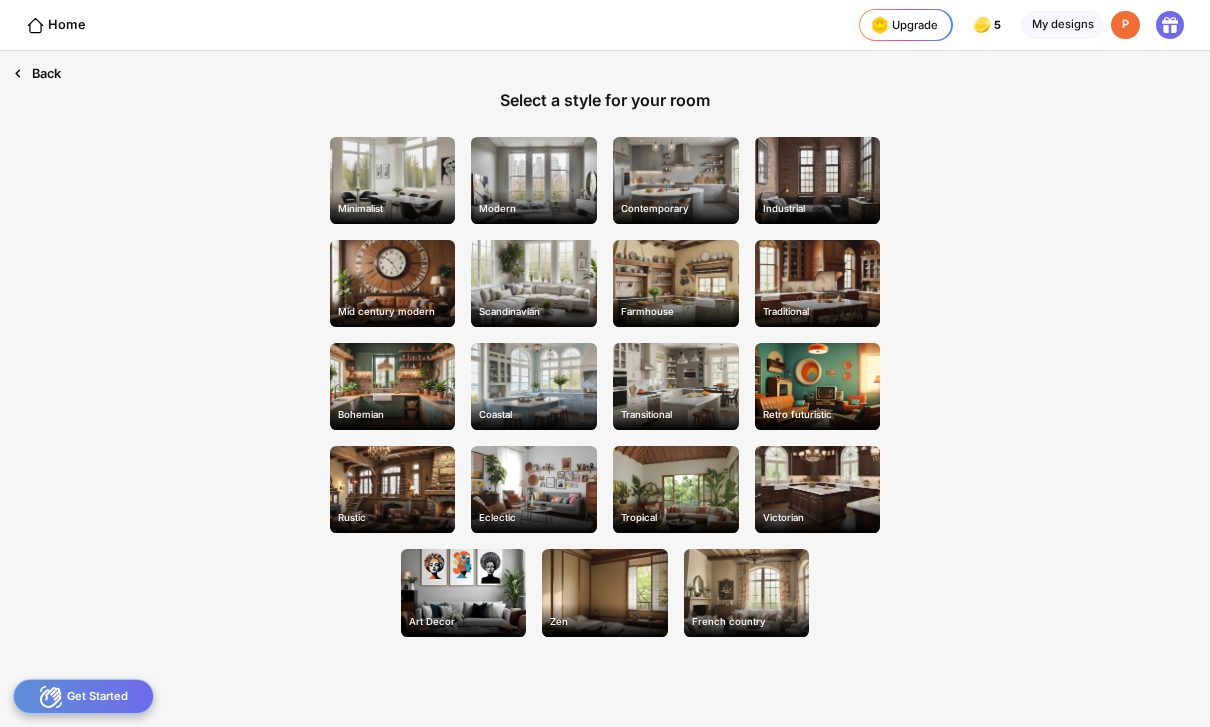click on "Back" at bounding box center [37, 73] 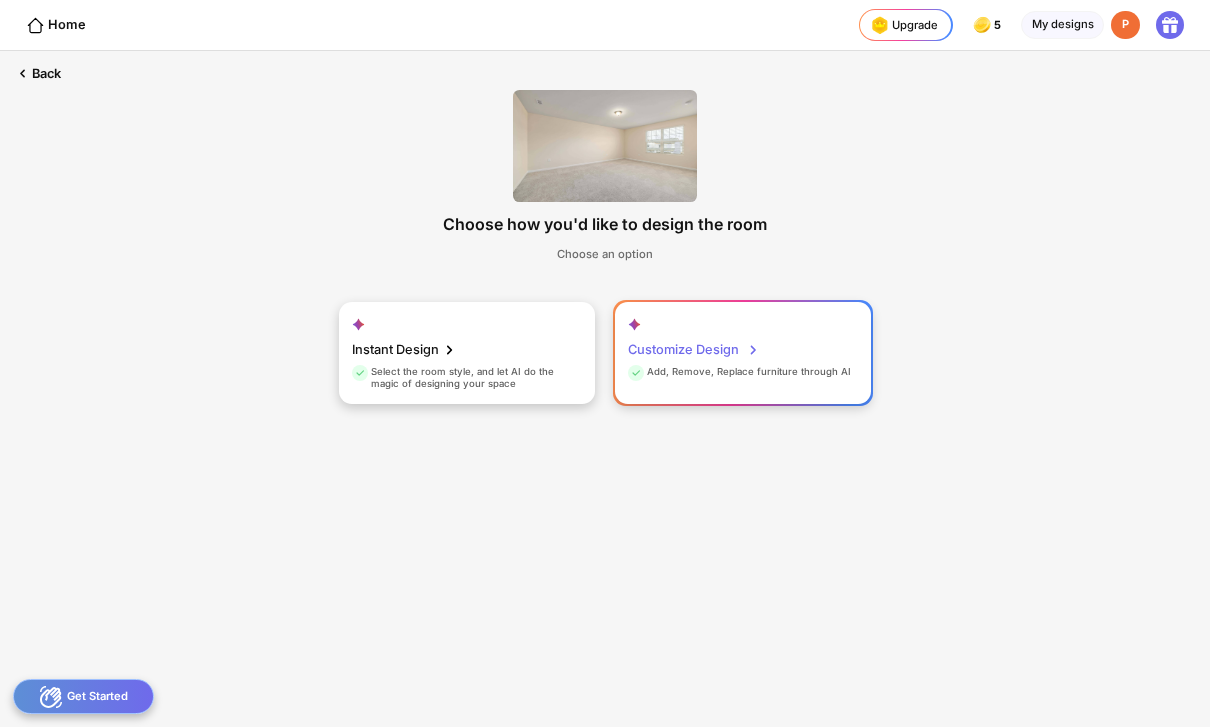 click on "Customize Design" at bounding box center (694, 350) 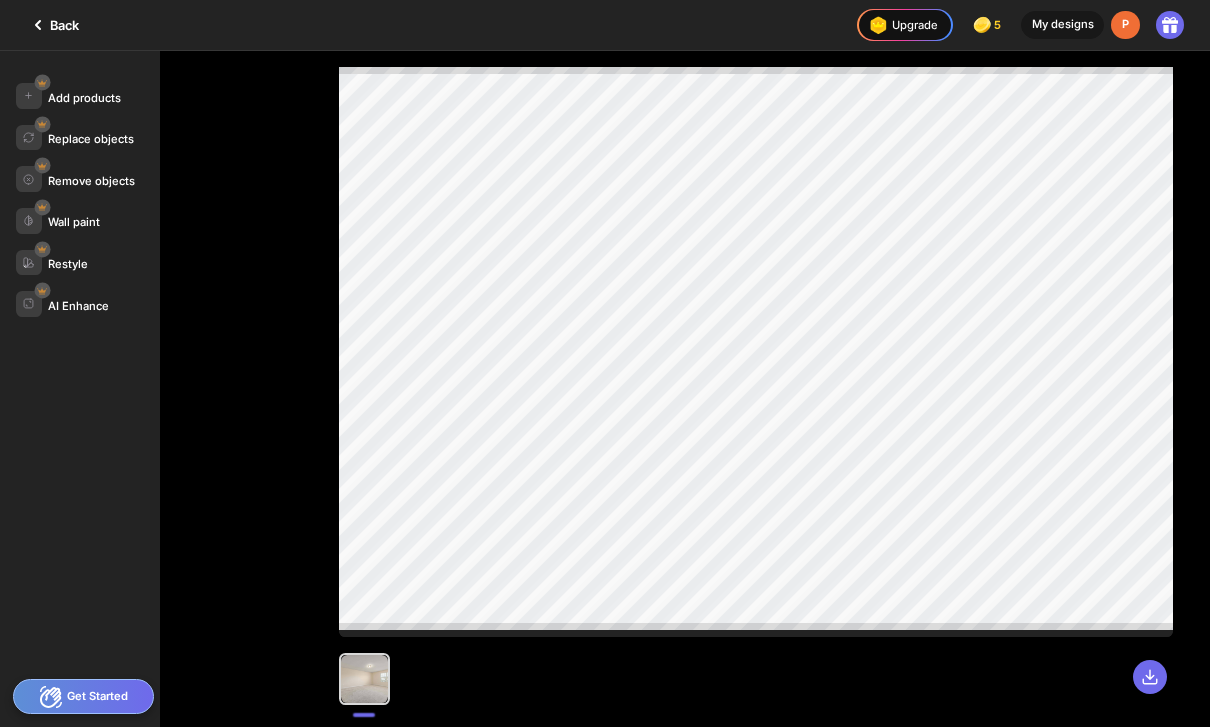 click on "Back   Upgrade [NUMBER] [NUMBER]  credits left  Upgrade My designs P" at bounding box center [605, 25] 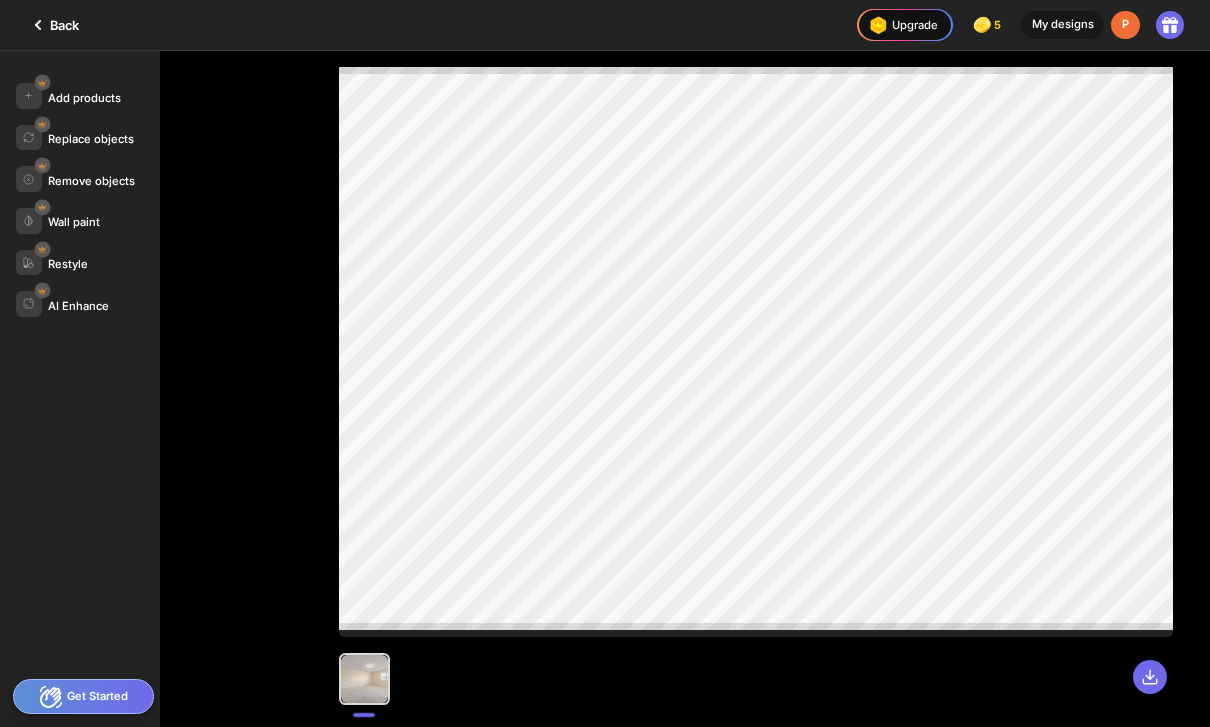 click 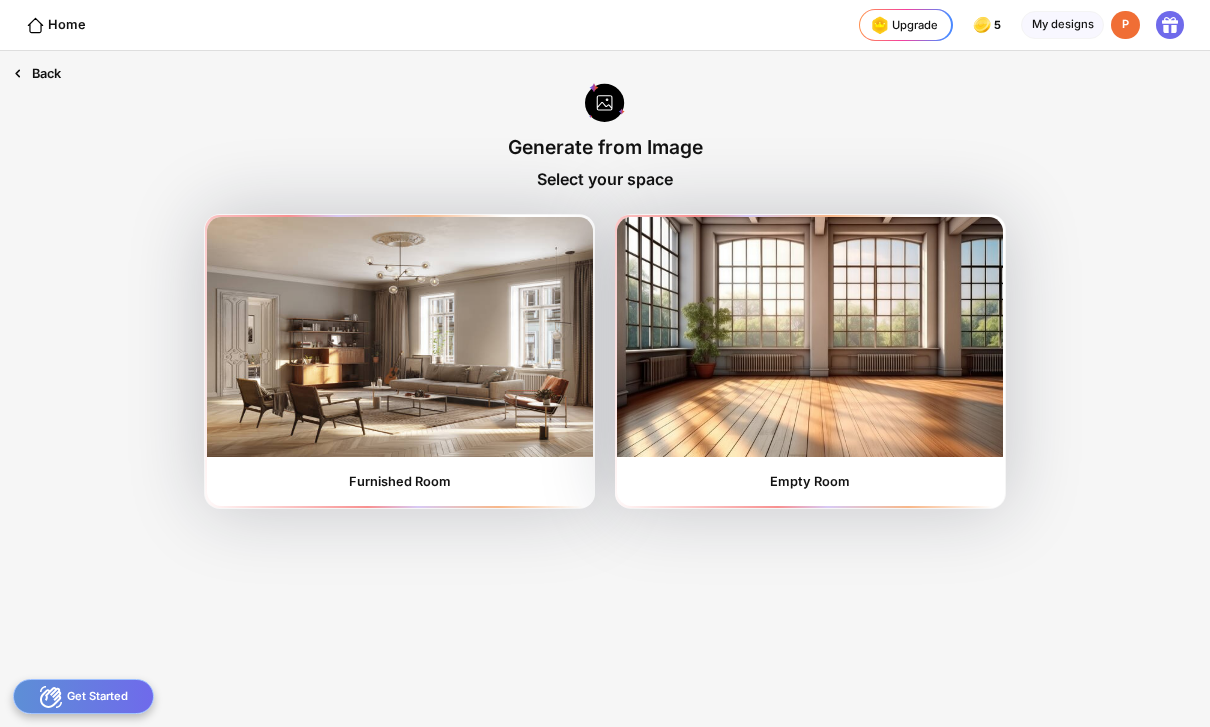 click on "Back" at bounding box center (37, 73) 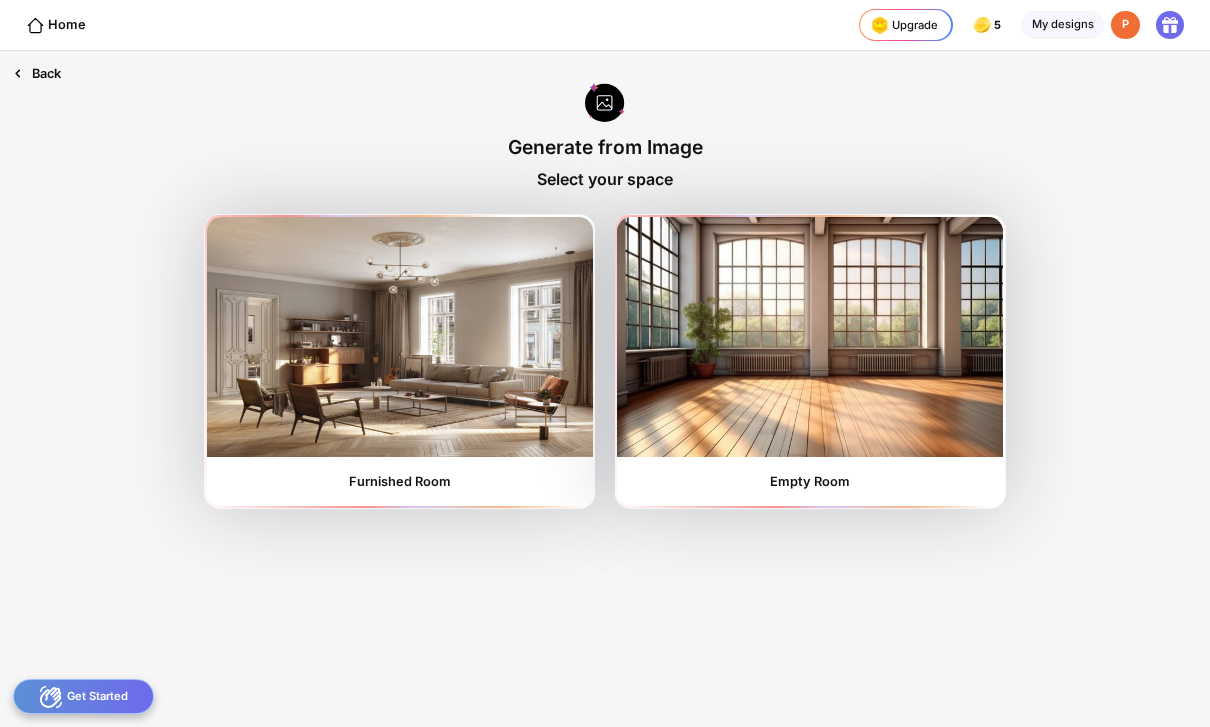 click on "Back" at bounding box center [37, 73] 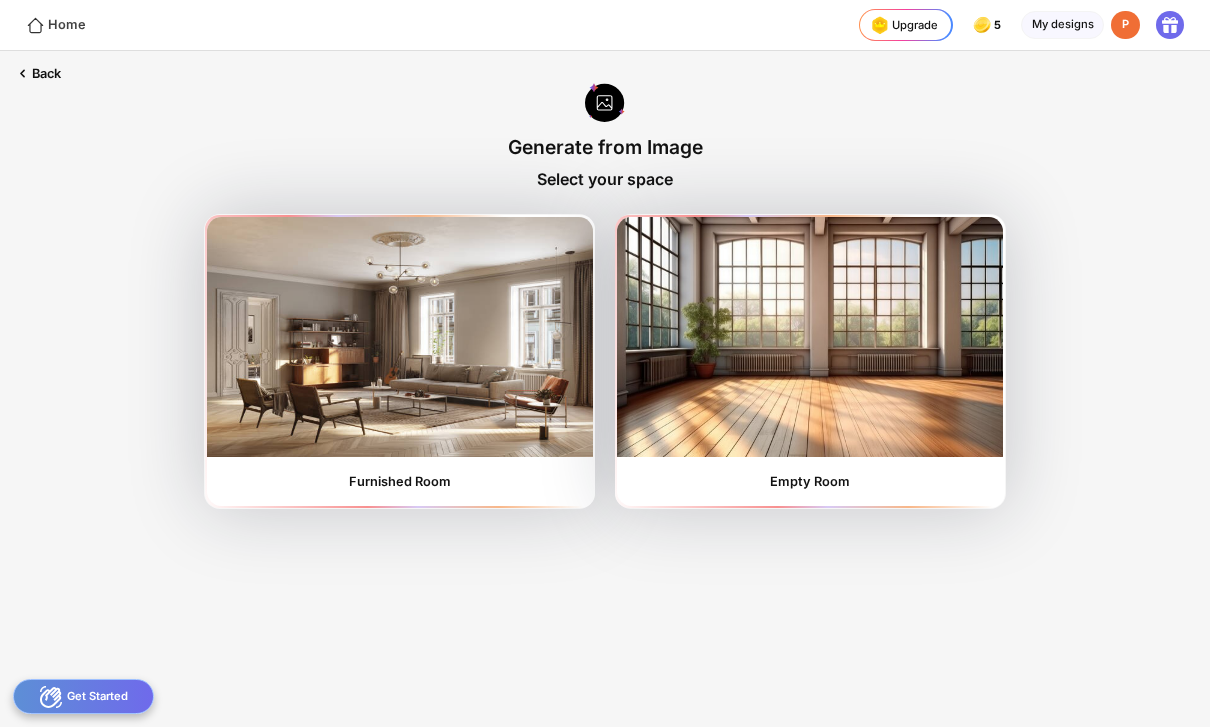 click 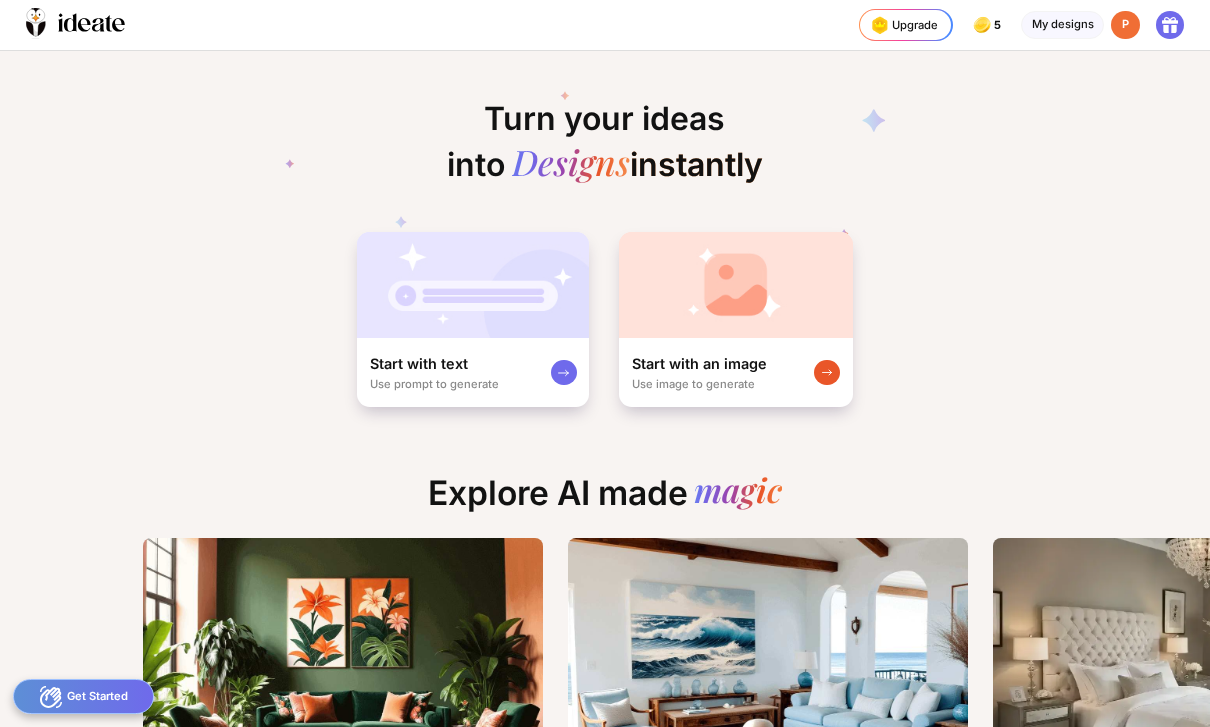 scroll, scrollTop: 0, scrollLeft: 10, axis: horizontal 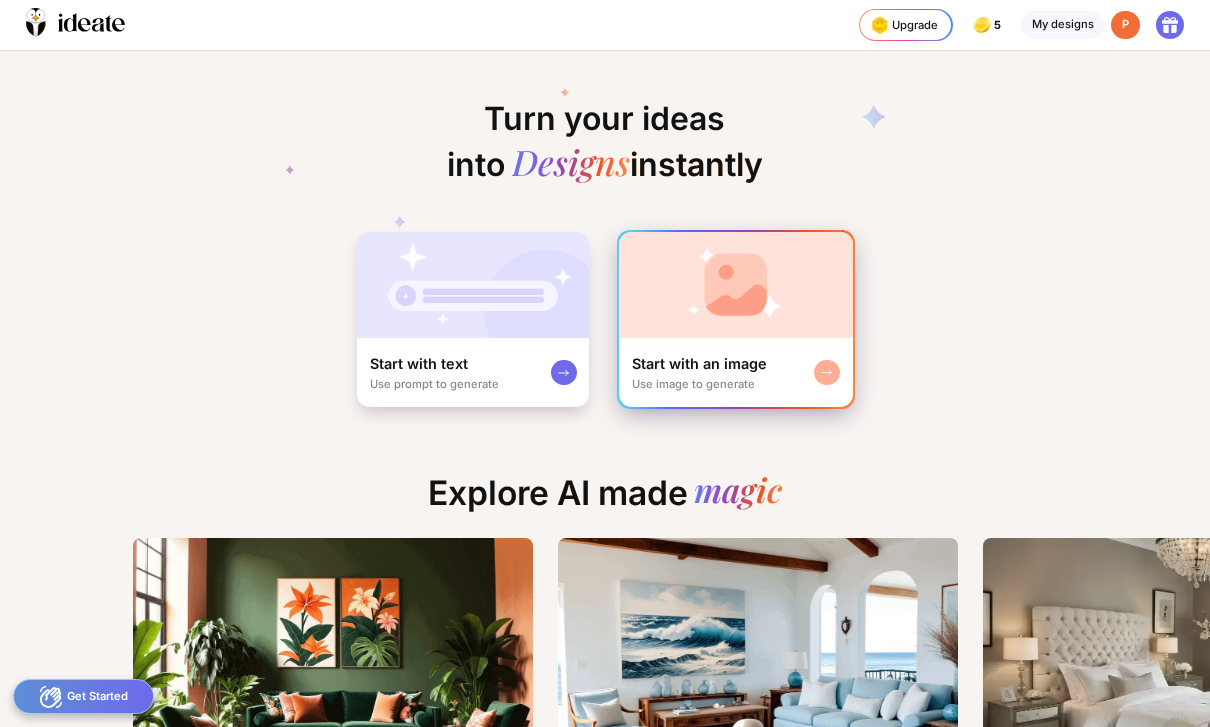 click on "Start with an image Use image to generate" at bounding box center (736, 372) 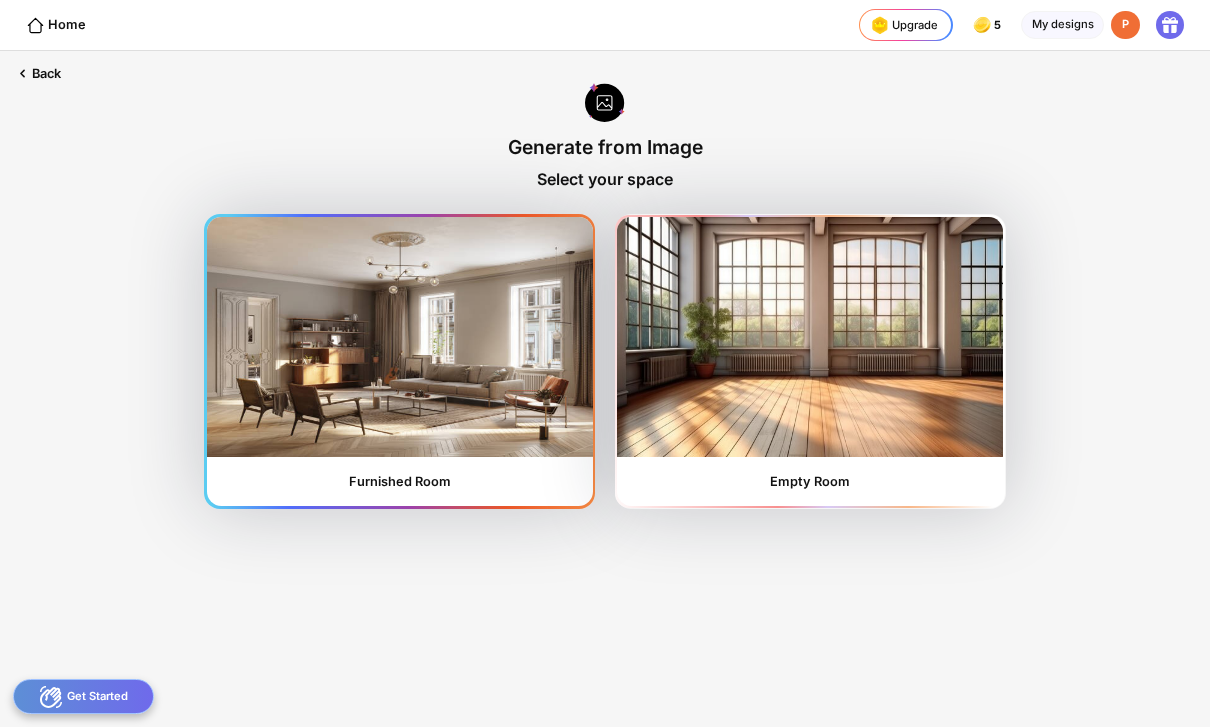click at bounding box center [400, 337] 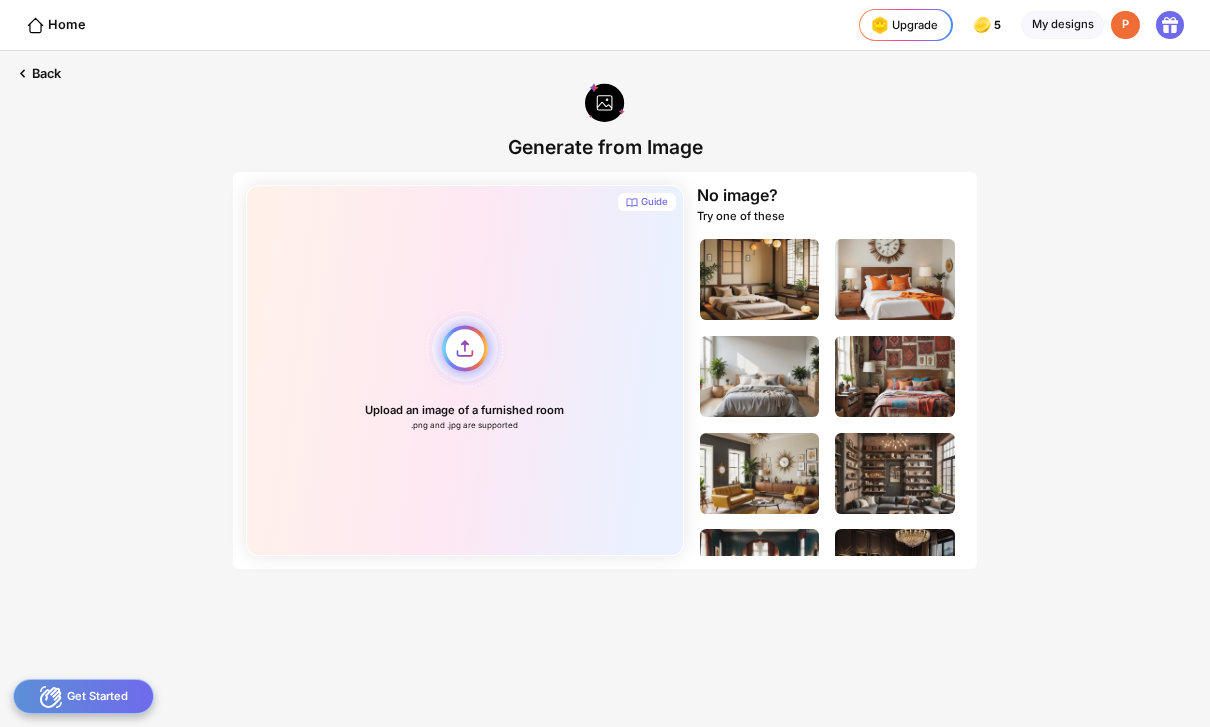 click on "Upload an image of a furnished room .png and .jpg are supported" at bounding box center (465, 370) 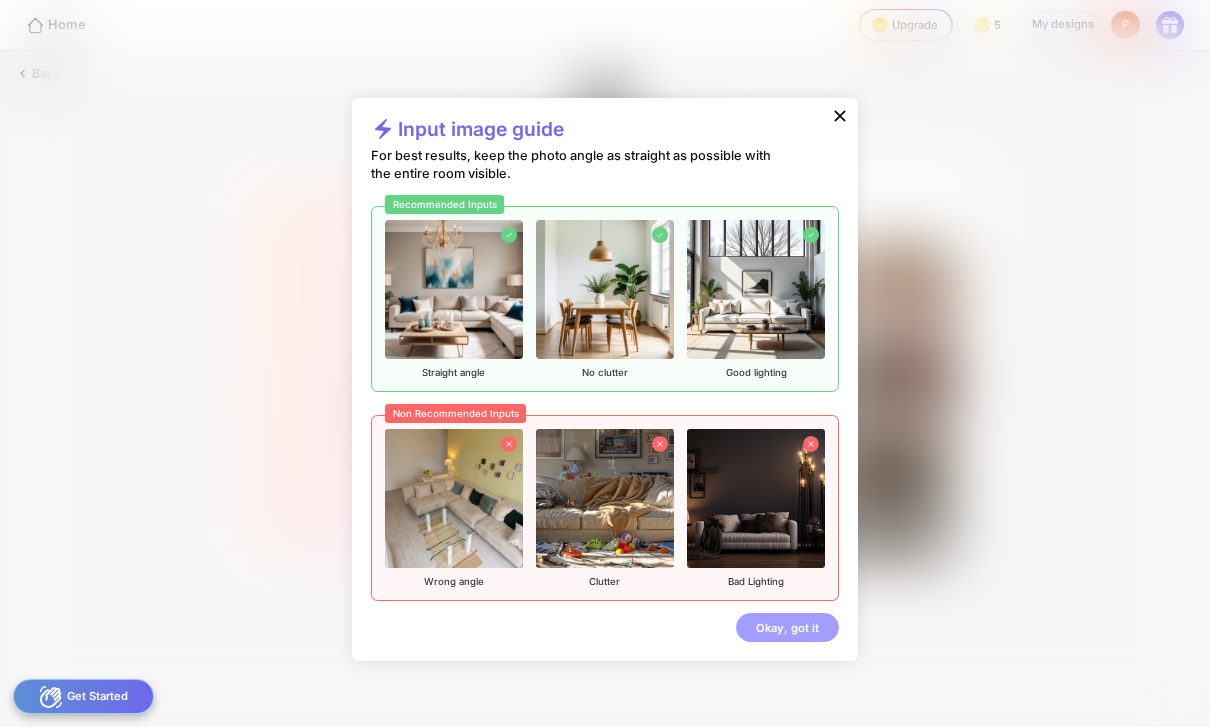 click on "Okay, got it" at bounding box center [787, 627] 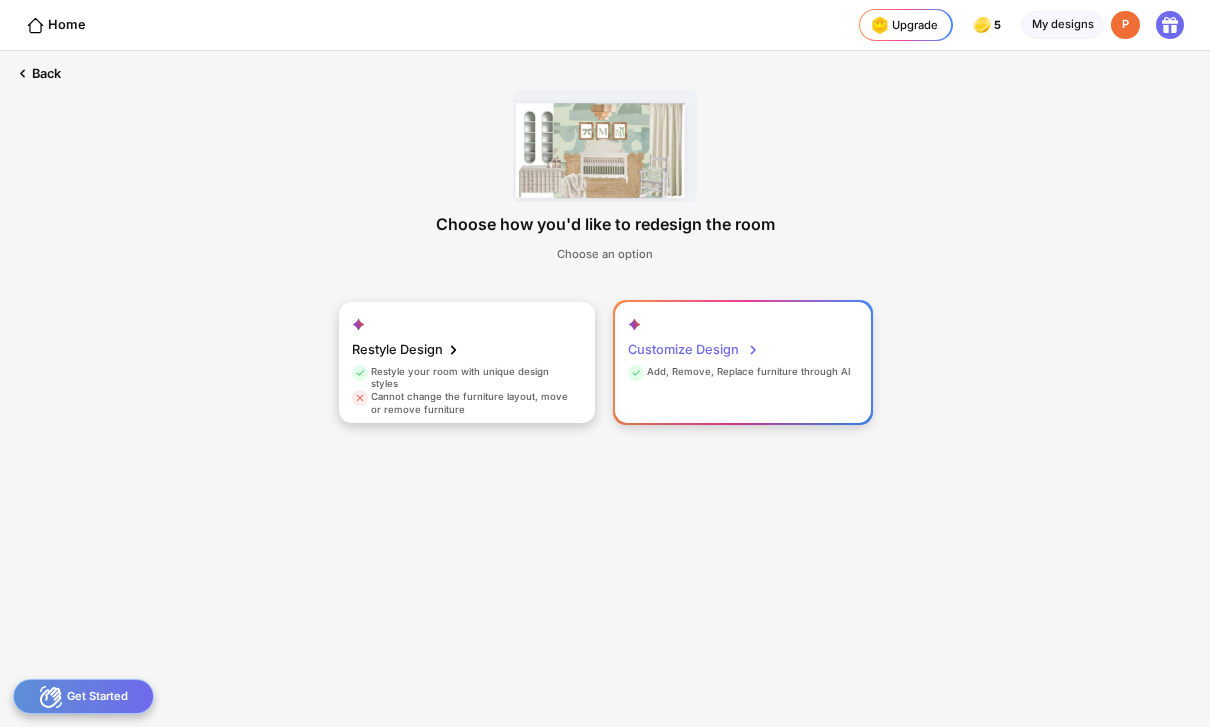 click on "Customize Design   Add, Remove, Replace furniture through AI" at bounding box center [743, 363] 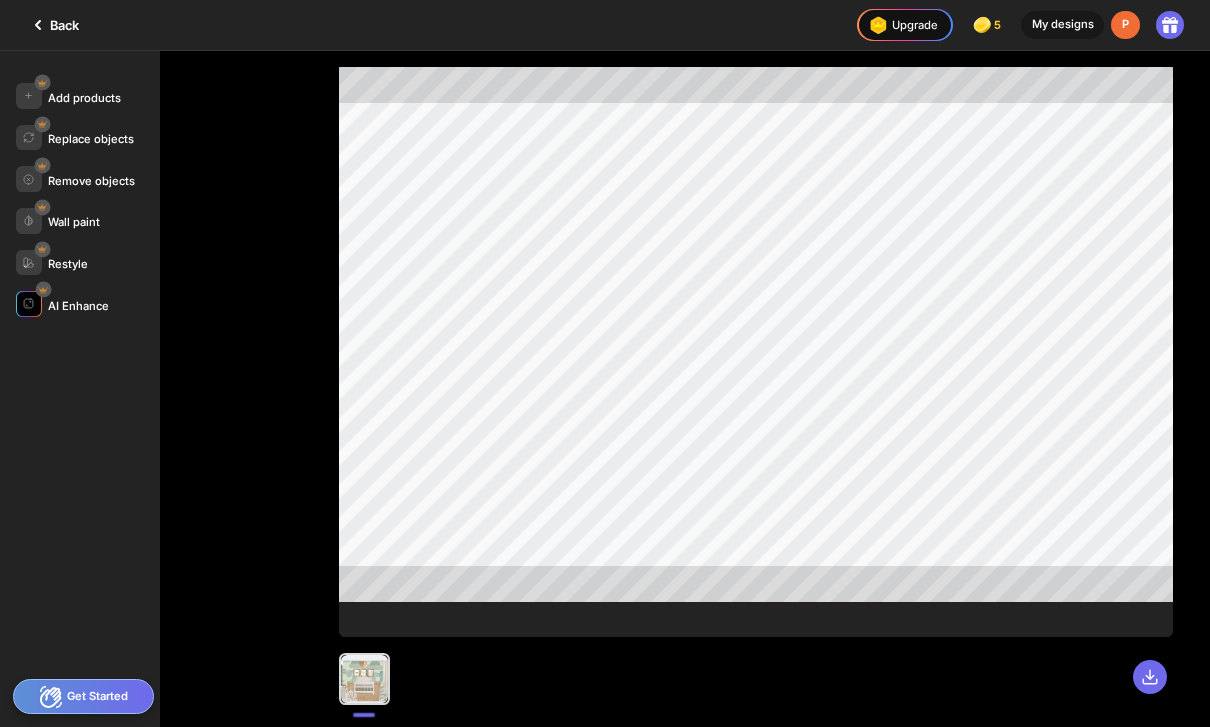 click on "AI Enhance" 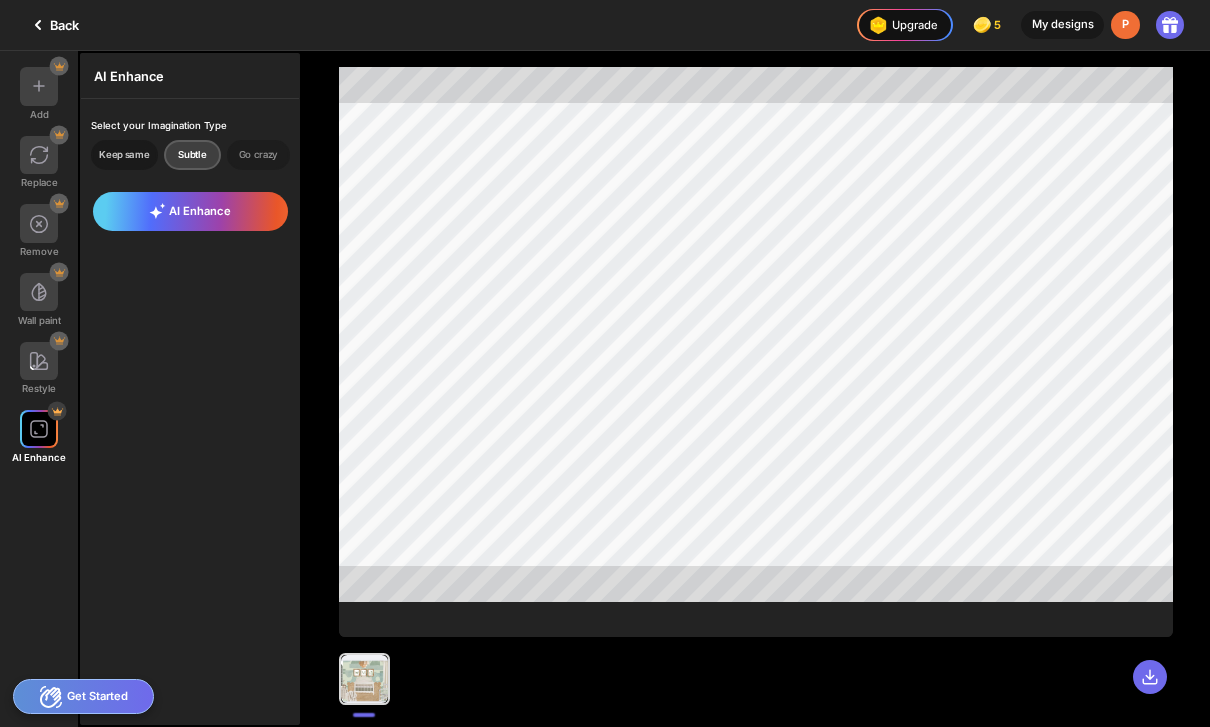 click on "Keep same" 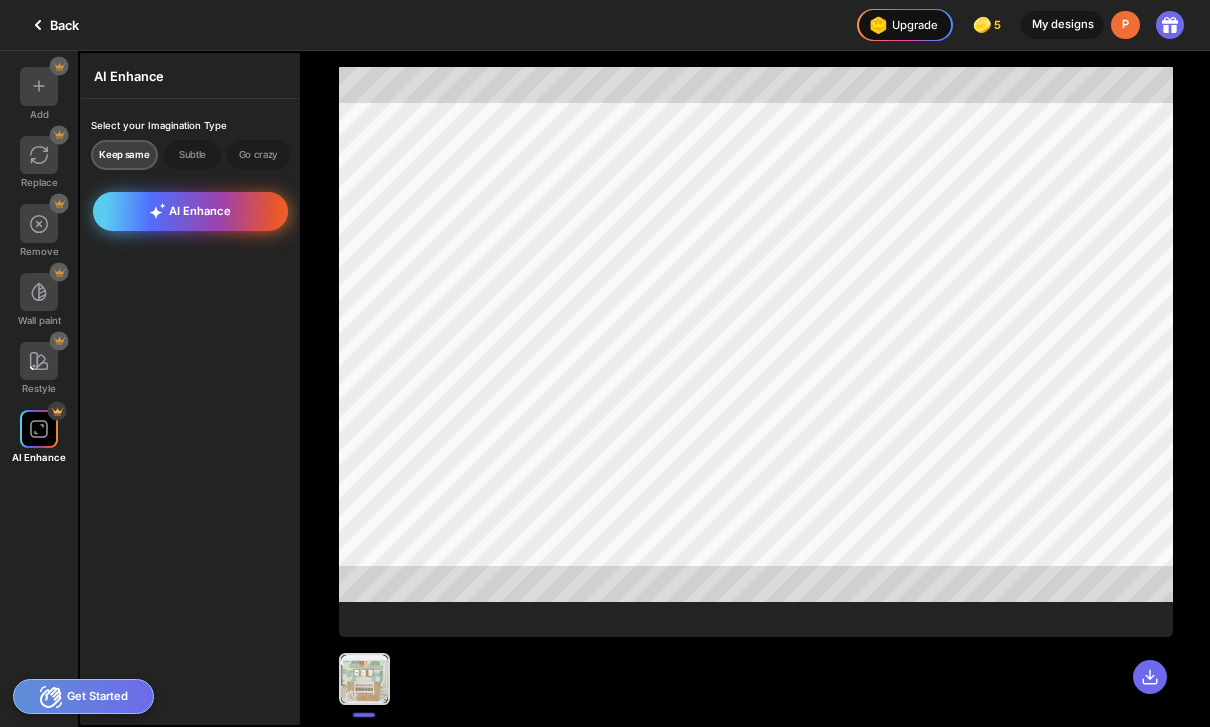 click on "AI Enhance" at bounding box center [191, 211] 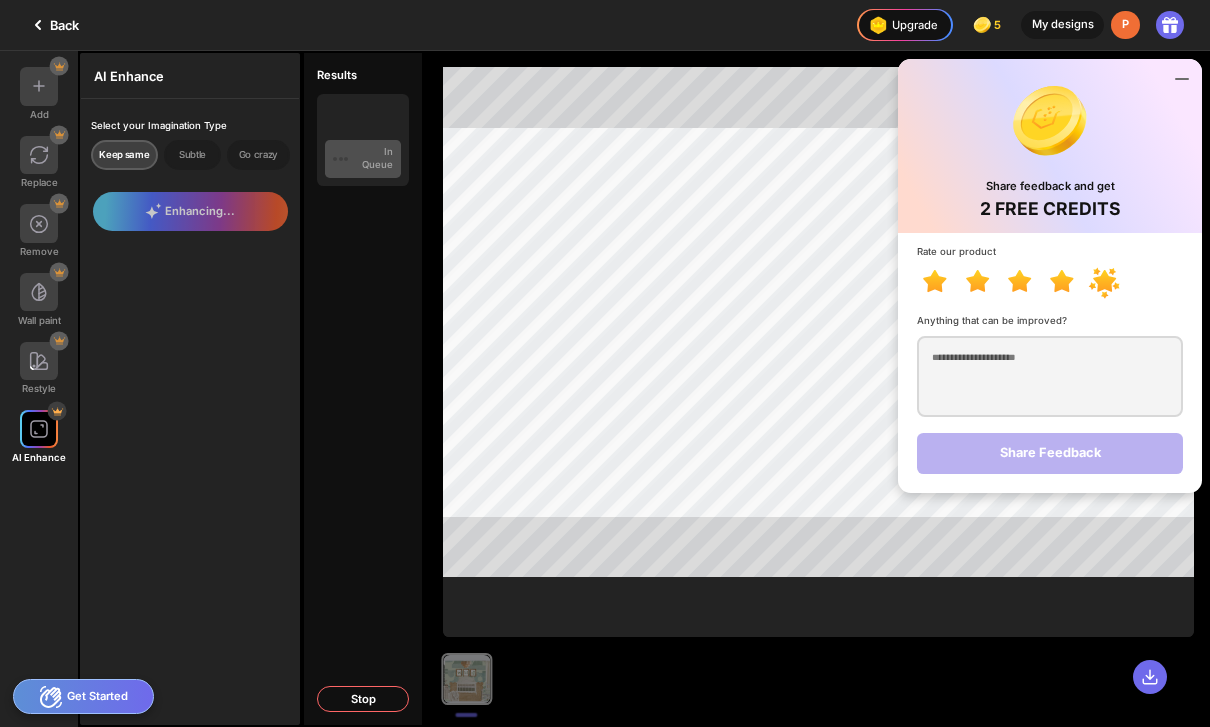 click 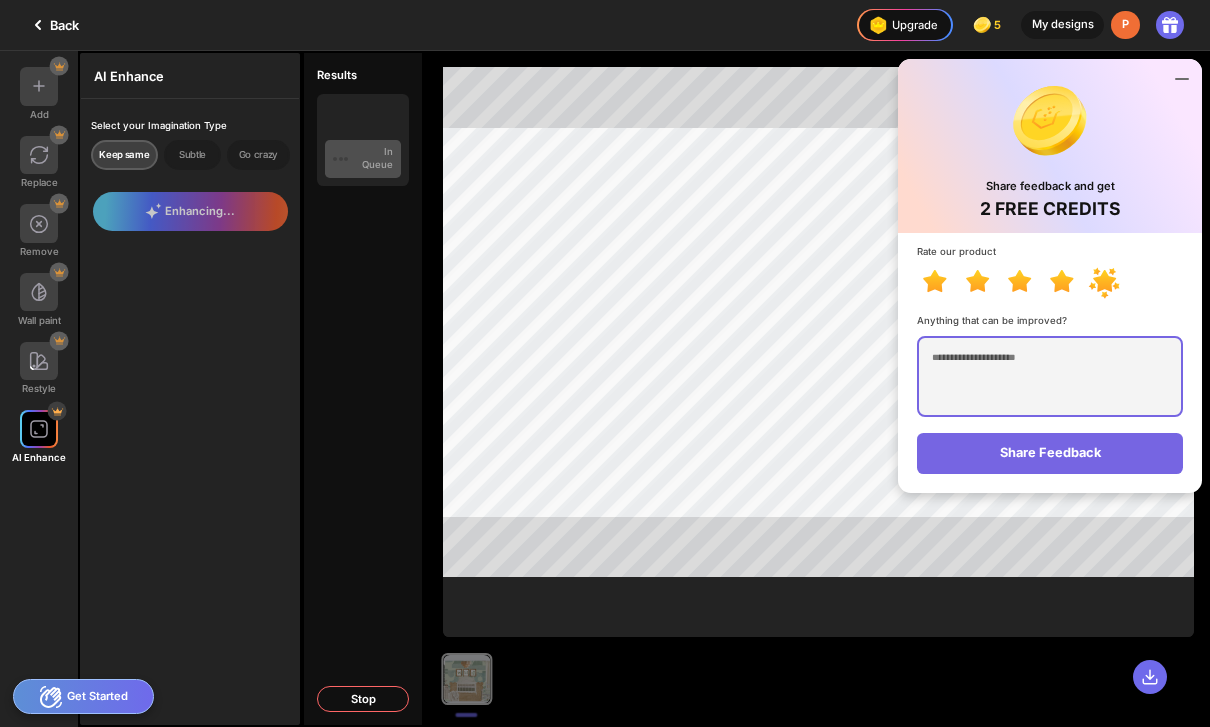 click at bounding box center (1050, 376) 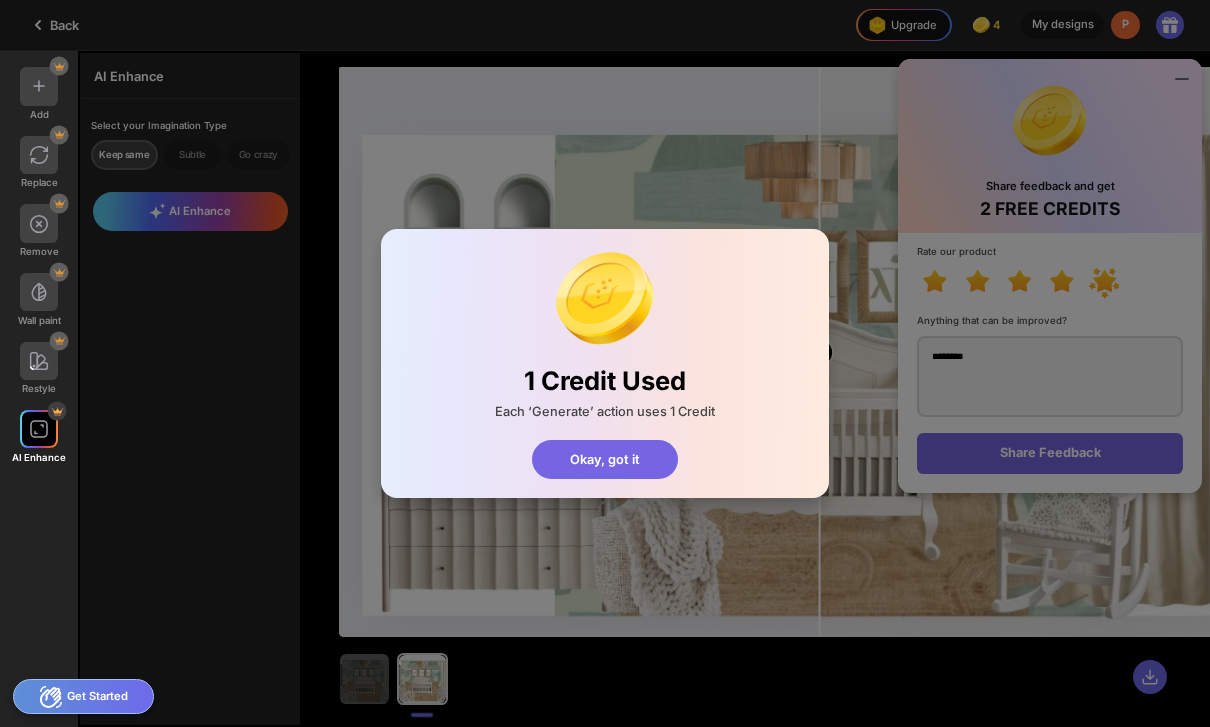 click on "Okay, got it" at bounding box center (605, 459) 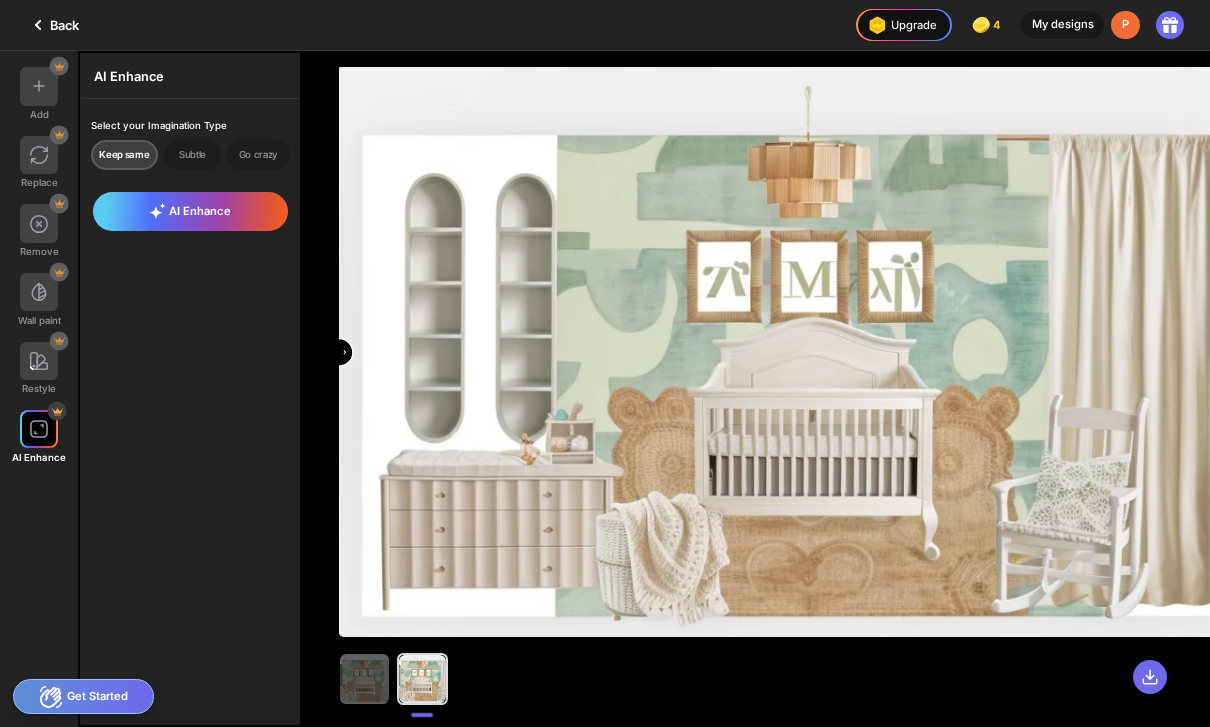 drag, startPoint x: 818, startPoint y: 353, endPoint x: 240, endPoint y: 3, distance: 675.71 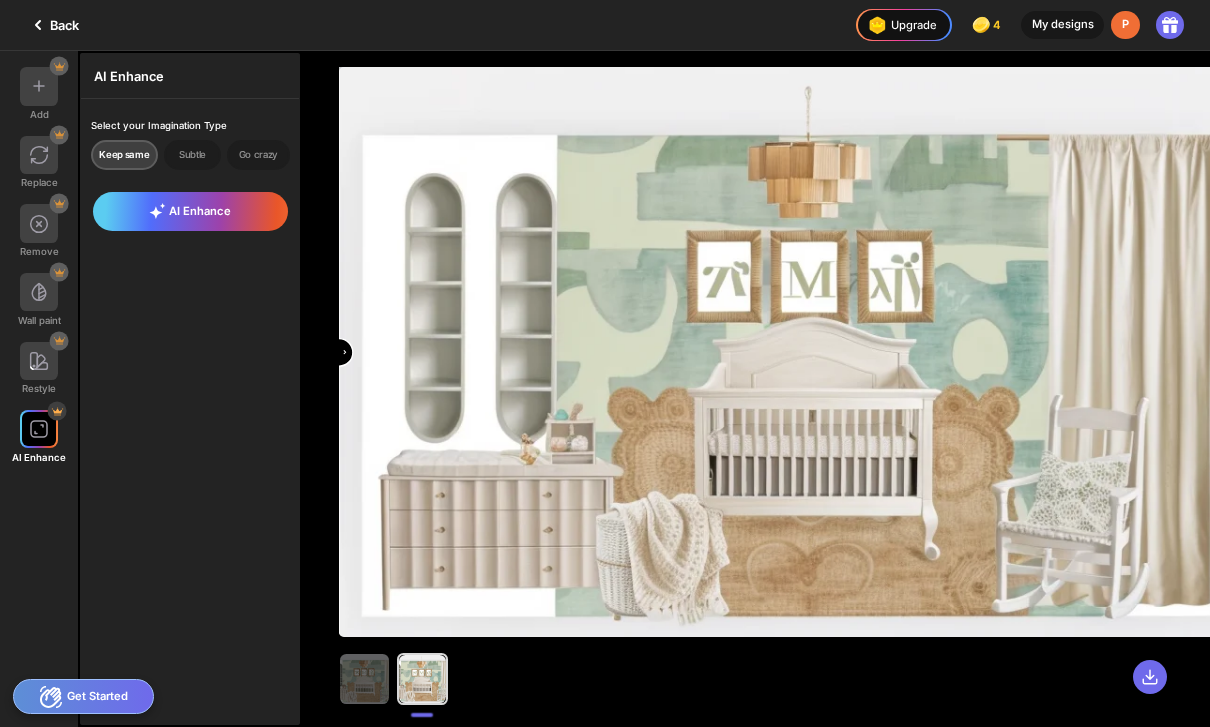 click on "Back   Upgrade [NUMBER] [NUMBER]  credits left  Upgrade My designs P
Add
Replace
Remove
Wall paint
Restyle
AI Enhance AI Enhance Select your Imagination Type Keep same Subtle Go crazy AI Enhance" 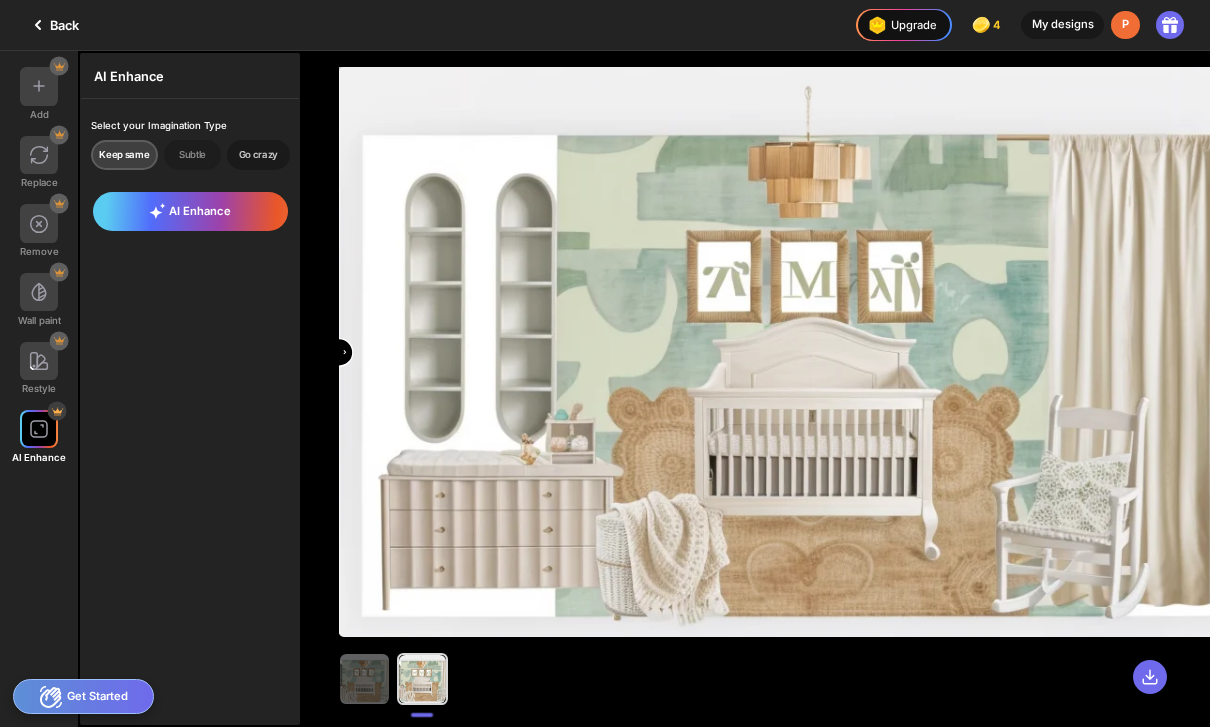 click on "Go crazy" 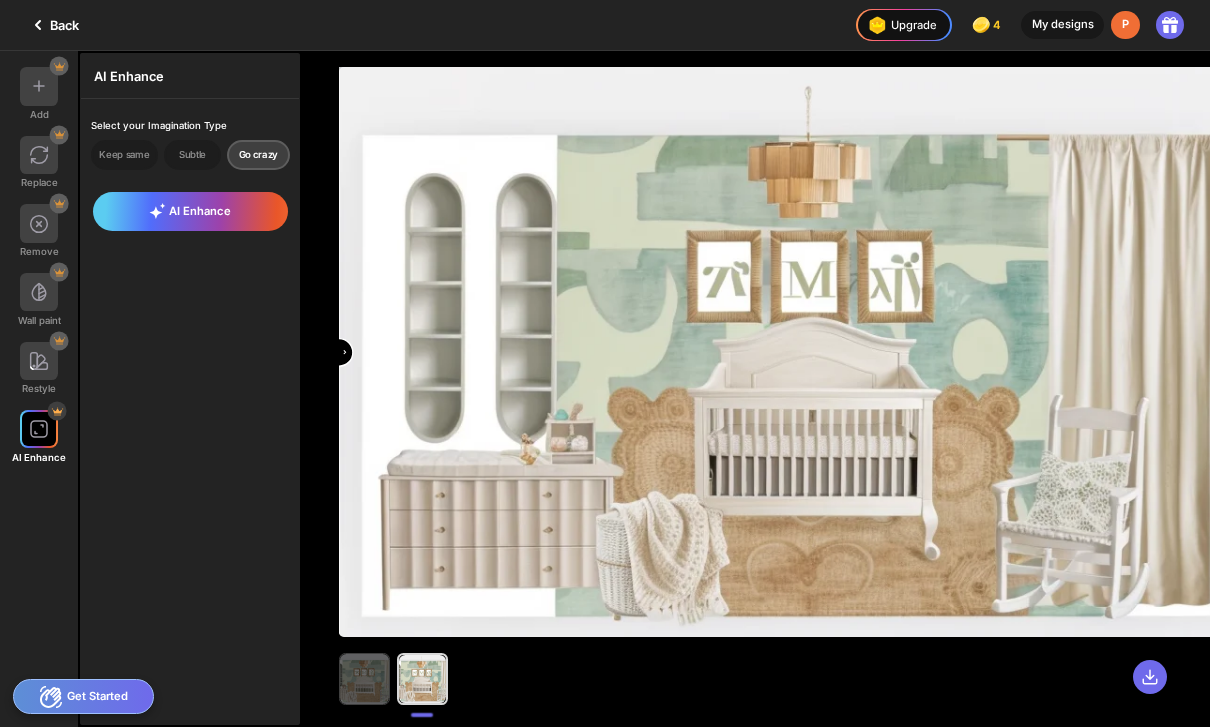 click at bounding box center [364, 678] 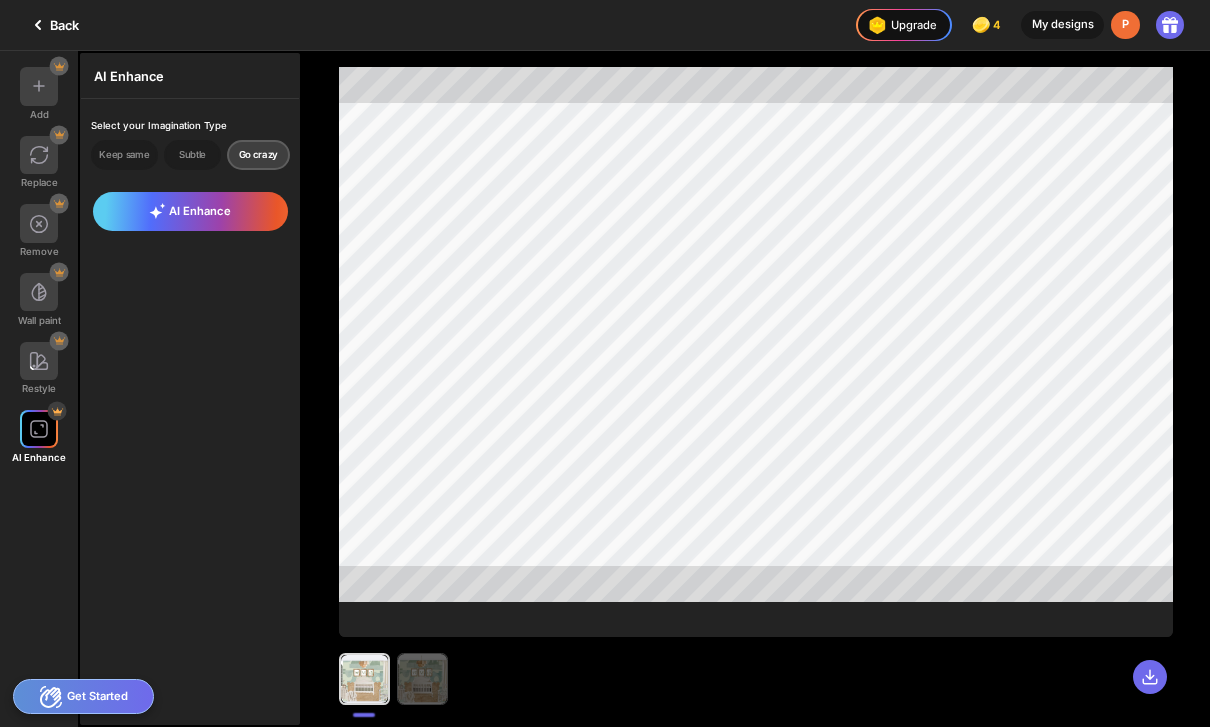 click at bounding box center [422, 678] 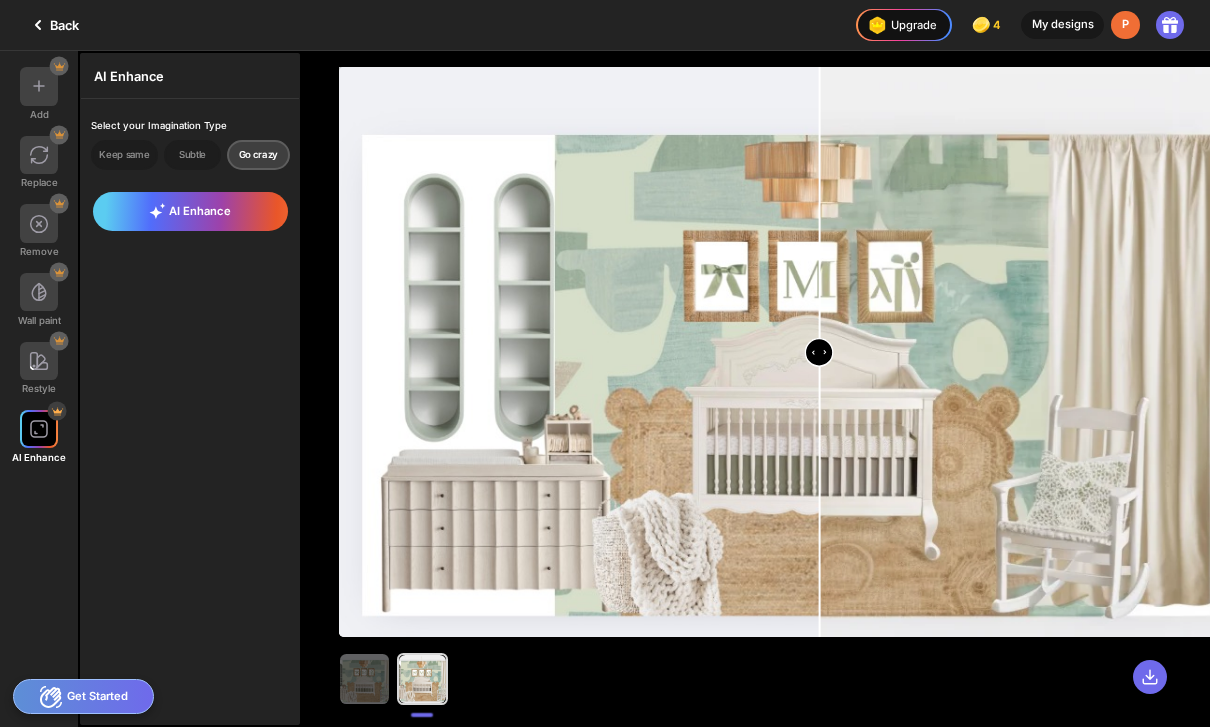 click on "Back" at bounding box center (39, 25) 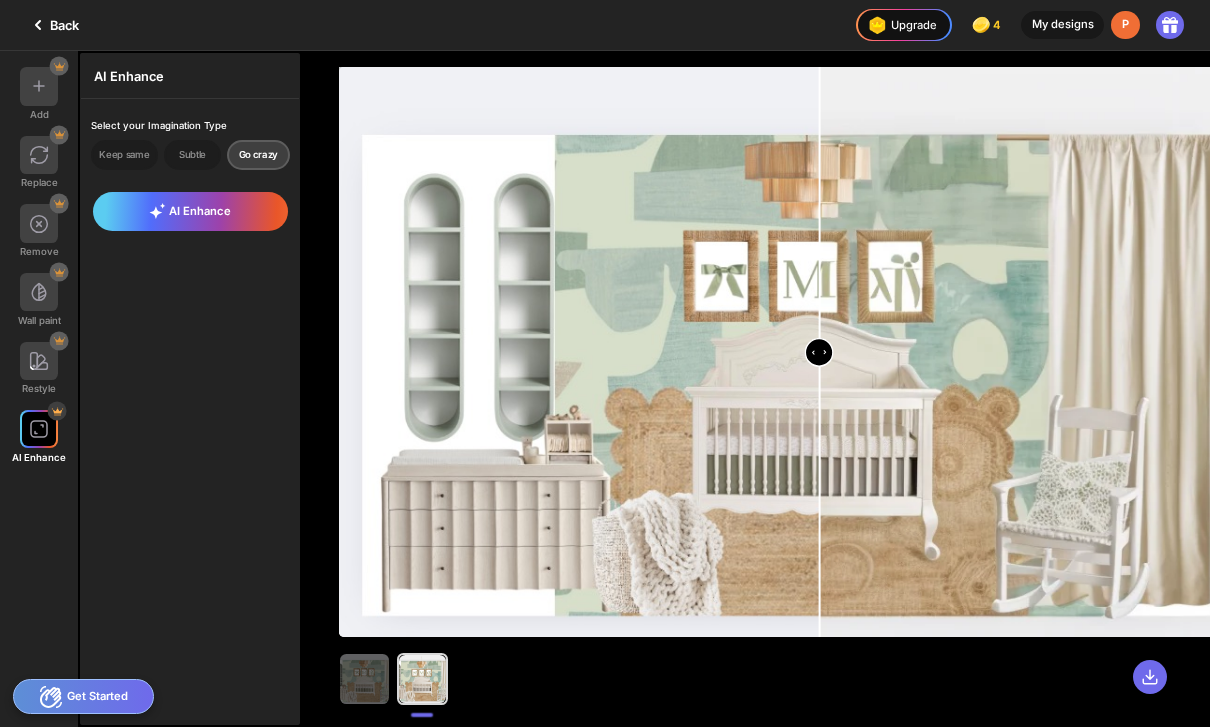 click on "Back" 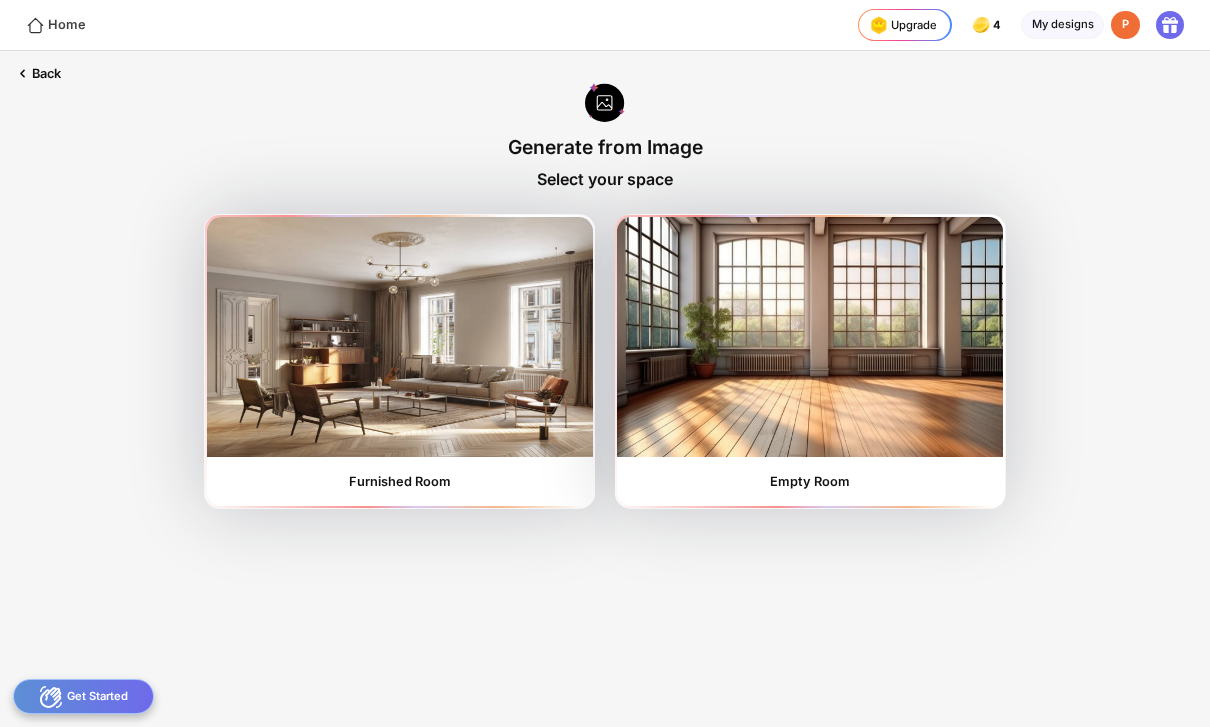click on "Home" 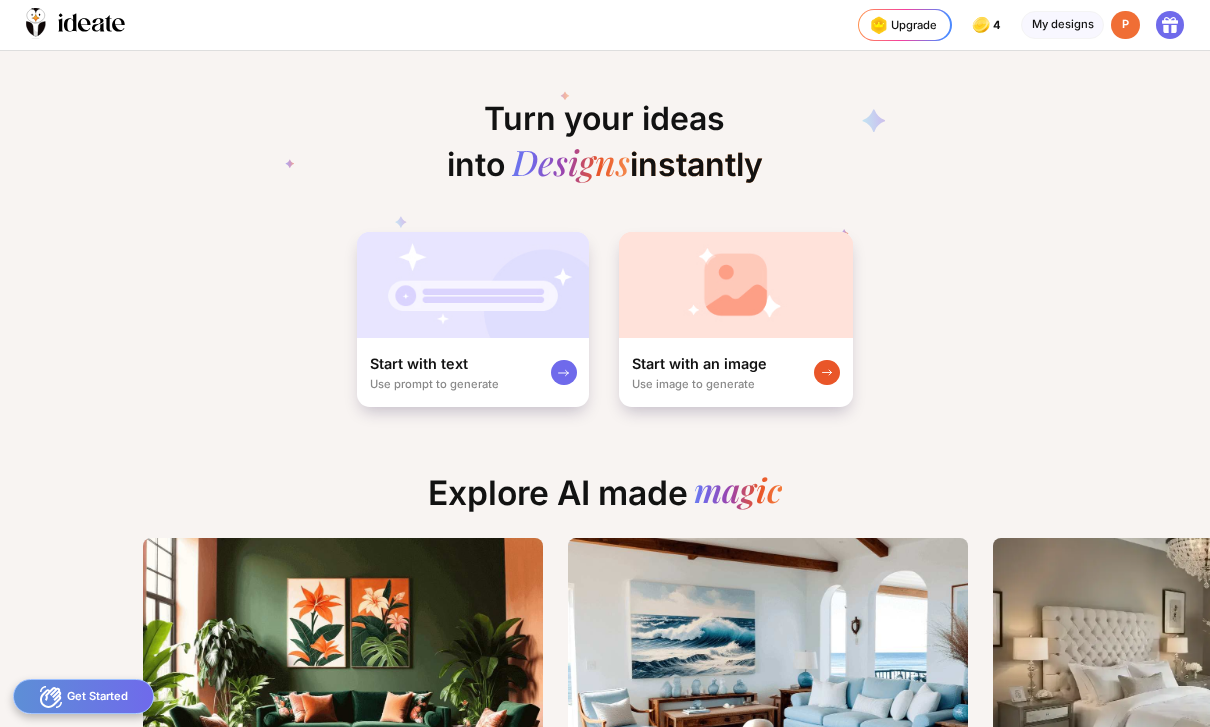 scroll, scrollTop: 0, scrollLeft: 10, axis: horizontal 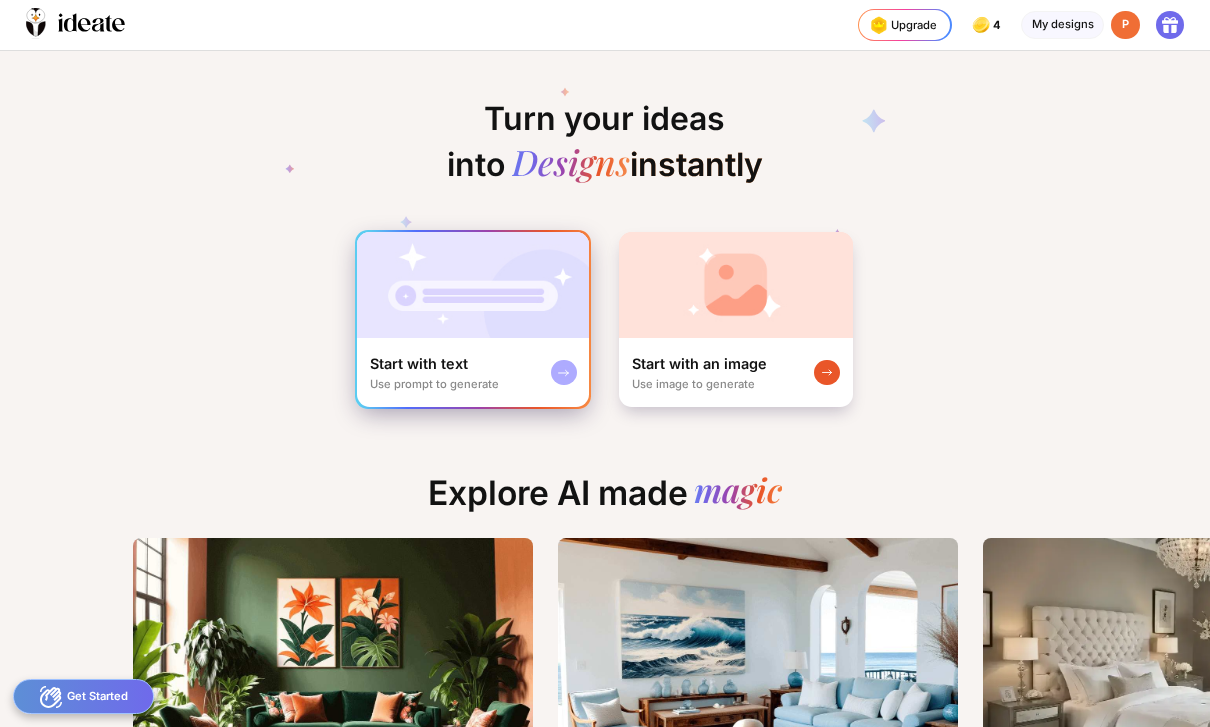 click on "Start with text" at bounding box center [419, 363] 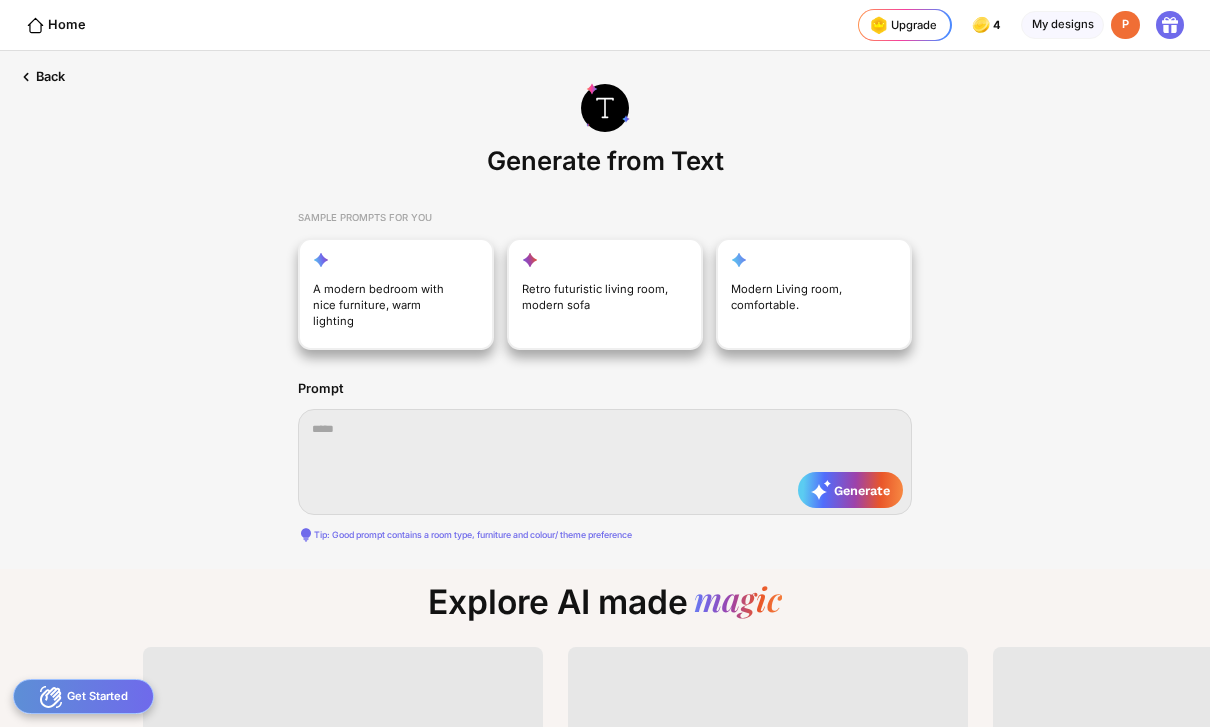 scroll, scrollTop: 0, scrollLeft: 28, axis: horizontal 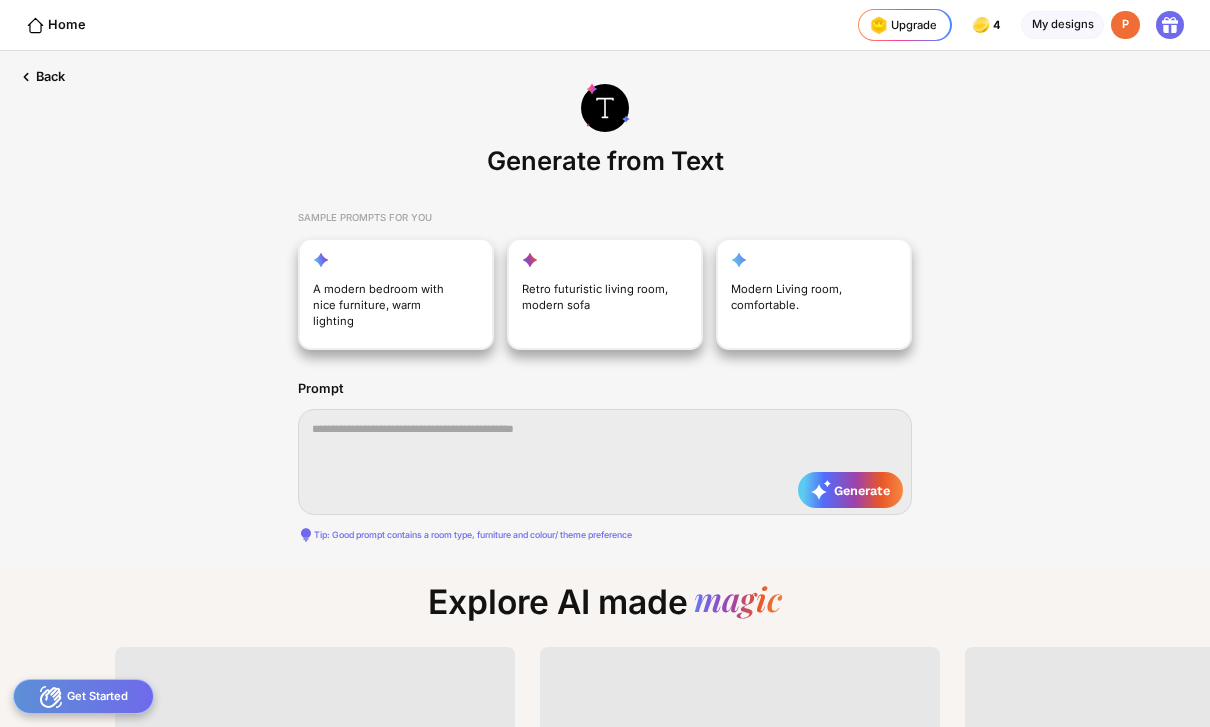 click at bounding box center (605, 462) 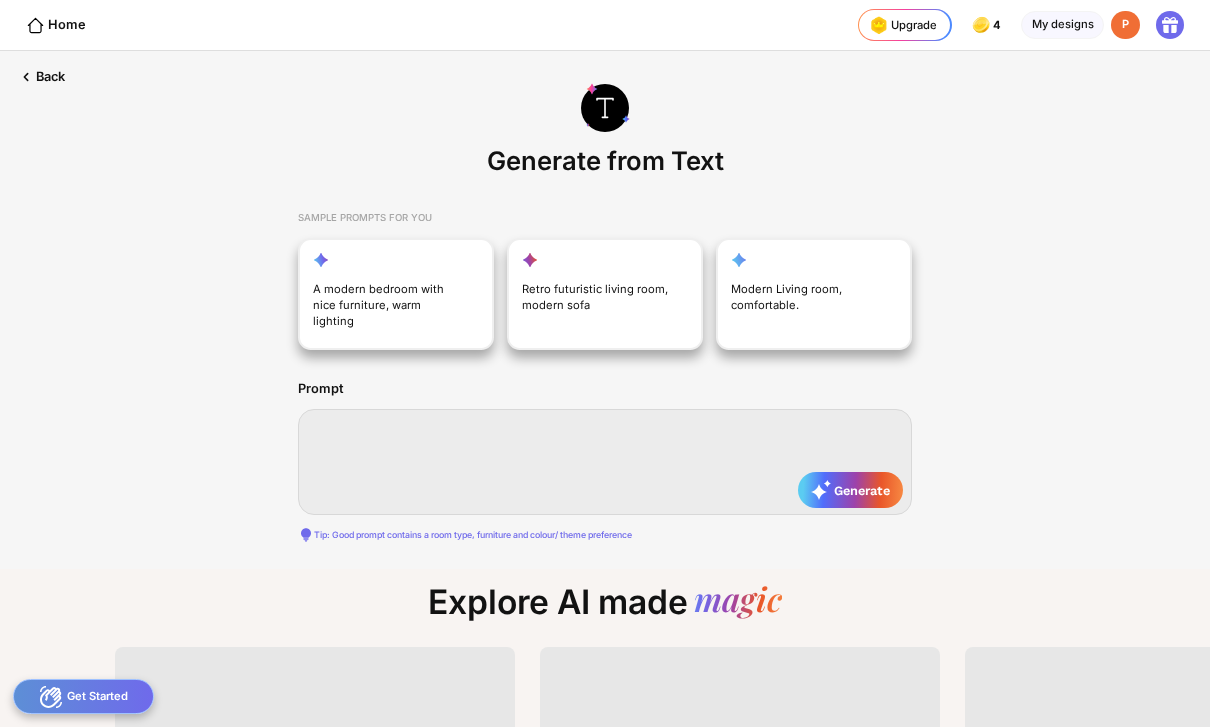 paste on "**********" 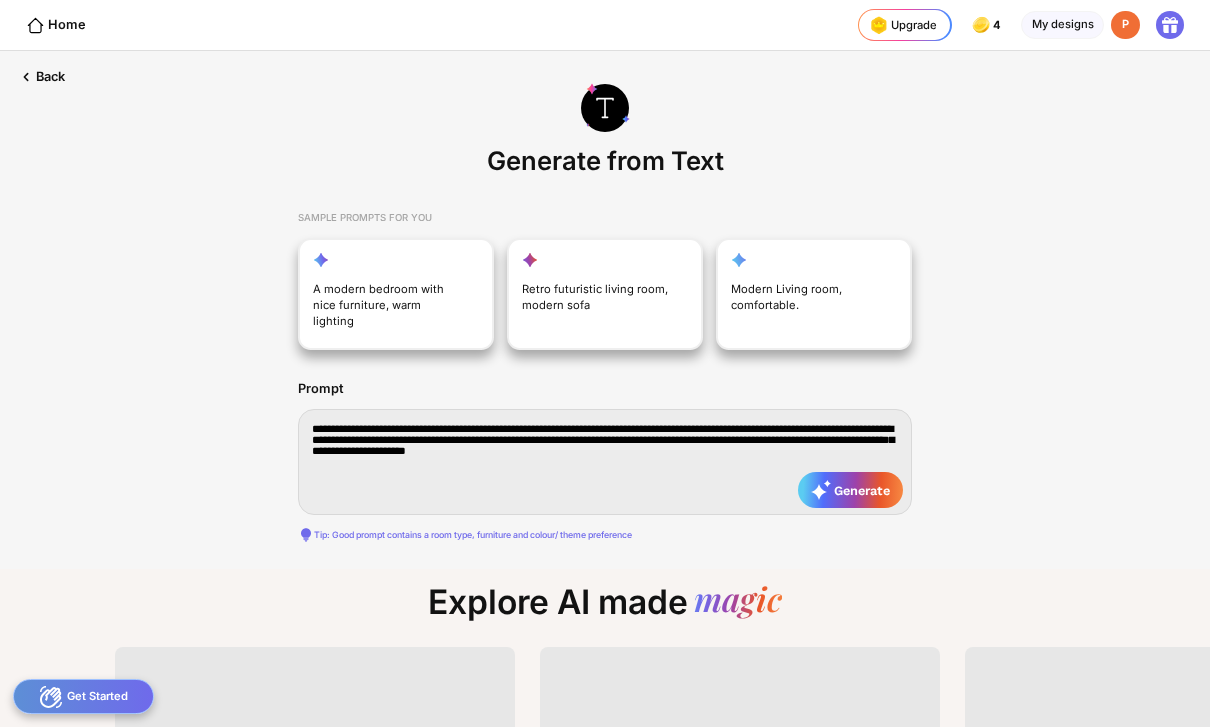scroll, scrollTop: 0, scrollLeft: 28, axis: horizontal 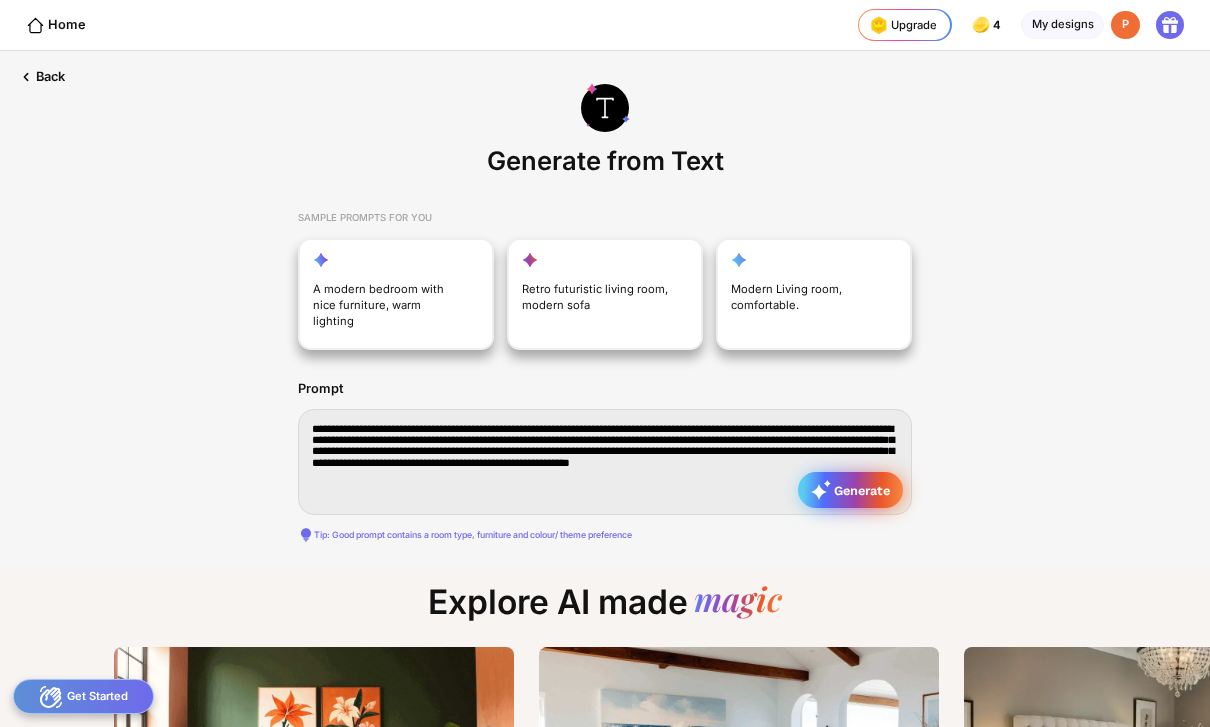 click on "Generate" at bounding box center [850, 490] 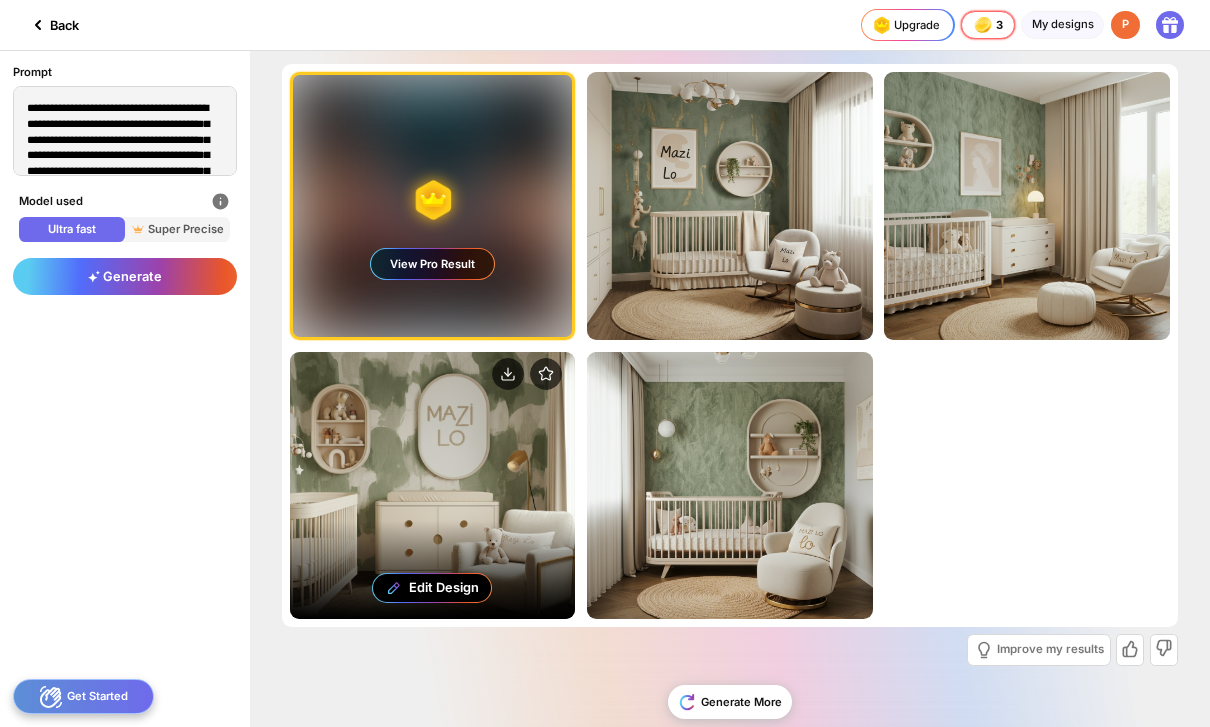click on "Edit Design" at bounding box center (433, 486) 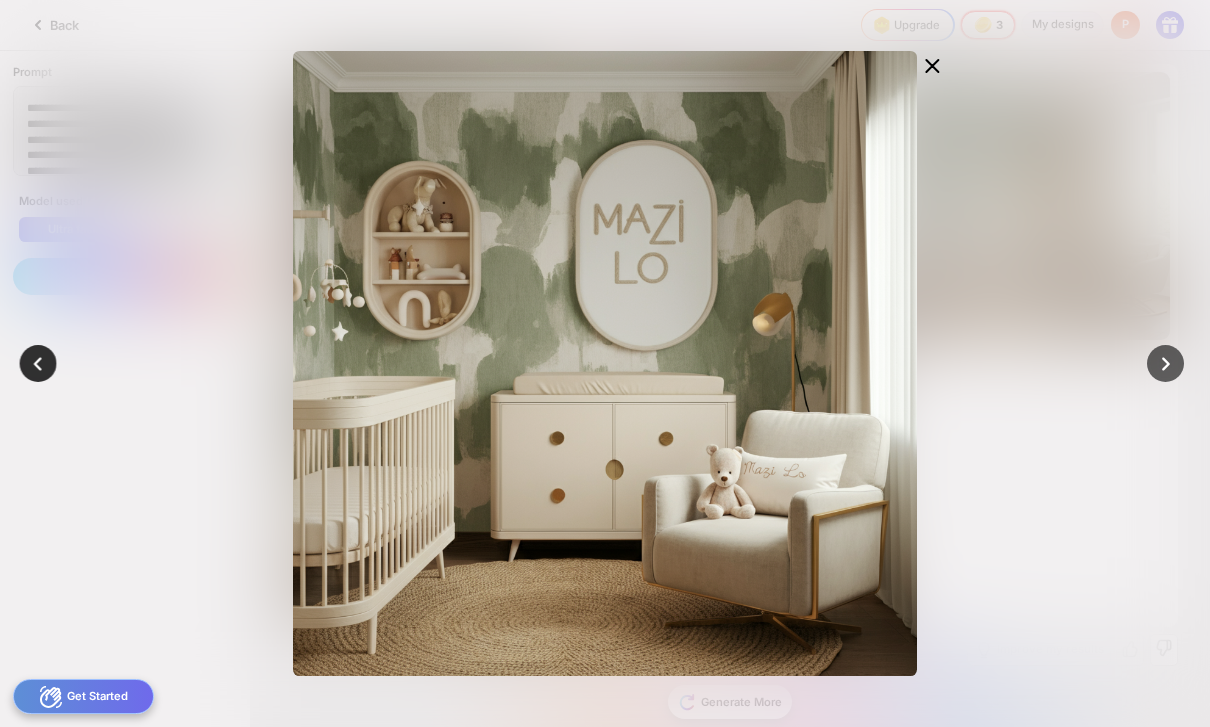 click at bounding box center (38, 364) 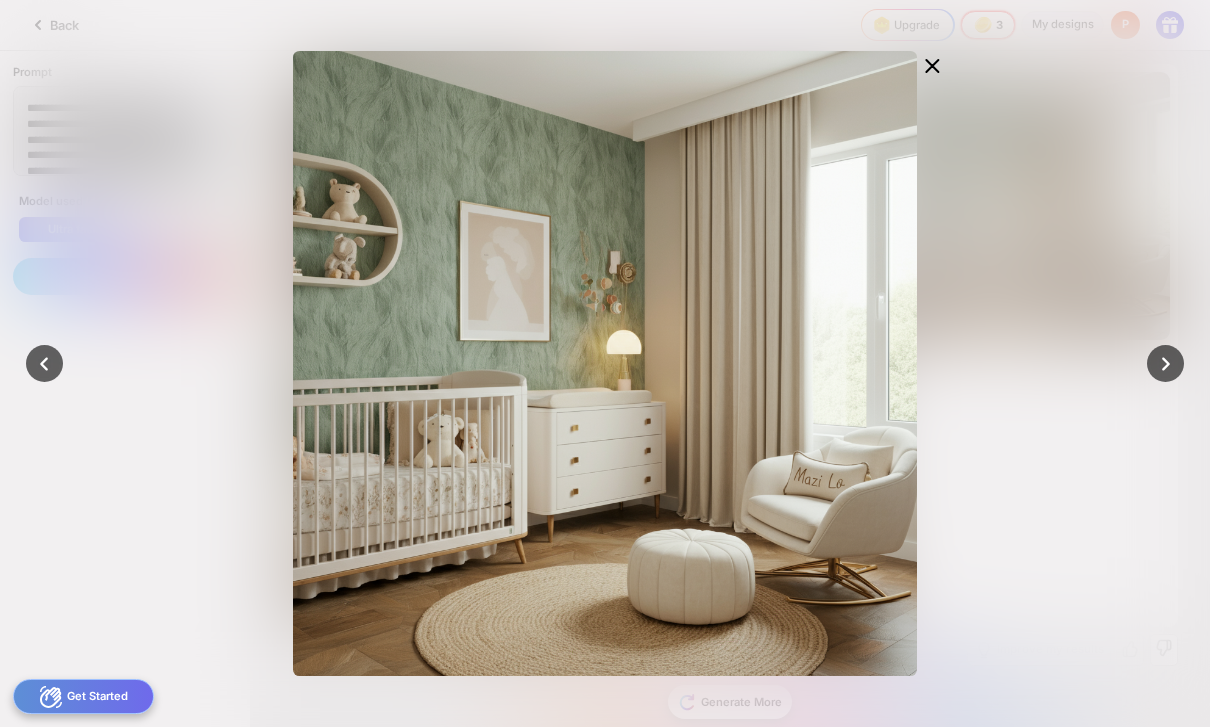 click at bounding box center (605, 363) 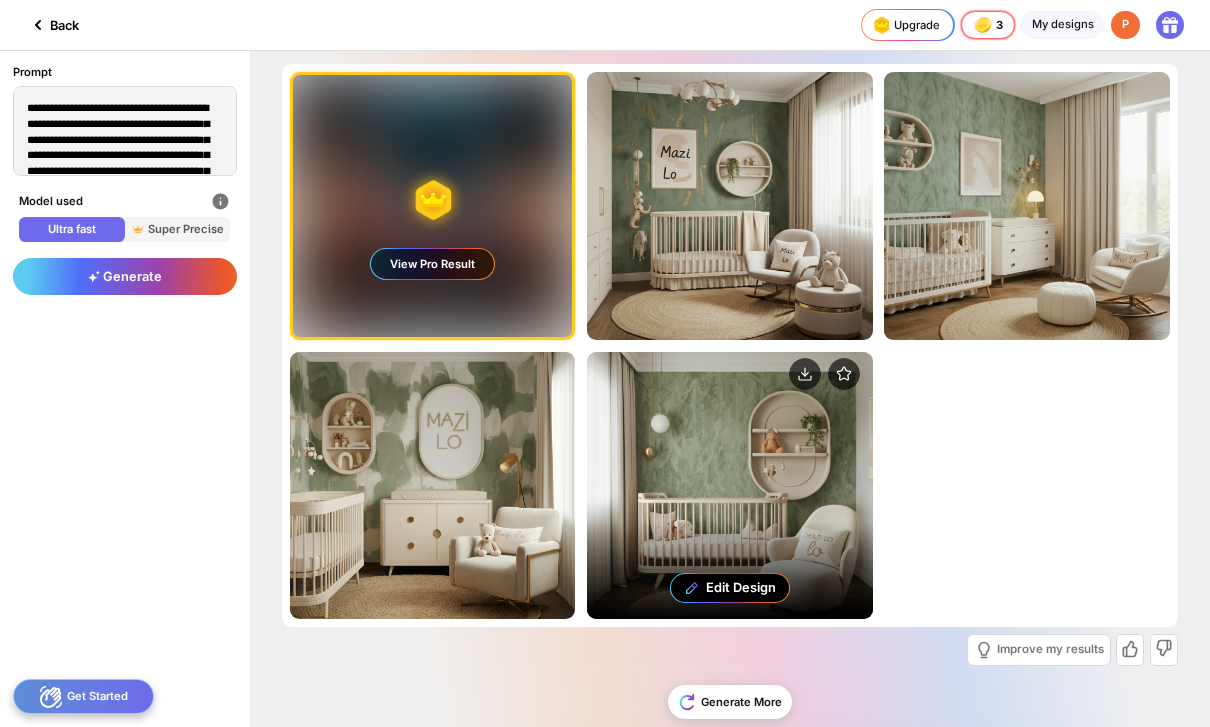 click on "Edit Design" at bounding box center [730, 486] 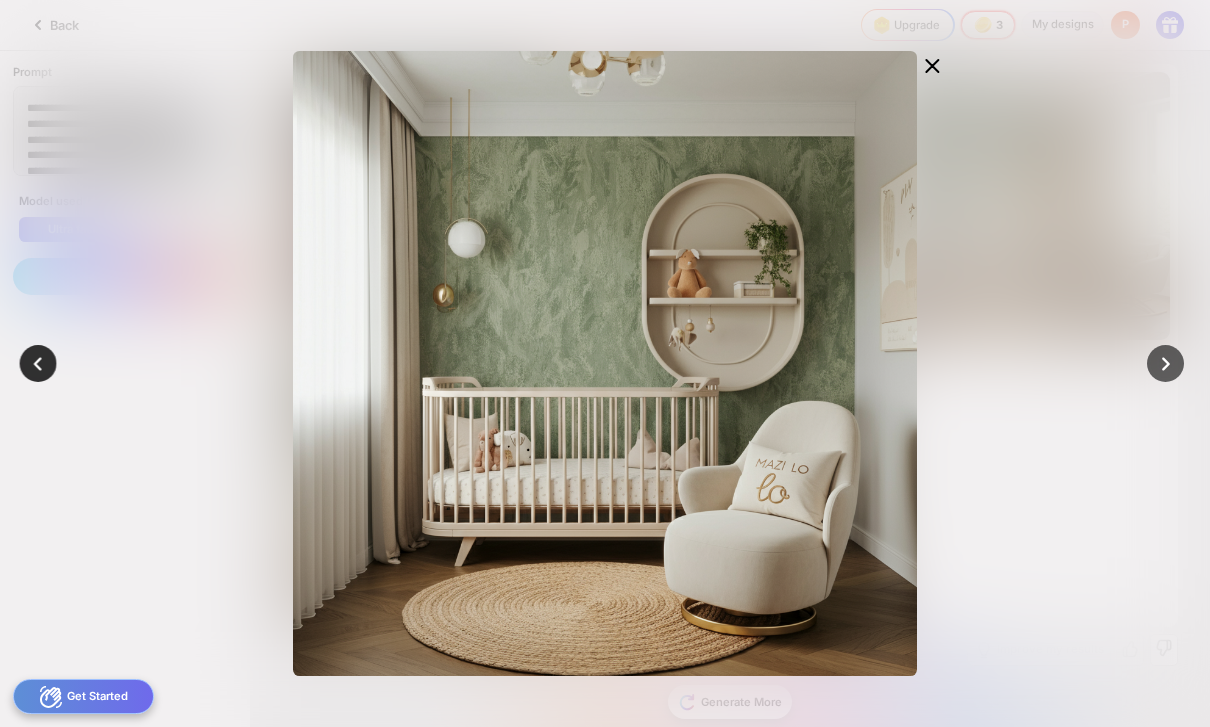 click at bounding box center (605, 363) 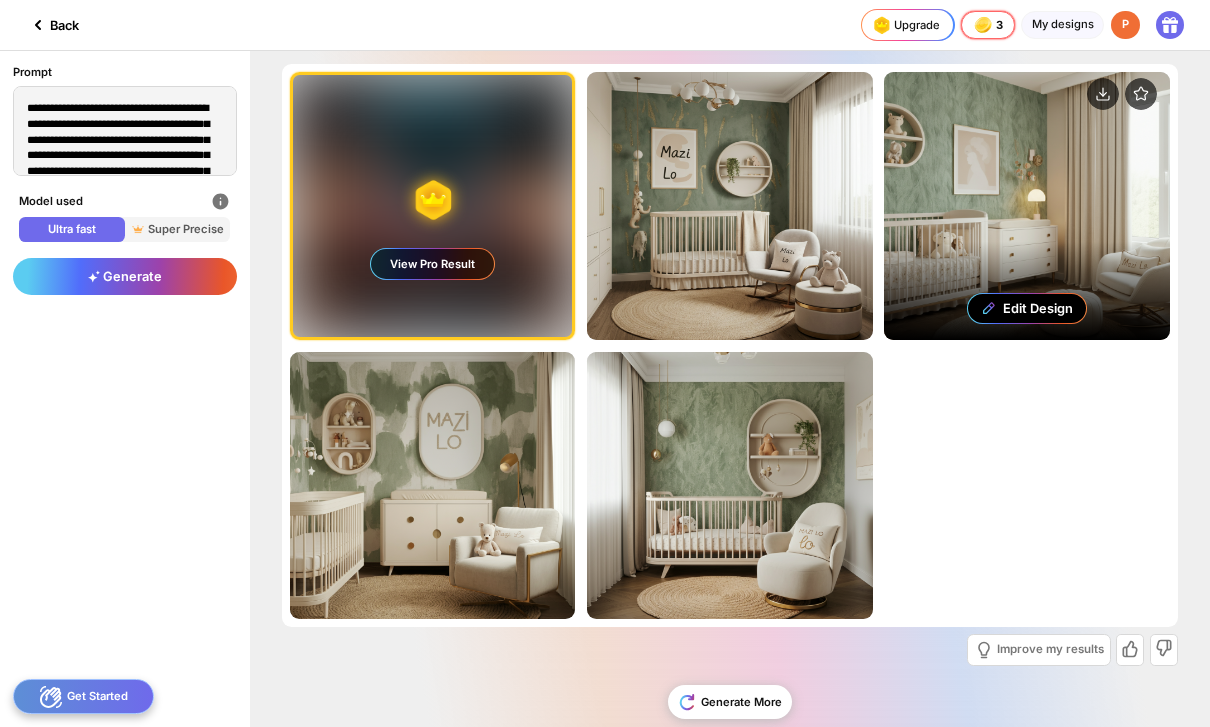 click on "Edit Design" at bounding box center [1027, 206] 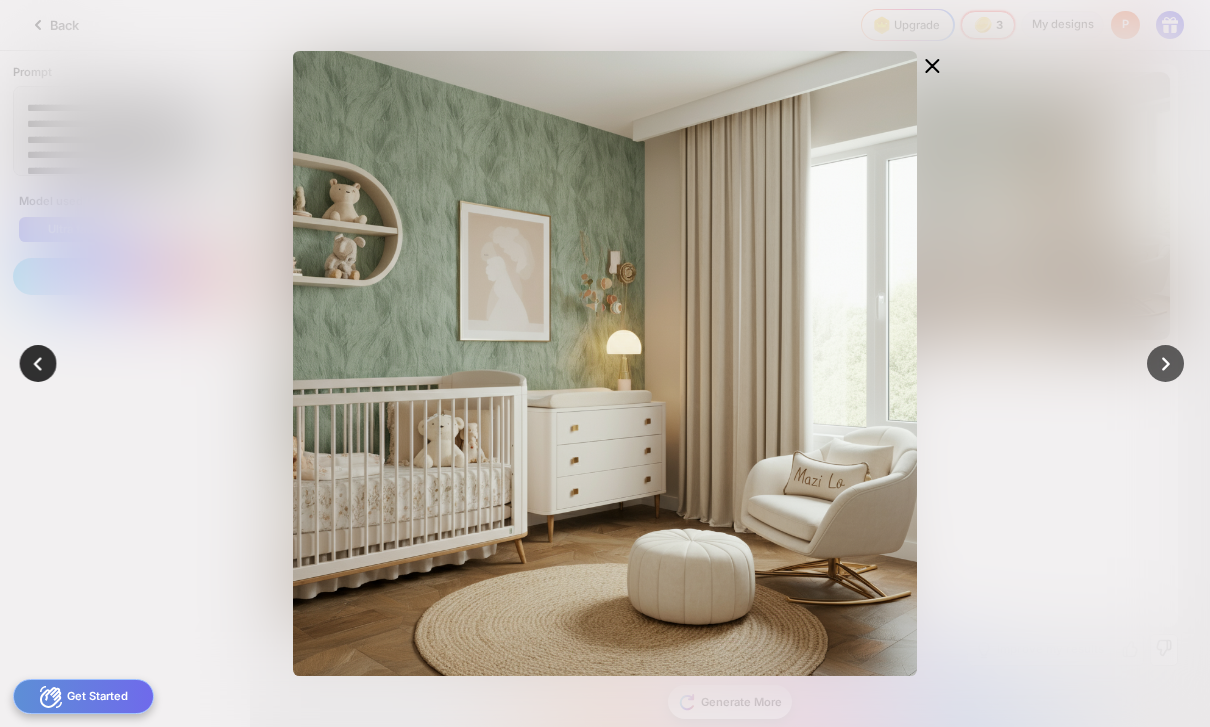 click at bounding box center (38, 364) 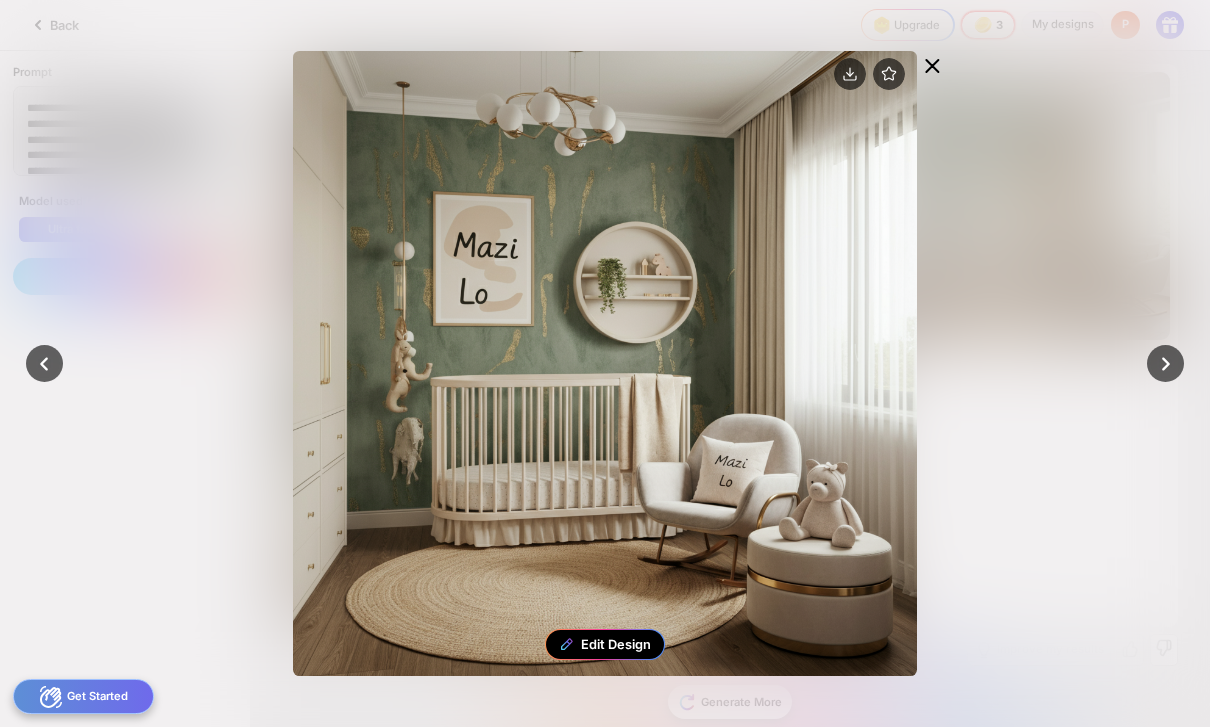click at bounding box center [932, 67] 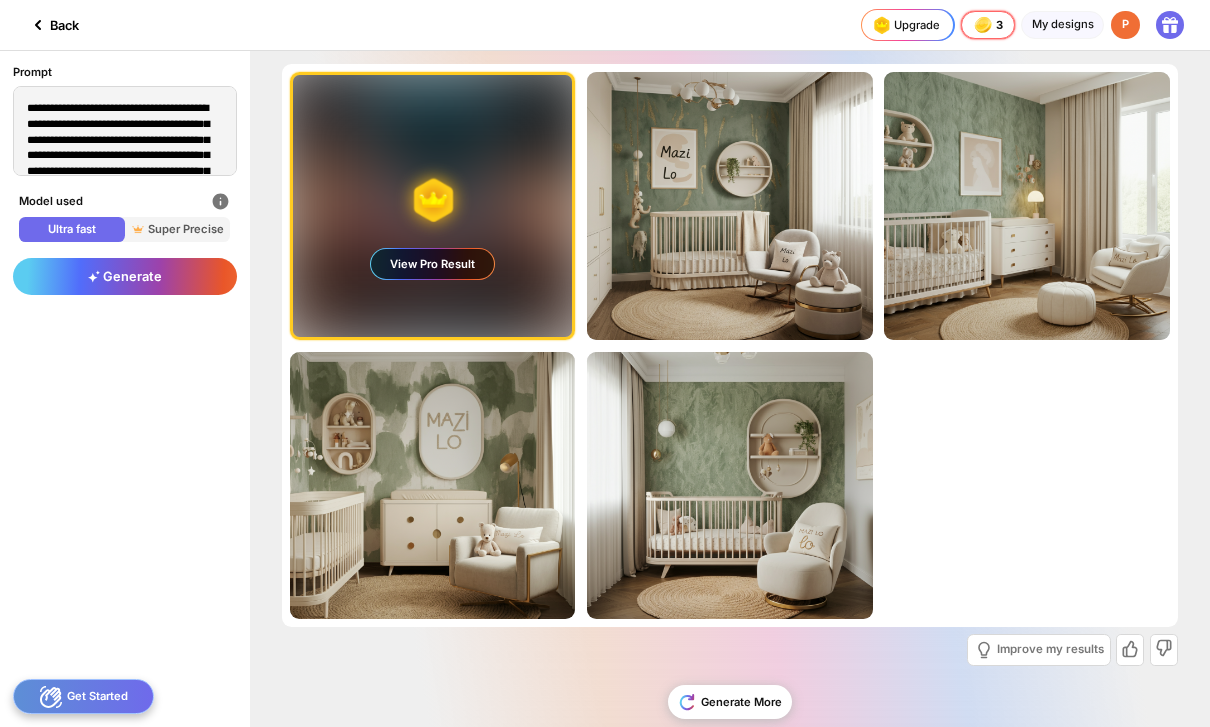 click on "View Pro Result" at bounding box center [433, 206] 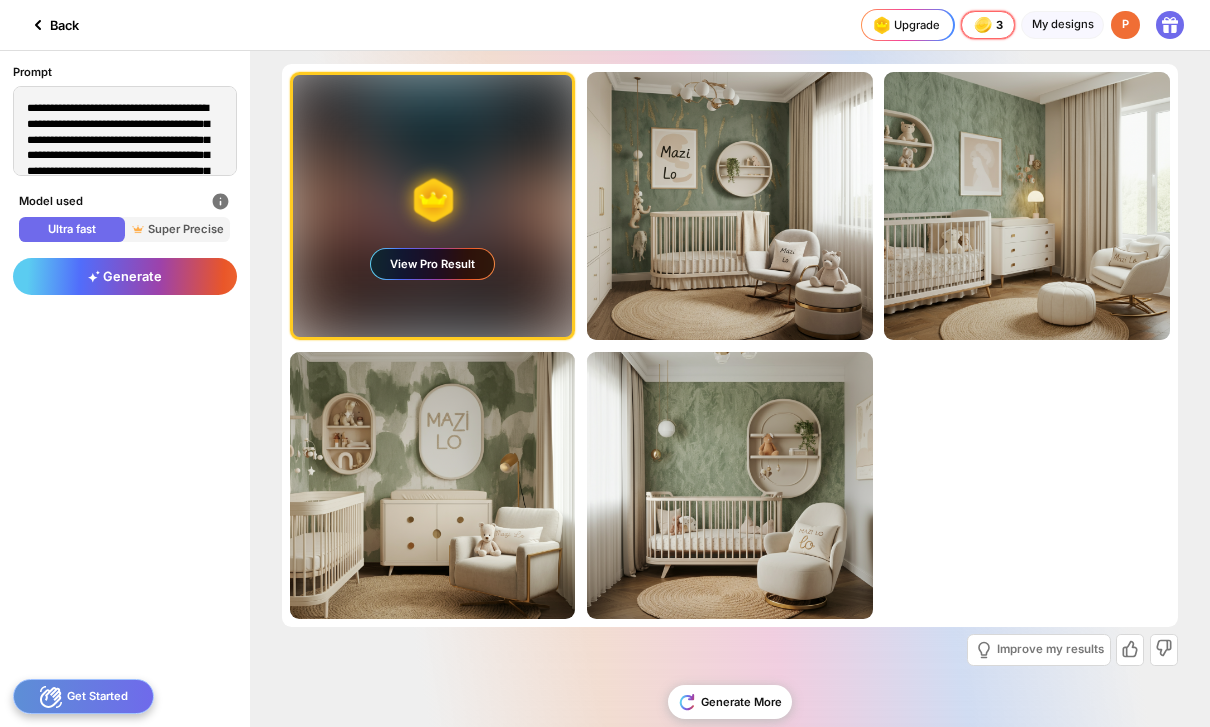click on "View Pro Result" at bounding box center [432, 264] 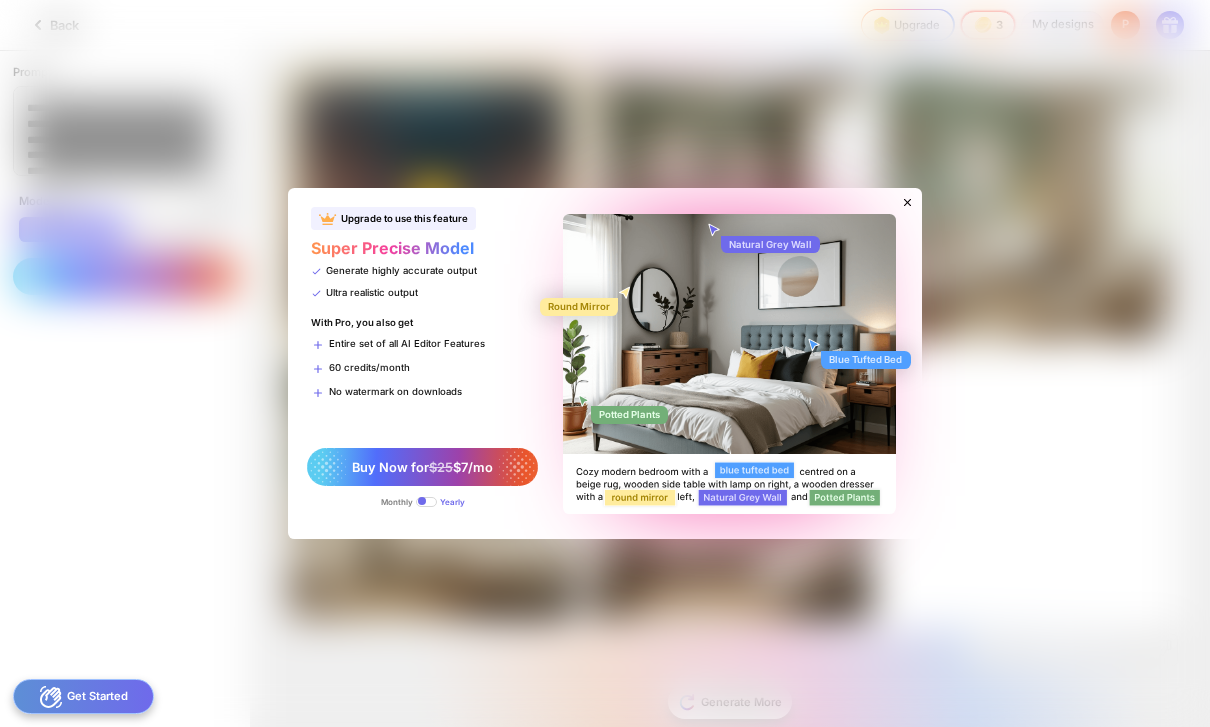 click 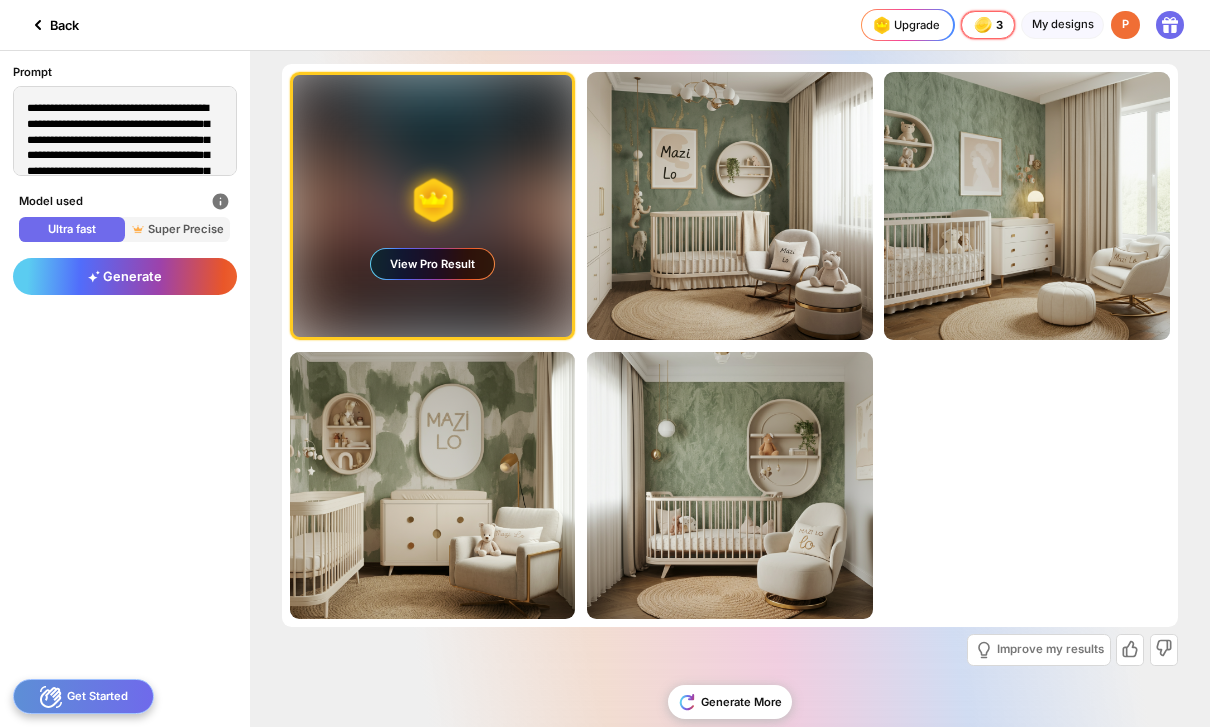 click on "View Pro Result" at bounding box center [432, 264] 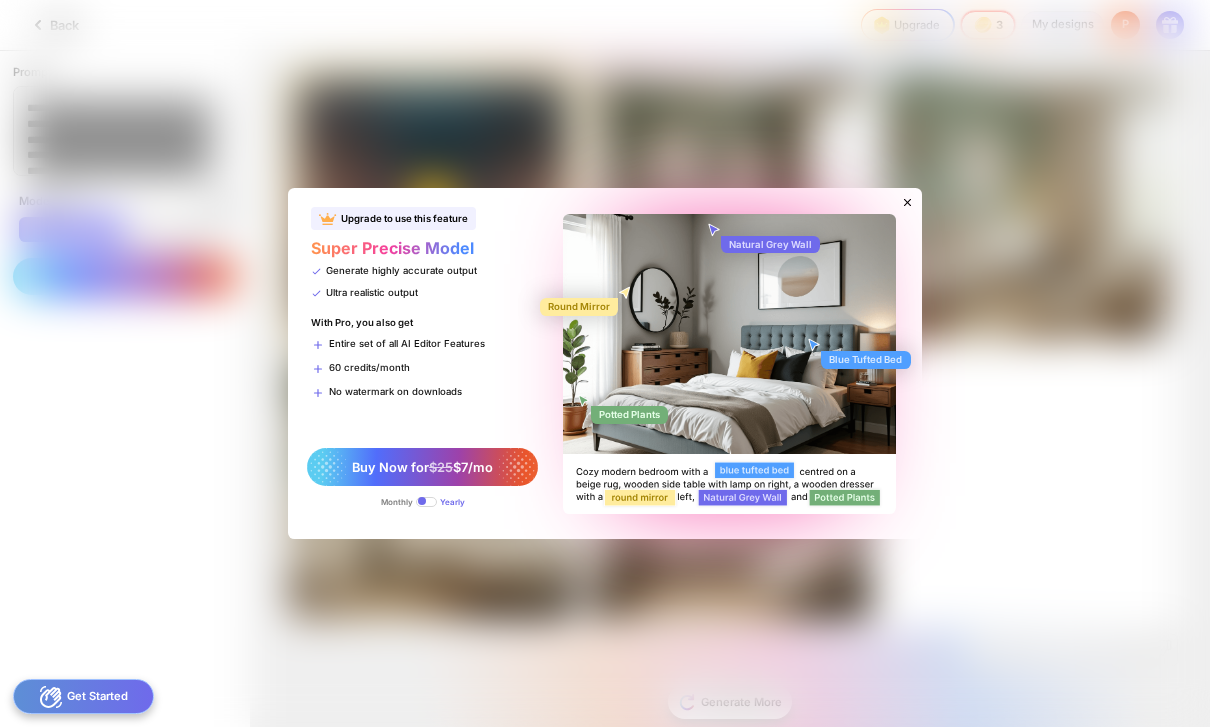click 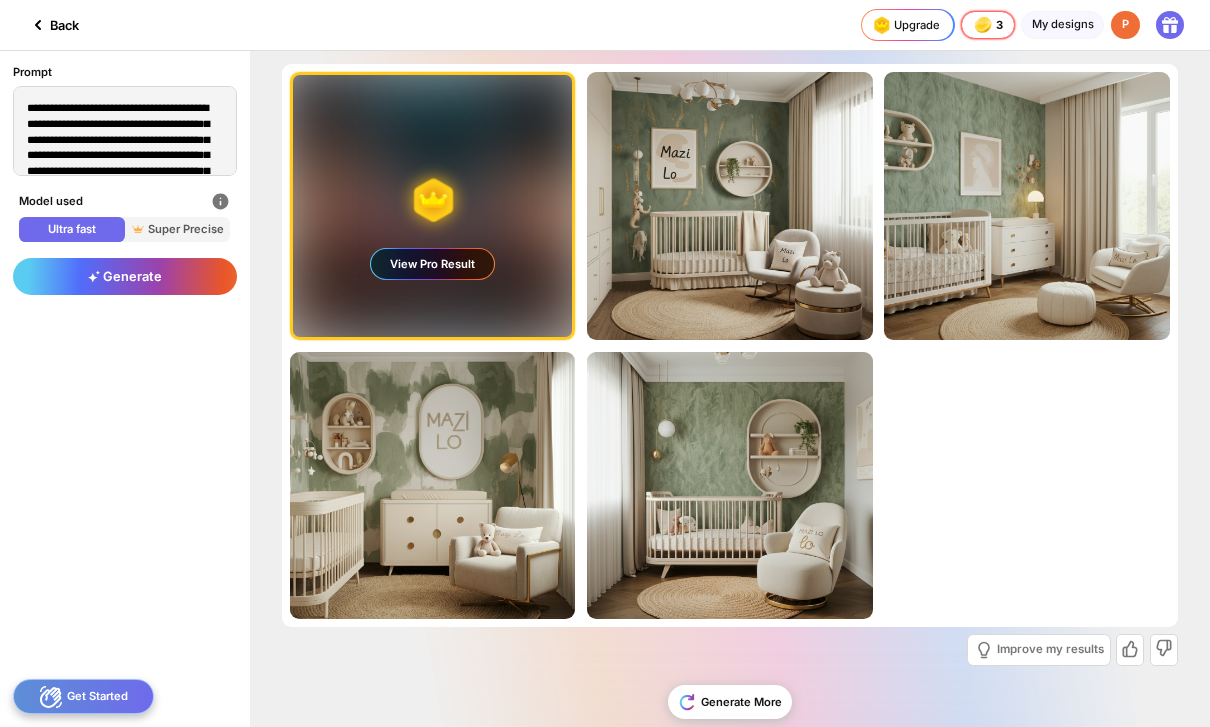 click on "View Pro Result" at bounding box center [432, 264] 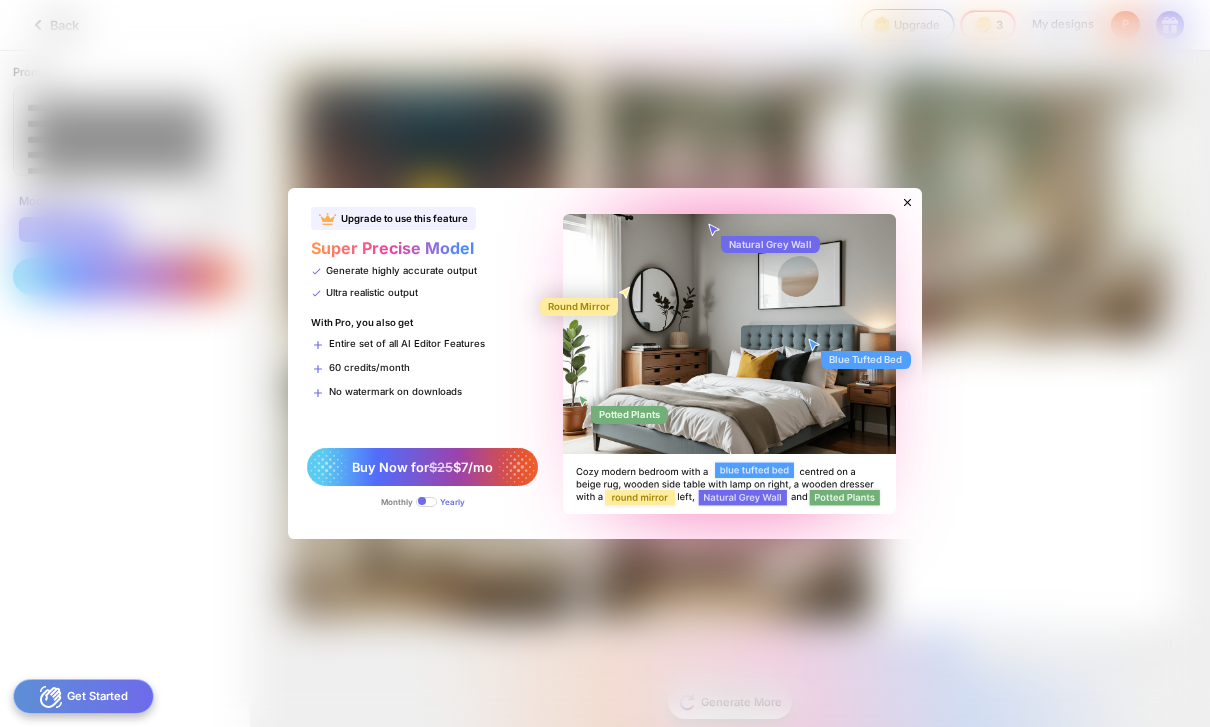 click 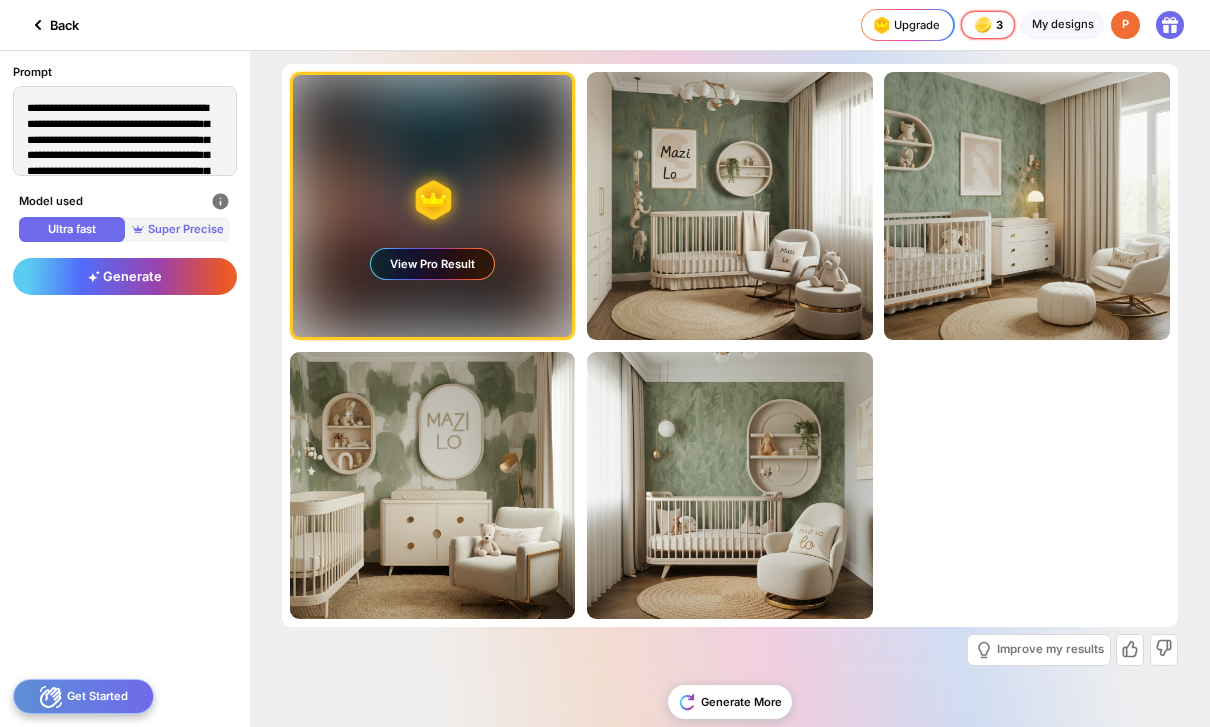 click on "Super Precise" at bounding box center [178, 229] 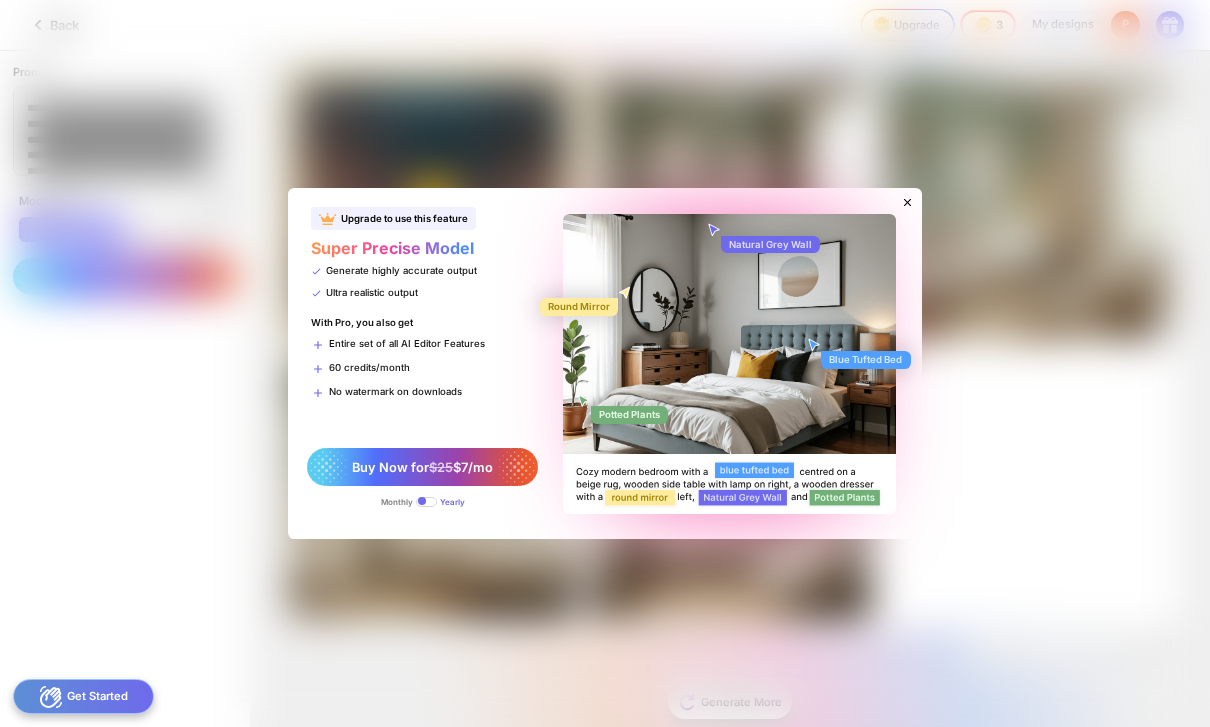 click 